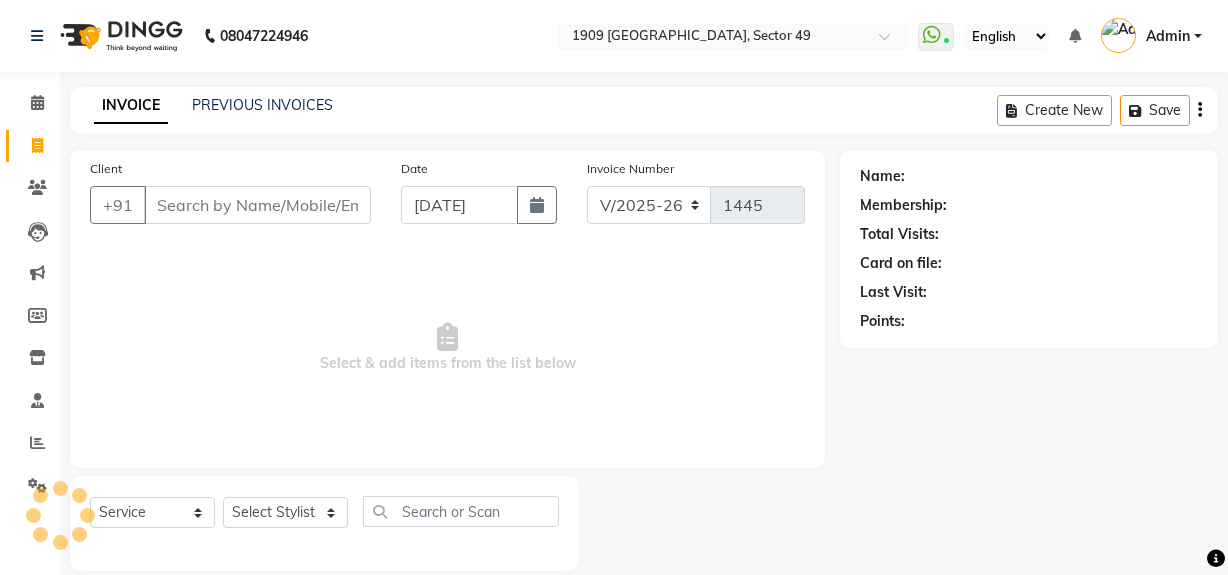 select on "6923" 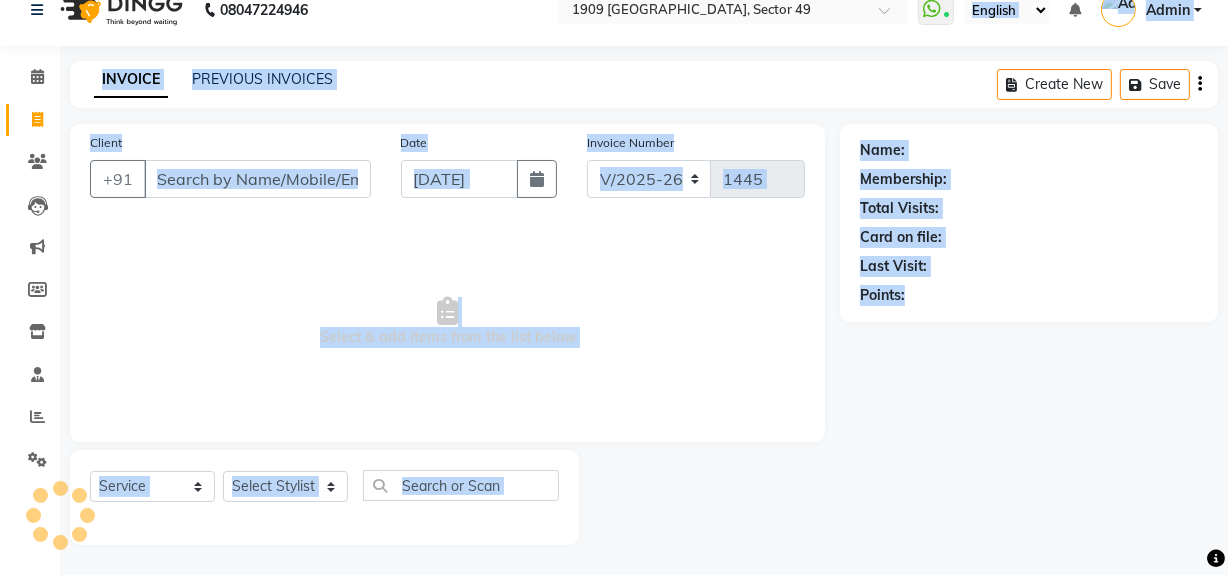 scroll, scrollTop: 0, scrollLeft: 0, axis: both 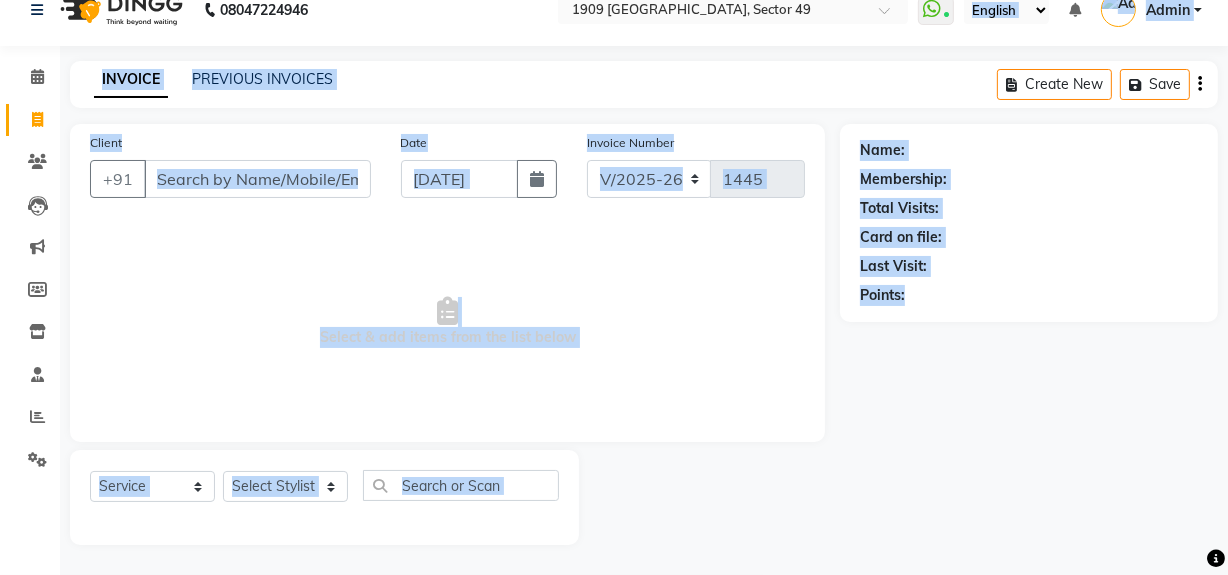 click on "Select & add items from the list below" at bounding box center (447, 322) 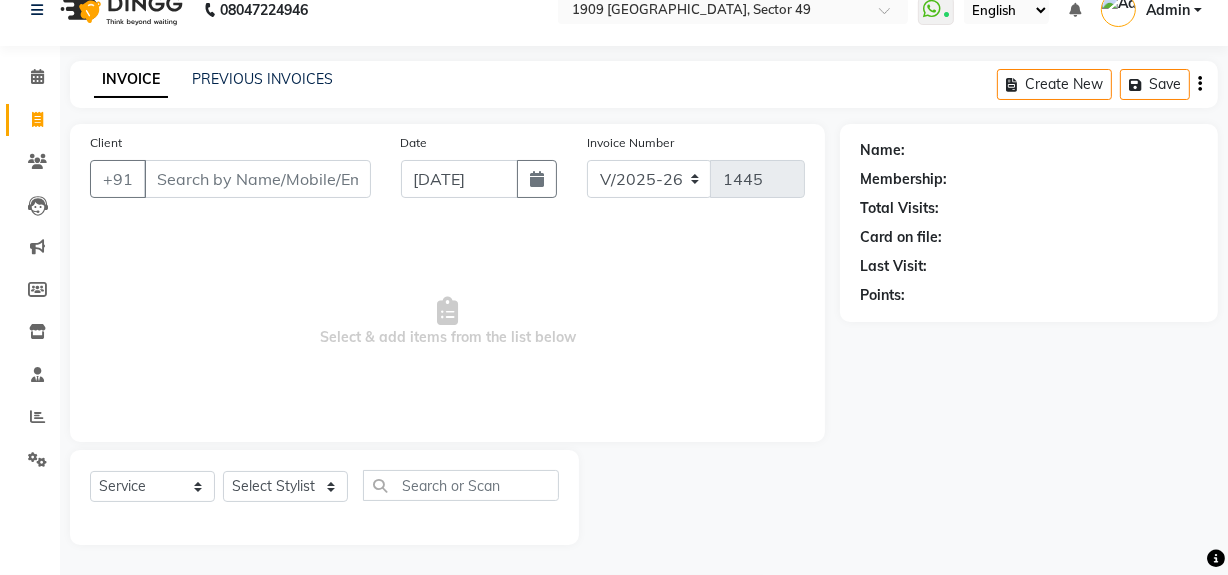 drag, startPoint x: 1052, startPoint y: 393, endPoint x: 1013, endPoint y: 389, distance: 39.20459 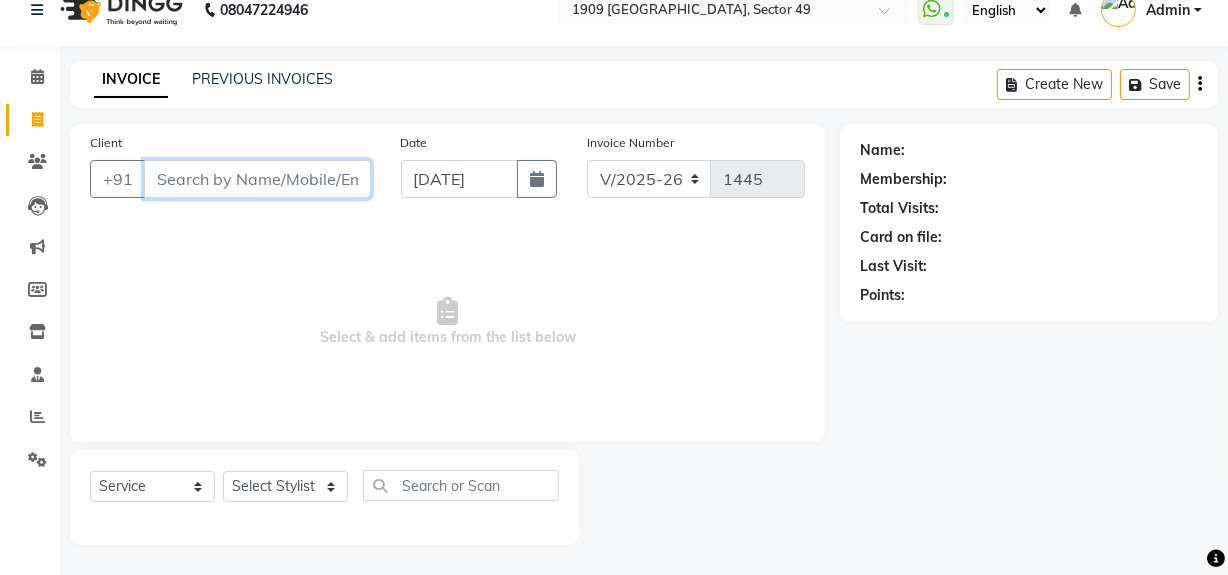 click on "Client" at bounding box center [257, 179] 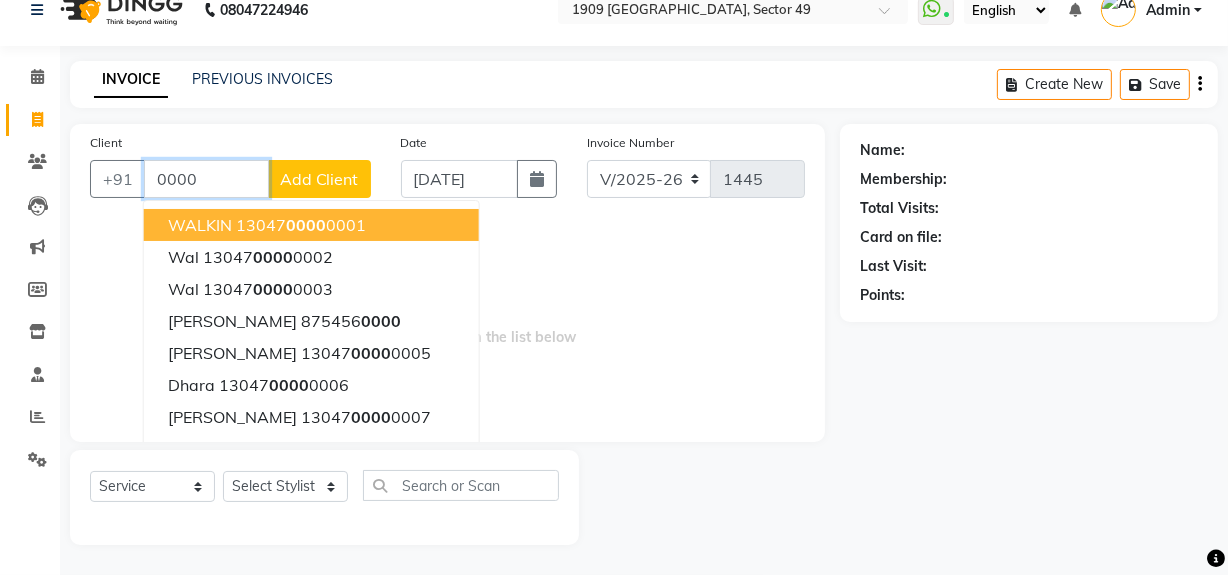 click on "13047 0000 0001" at bounding box center (301, 225) 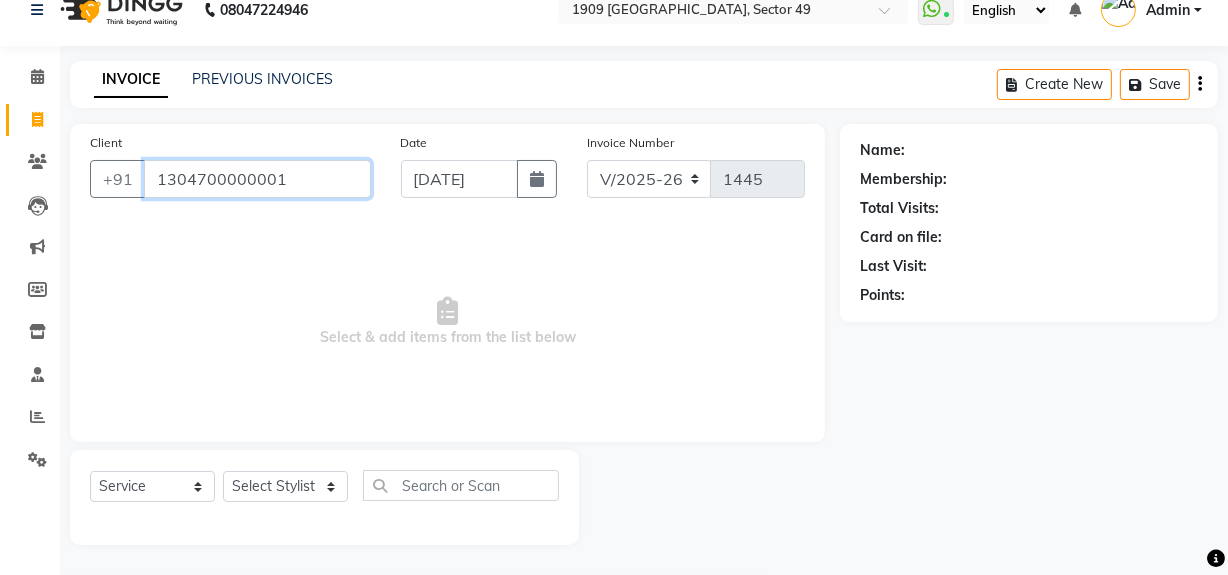 type on "1304700000001" 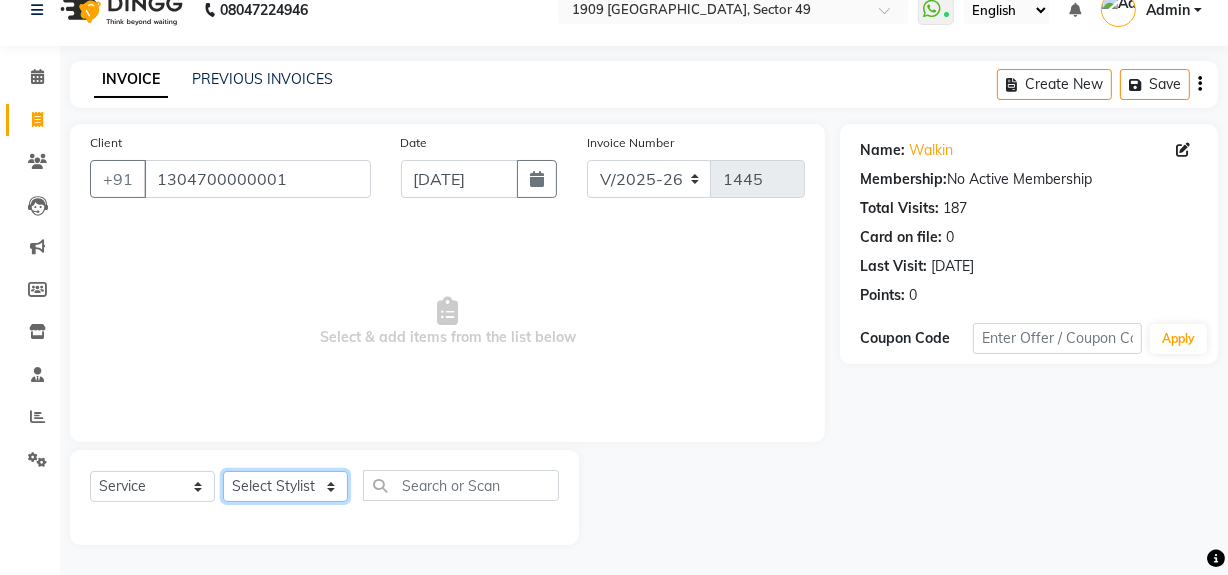 click on "Select Stylist Abdul Ahmed Arif Harun House Sale Jyoti Nisha Rehaan Ujjwal Umesh Veer vikram mehta Vishal" 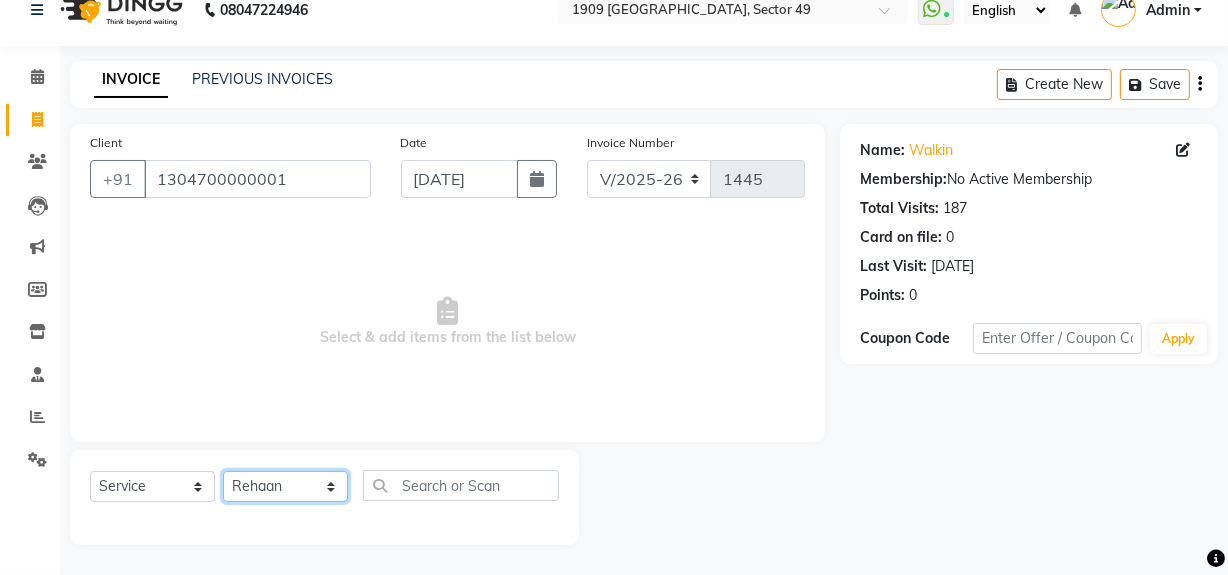 click on "Select Stylist Abdul Ahmed Arif Harun House Sale Jyoti Nisha Rehaan Ujjwal Umesh Veer vikram mehta Vishal" 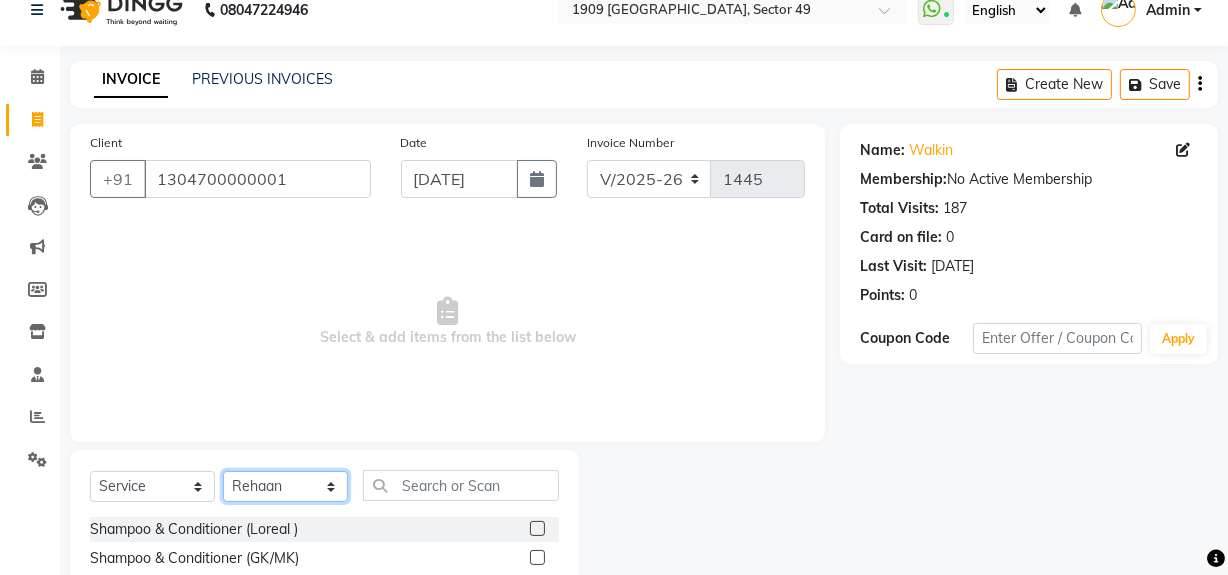 drag, startPoint x: 318, startPoint y: 489, endPoint x: 308, endPoint y: 474, distance: 18.027756 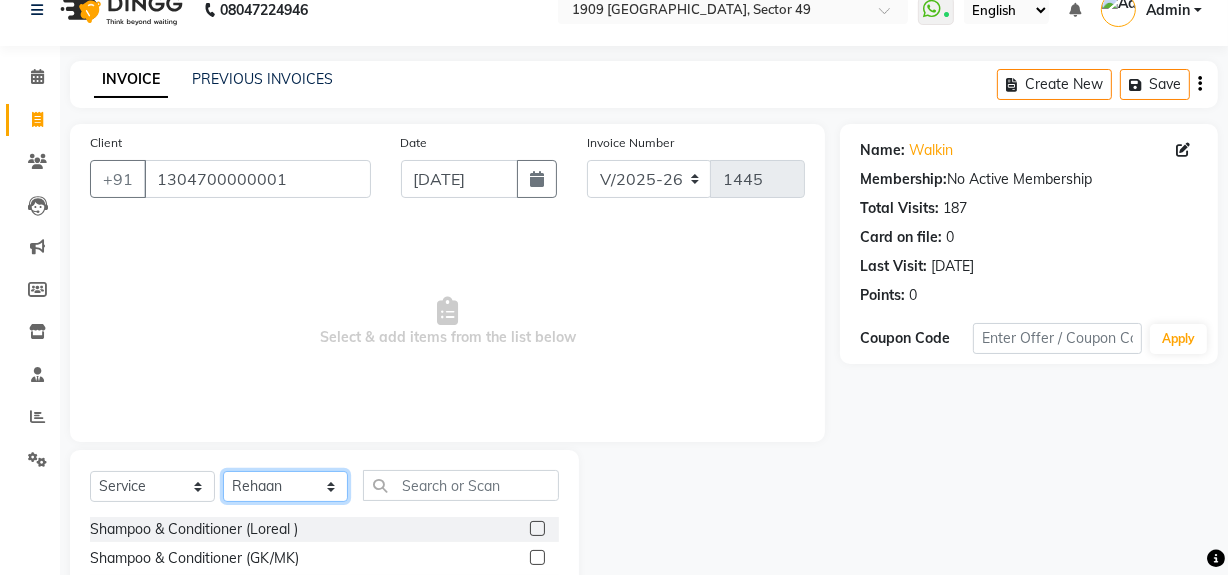 select on "83149" 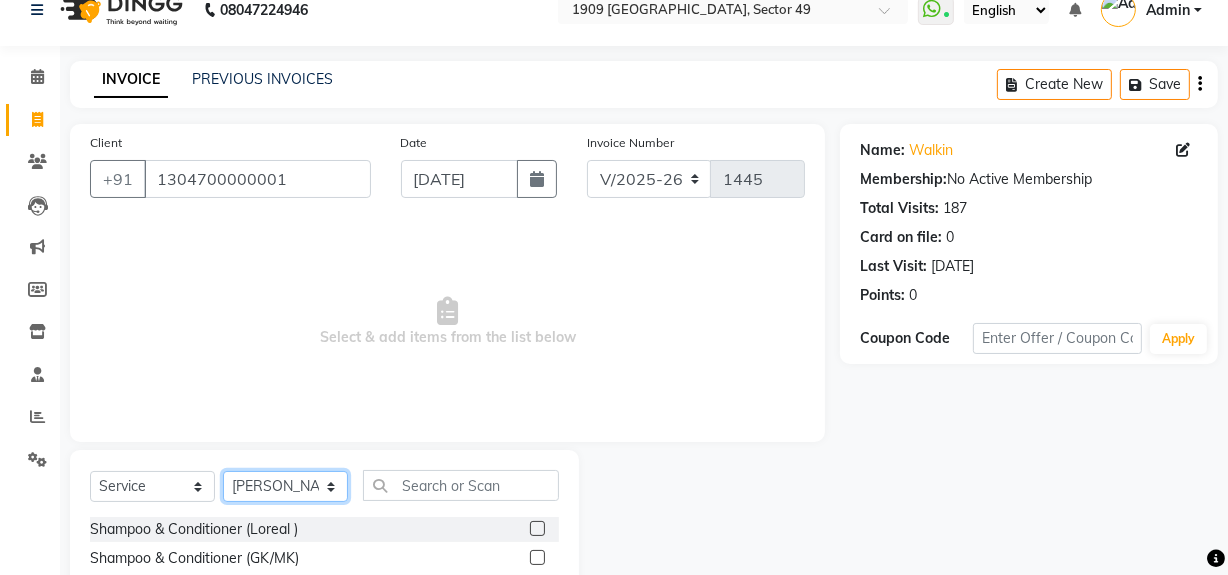 click on "Select Stylist Abdul Ahmed Arif Harun House Sale Jyoti Nisha Rehaan Ujjwal Umesh Veer vikram mehta Vishal" 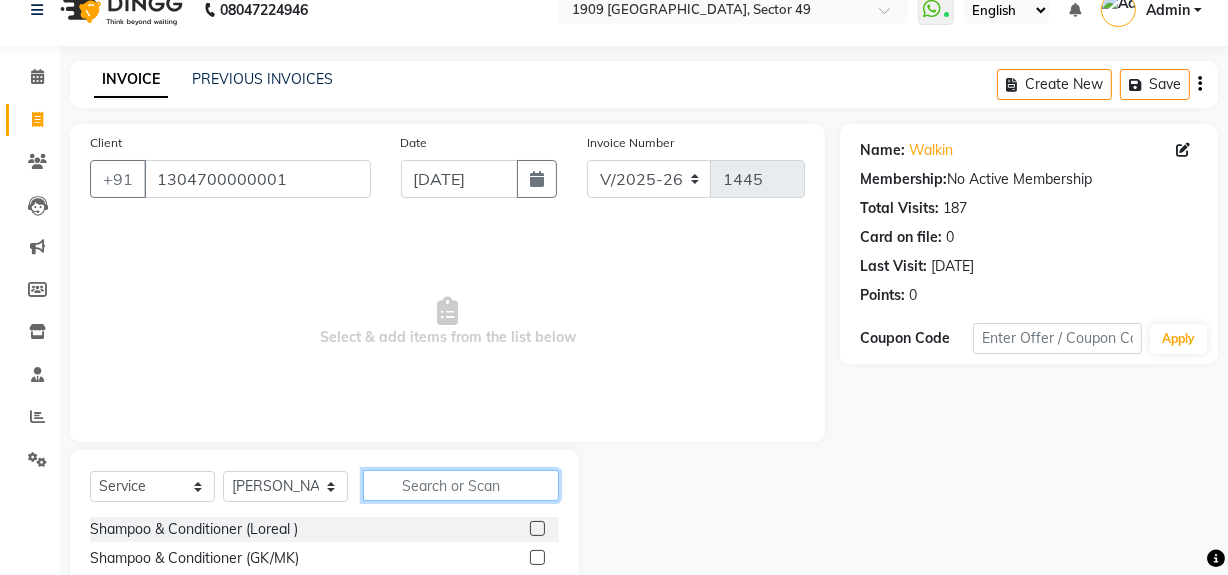 click 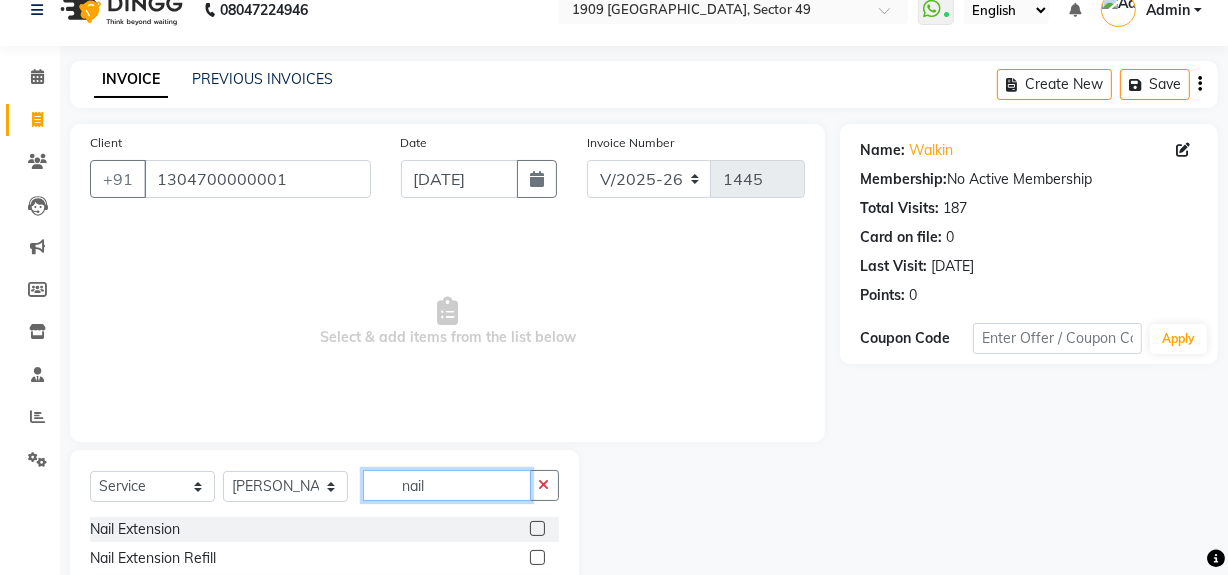 scroll, scrollTop: 170, scrollLeft: 0, axis: vertical 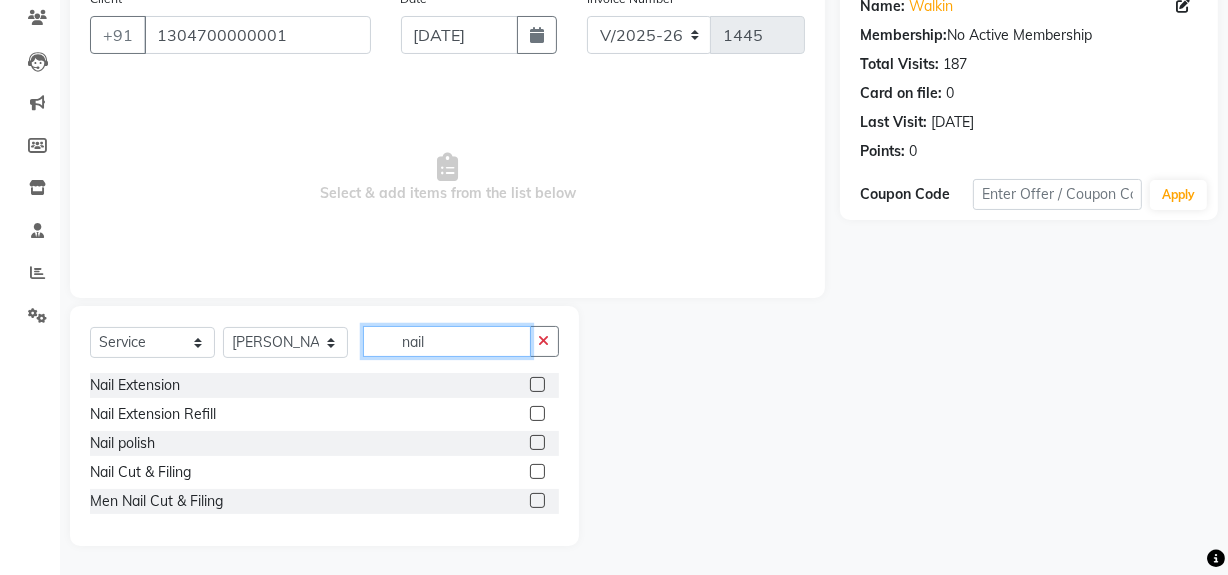type on "nail" 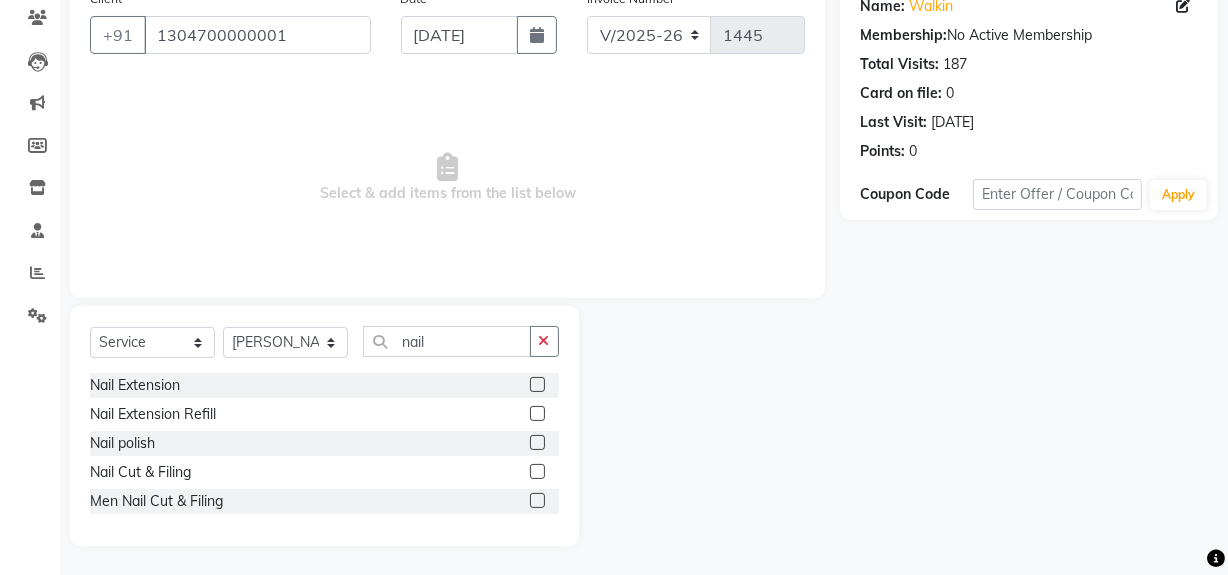 click 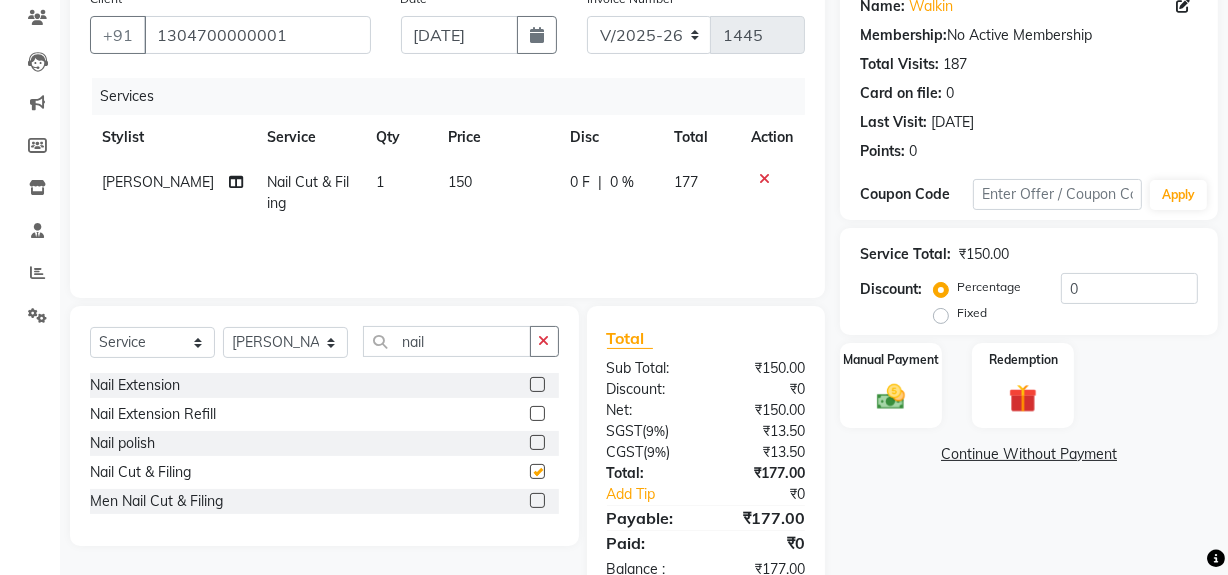 checkbox on "false" 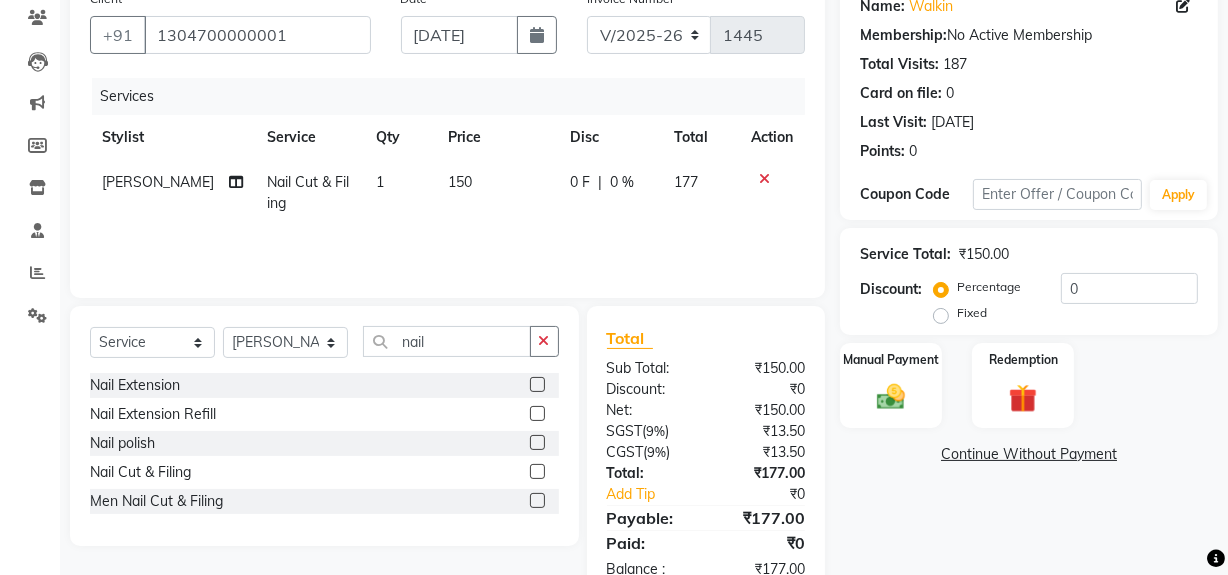 click on "150" 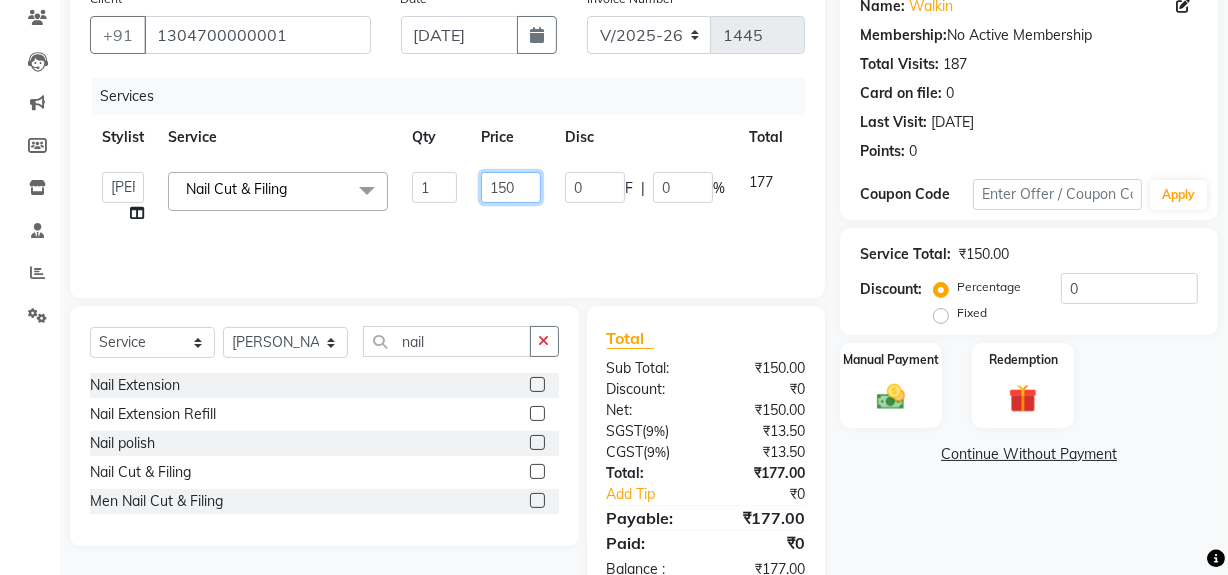 click on "150" 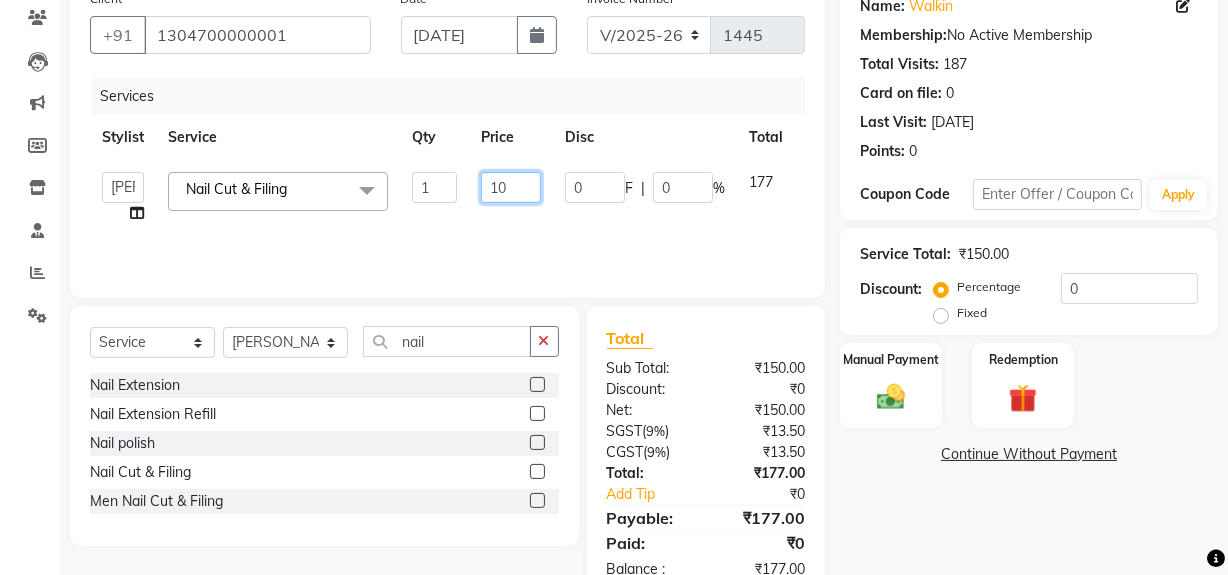 type on "100" 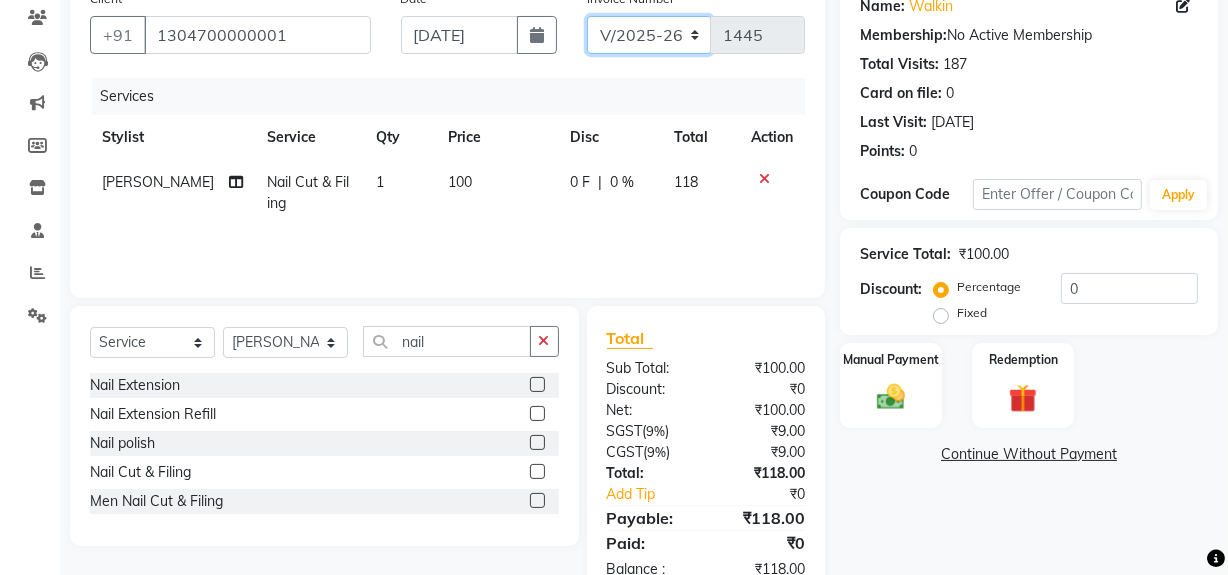click on "V/2025 V/2025-26" 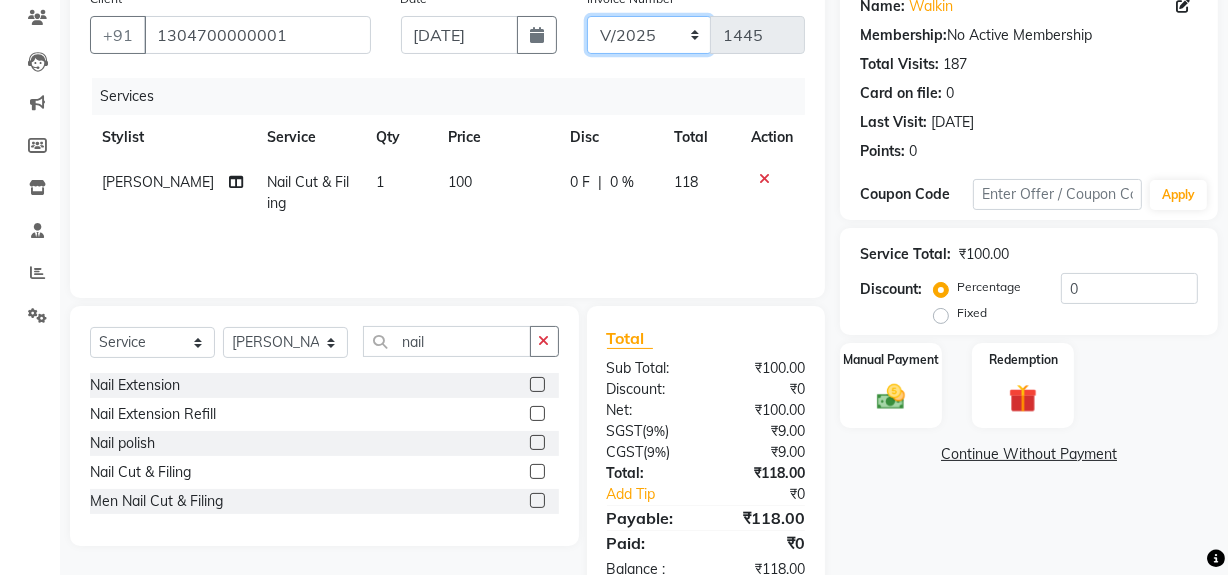 click on "V/2025 V/2025-26" 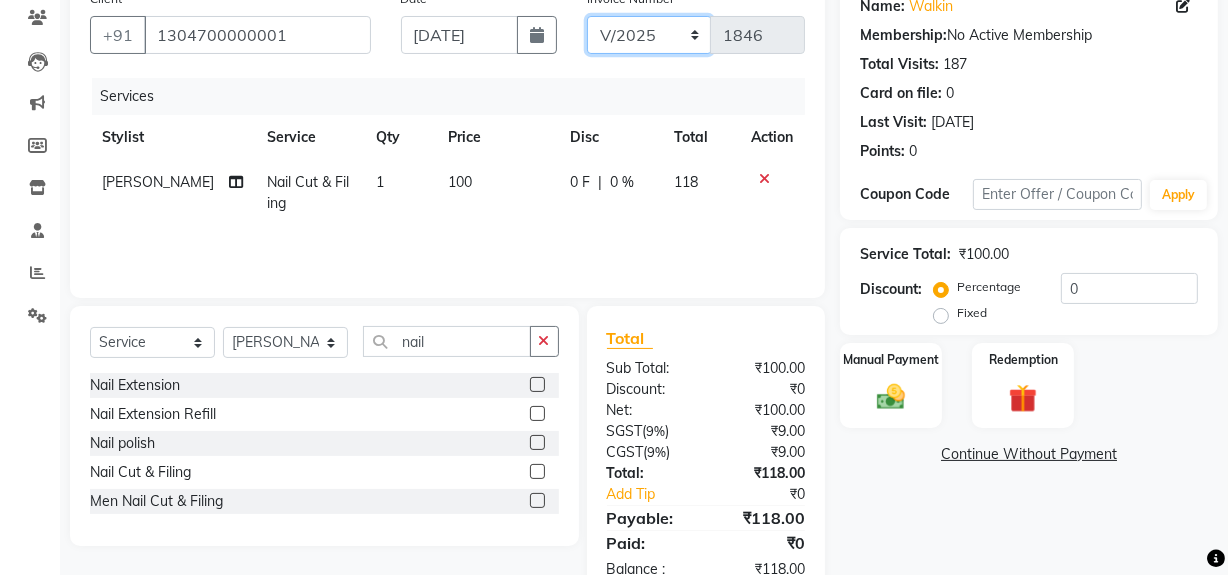 scroll, scrollTop: 1, scrollLeft: 0, axis: vertical 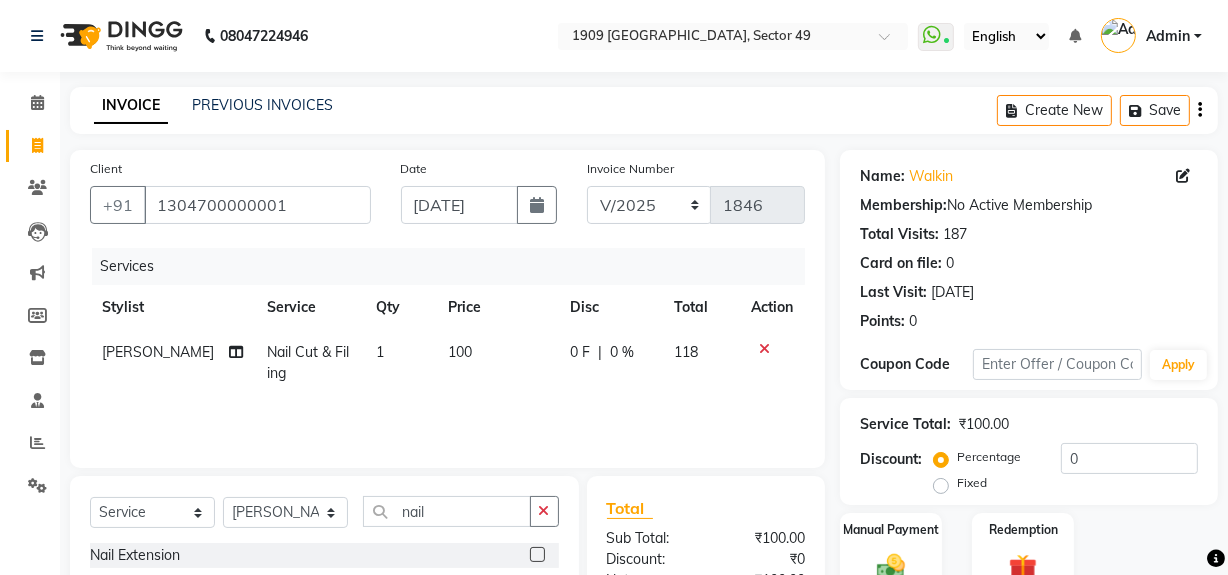 click 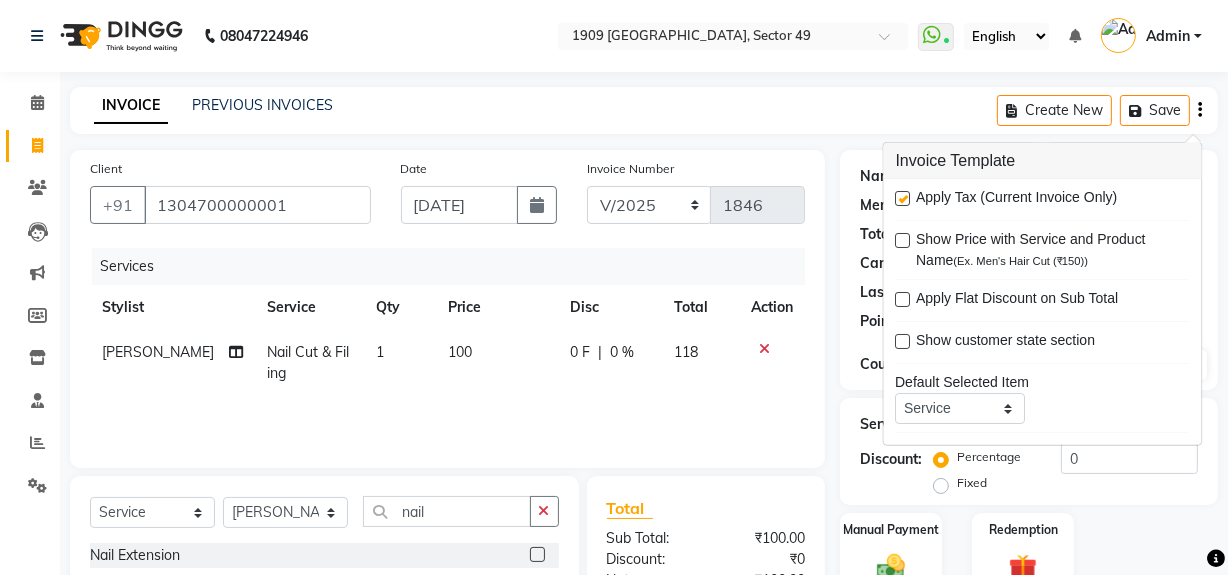 click at bounding box center [903, 198] 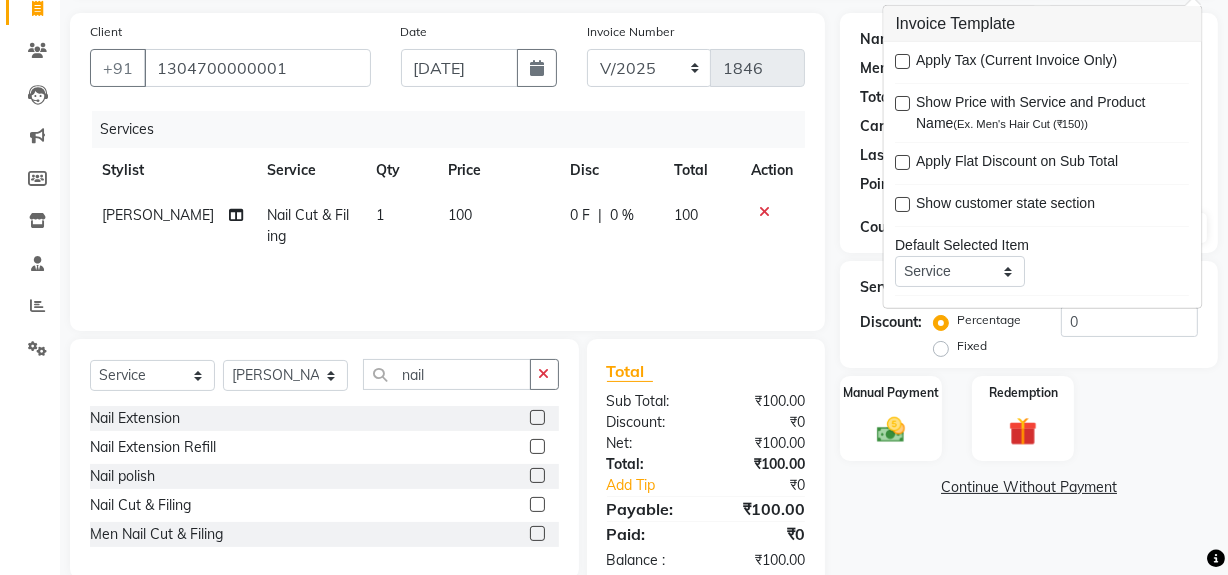 scroll, scrollTop: 182, scrollLeft: 0, axis: vertical 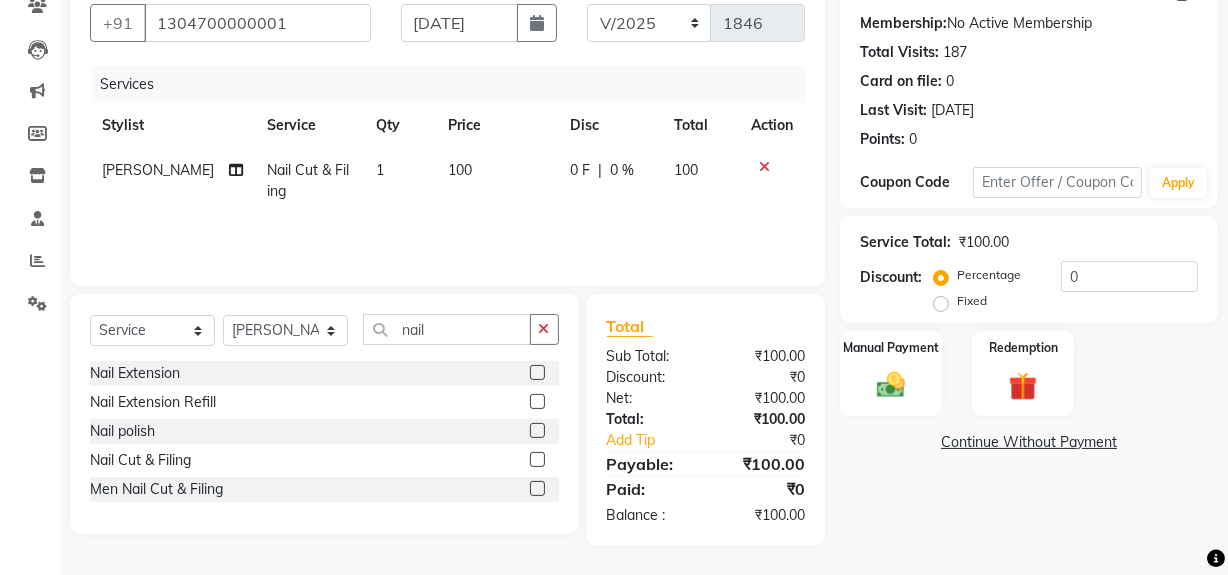 drag, startPoint x: 944, startPoint y: 526, endPoint x: 939, endPoint y: 478, distance: 48.259712 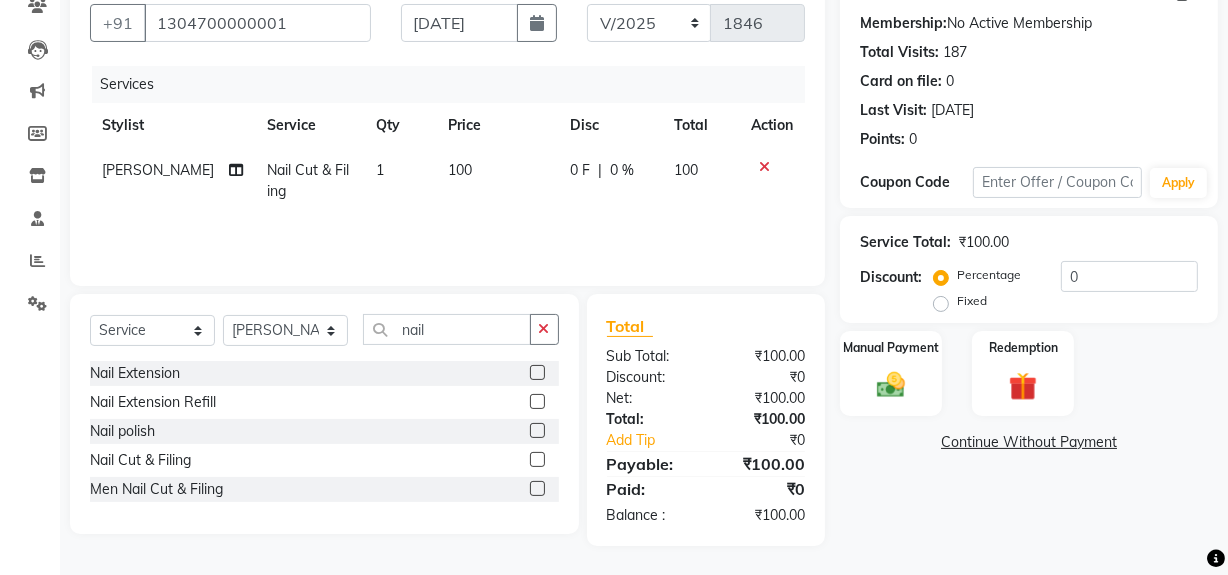 click on "Name: Walkin  Membership:  No Active Membership  Total Visits:  187 Card on file:  0 Last Visit:   10-07-2025 Points:   0  Coupon Code Apply Service Total:  ₹100.00  Discount:  Percentage   Fixed  0 Manual Payment Redemption  Continue Without Payment" 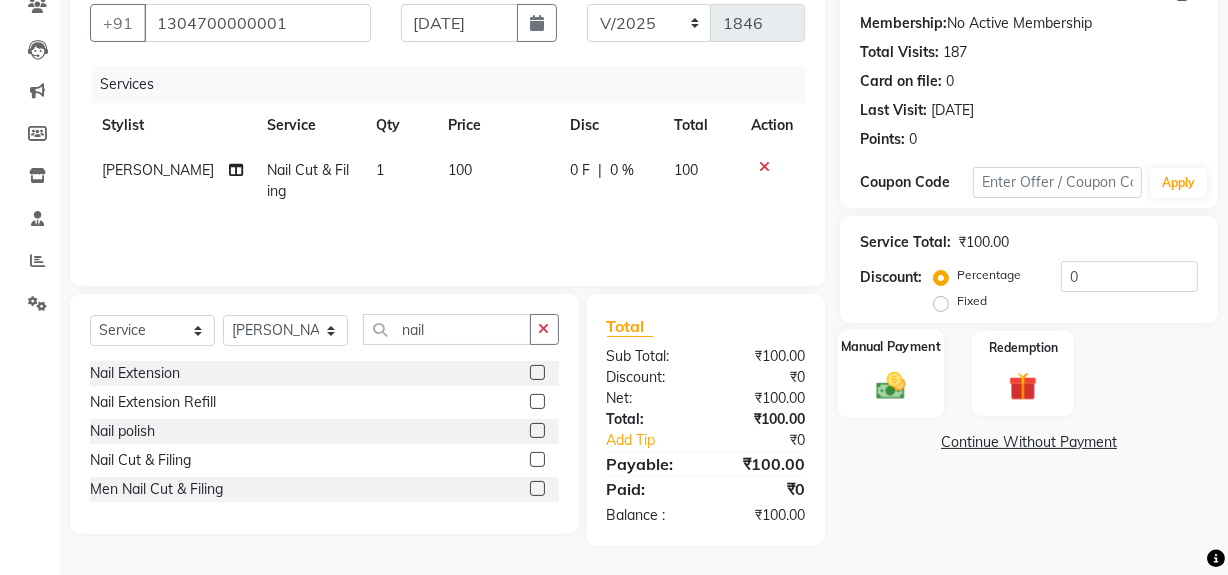 click 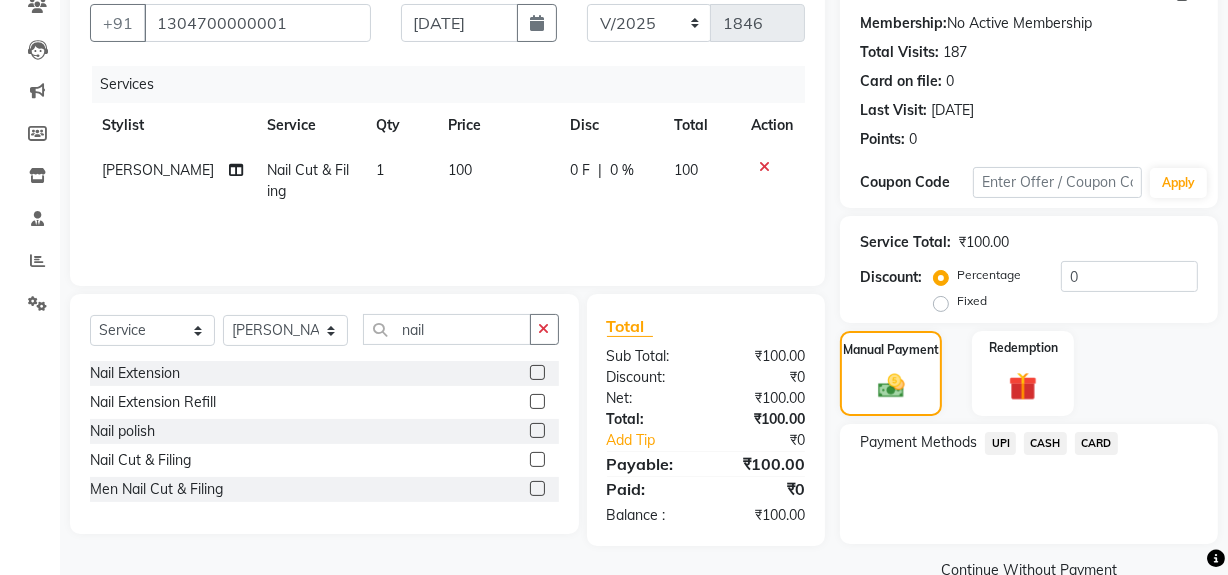 click on "CASH" 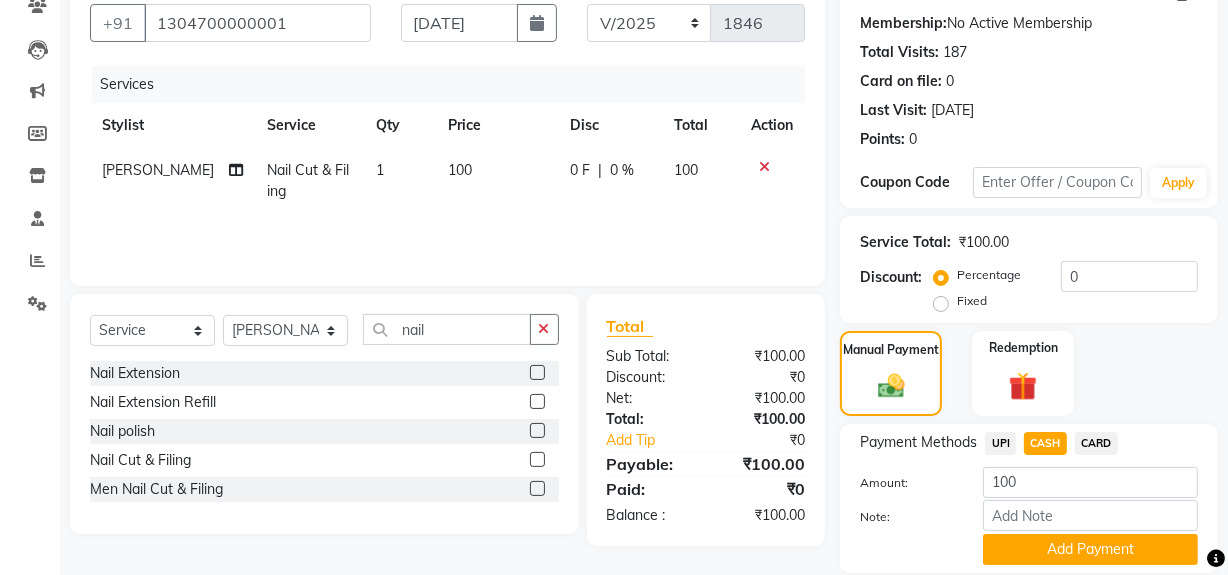 drag, startPoint x: 1061, startPoint y: 535, endPoint x: 1204, endPoint y: 440, distance: 171.67993 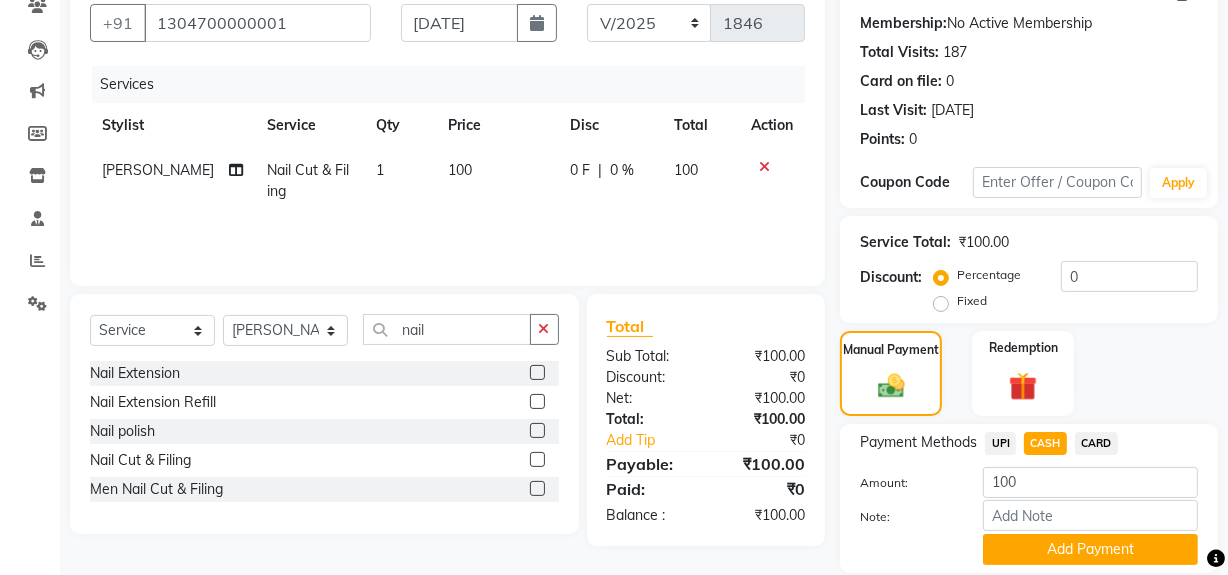 scroll, scrollTop: 250, scrollLeft: 0, axis: vertical 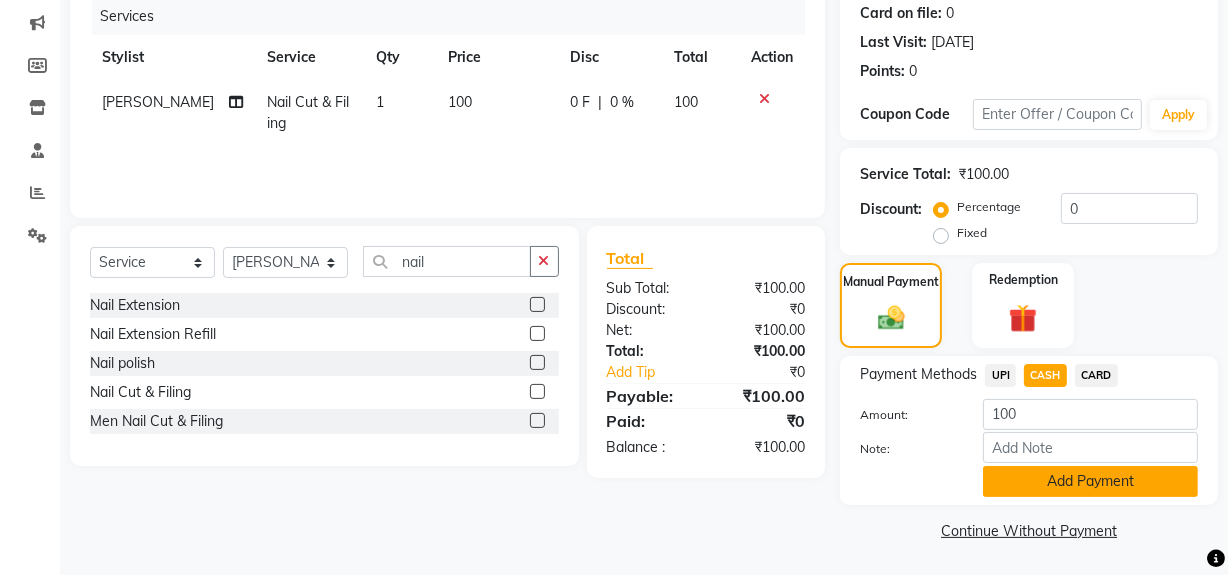 click on "Add Payment" 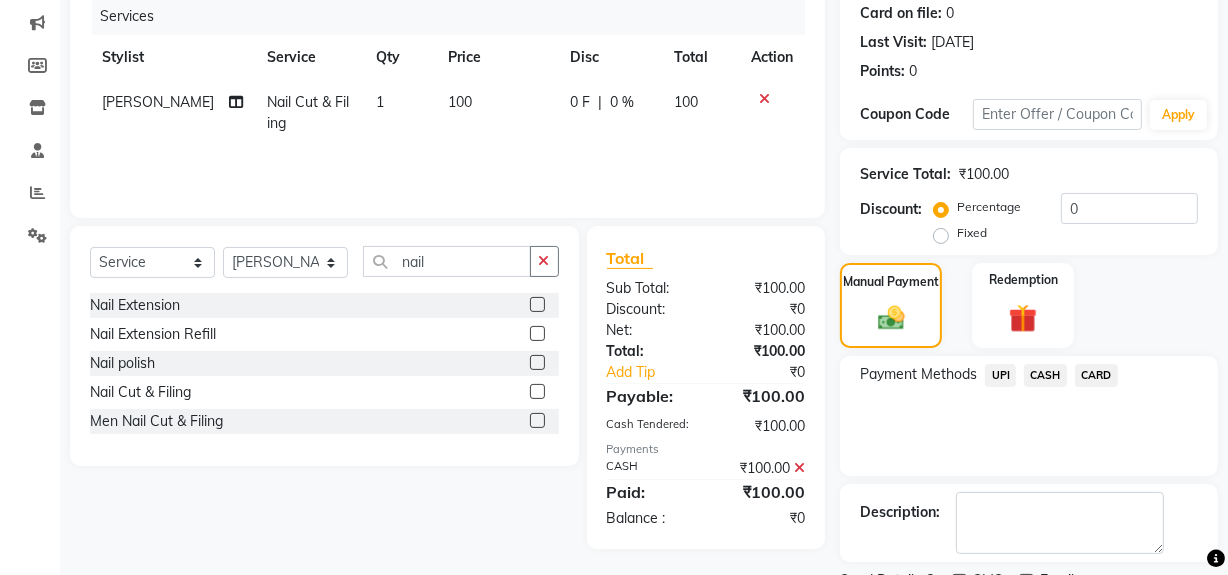 scroll, scrollTop: 333, scrollLeft: 0, axis: vertical 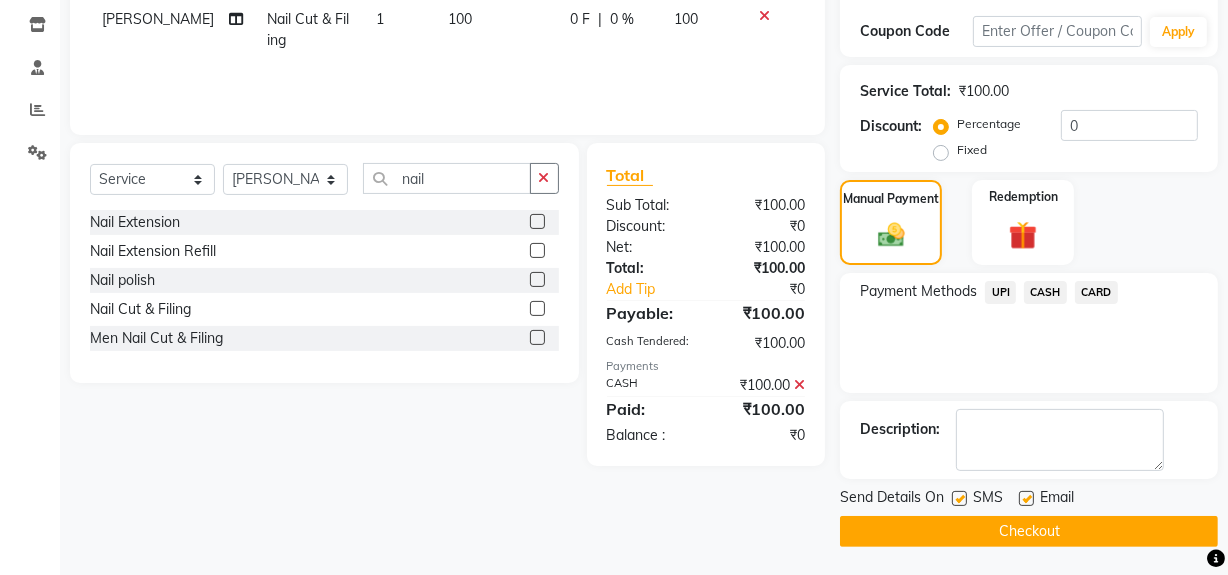 click 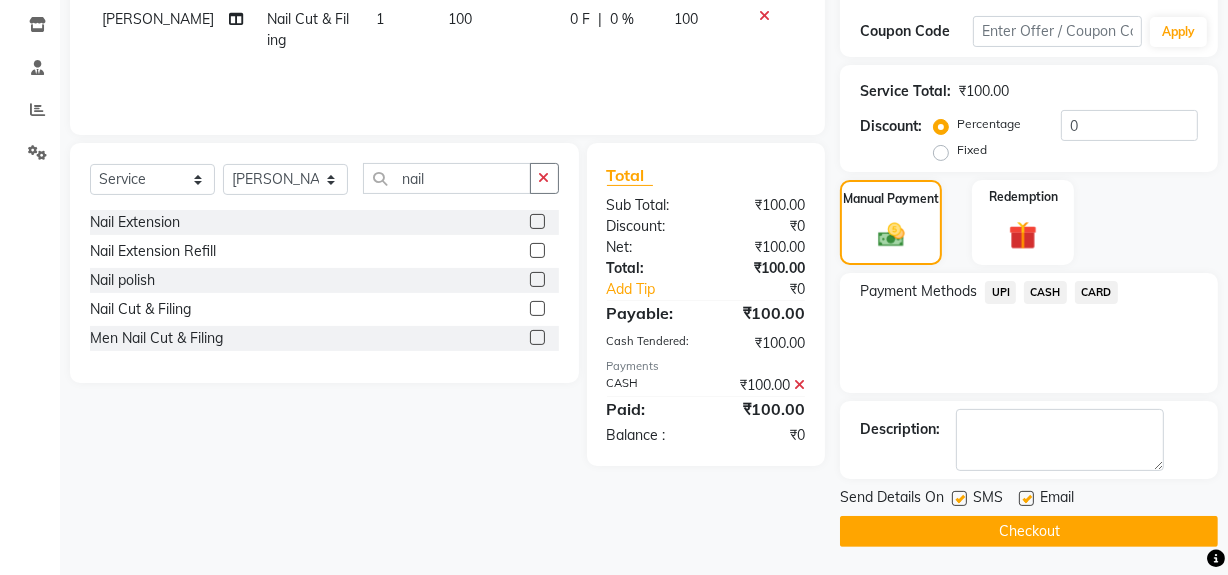 click at bounding box center (958, 499) 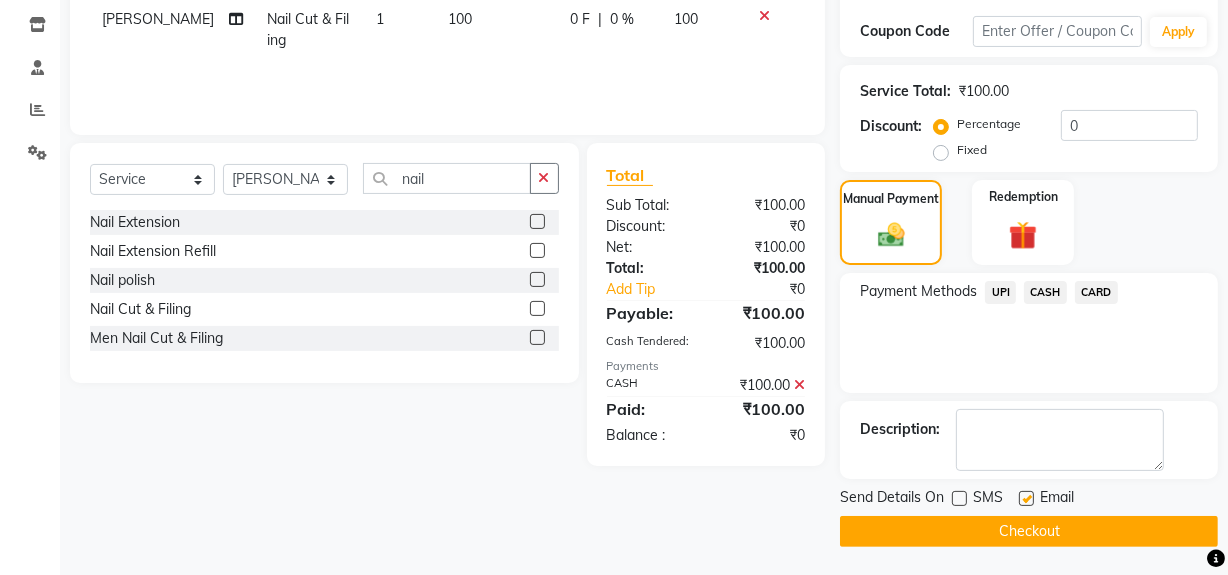 drag, startPoint x: 952, startPoint y: 538, endPoint x: 837, endPoint y: 508, distance: 118.84864 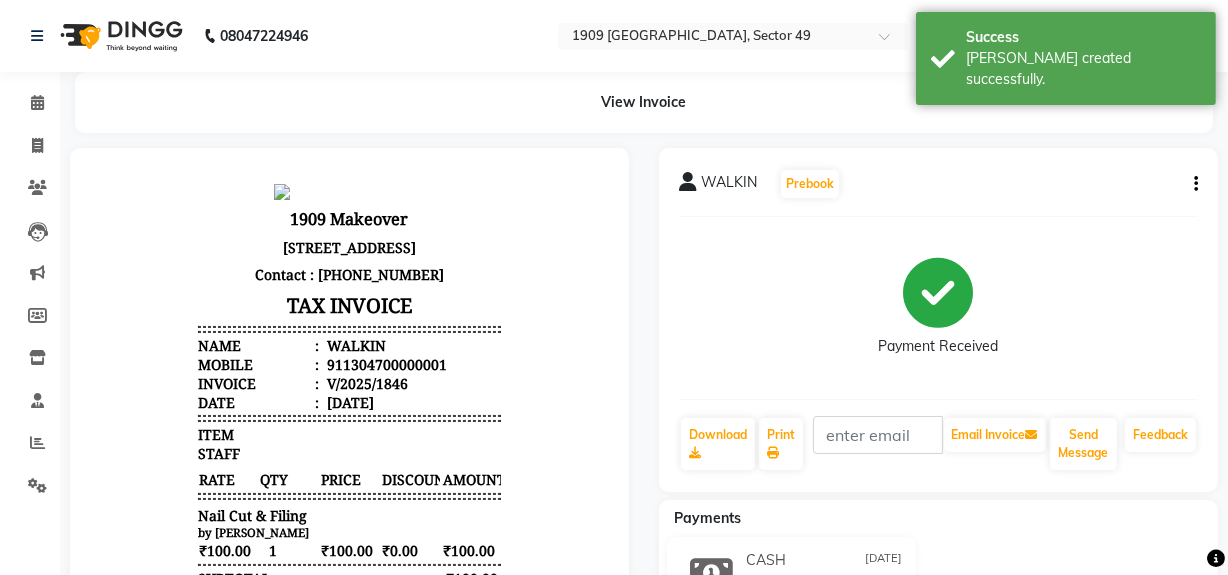 scroll, scrollTop: 0, scrollLeft: 0, axis: both 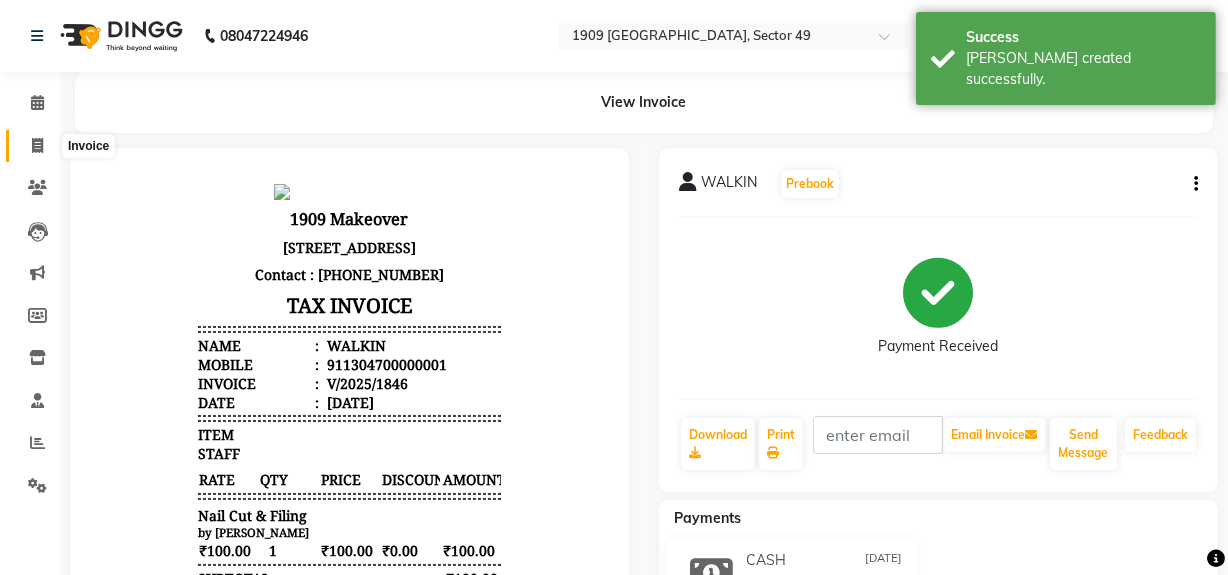 click 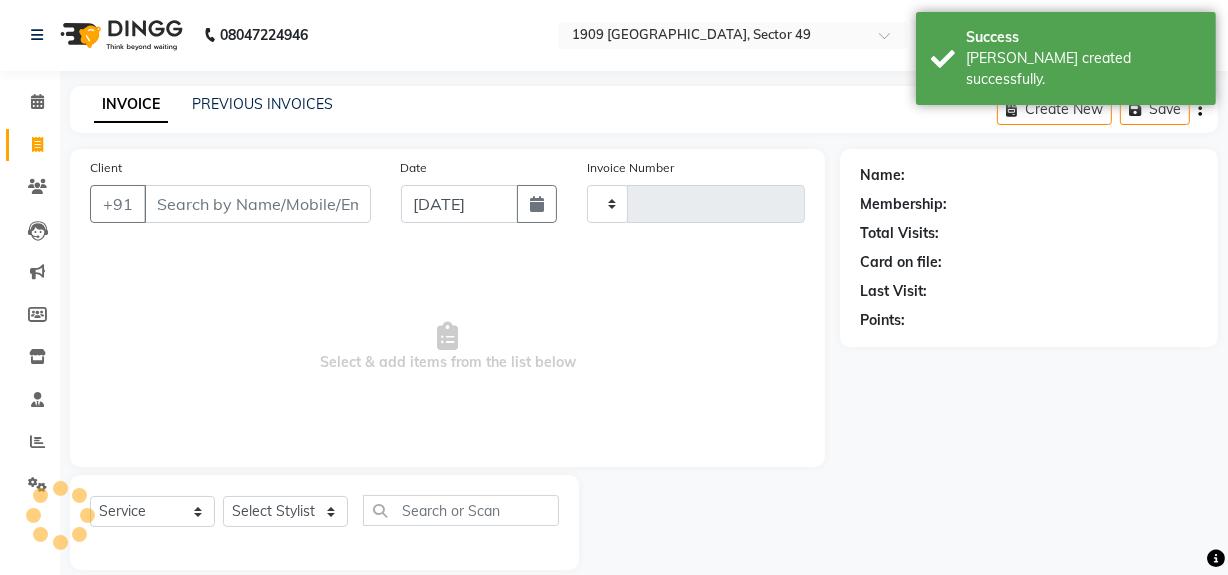 type on "1445" 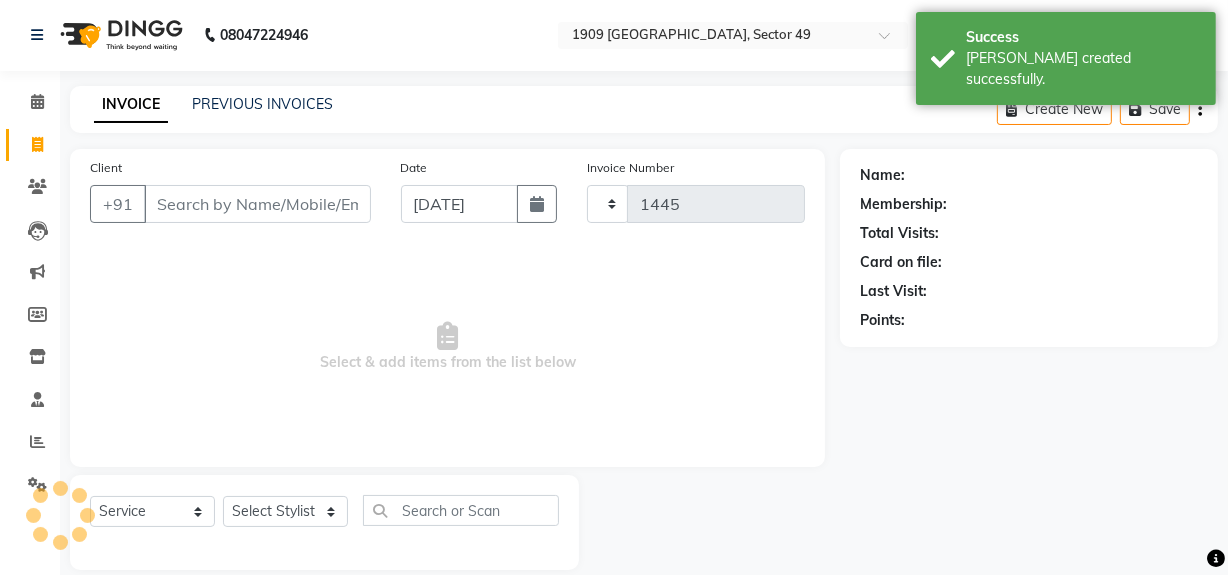scroll, scrollTop: 26, scrollLeft: 0, axis: vertical 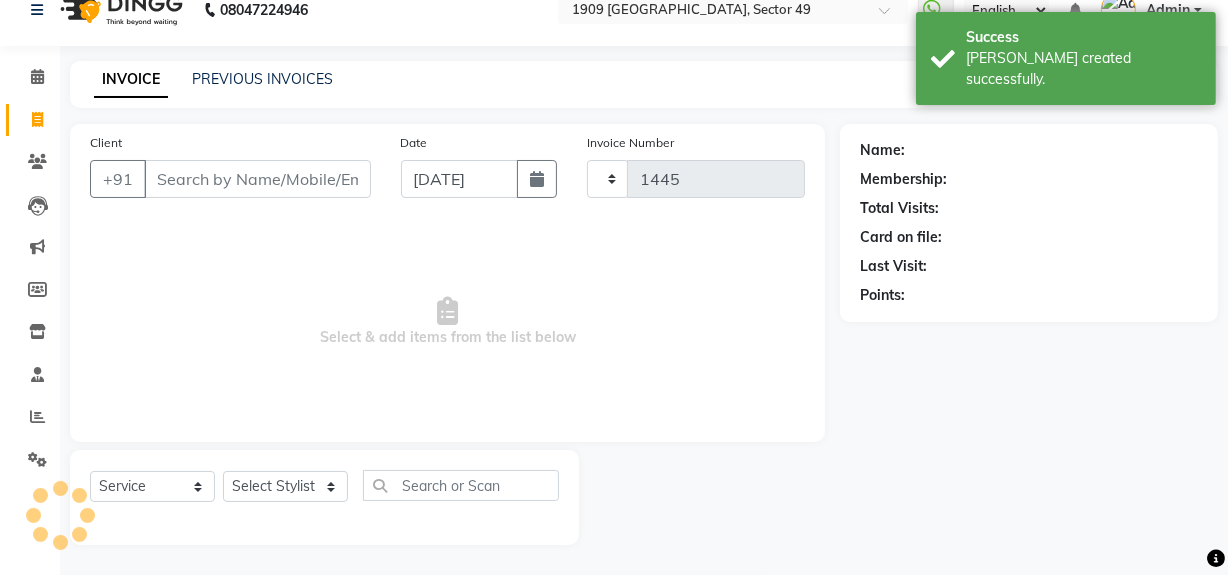 select on "6923" 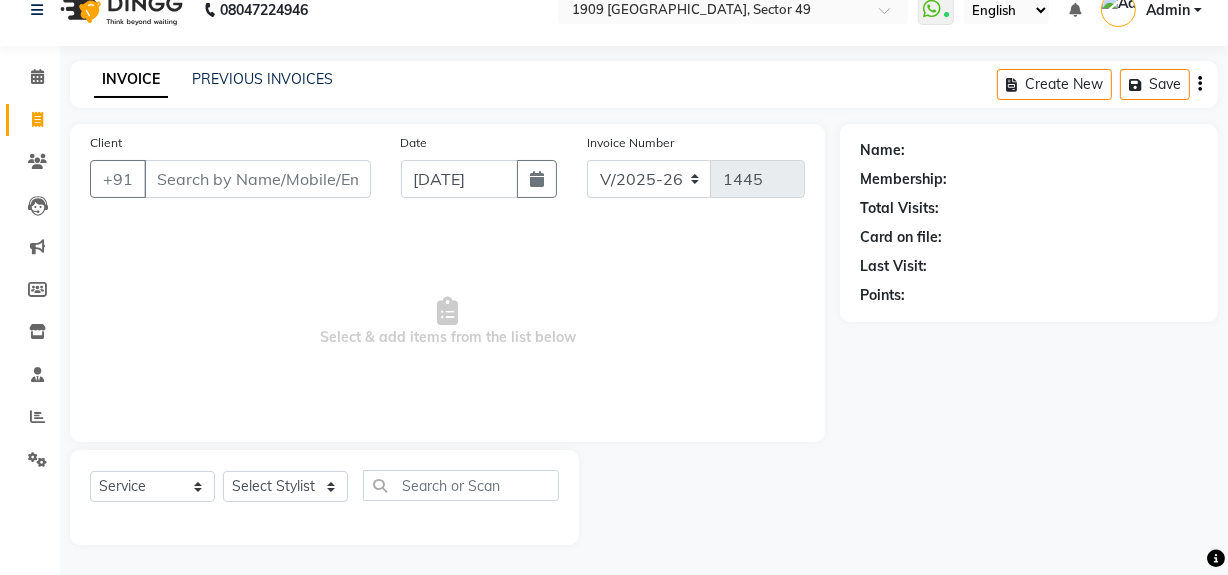 click on "Name: Membership: Total Visits: Card on file: Last Visit:  Points:" 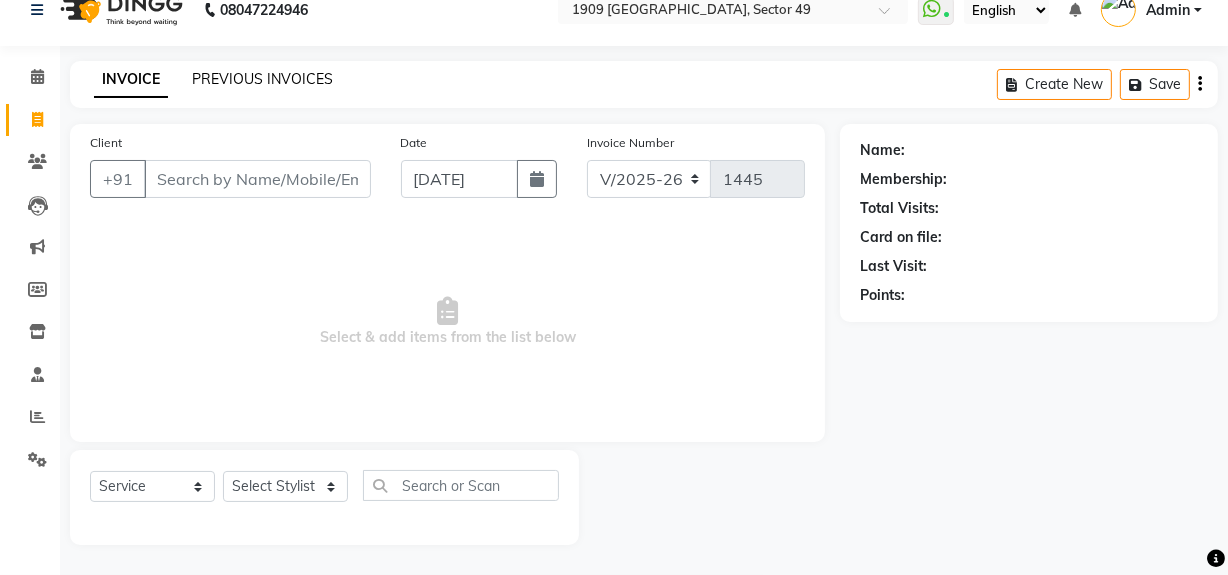 click on "PREVIOUS INVOICES" 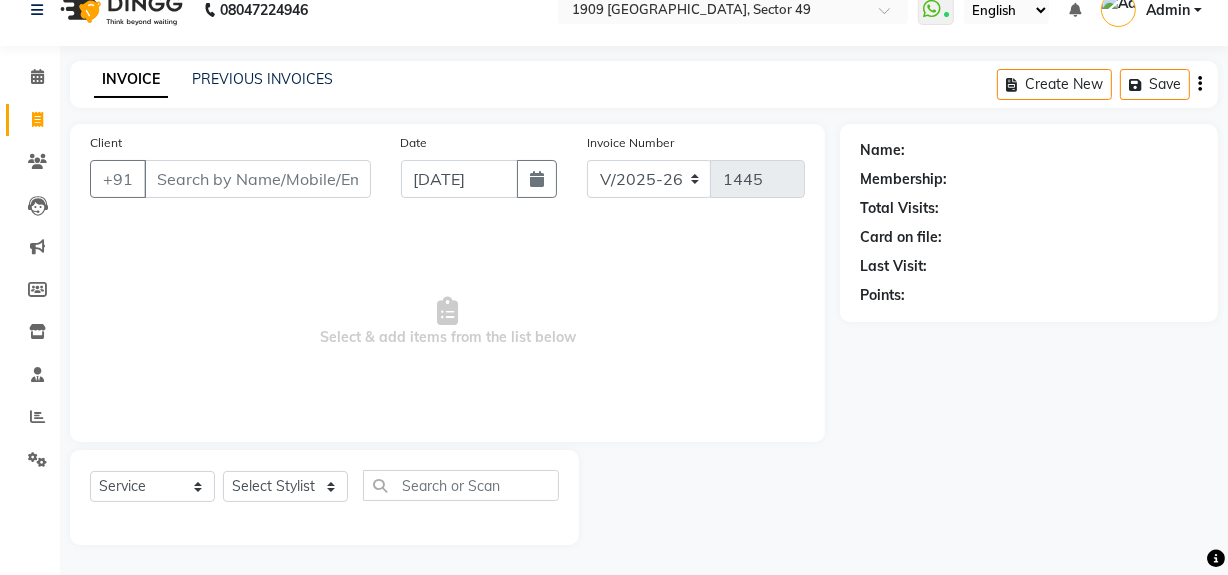 scroll, scrollTop: 0, scrollLeft: 0, axis: both 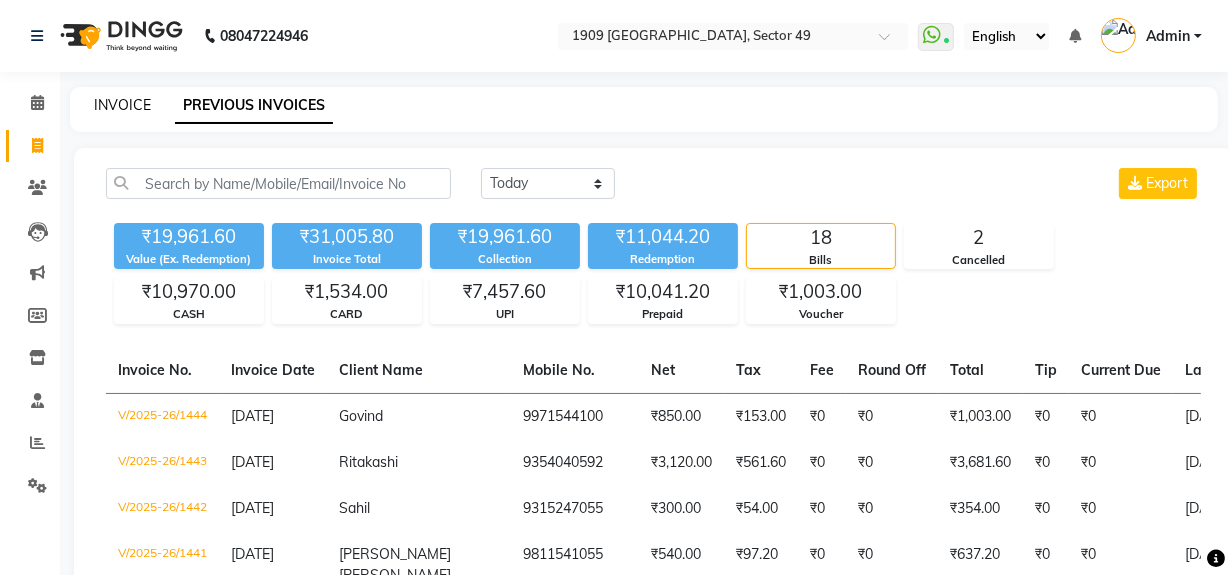 click on "INVOICE" 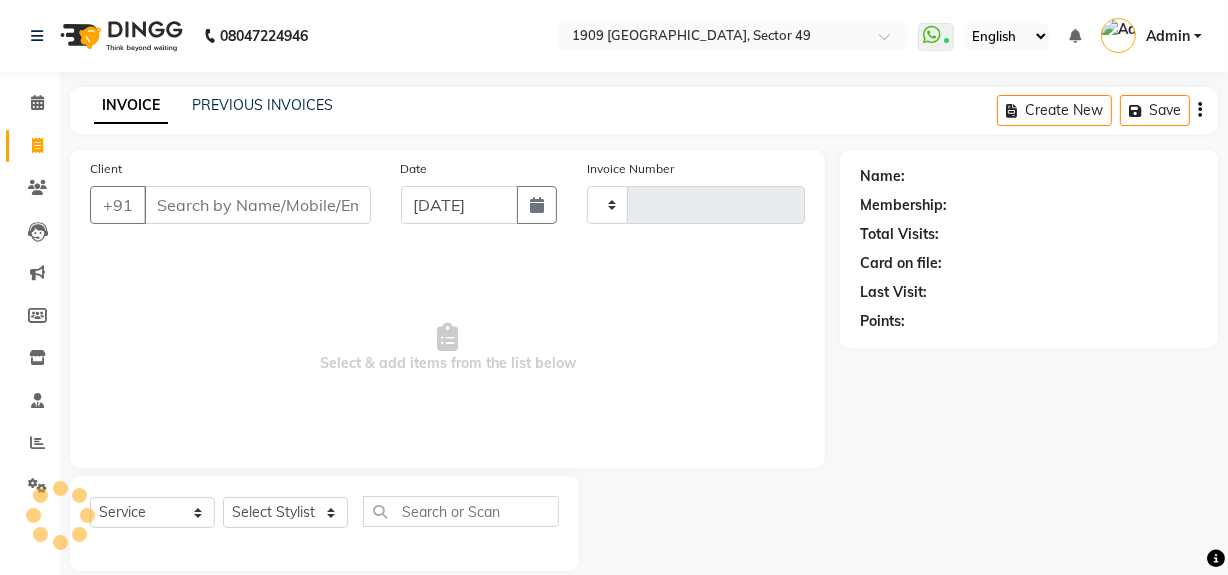 scroll, scrollTop: 26, scrollLeft: 0, axis: vertical 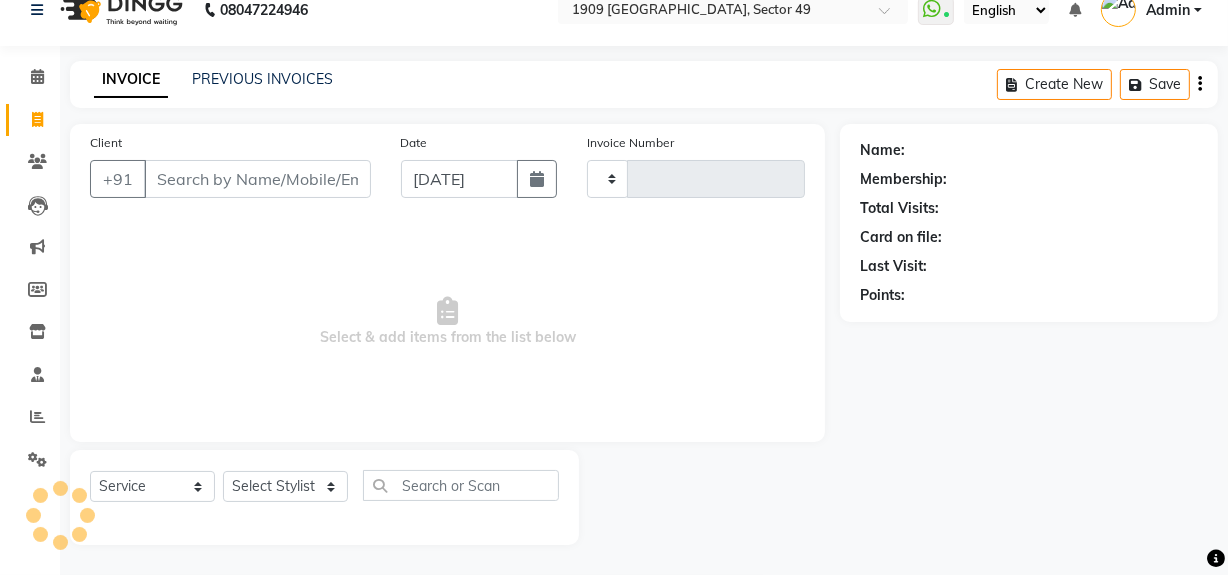 type on "1445" 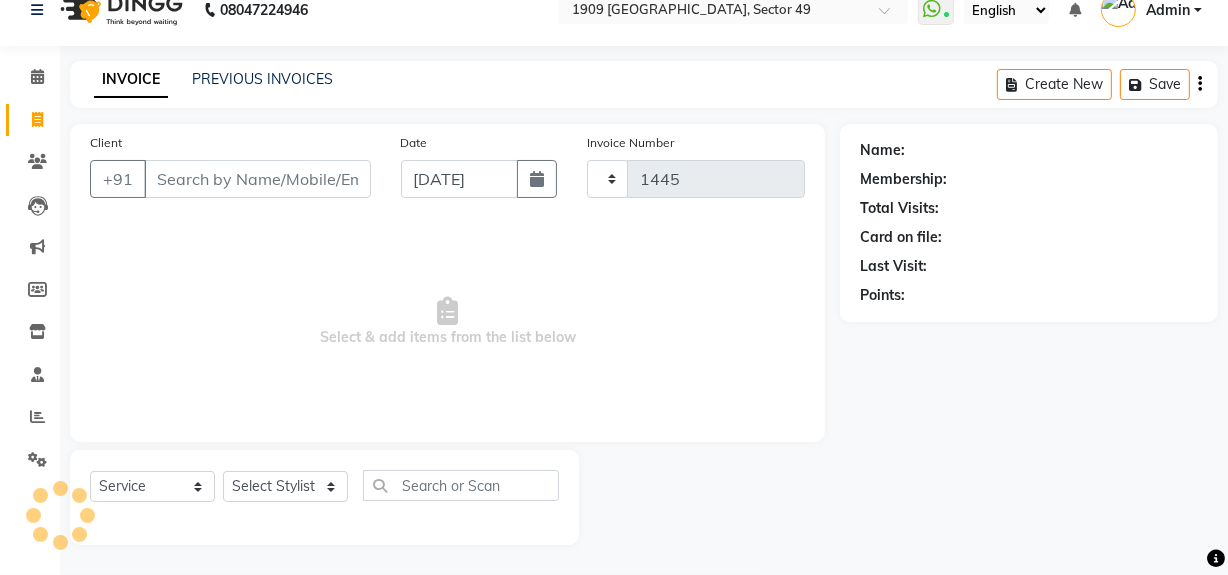 select on "6923" 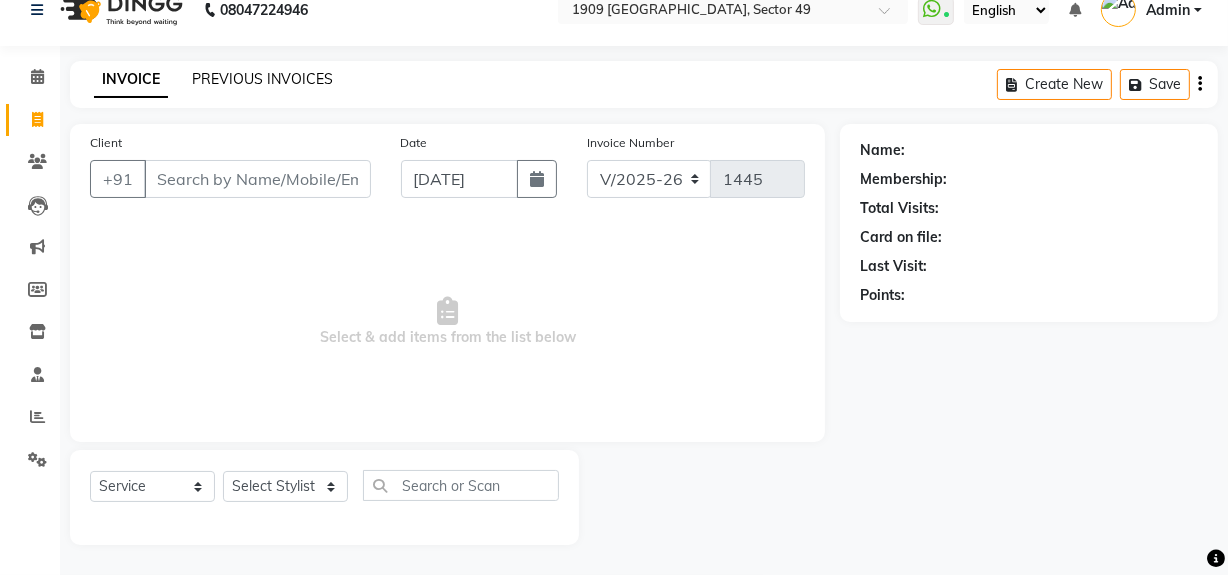 click on "PREVIOUS INVOICES" 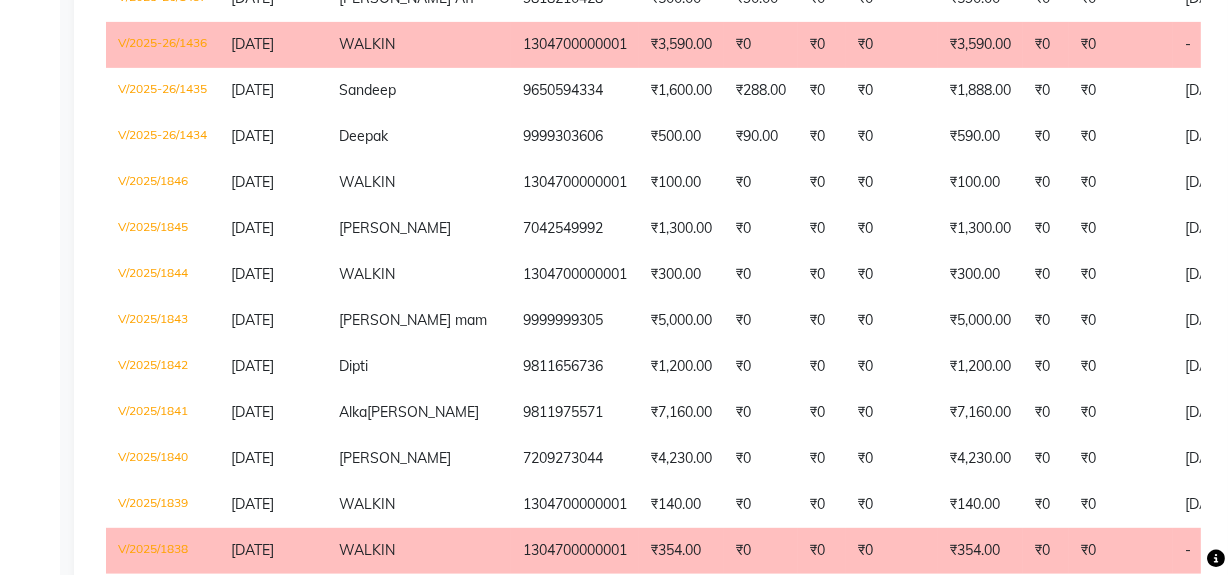 scroll, scrollTop: 763, scrollLeft: 0, axis: vertical 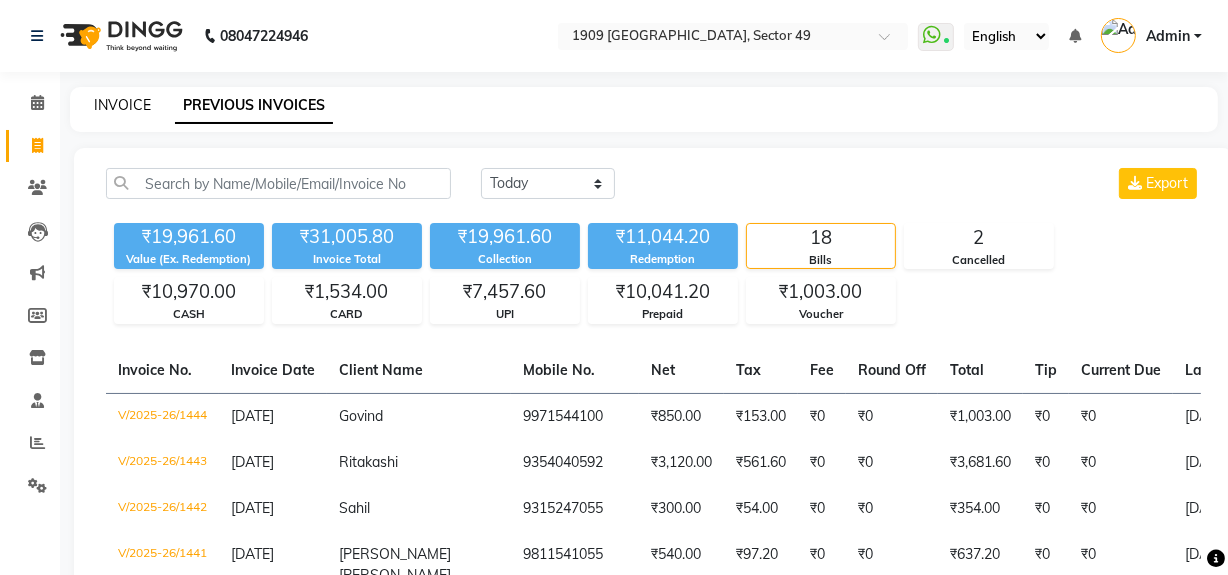 click on "INVOICE" 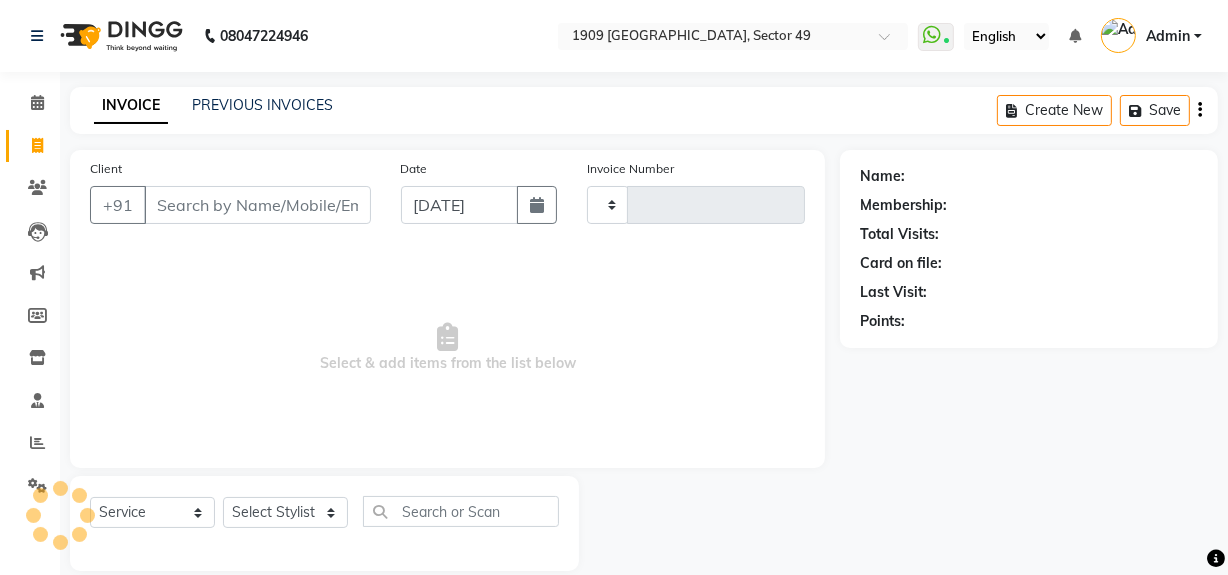scroll, scrollTop: 26, scrollLeft: 0, axis: vertical 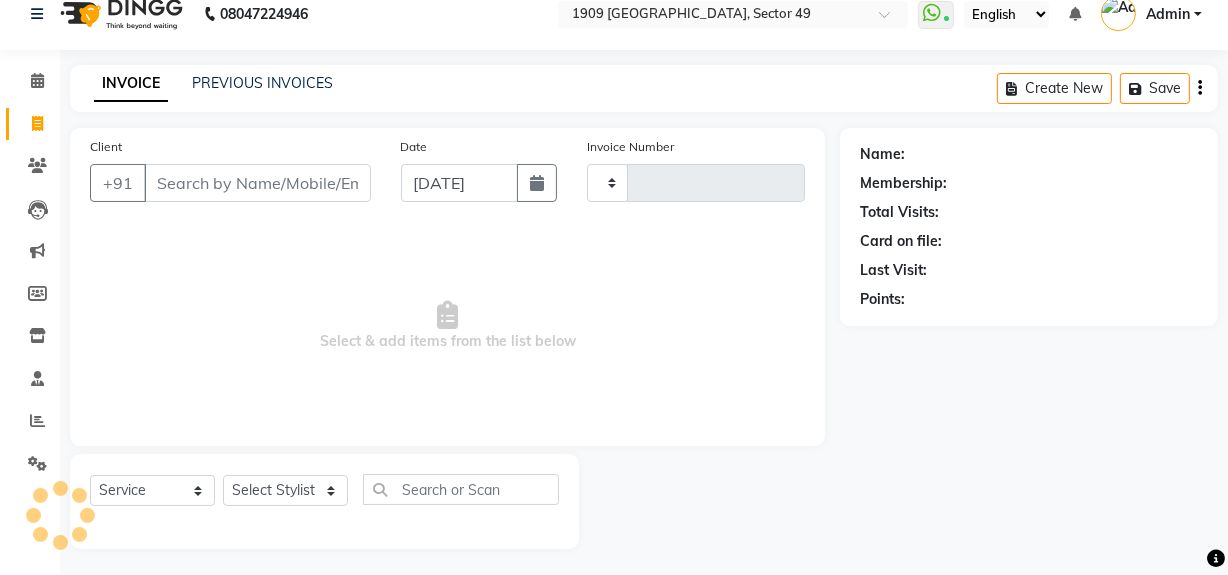type on "1445" 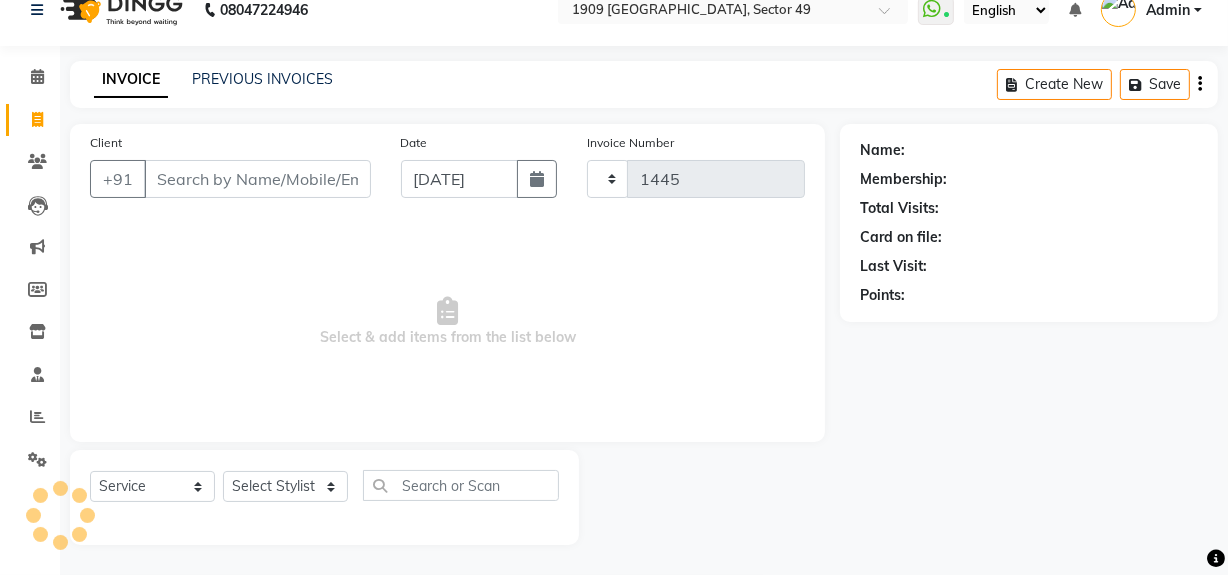 select on "6923" 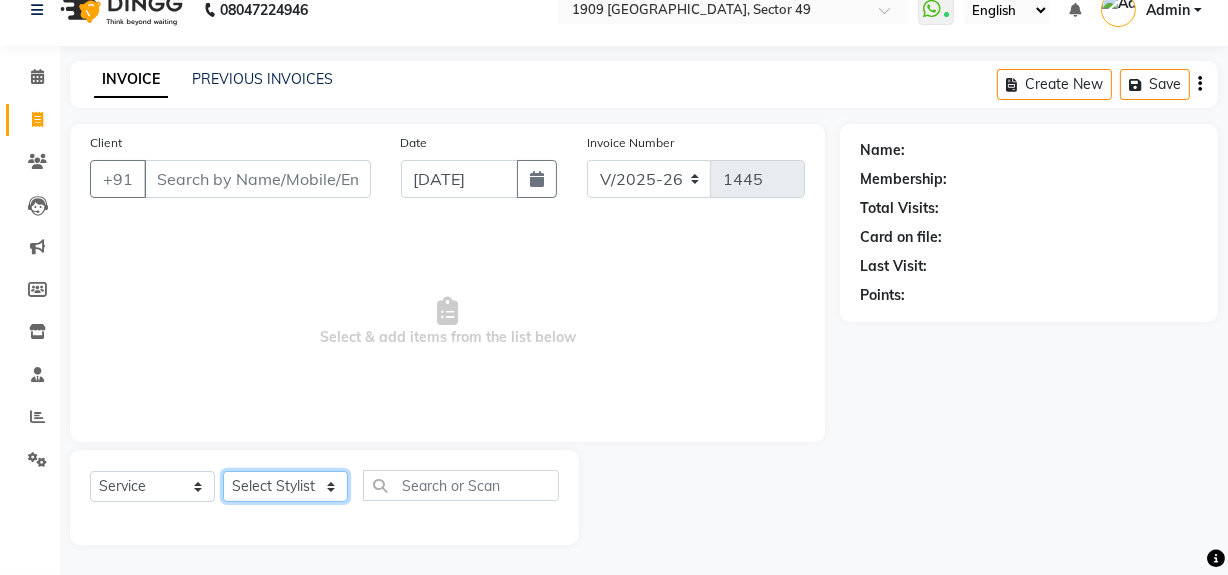 click on "Select Stylist" 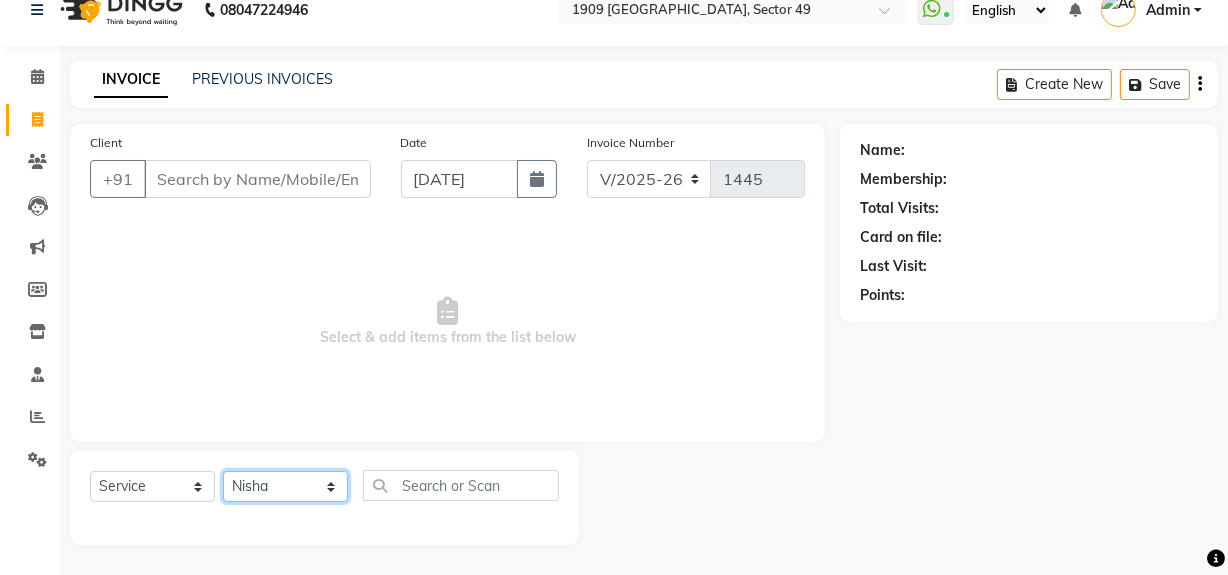 click on "Select Stylist Abdul Ahmed Arif Harun House Sale Jyoti Nisha Rehaan Ujjwal Umesh Veer vikram mehta Vishal" 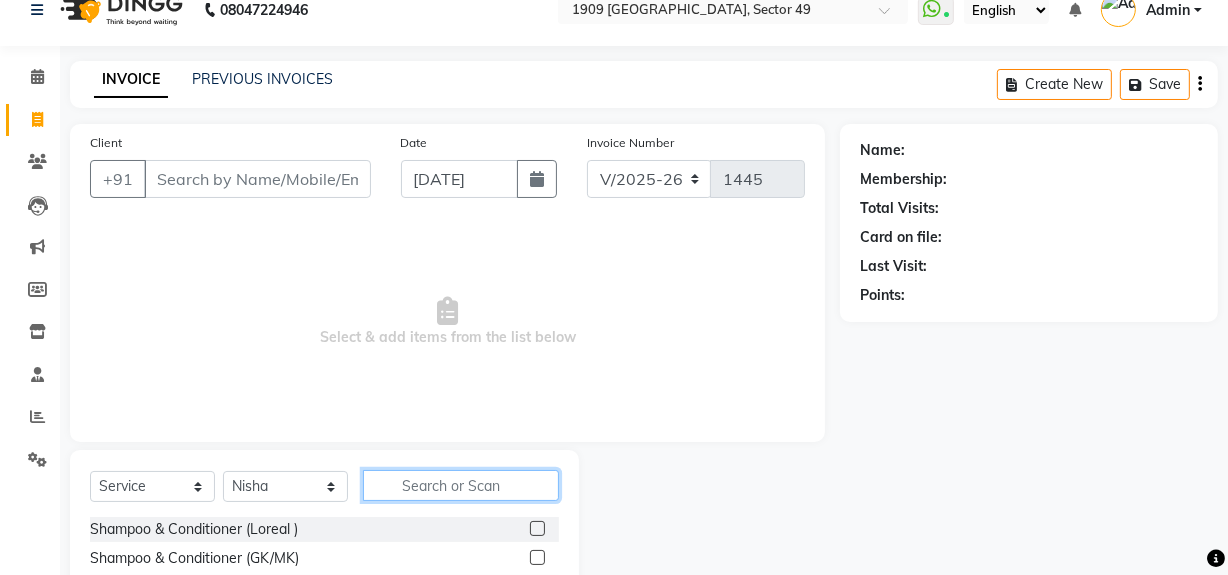 click 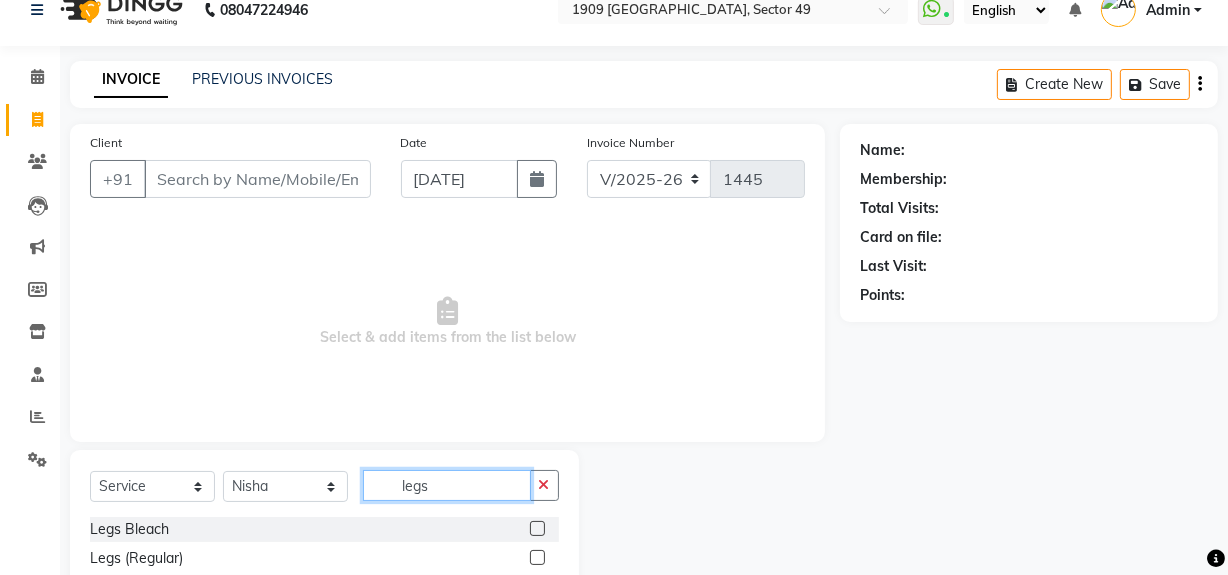 scroll, scrollTop: 170, scrollLeft: 0, axis: vertical 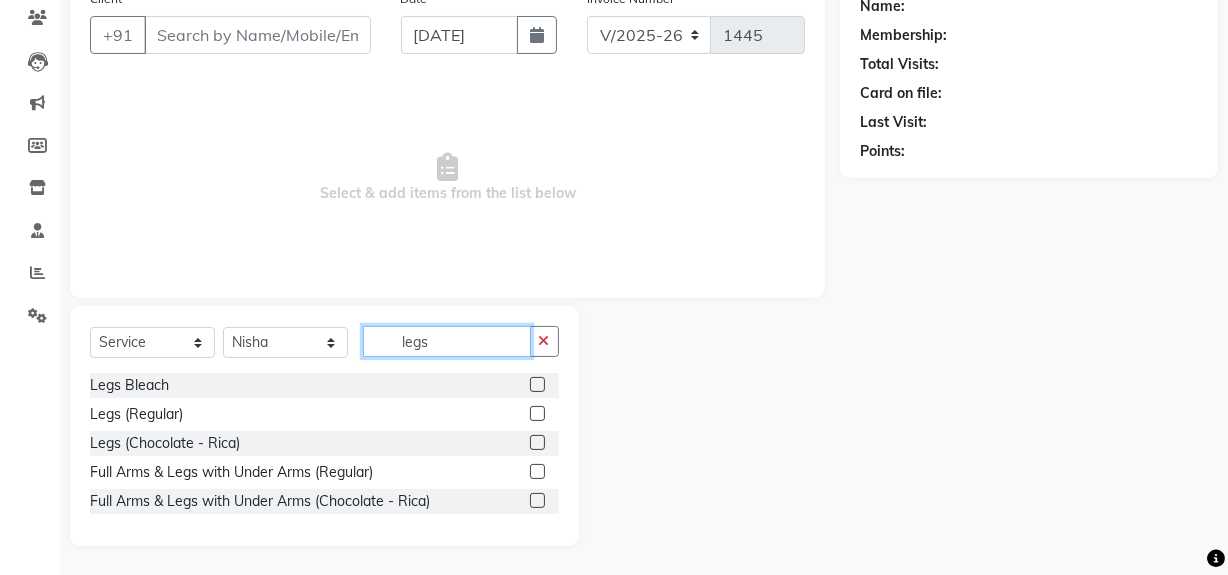 type on "legs" 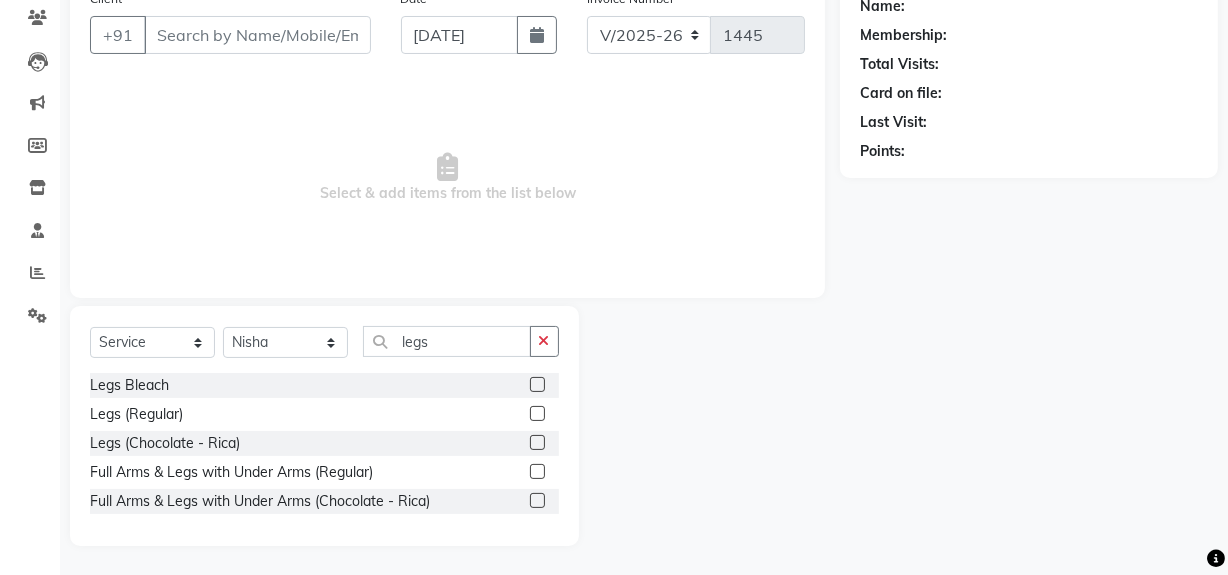 drag, startPoint x: 540, startPoint y: 494, endPoint x: 525, endPoint y: 496, distance: 15.132746 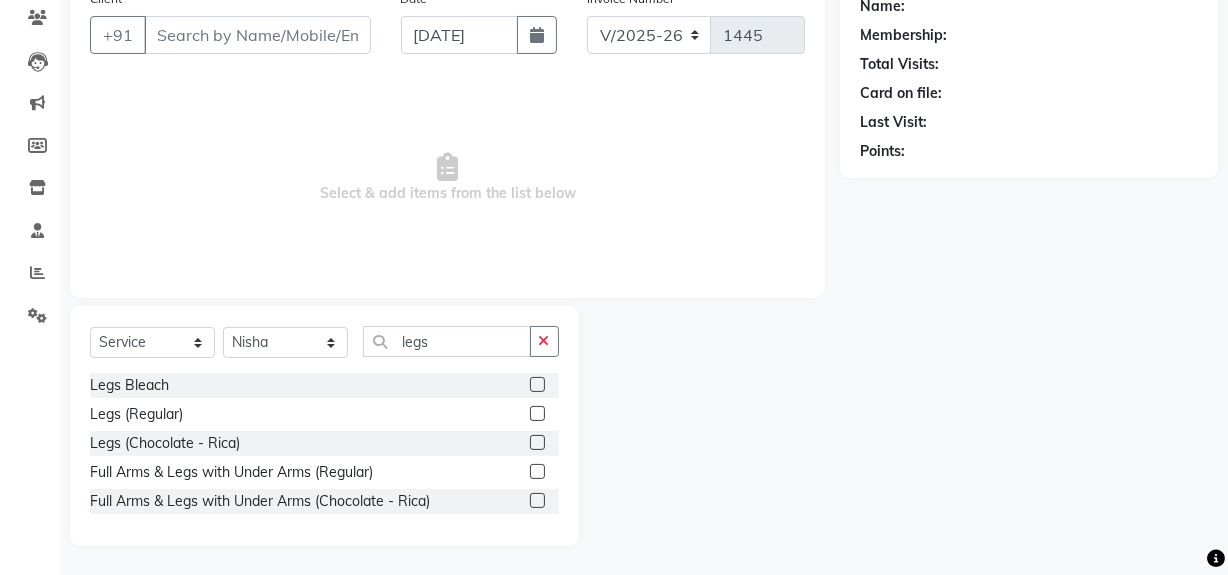 click 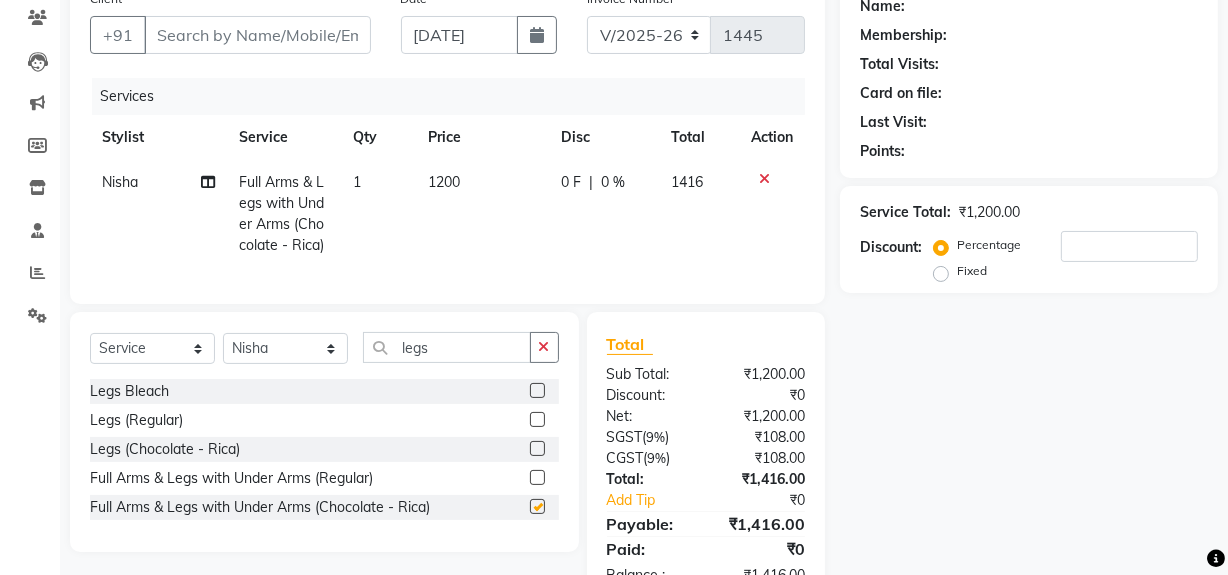 checkbox on "false" 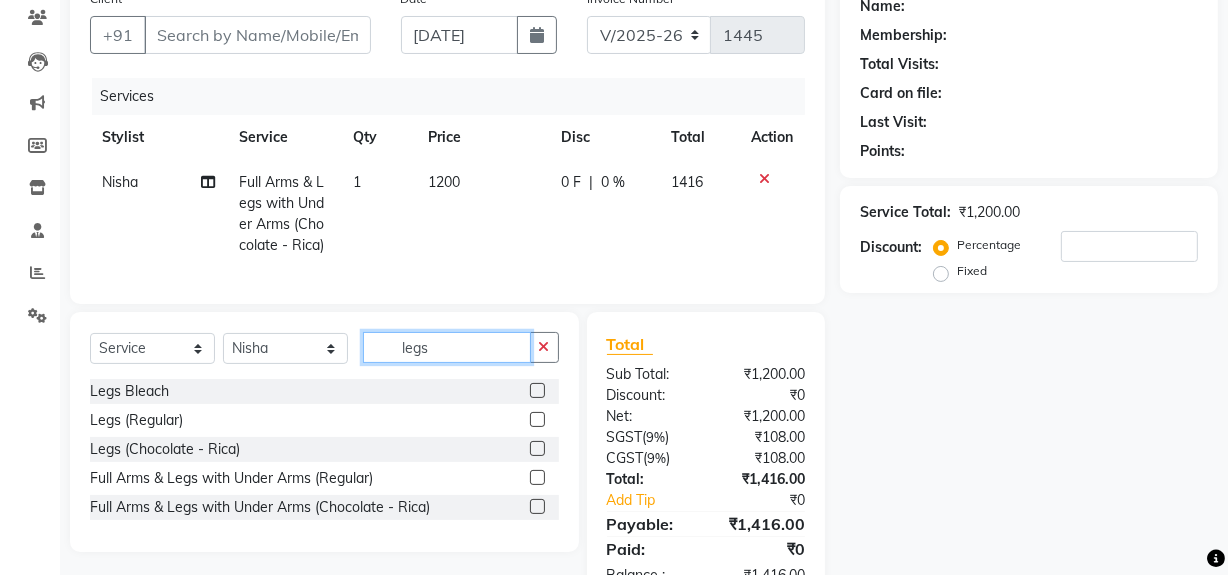 click on "legs" 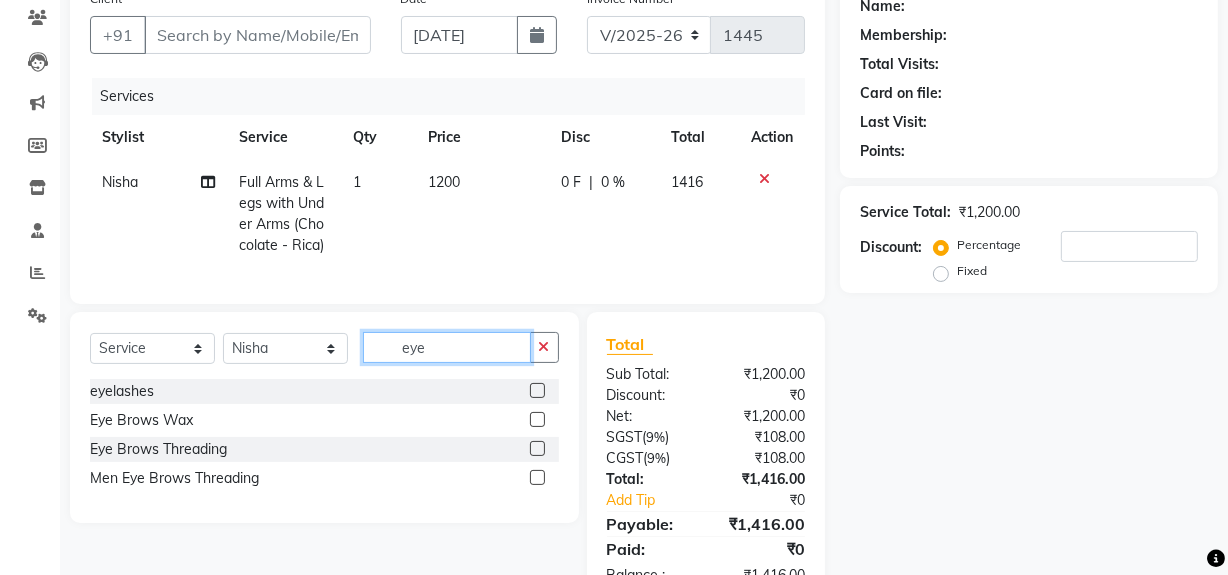 type on "eye" 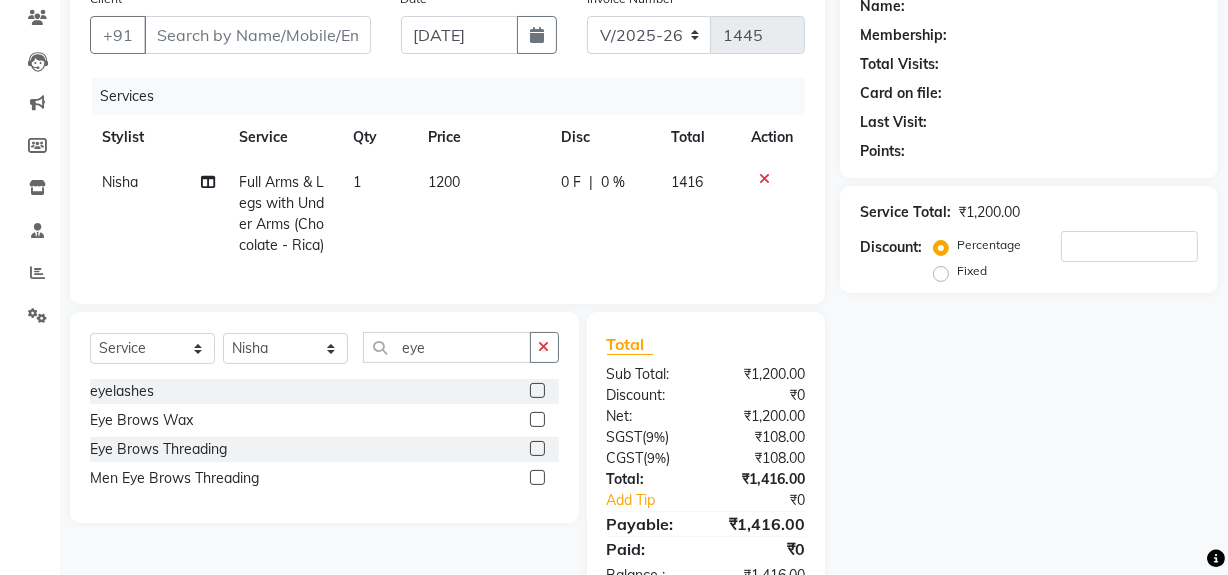 click 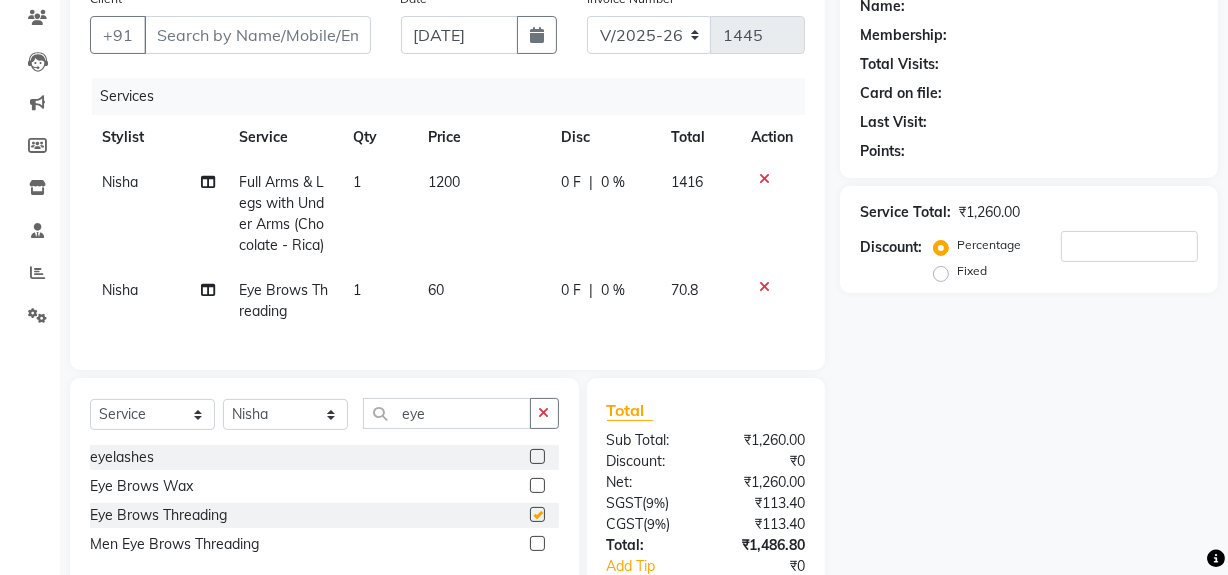 checkbox on "false" 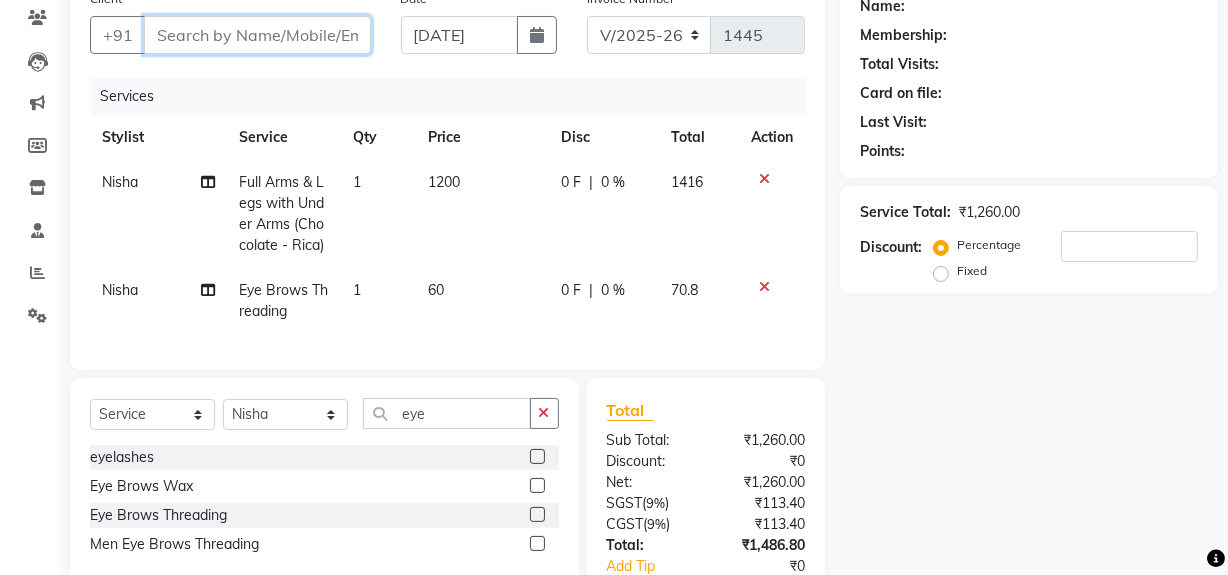 click on "Client" at bounding box center [257, 35] 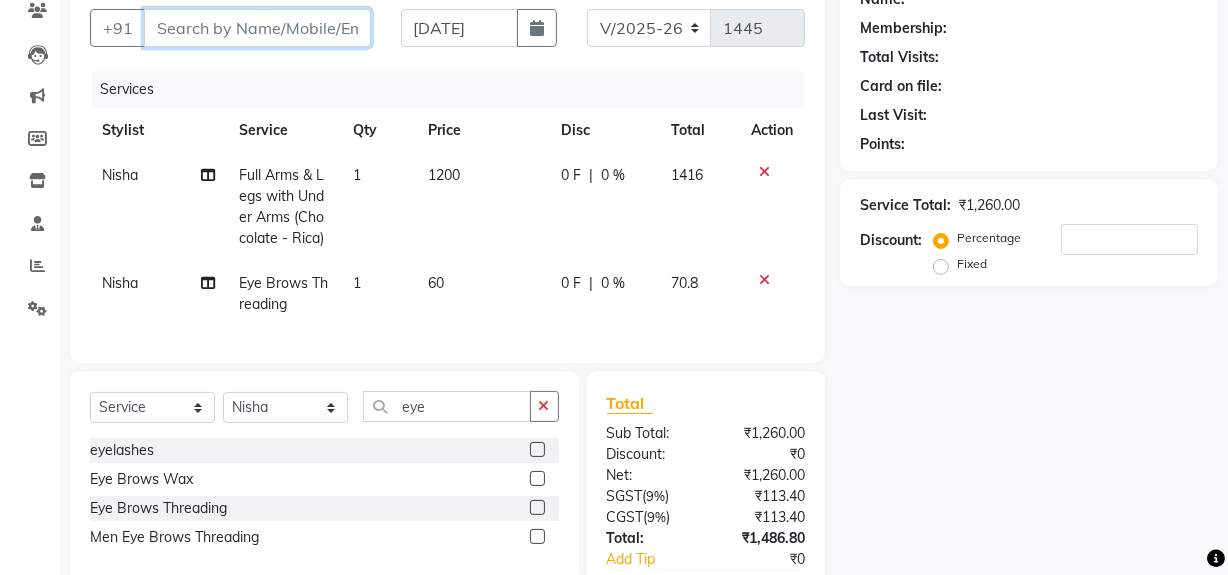 scroll, scrollTop: 310, scrollLeft: 0, axis: vertical 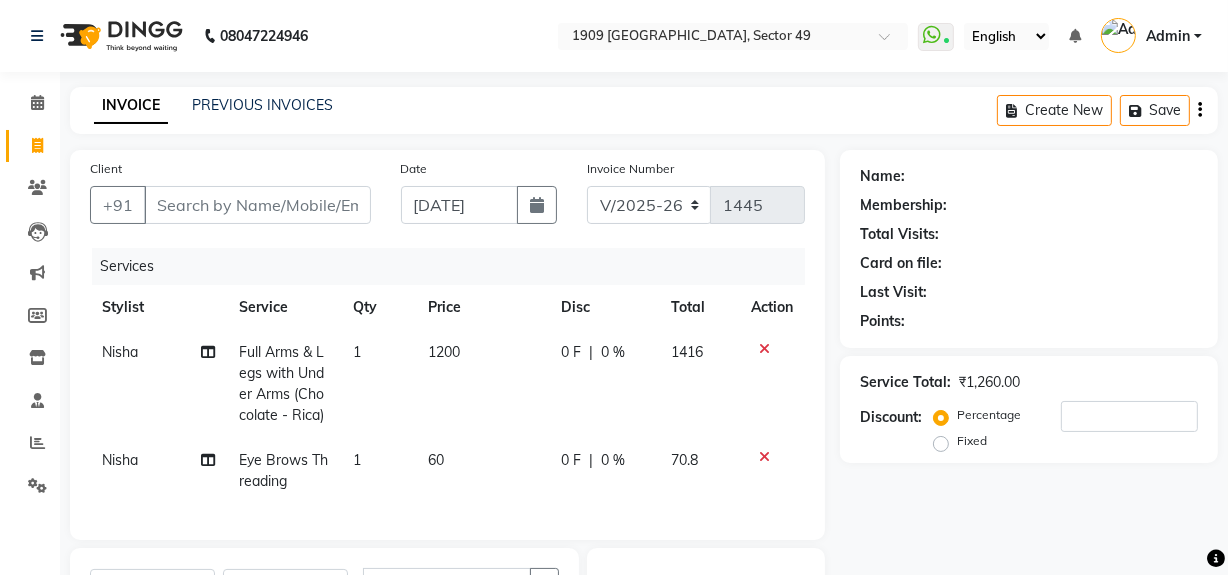 click 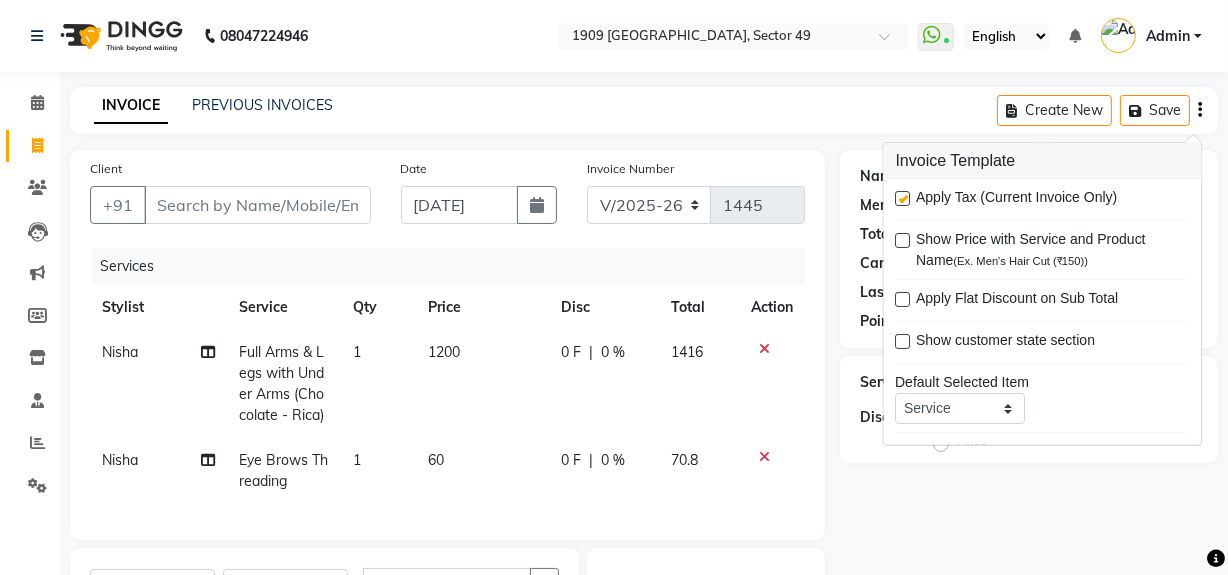 click at bounding box center (903, 198) 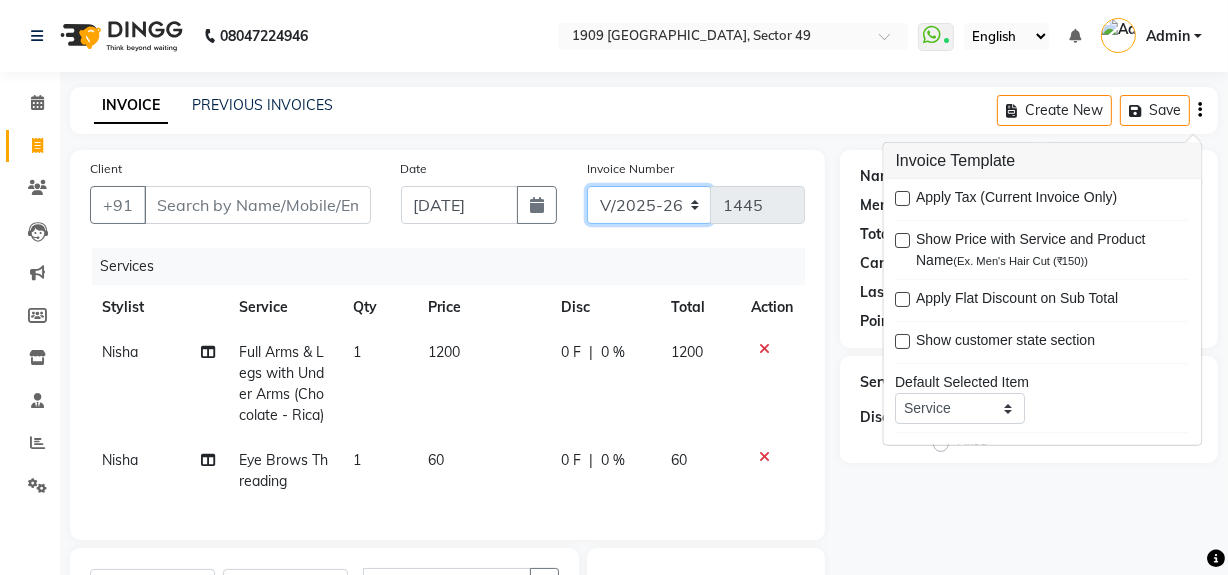click on "V/2025 V/2025-26" 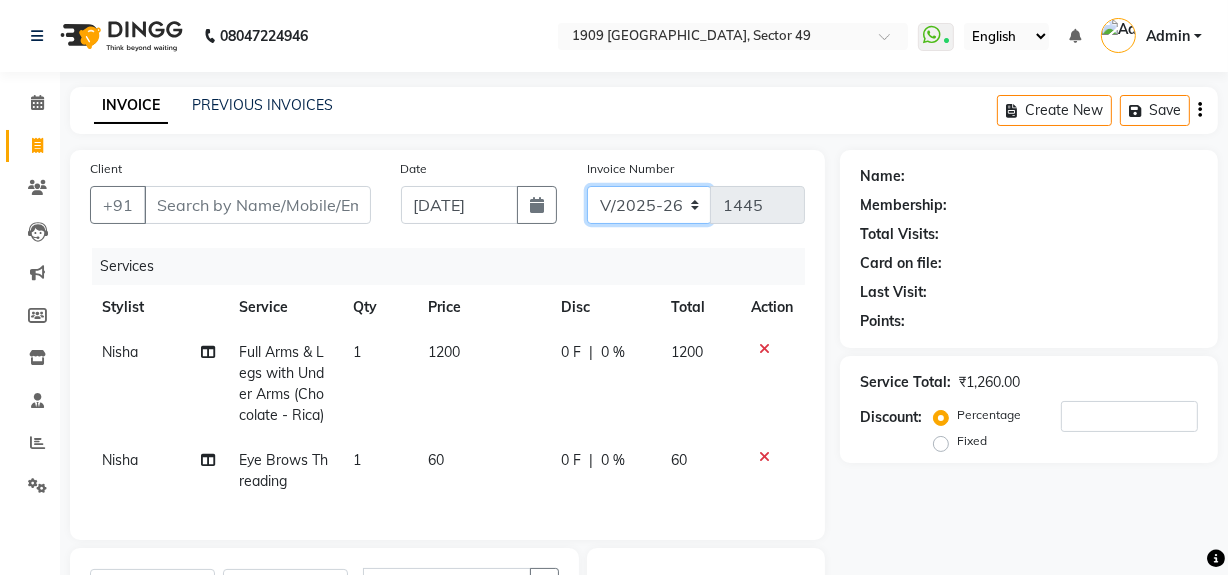 select on "6924" 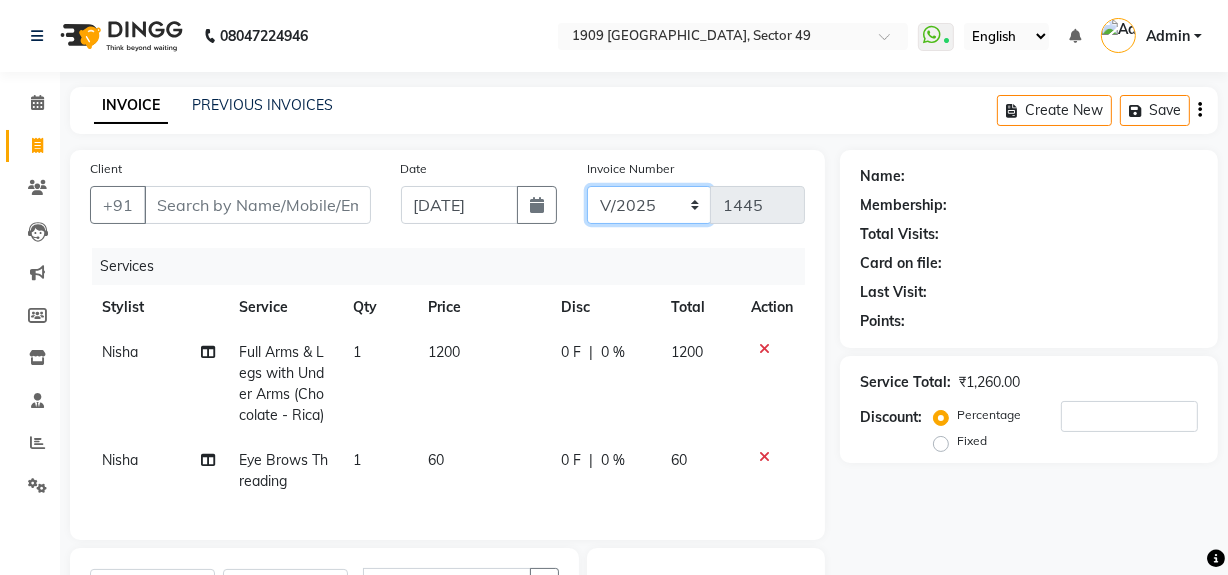 click on "V/2025 V/2025-26" 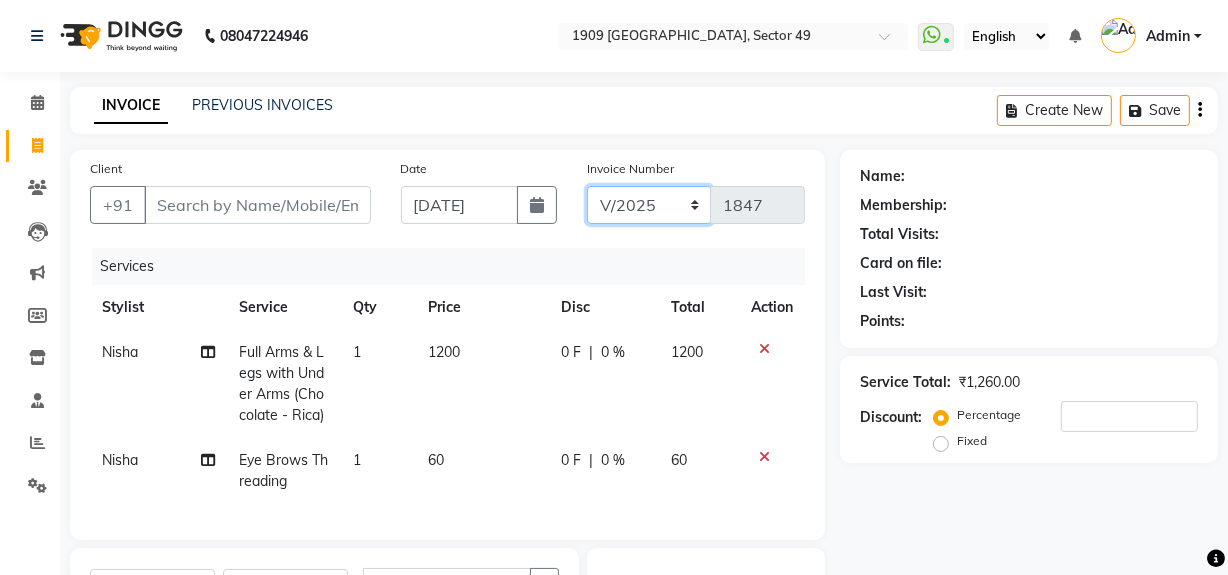 scroll, scrollTop: 268, scrollLeft: 0, axis: vertical 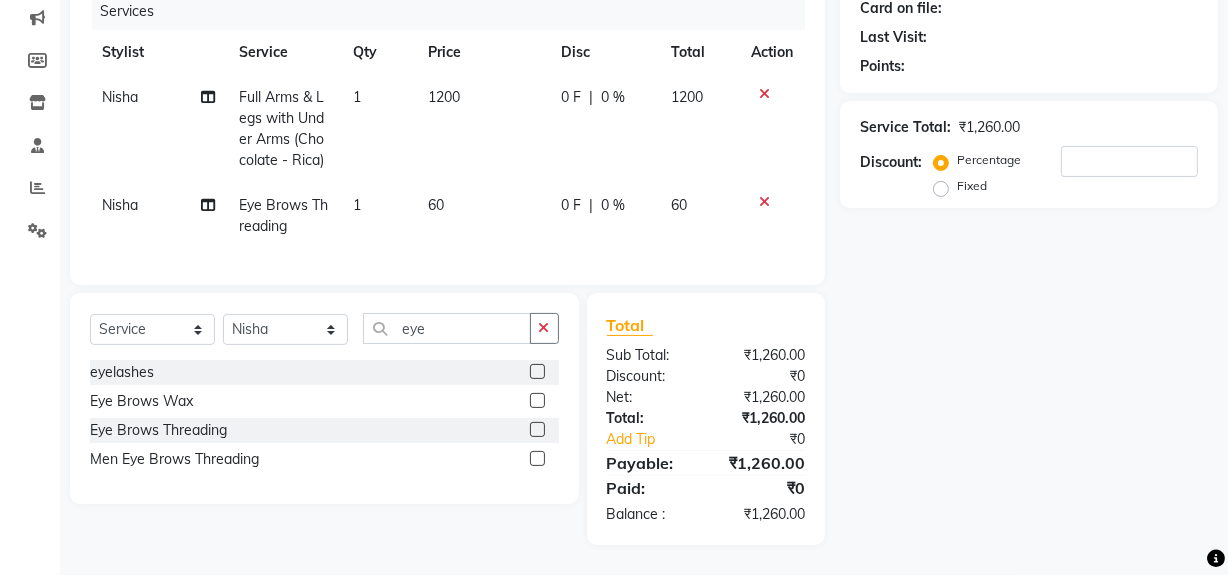 click on "Name: Membership: Total Visits: Card on file: Last Visit:  Points:  Service Total:  ₹1,260.00  Discount:  Percentage   Fixed" 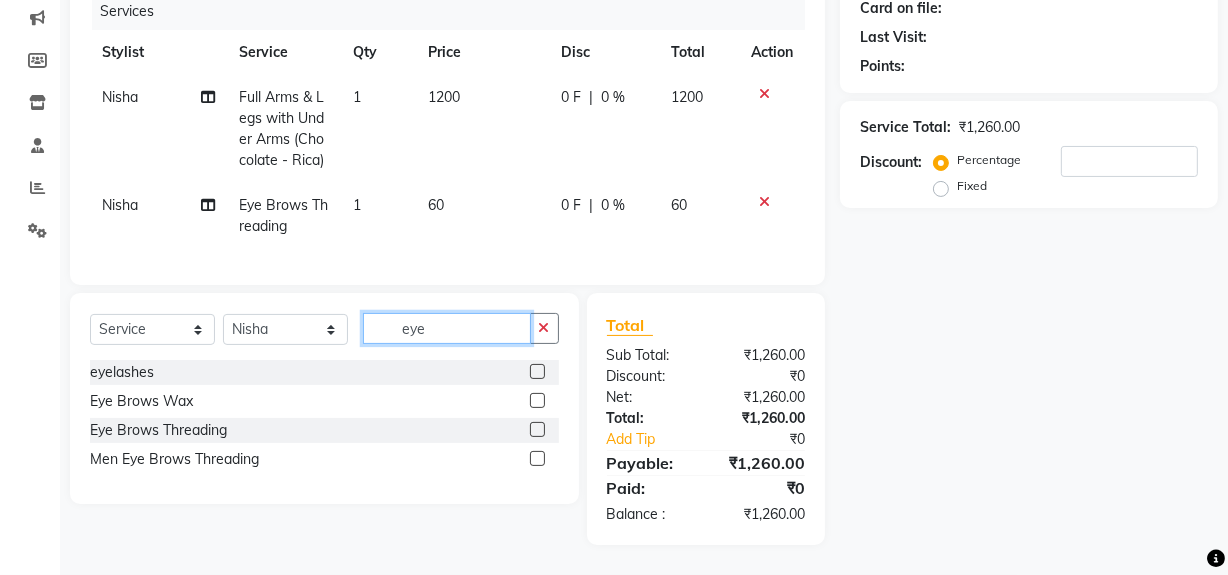 click on "eye" 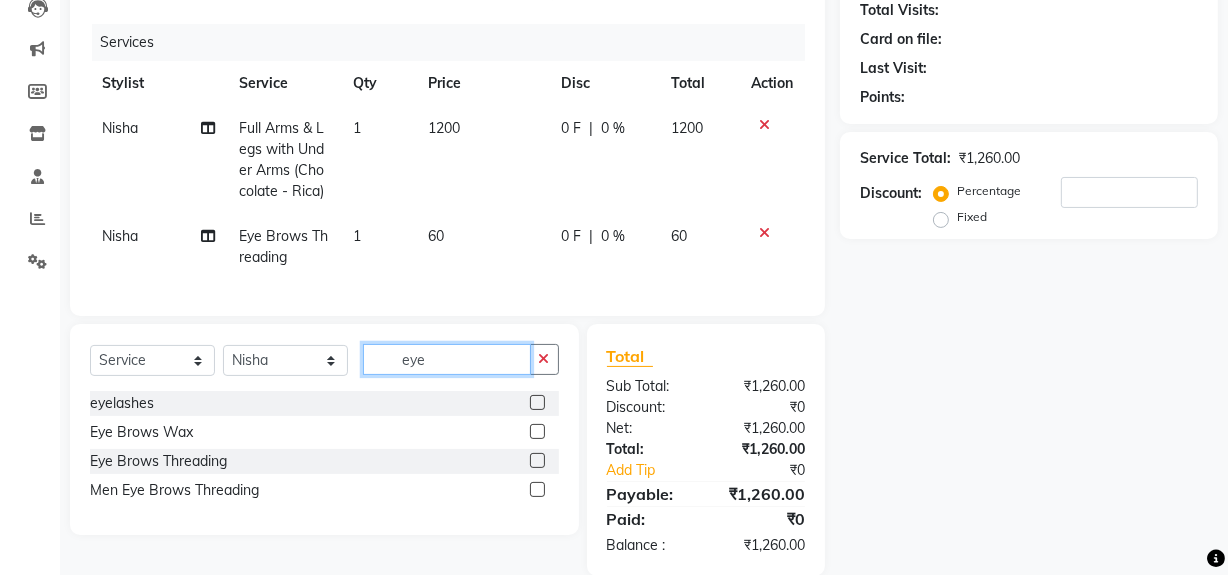 scroll, scrollTop: 268, scrollLeft: 0, axis: vertical 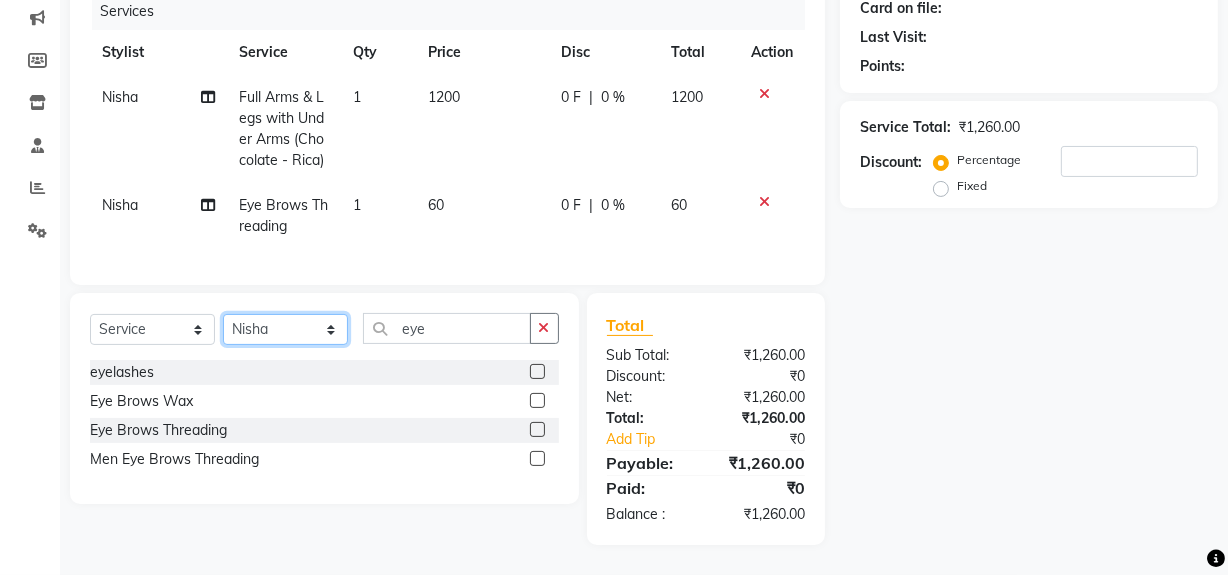 click on "Select Stylist Abdul Ahmed Arif Harun House Sale Jyoti Nisha Rehaan Ujjwal Umesh Veer vikram mehta Vishal" 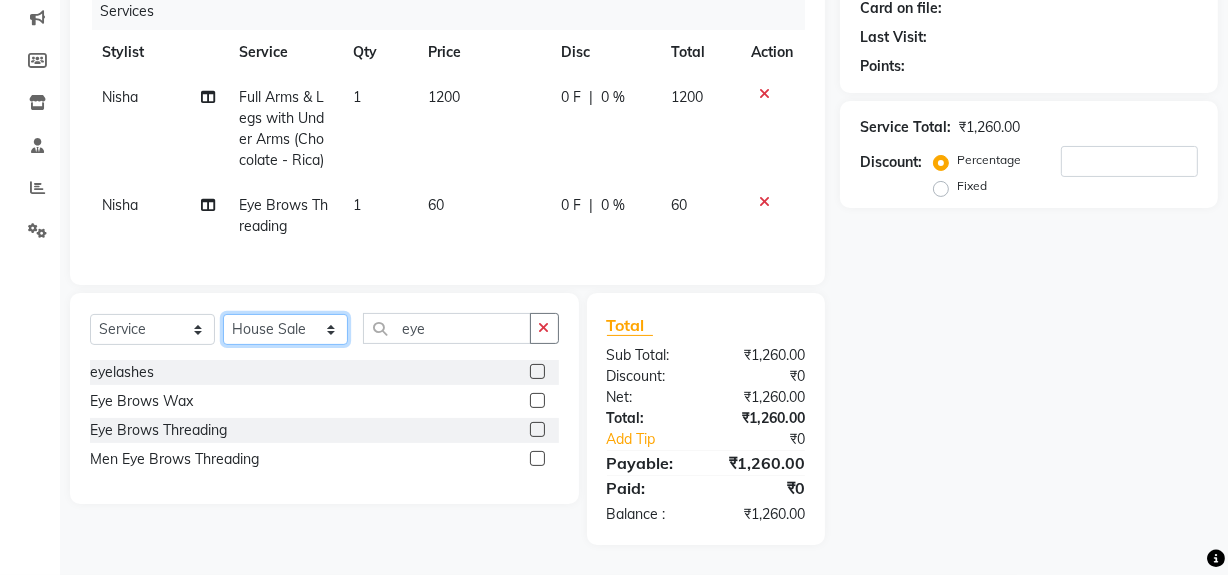 click on "Select Stylist Abdul Ahmed Arif Harun House Sale Jyoti Nisha Rehaan Ujjwal Umesh Veer vikram mehta Vishal" 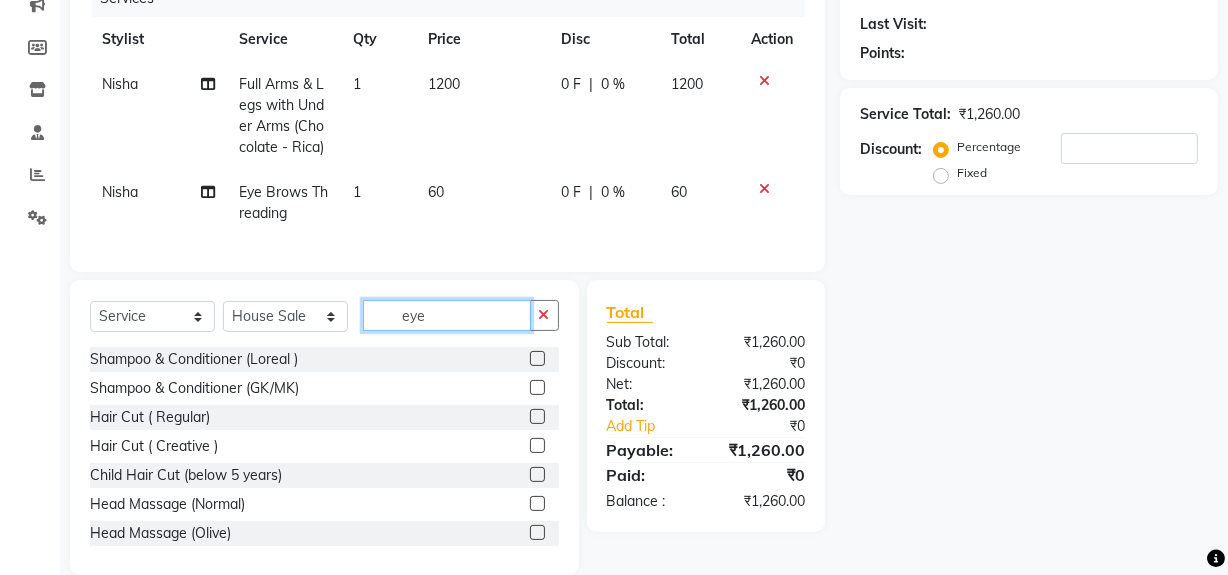 click on "eye" 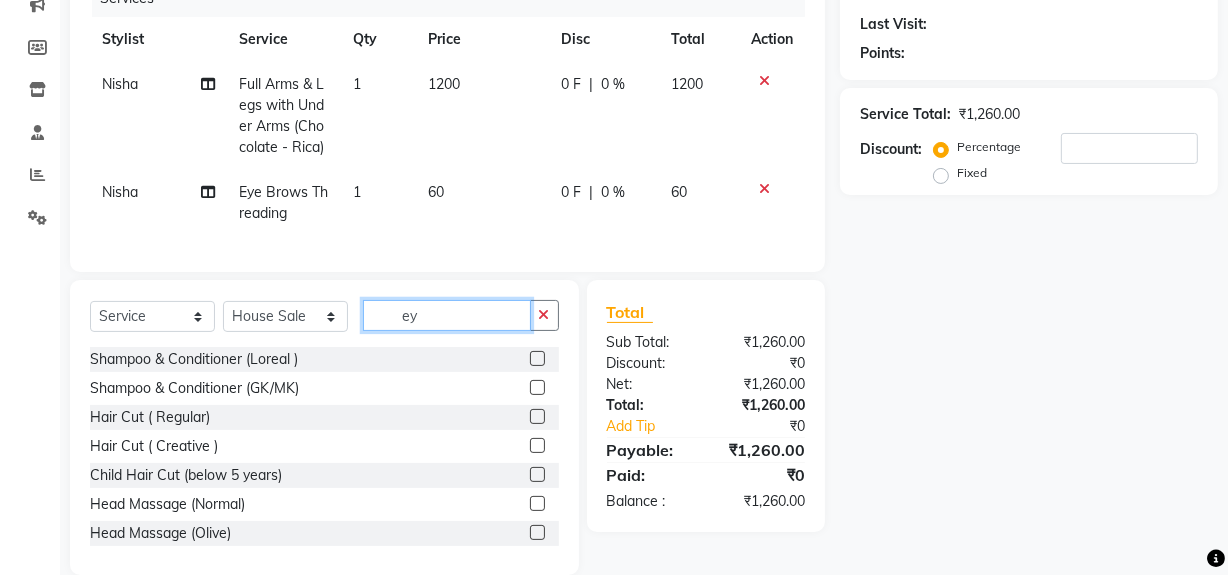 type on "eye" 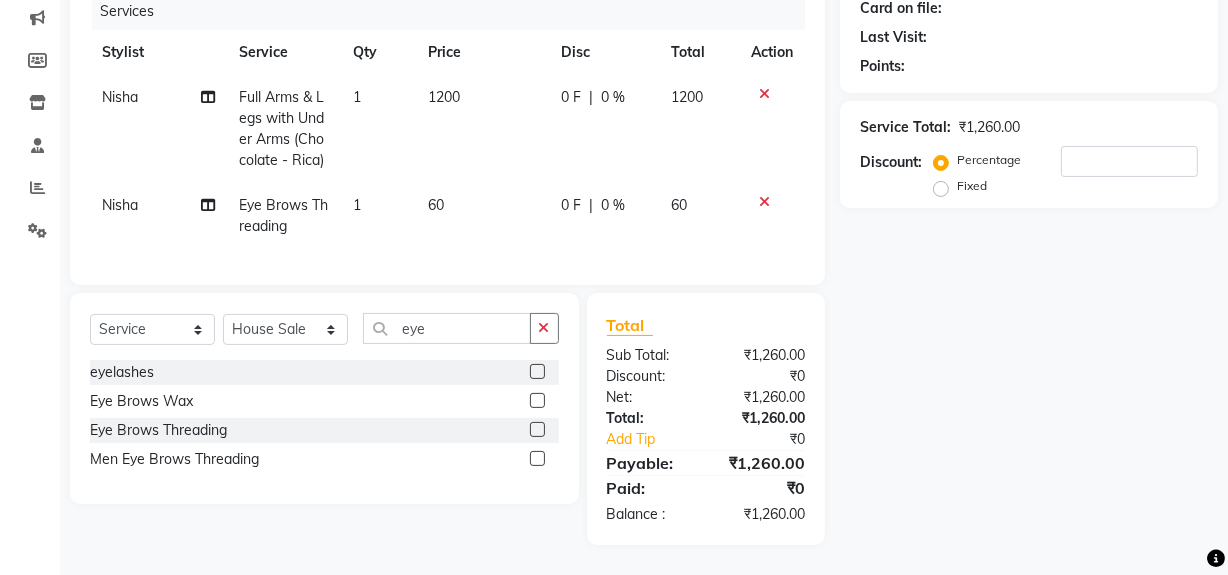 click 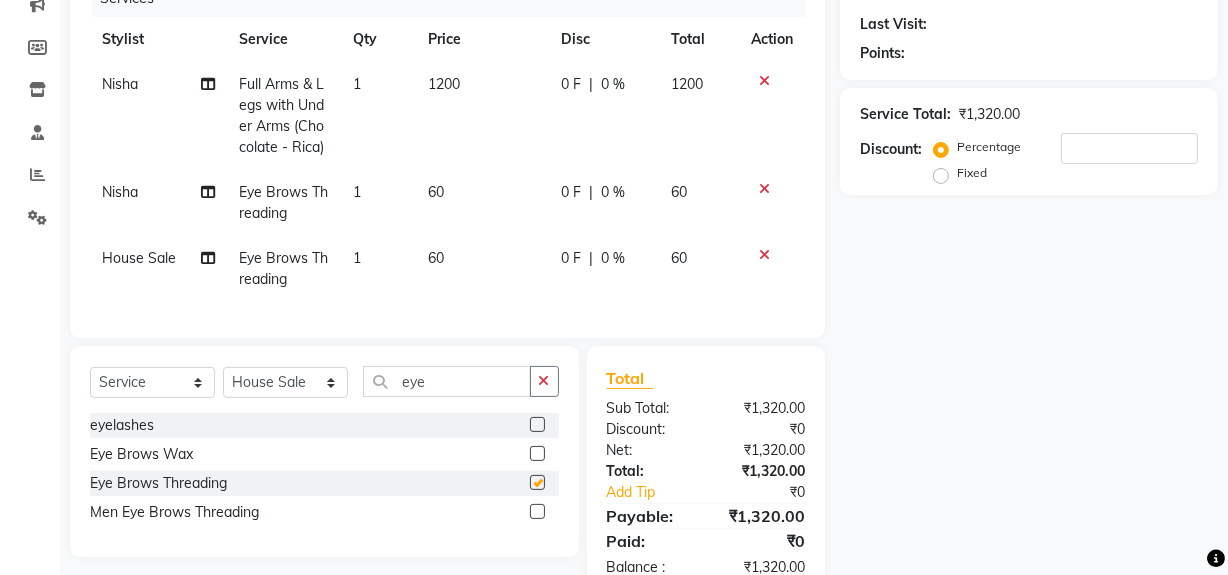 checkbox on "false" 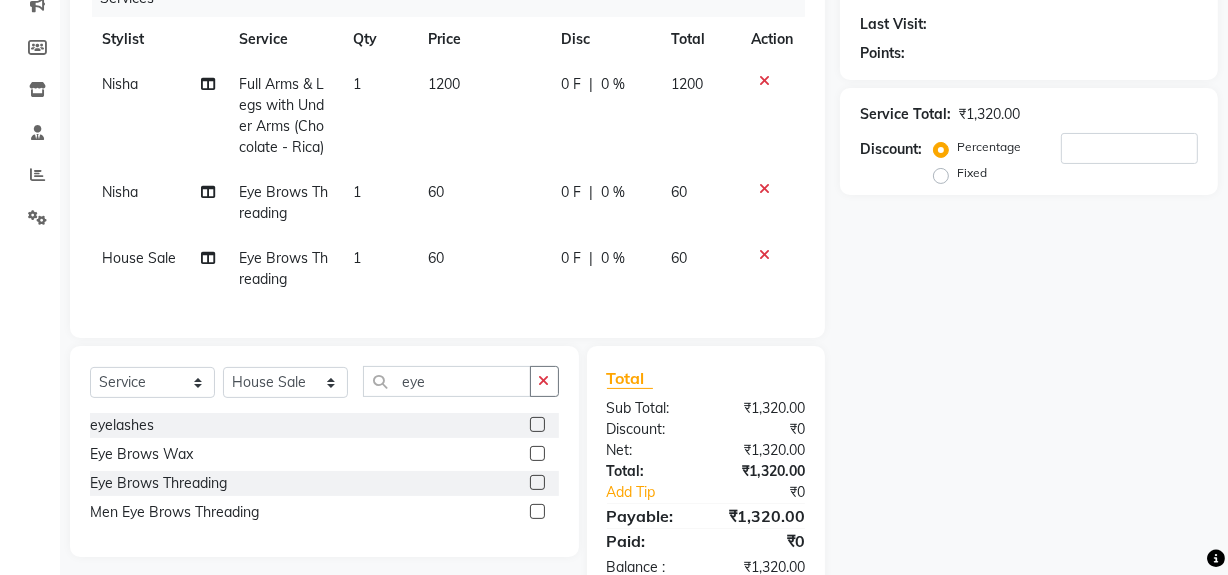 click on "60" 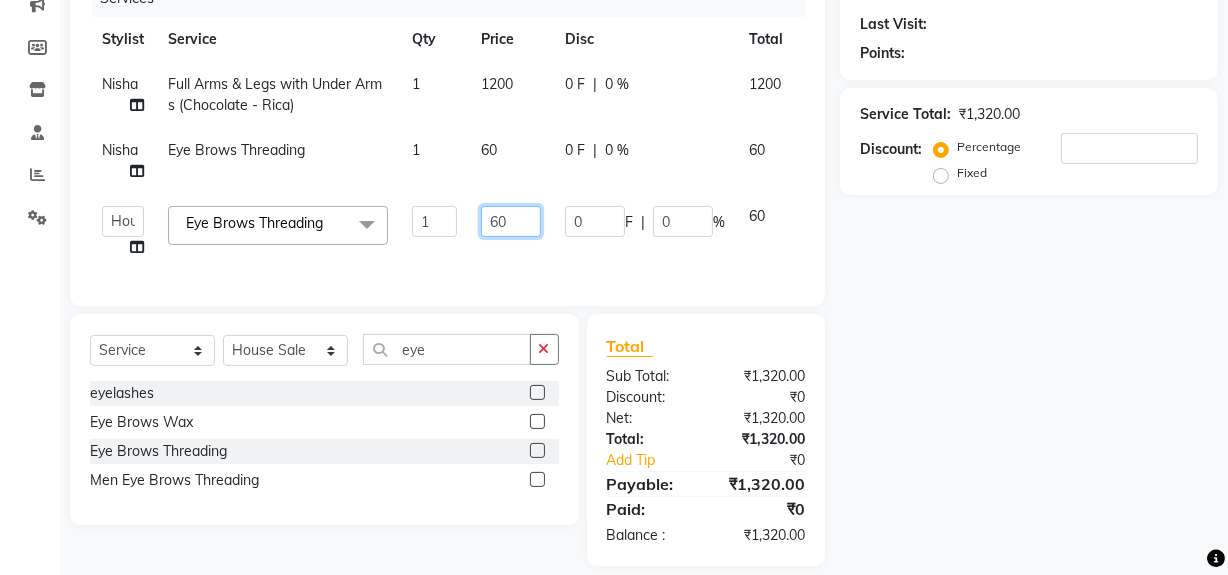 drag, startPoint x: 489, startPoint y: 217, endPoint x: 517, endPoint y: 219, distance: 28.071337 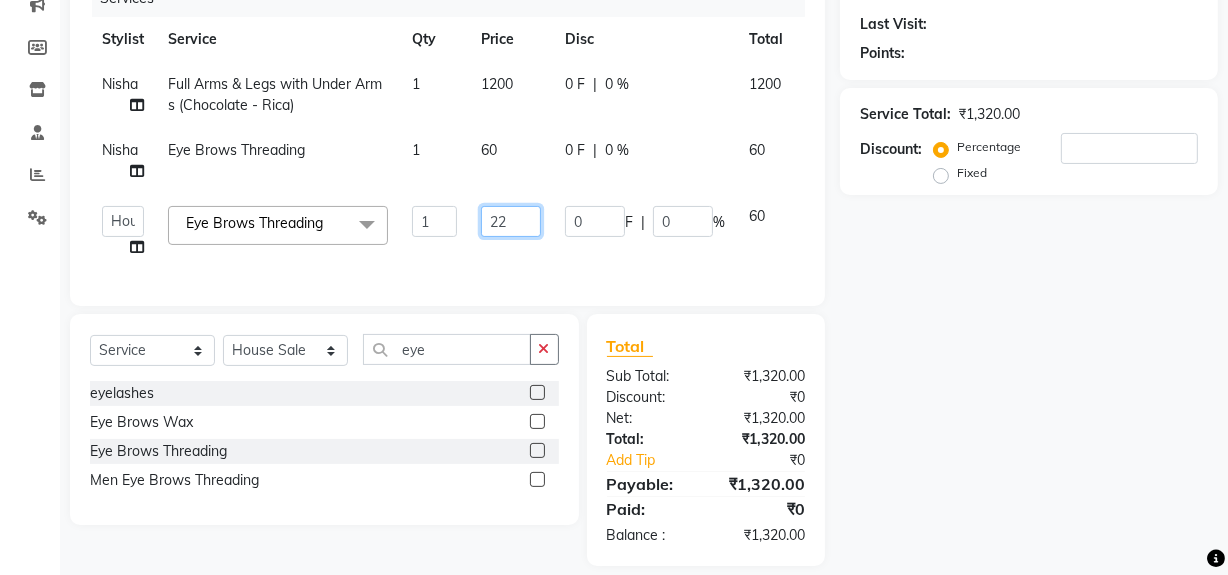 type on "220" 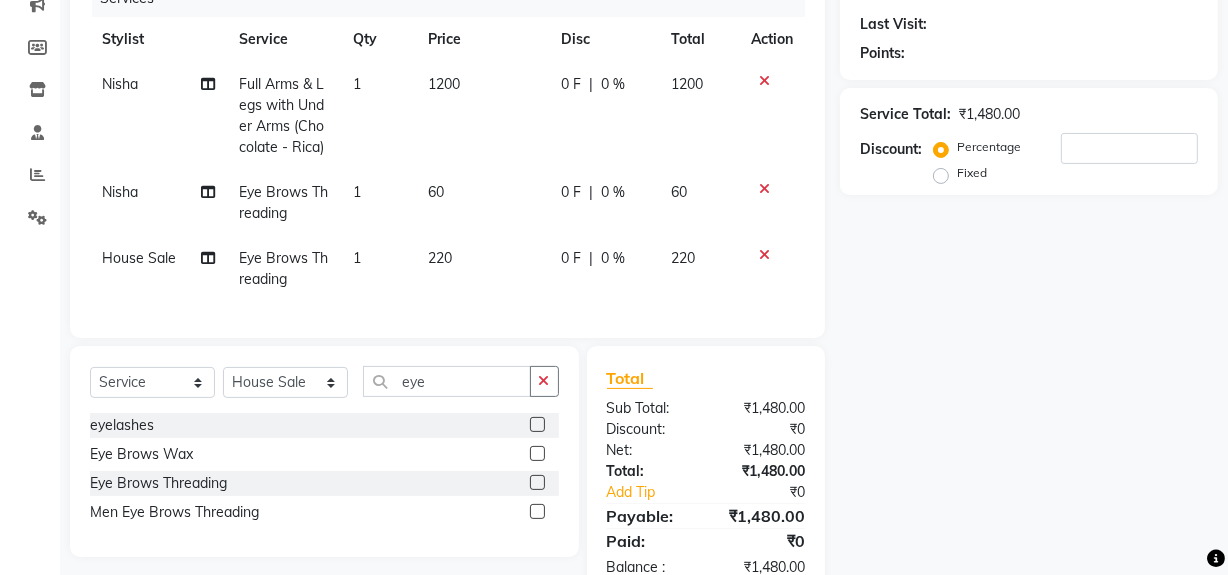 click on "Name: Membership: Total Visits: Card on file: Last Visit:  Points:  Service Total:  ₹1,480.00  Discount:  Percentage   Fixed" 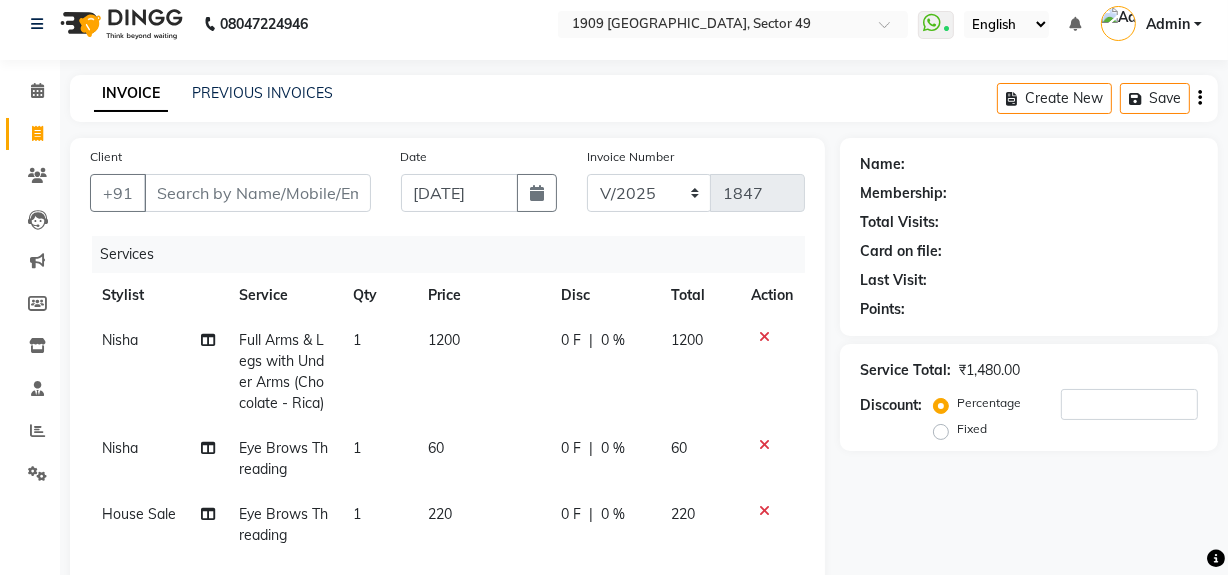 scroll, scrollTop: 0, scrollLeft: 0, axis: both 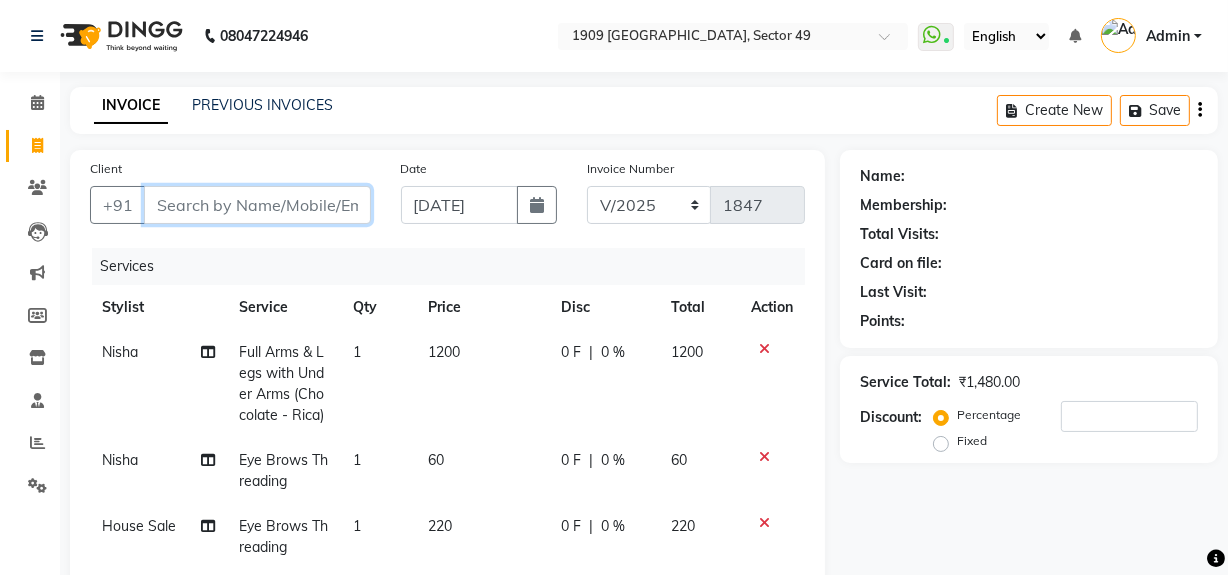 click on "Client" at bounding box center (257, 205) 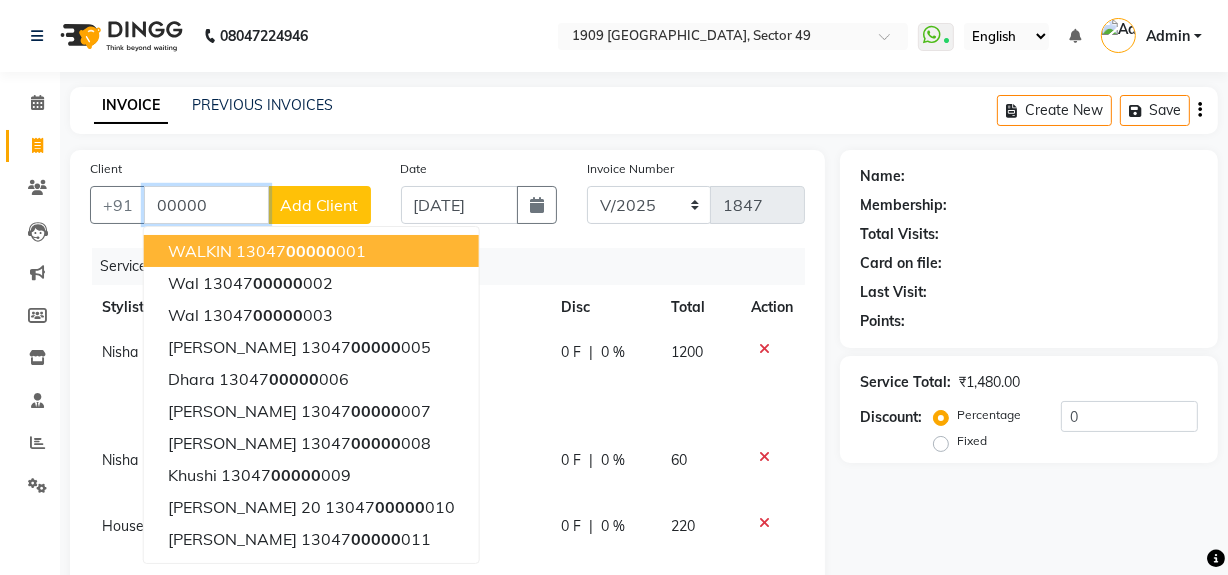 click on "00000" at bounding box center [311, 251] 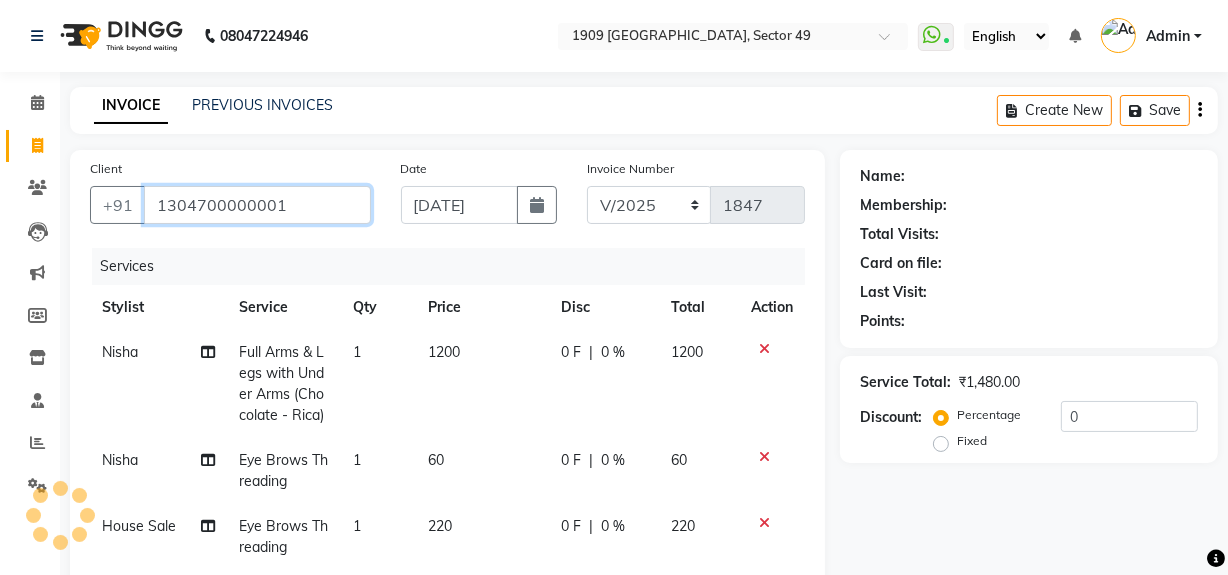 type on "1304700000001" 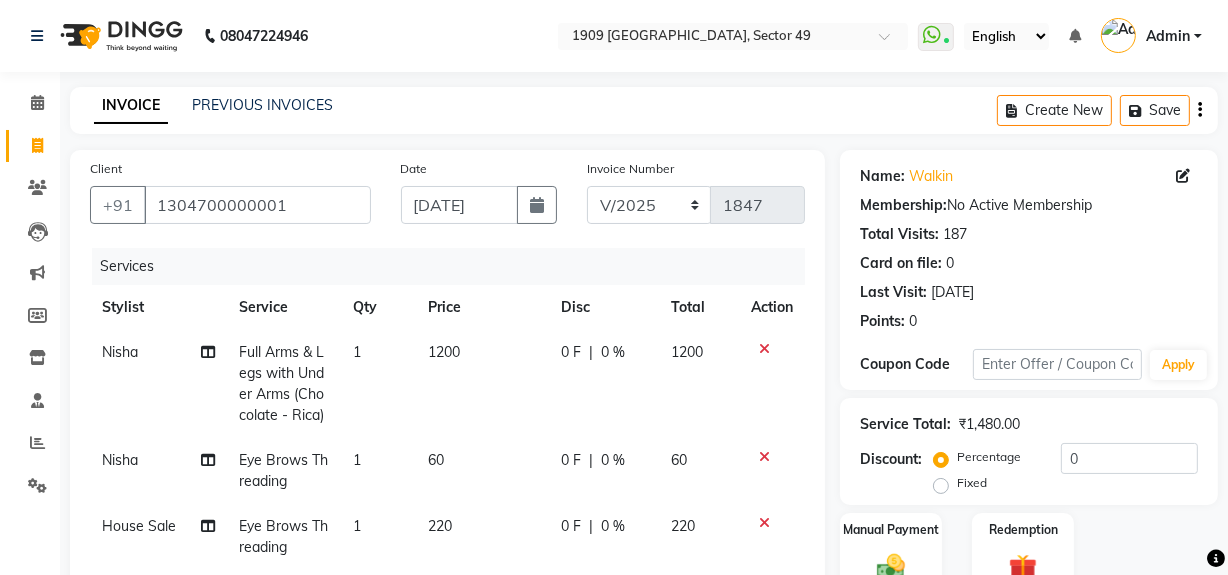 scroll, scrollTop: 334, scrollLeft: 0, axis: vertical 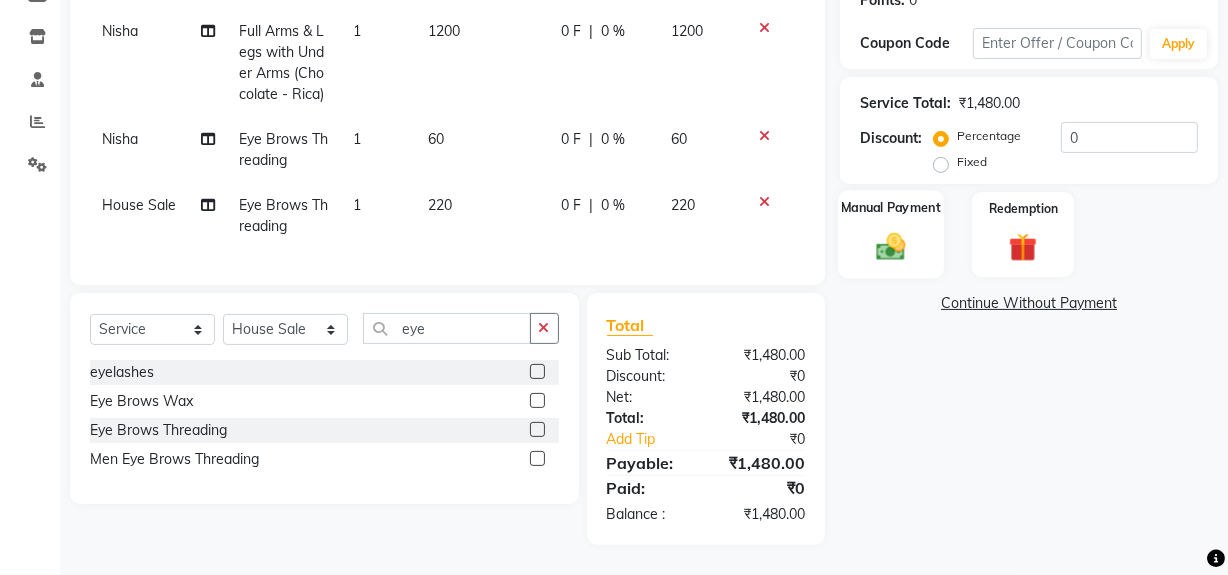 click 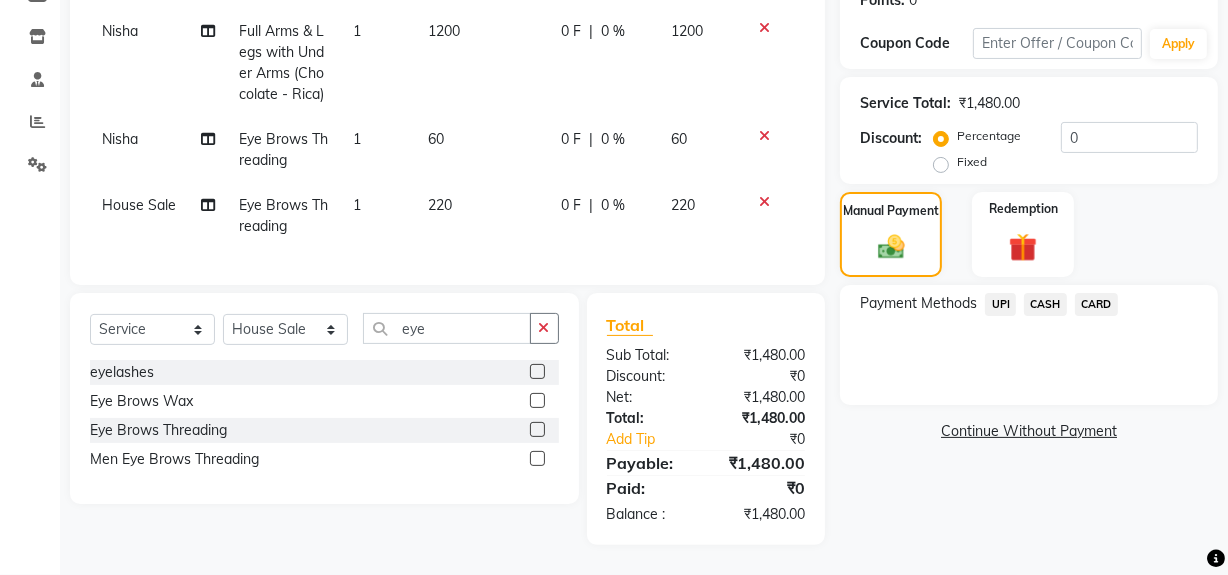 click on "CASH" 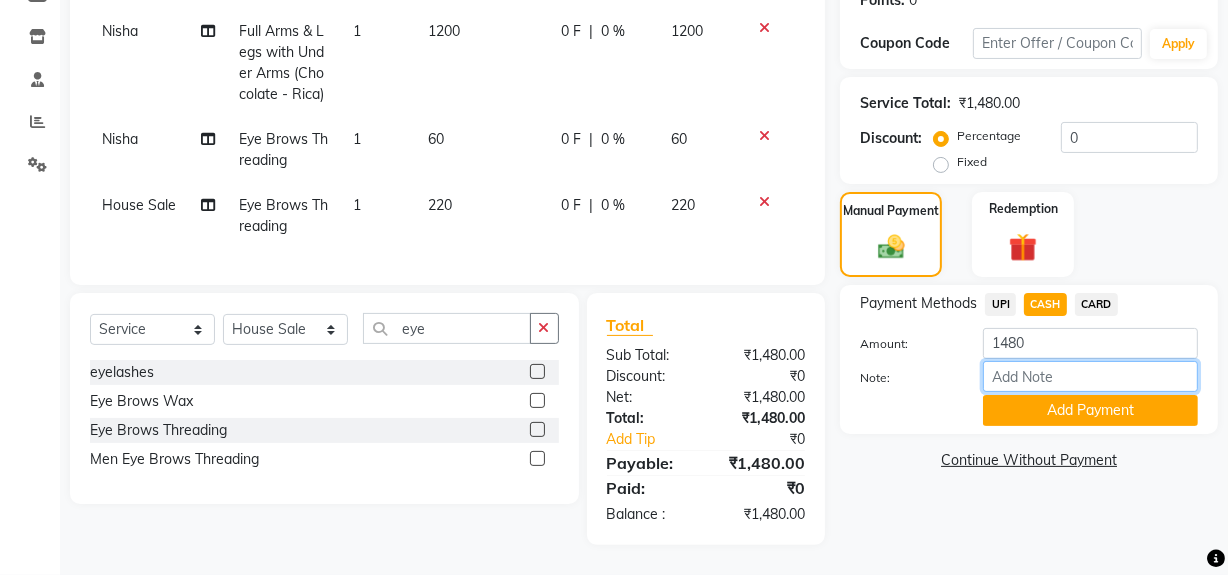 click on "Note:" at bounding box center (1090, 376) 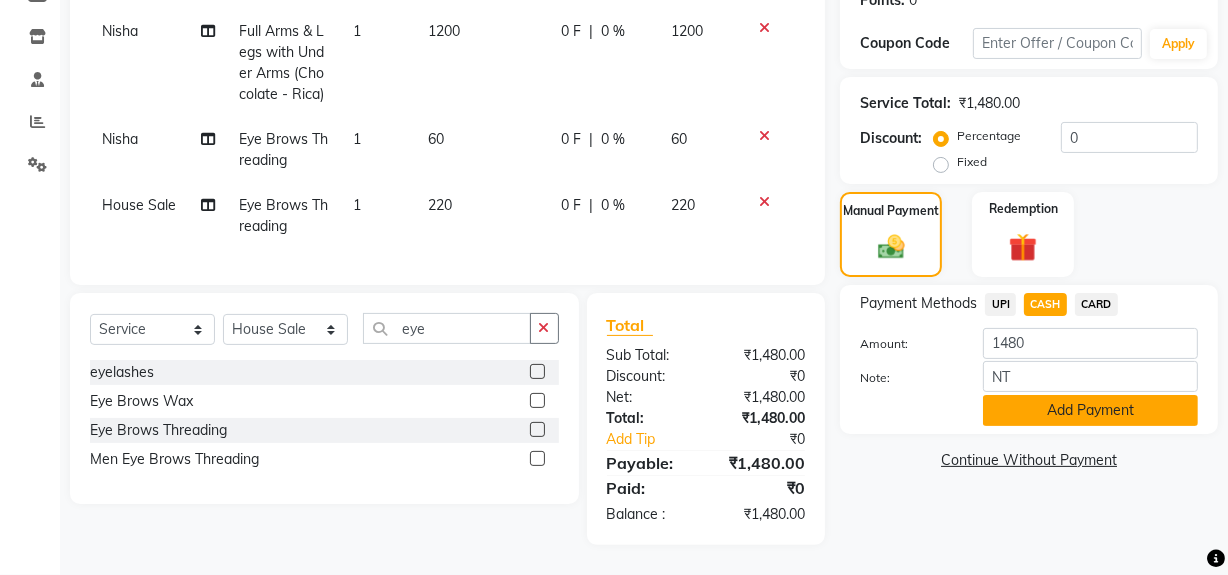 click on "Add Payment" 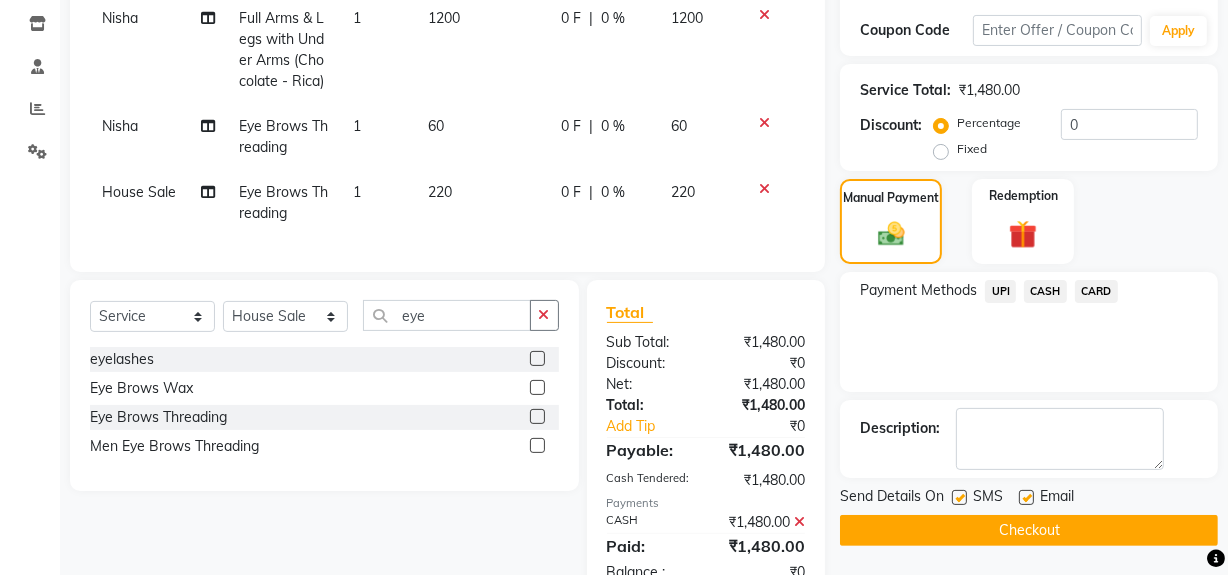 scroll, scrollTop: 405, scrollLeft: 0, axis: vertical 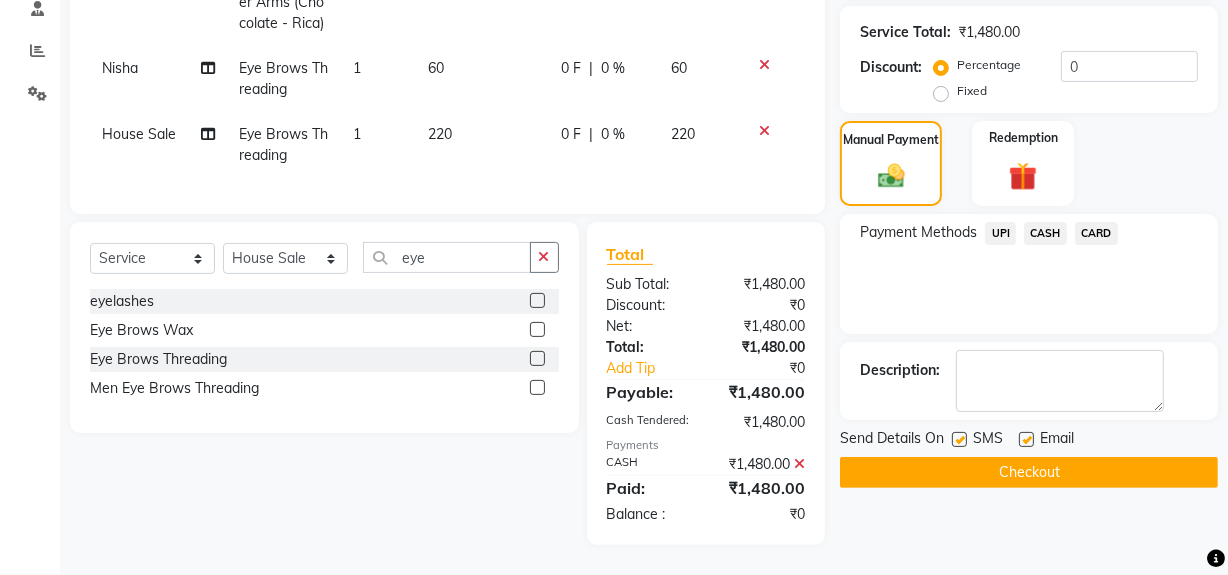 click 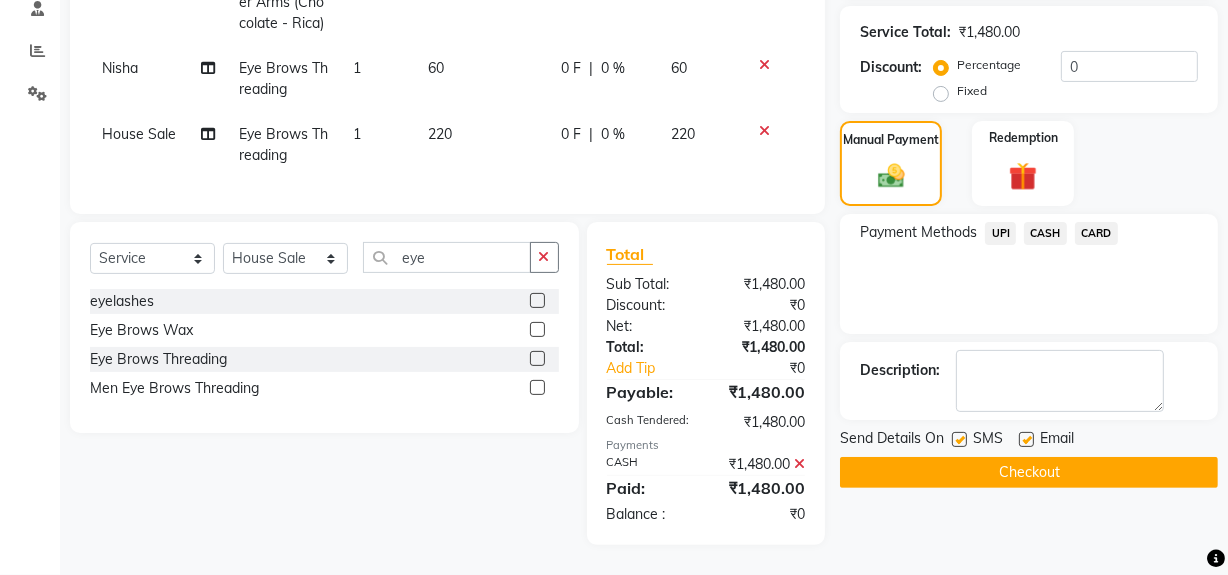 click at bounding box center [958, 440] 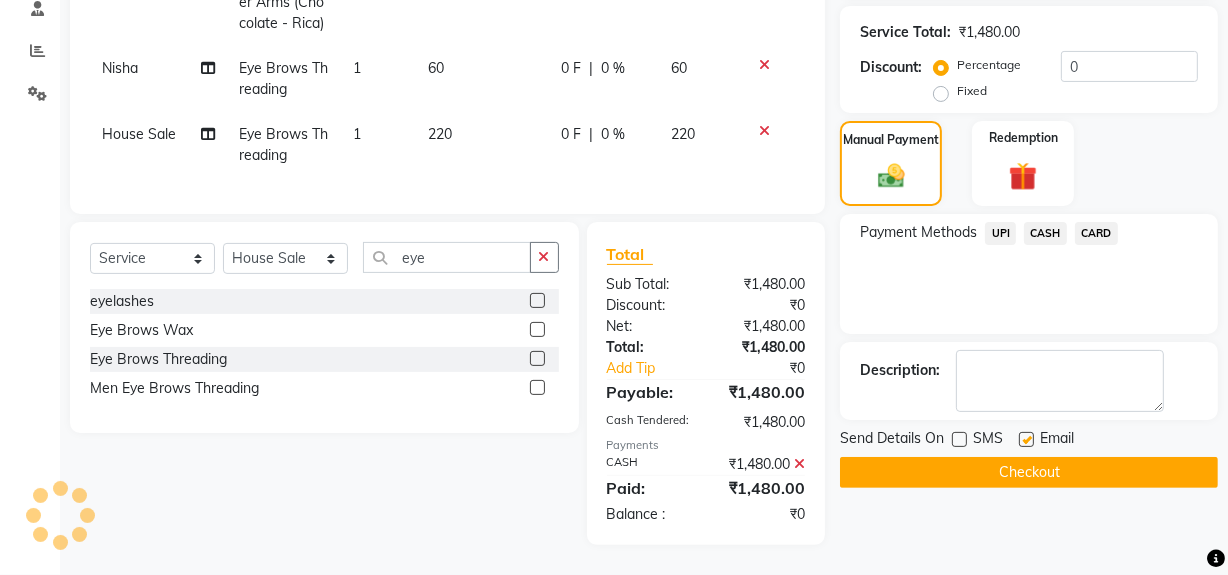 click on "Checkout" 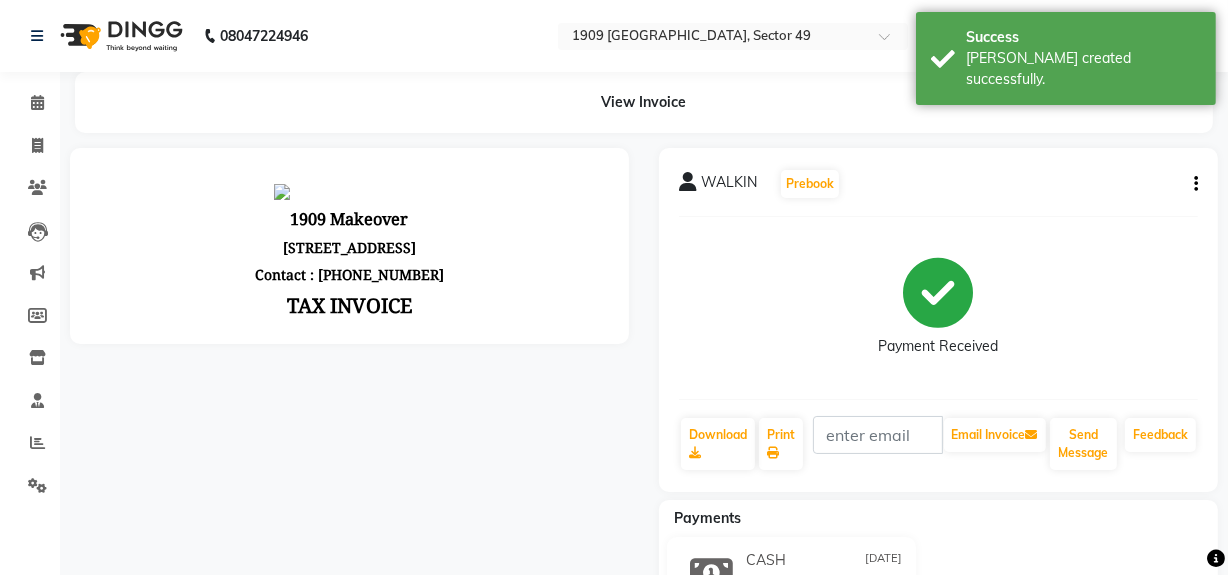 scroll, scrollTop: 0, scrollLeft: 0, axis: both 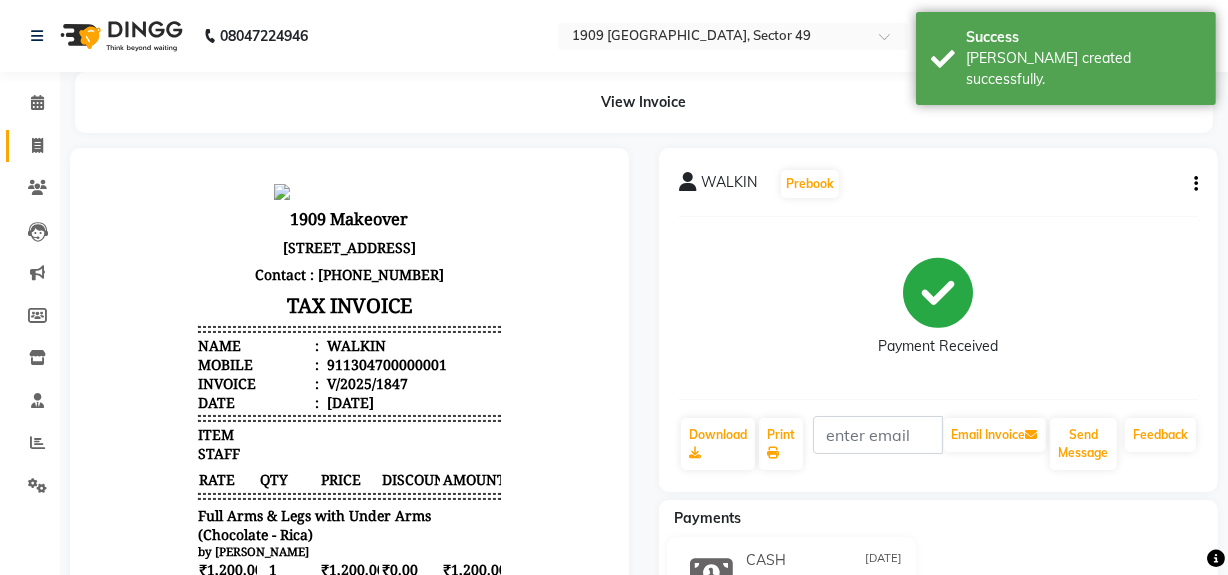 click 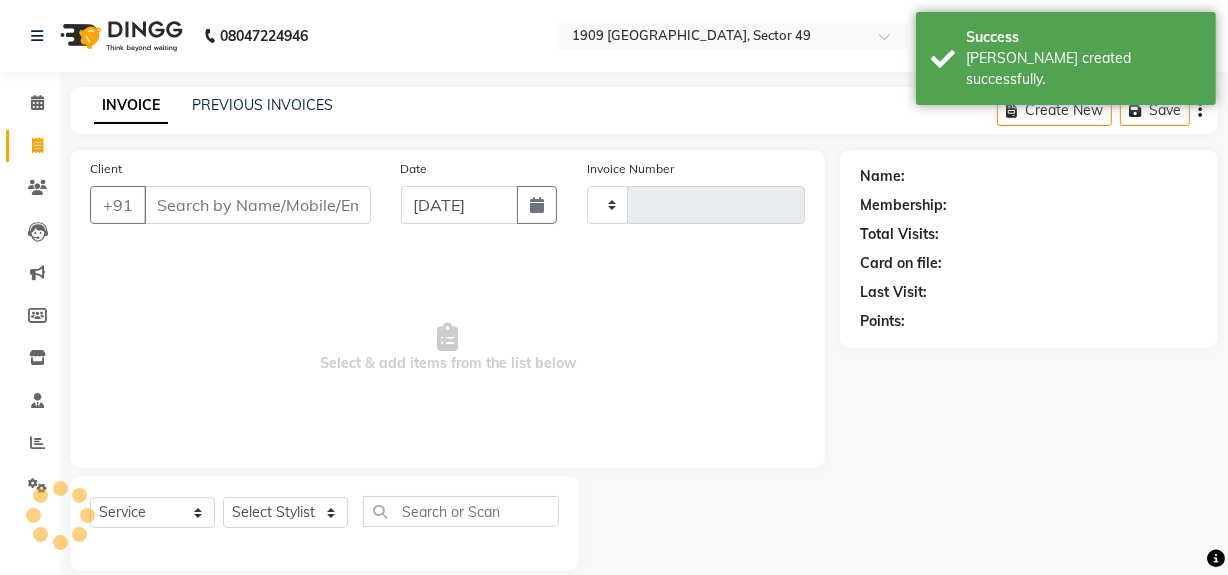 type on "1445" 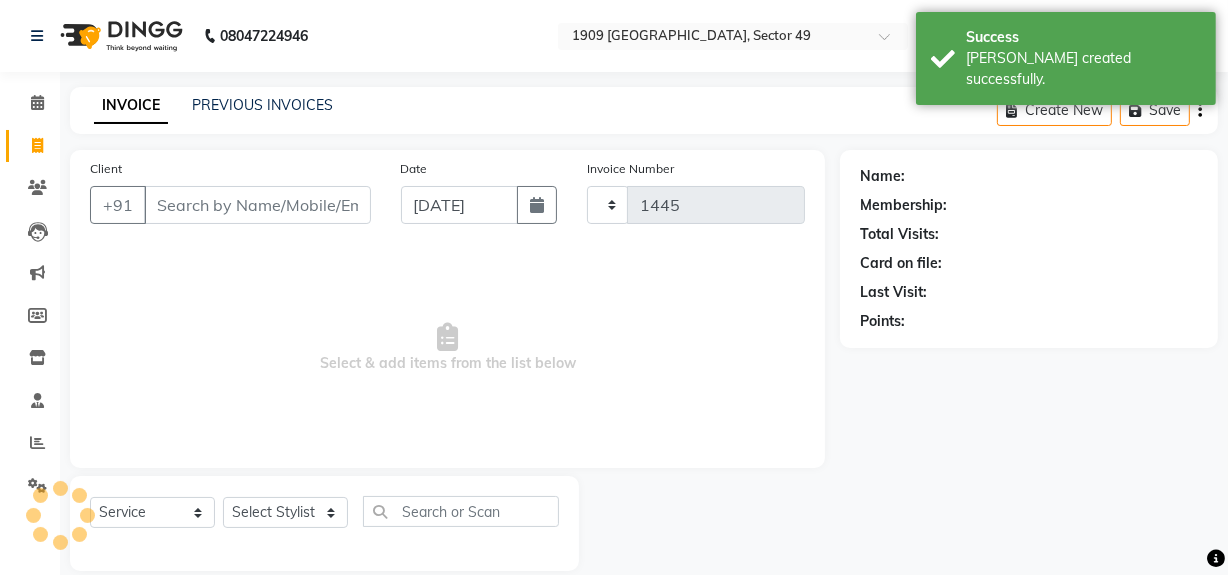 scroll, scrollTop: 26, scrollLeft: 0, axis: vertical 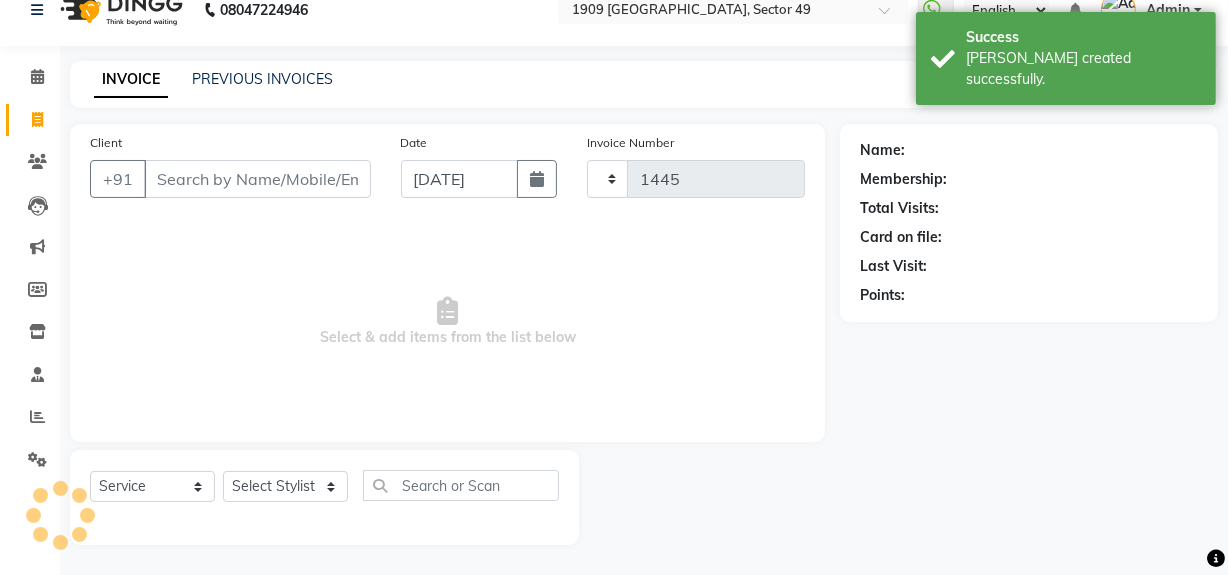 select on "6923" 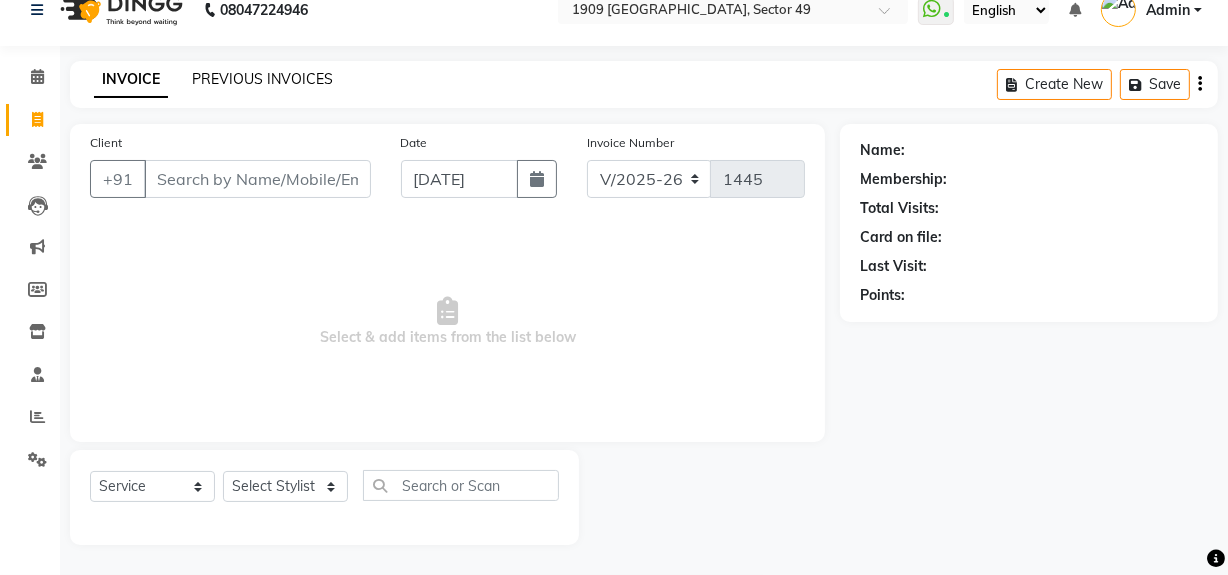 click on "PREVIOUS INVOICES" 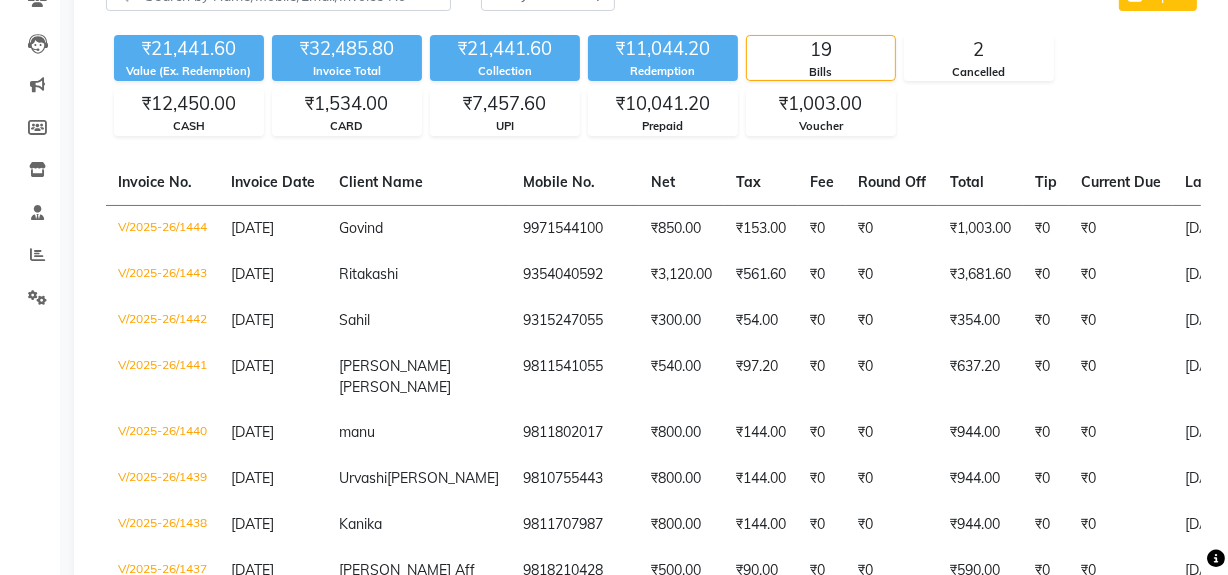 scroll, scrollTop: 1, scrollLeft: 0, axis: vertical 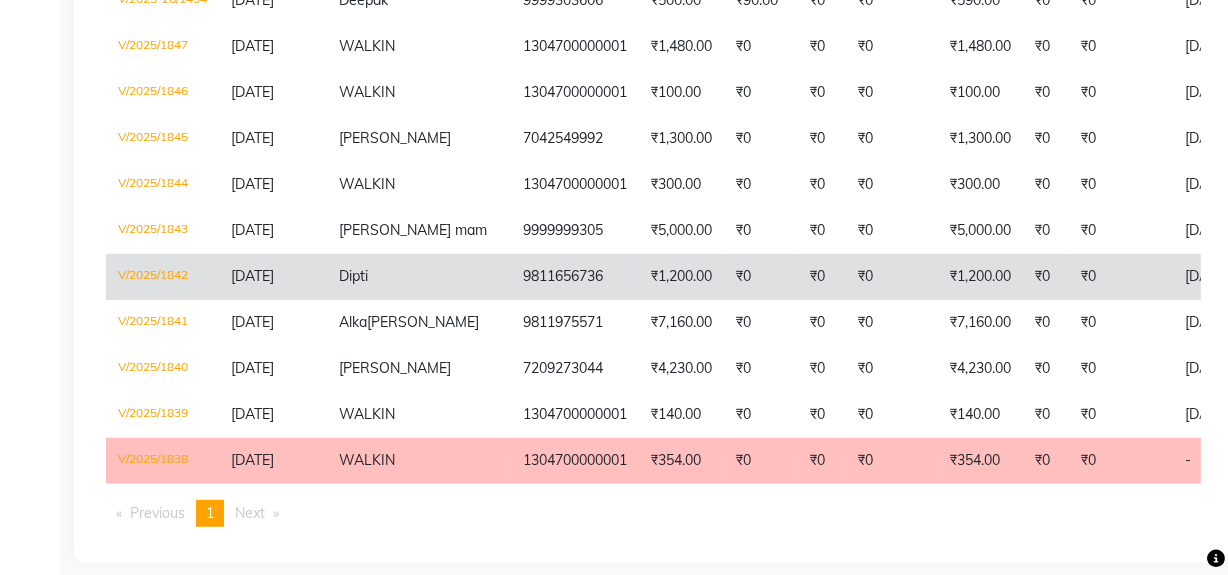 click on "₹1,200.00" 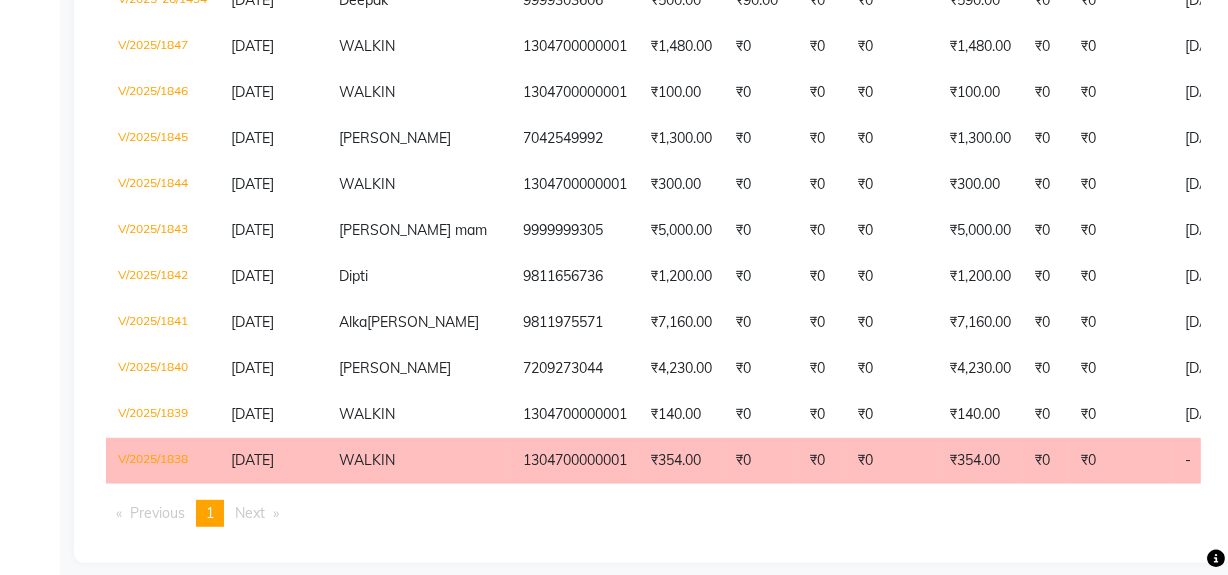 scroll, scrollTop: 0, scrollLeft: 0, axis: both 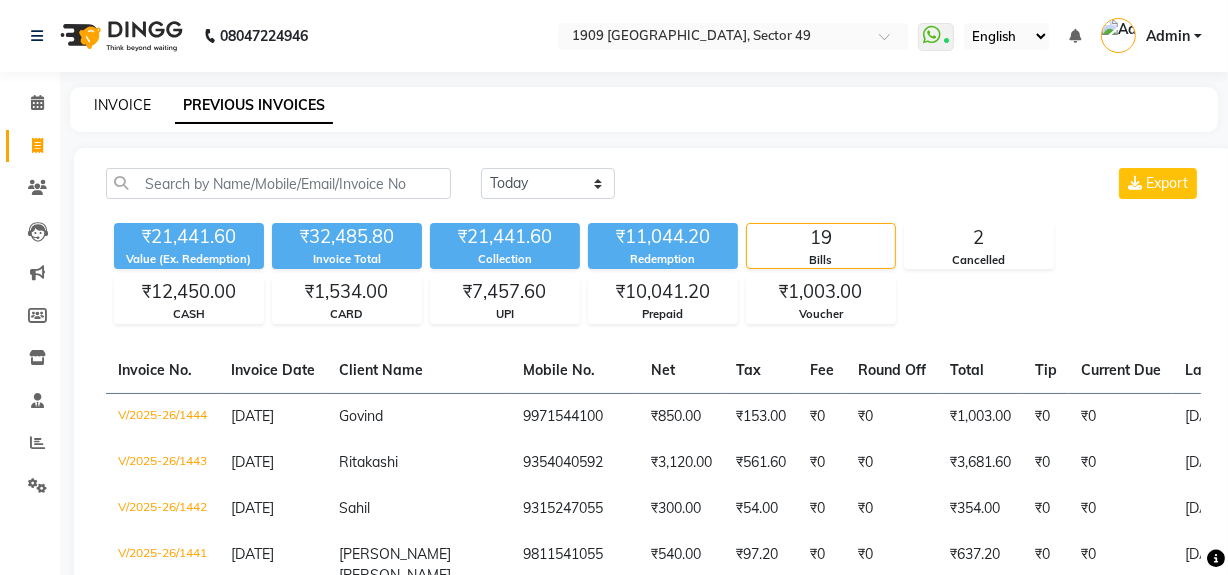 click on "INVOICE" 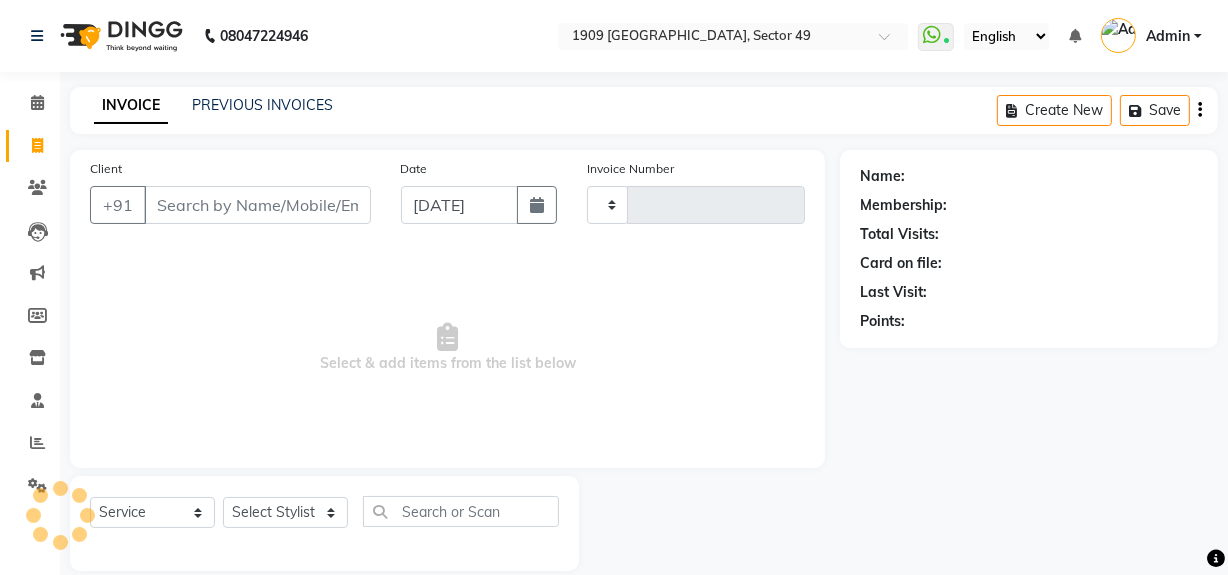 scroll, scrollTop: 26, scrollLeft: 0, axis: vertical 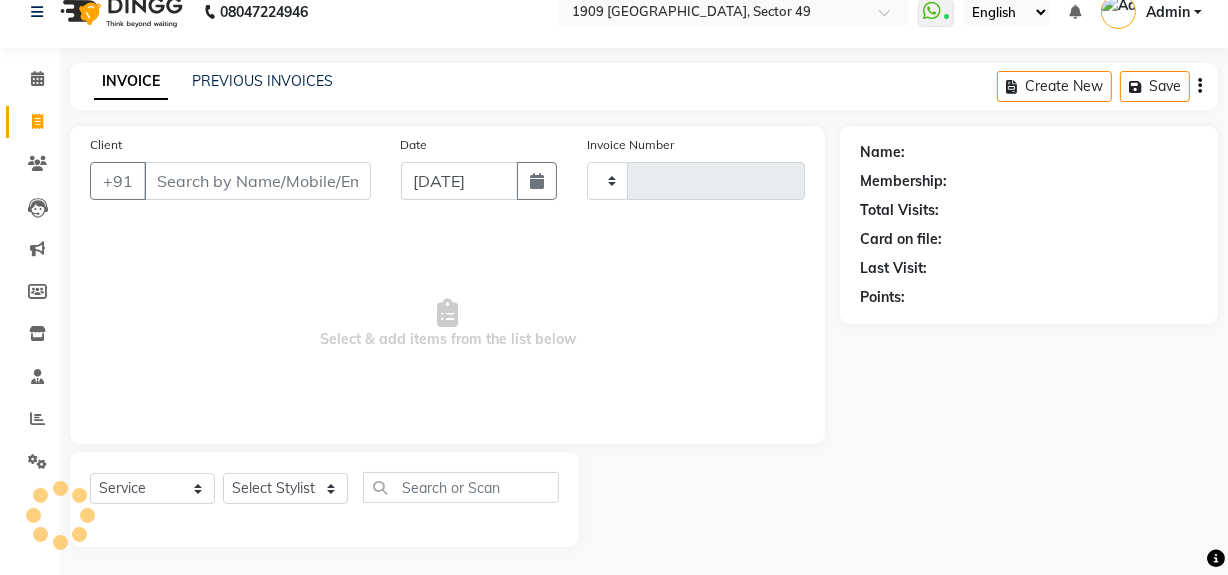 type on "1445" 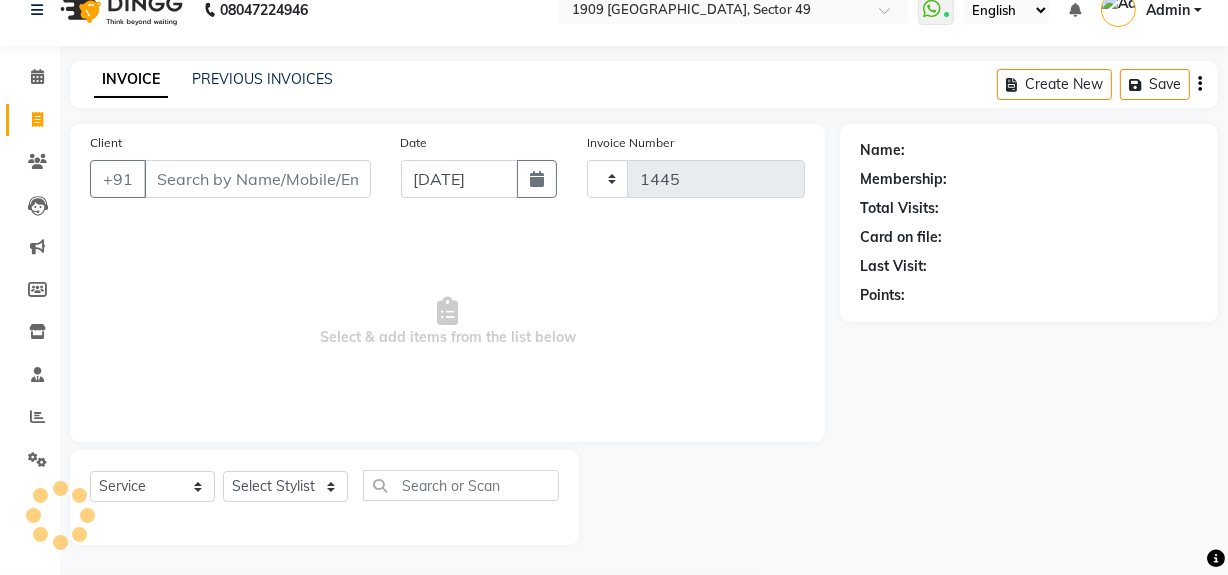 select on "6923" 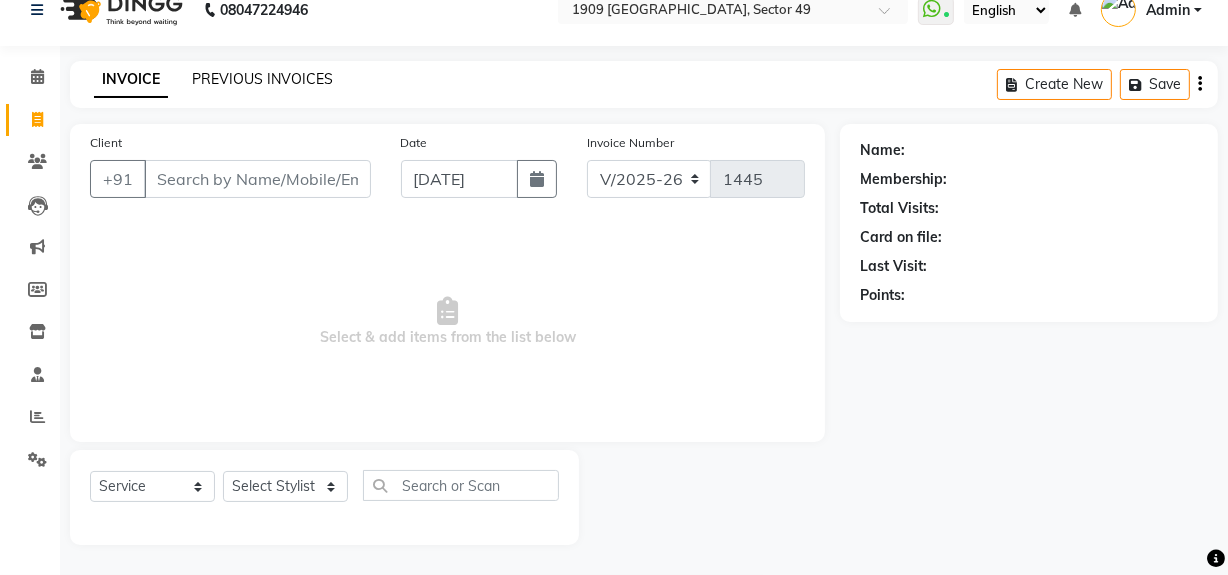 click on "PREVIOUS INVOICES" 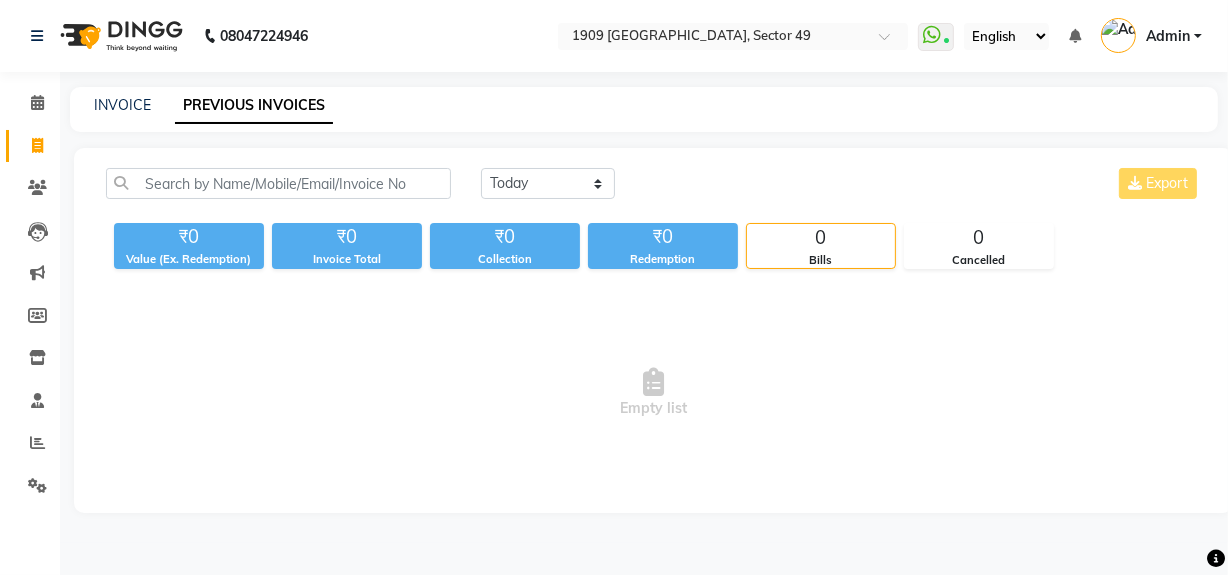 scroll, scrollTop: 0, scrollLeft: 0, axis: both 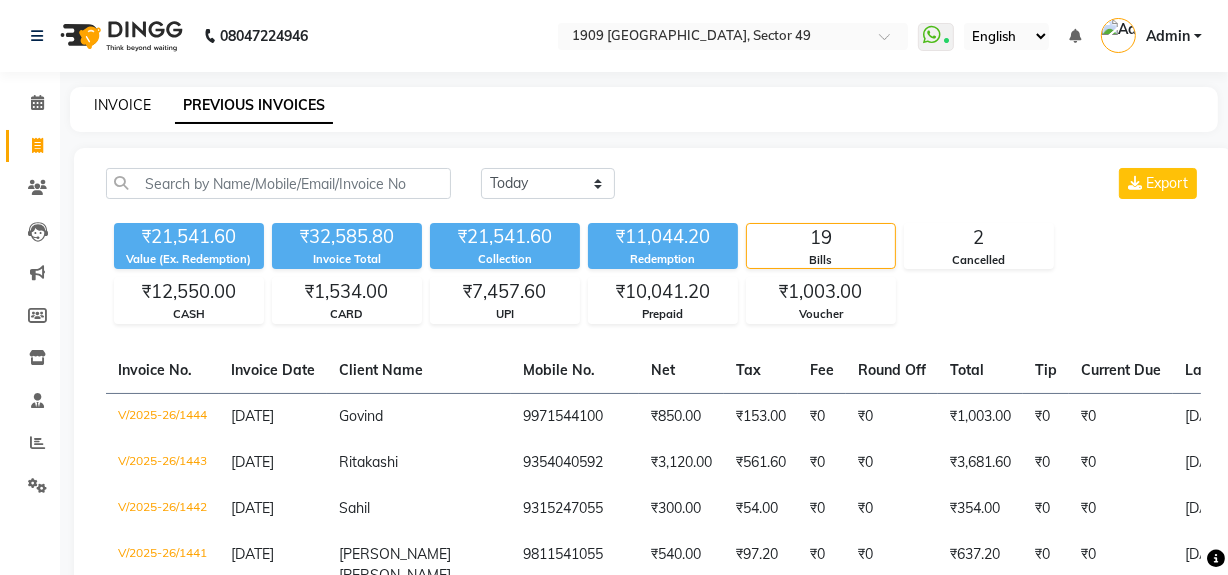 click on "INVOICE" 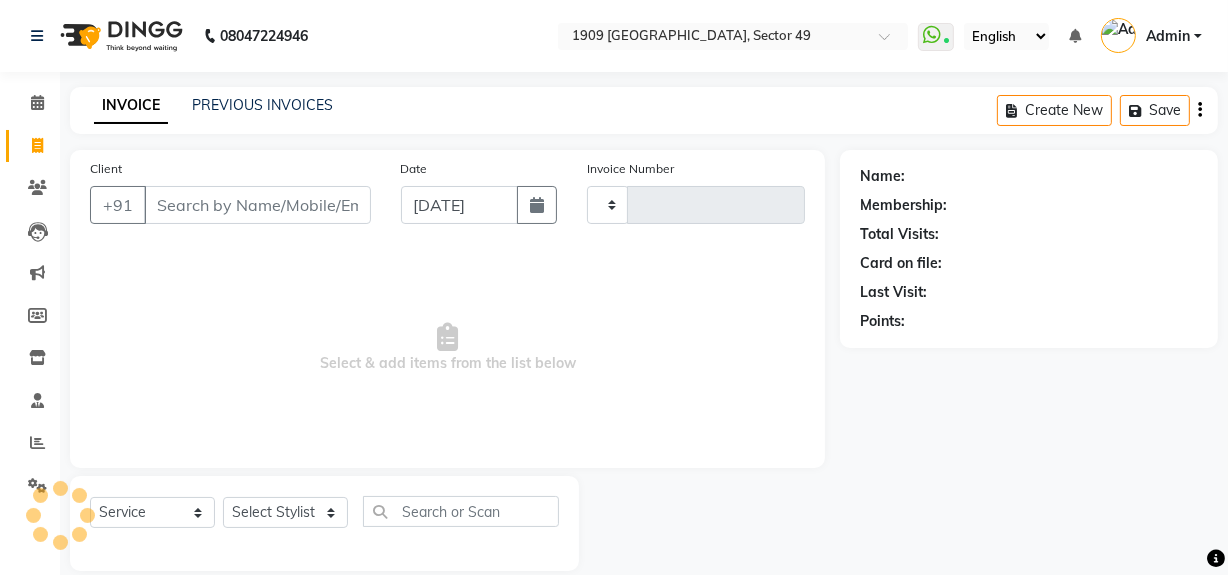 type on "1445" 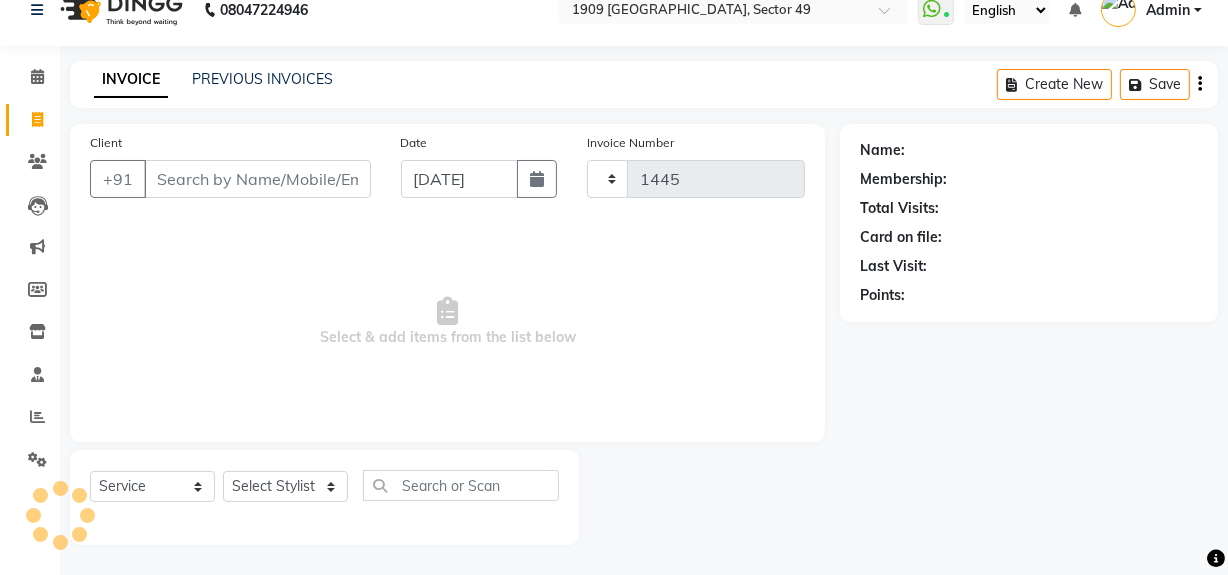 select on "6923" 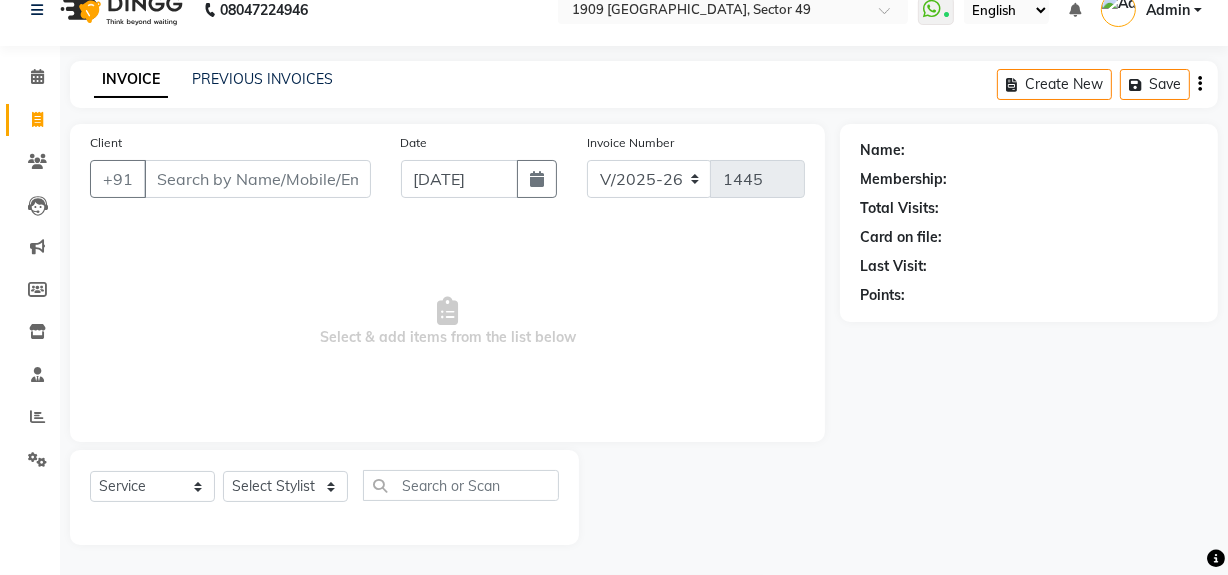 click on "Client +91" 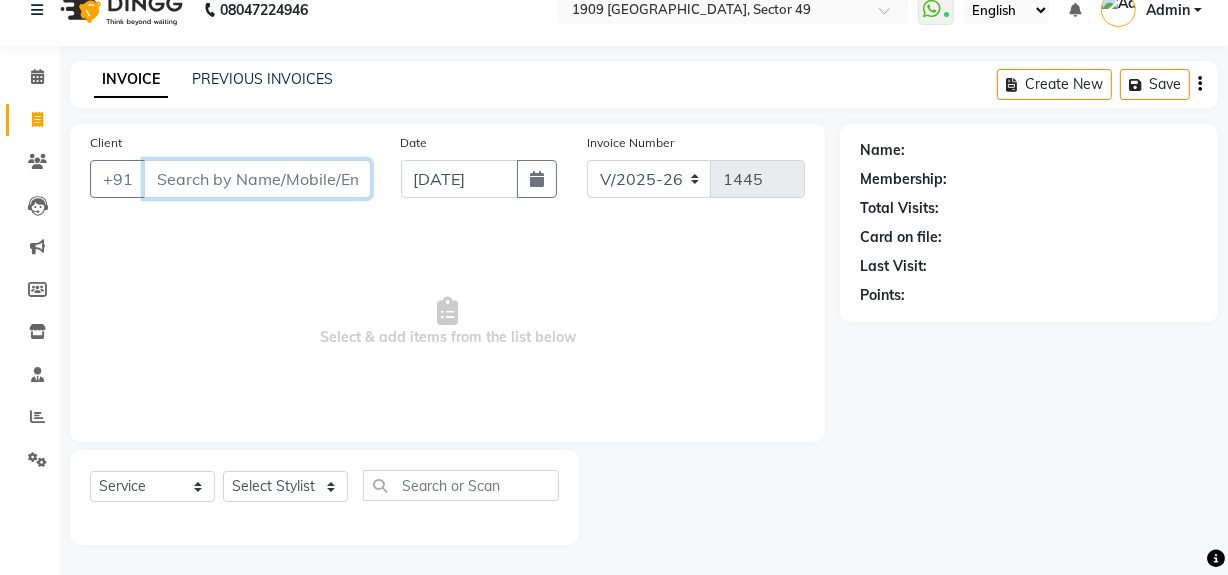 click on "Client" at bounding box center [257, 179] 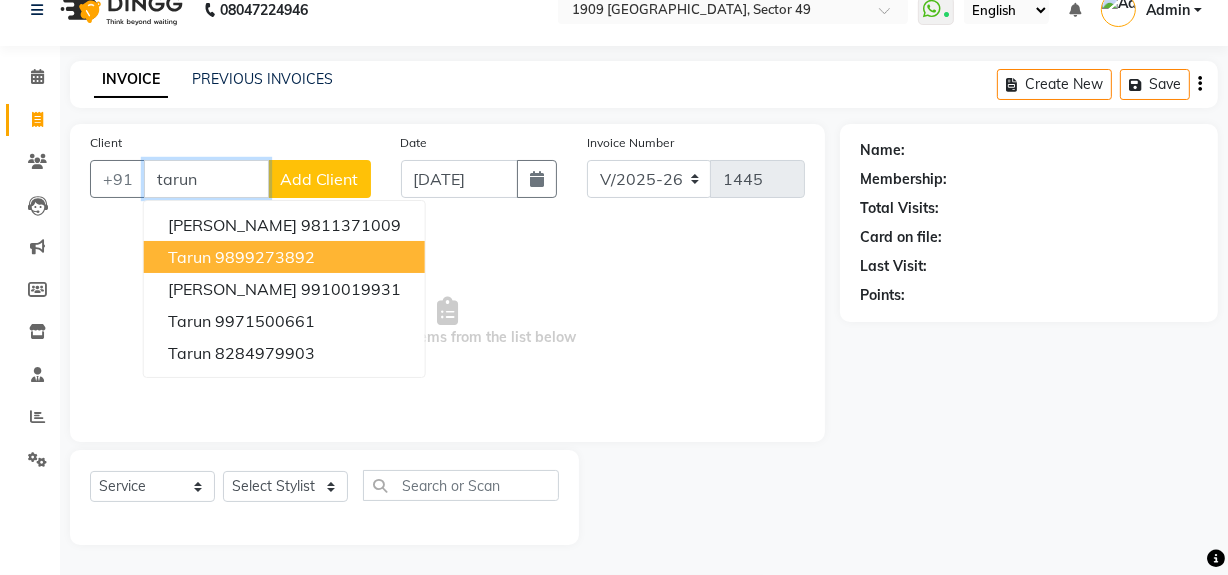 click on "9899273892" at bounding box center [265, 257] 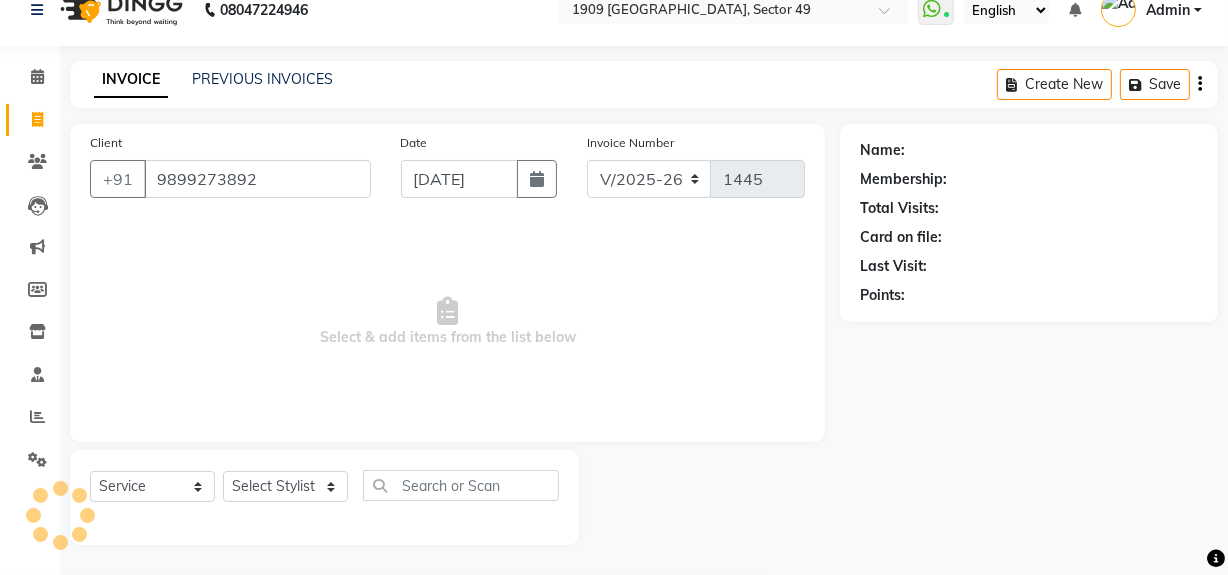 click on "Select & add items from the list below" at bounding box center (447, 322) 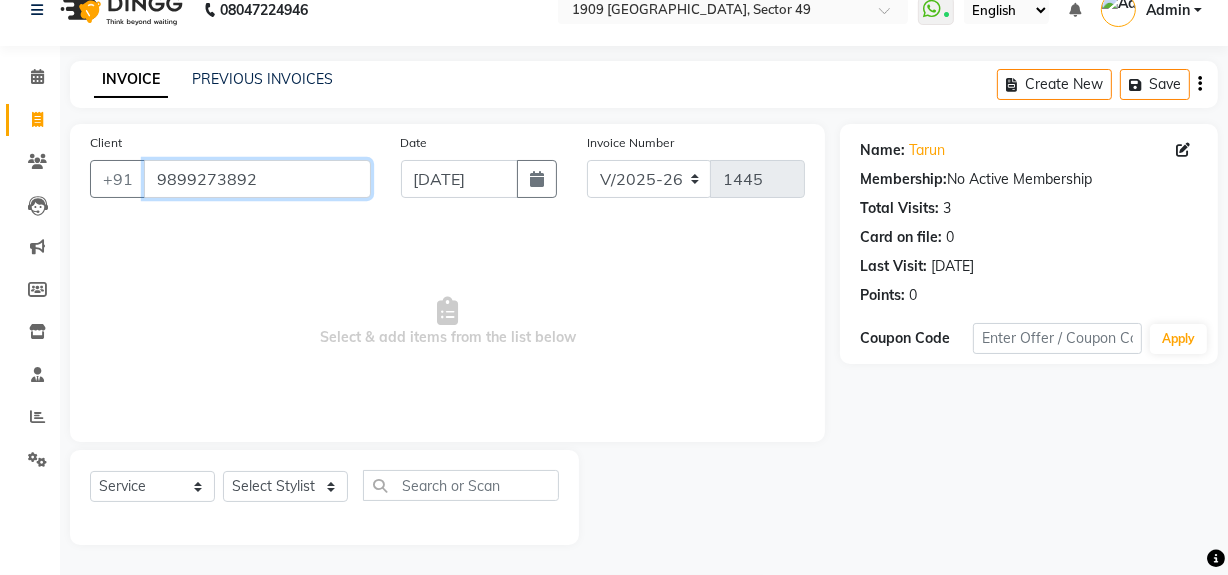 click on "9899273892" at bounding box center [257, 179] 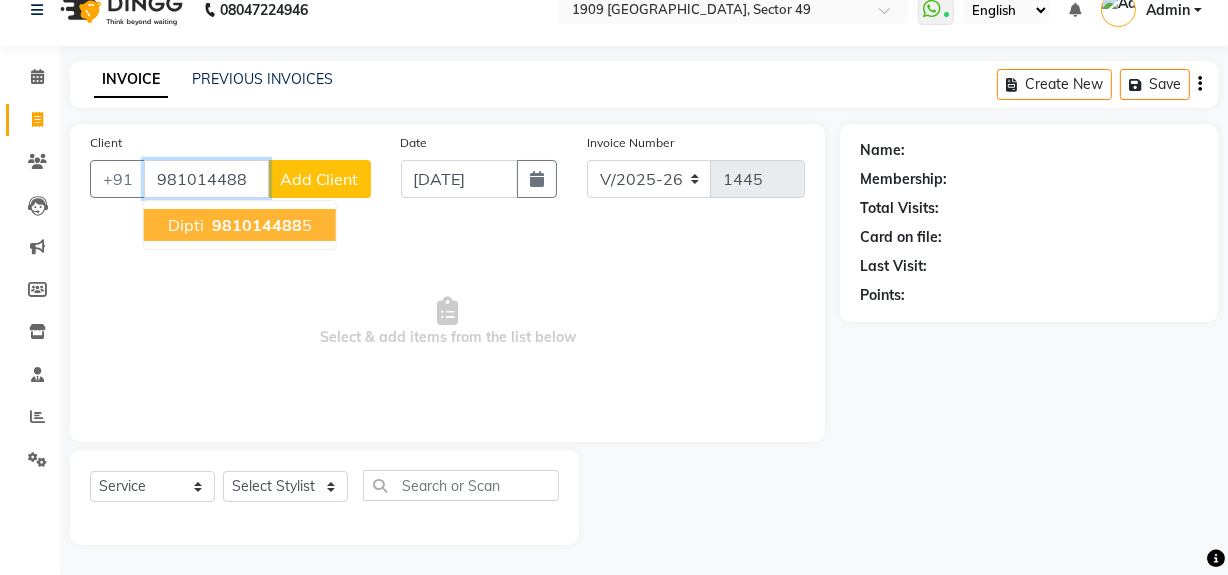 click on "981014488" at bounding box center [257, 225] 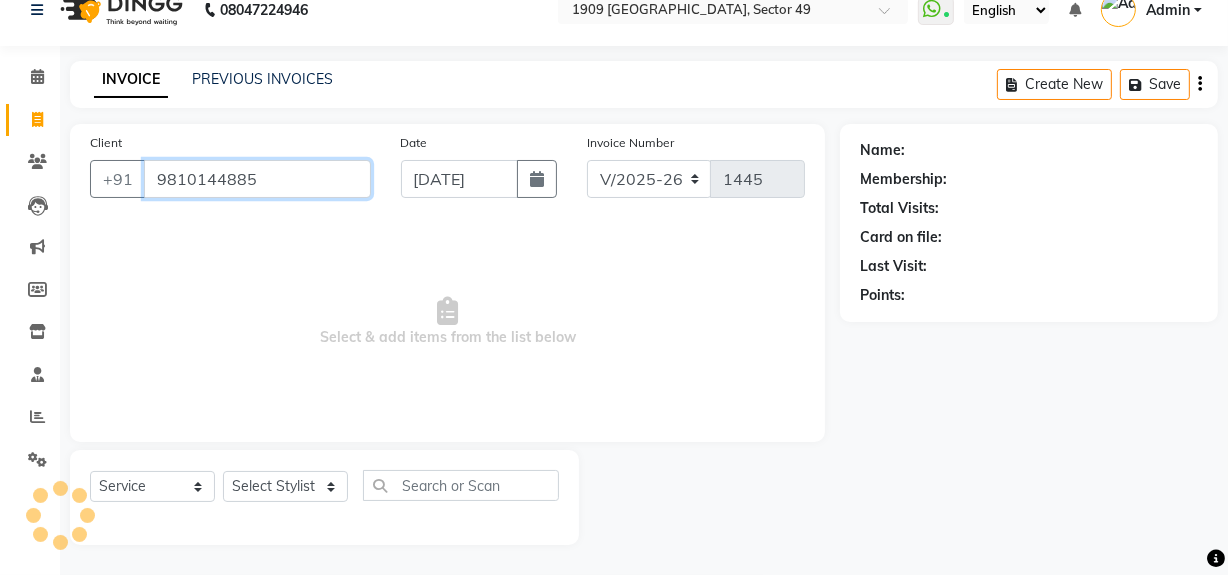 type on "9810144885" 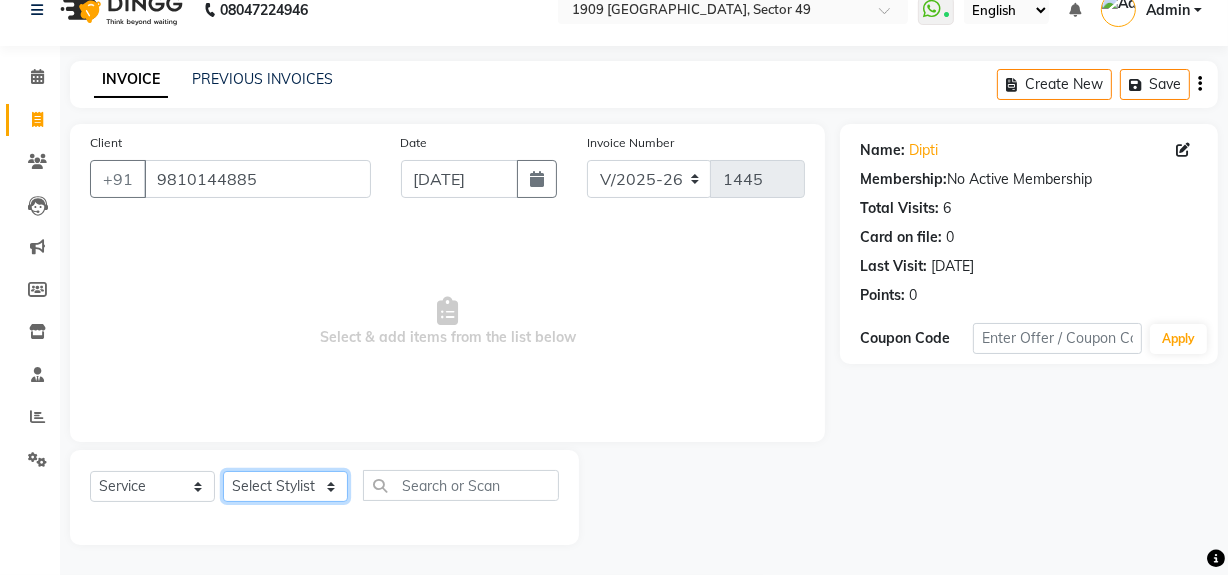 click on "Select Stylist Abdul Ahmed Arif Harun House Sale Jyoti Nisha Rehaan Ujjwal Umesh Veer vikram mehta Vishal" 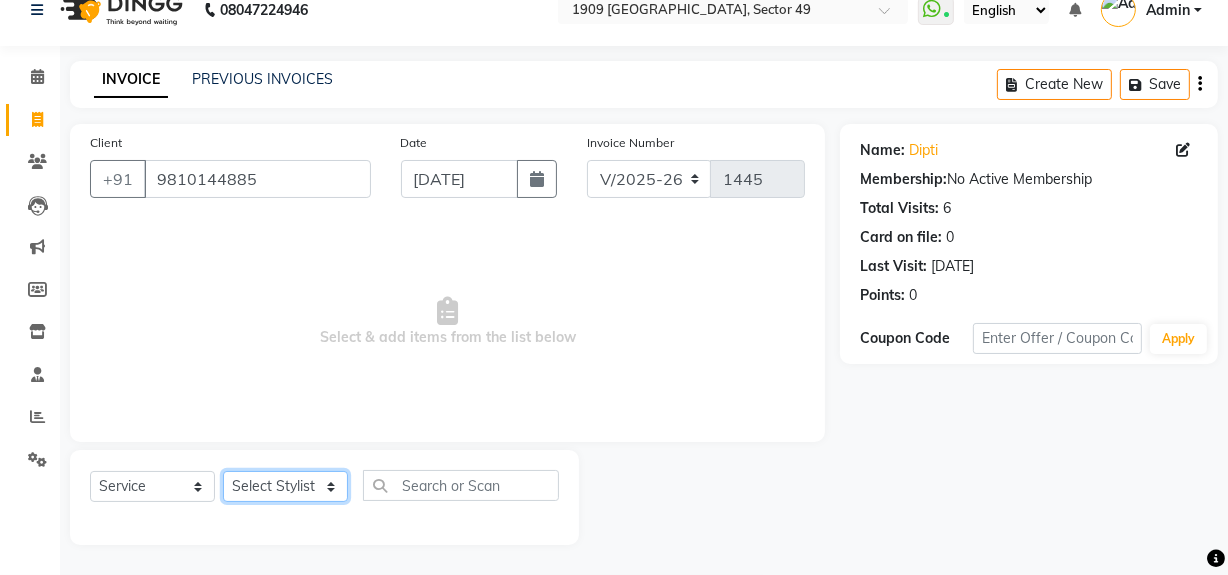 select on "57114" 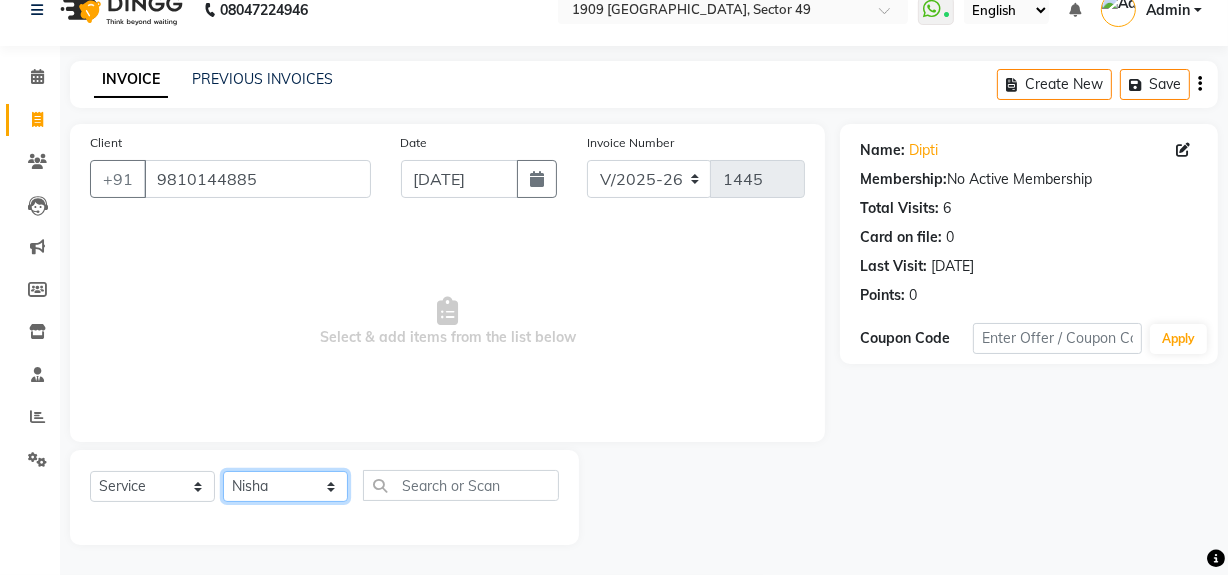 click on "Select Stylist Abdul Ahmed Arif Harun House Sale Jyoti Nisha Rehaan Ujjwal Umesh Veer vikram mehta Vishal" 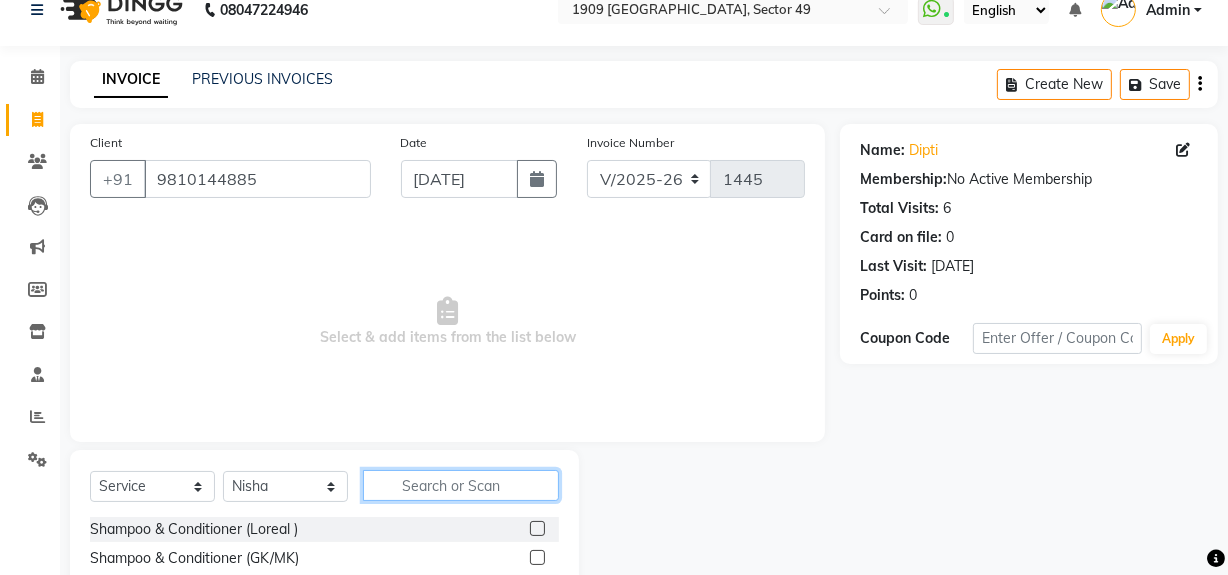 click 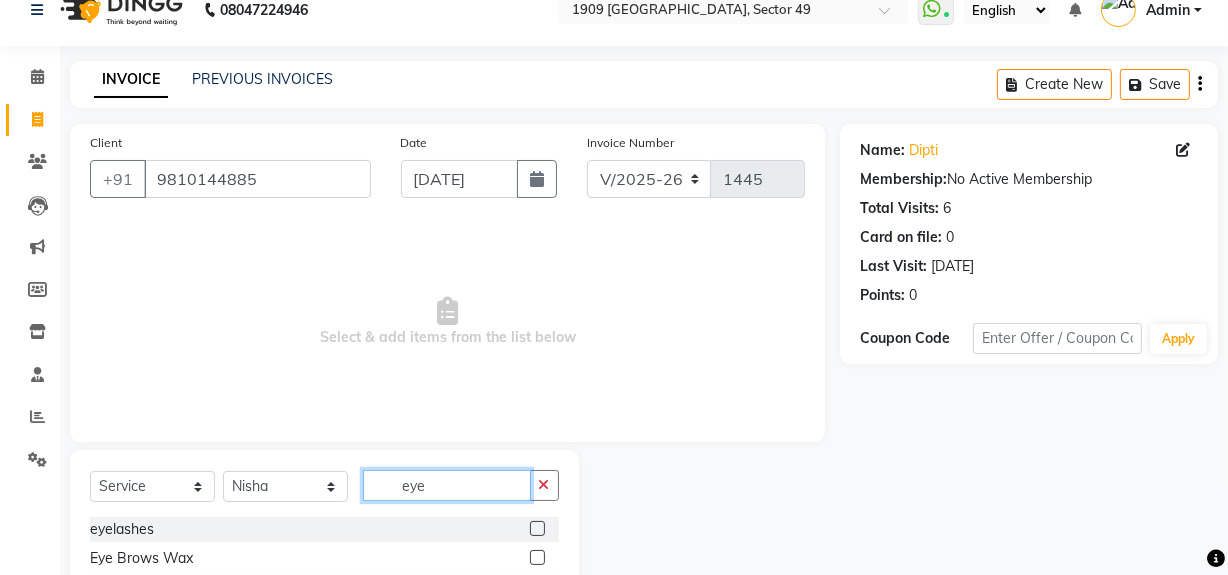 scroll, scrollTop: 141, scrollLeft: 0, axis: vertical 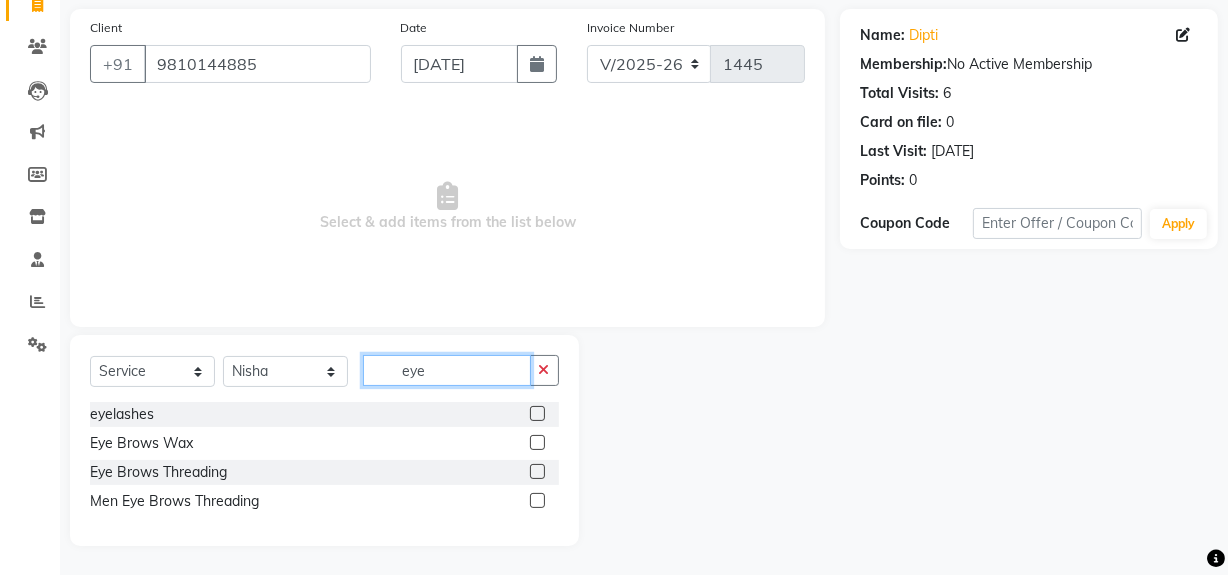 type on "eye" 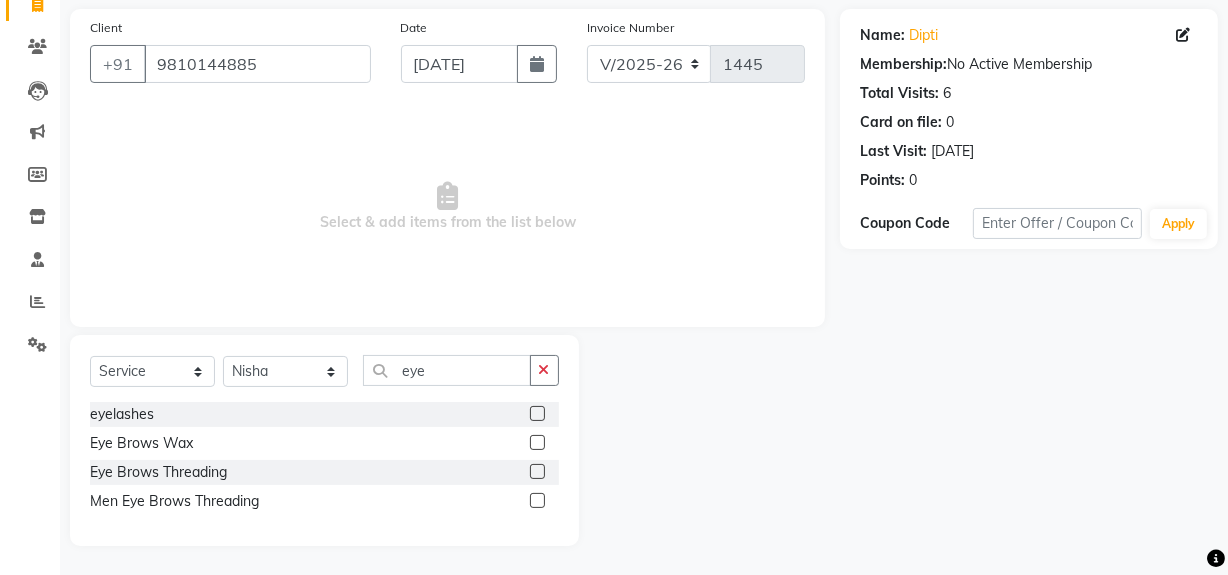 click 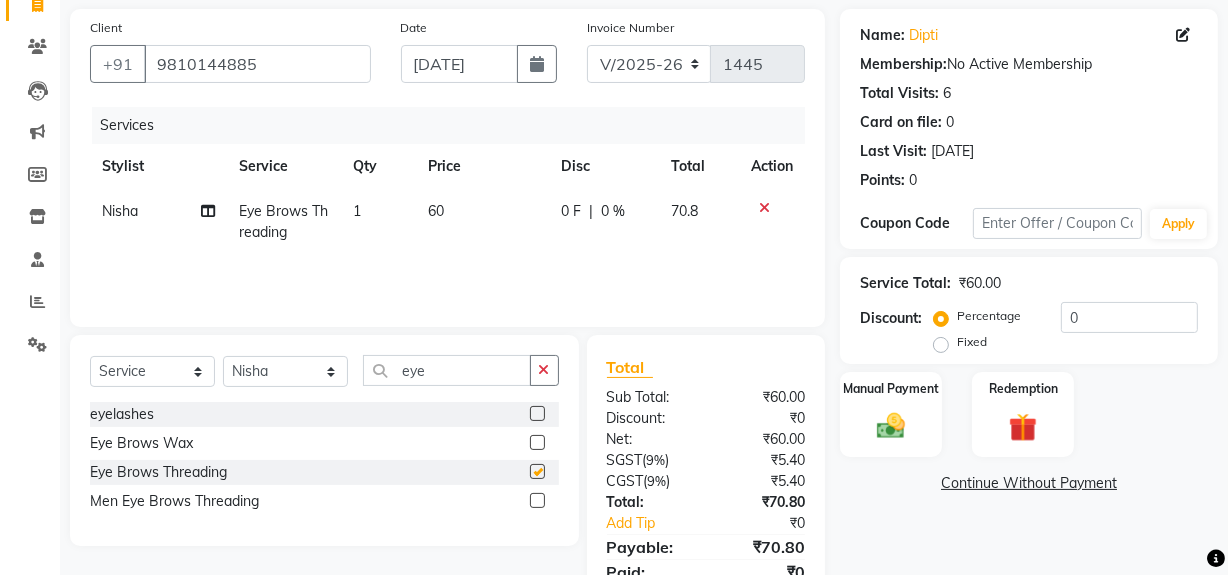checkbox on "false" 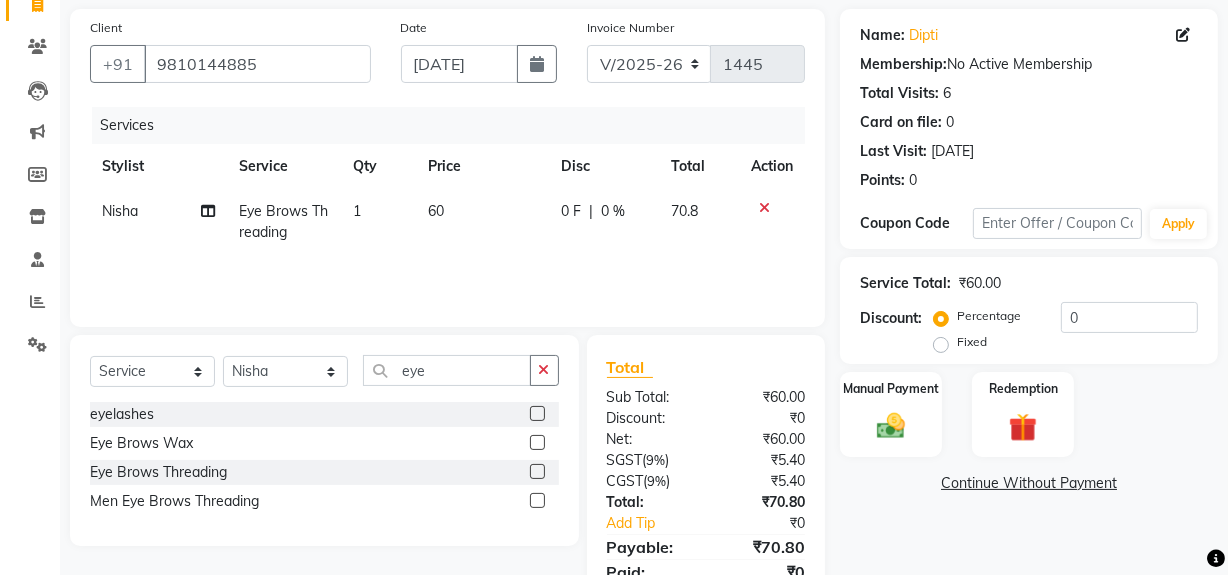 click on "60" 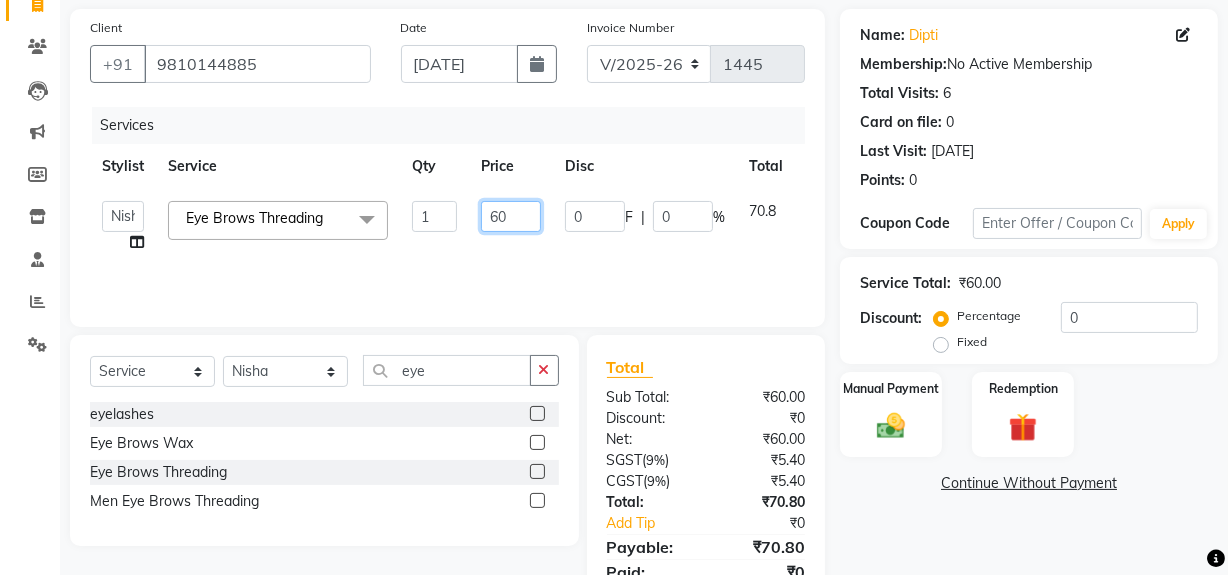 drag, startPoint x: 480, startPoint y: 215, endPoint x: 540, endPoint y: 213, distance: 60.033325 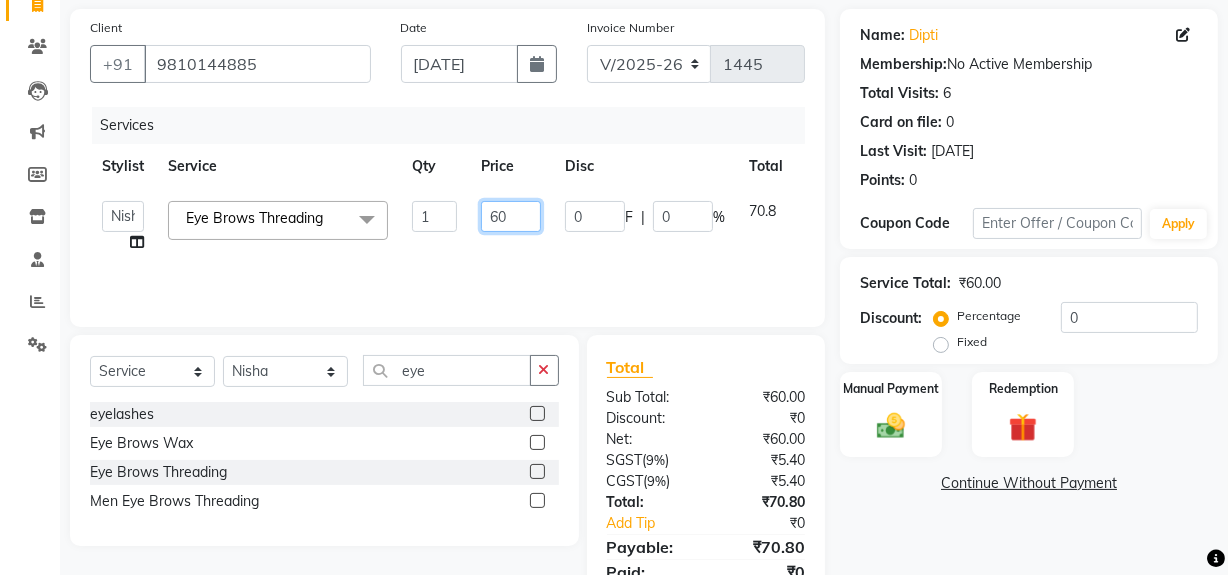 click on "60" 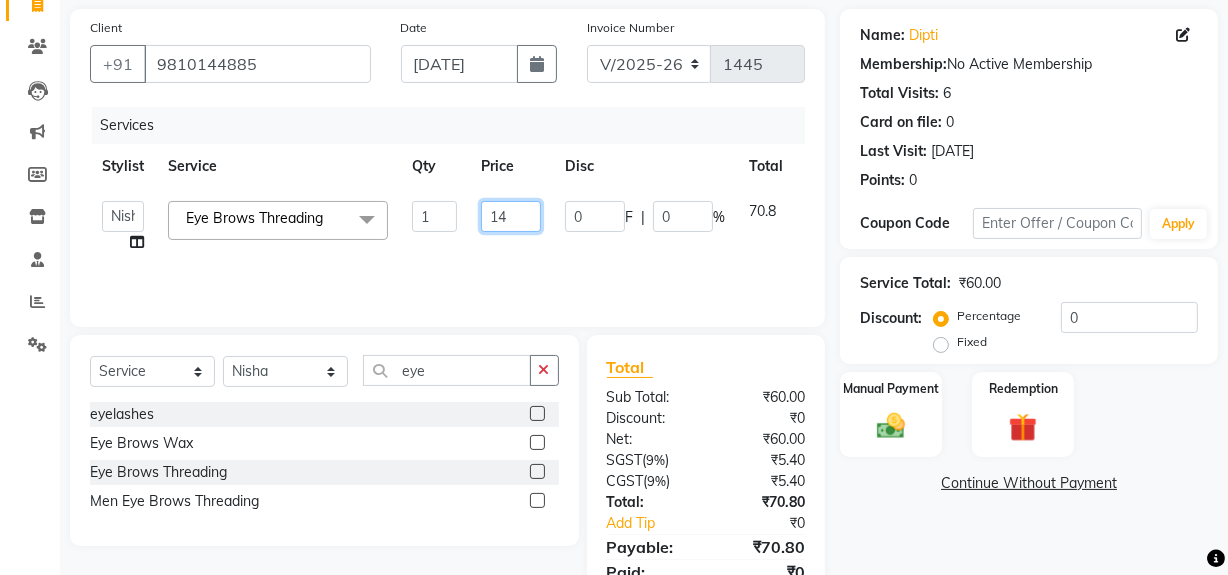 type on "140" 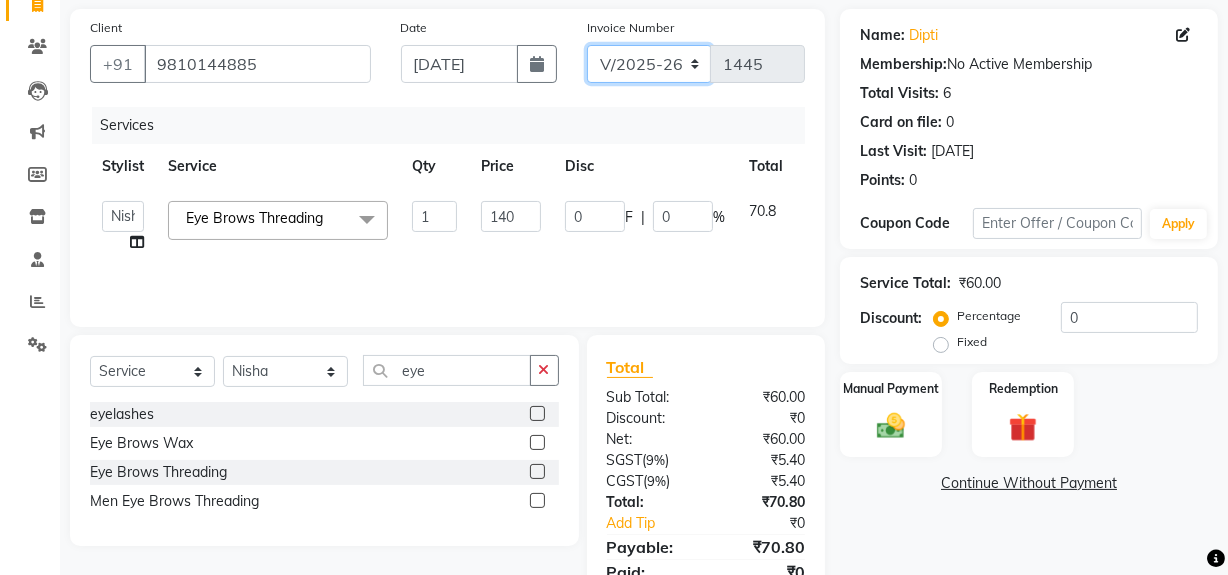 drag, startPoint x: 631, startPoint y: 59, endPoint x: 630, endPoint y: 80, distance: 21.023796 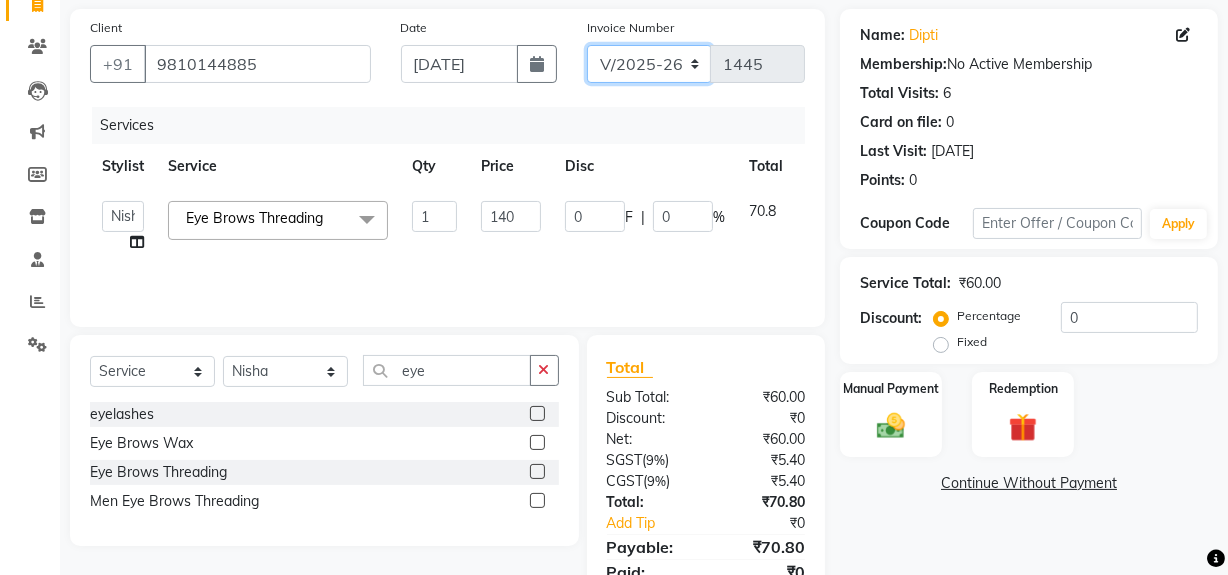 click on "V/2025 V/2025-26" 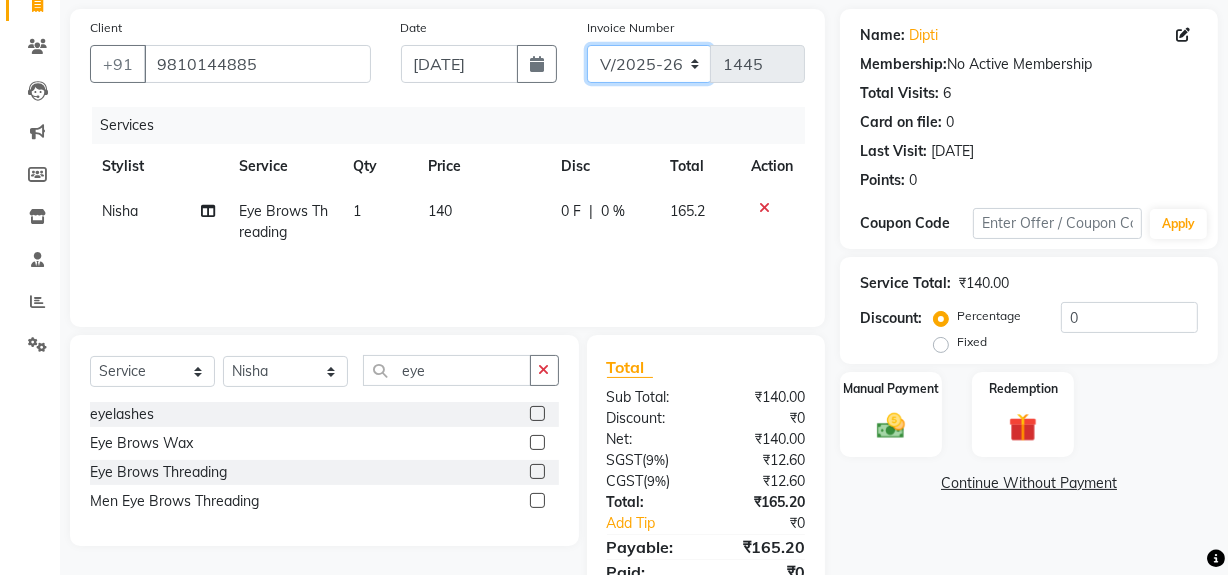 select on "6924" 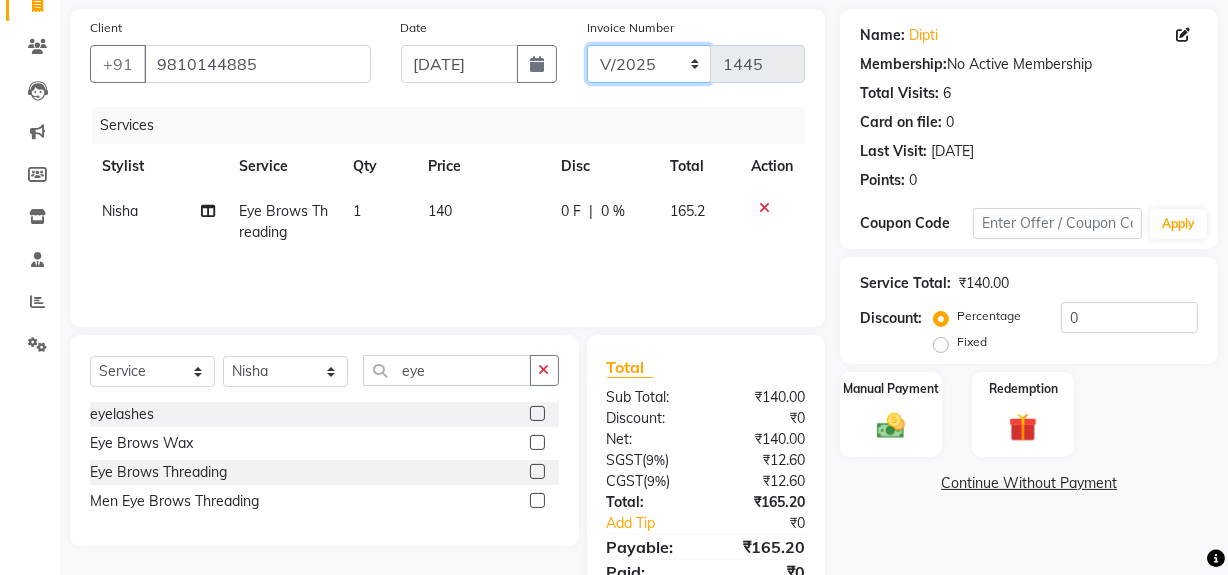 click on "V/2025 V/2025-26" 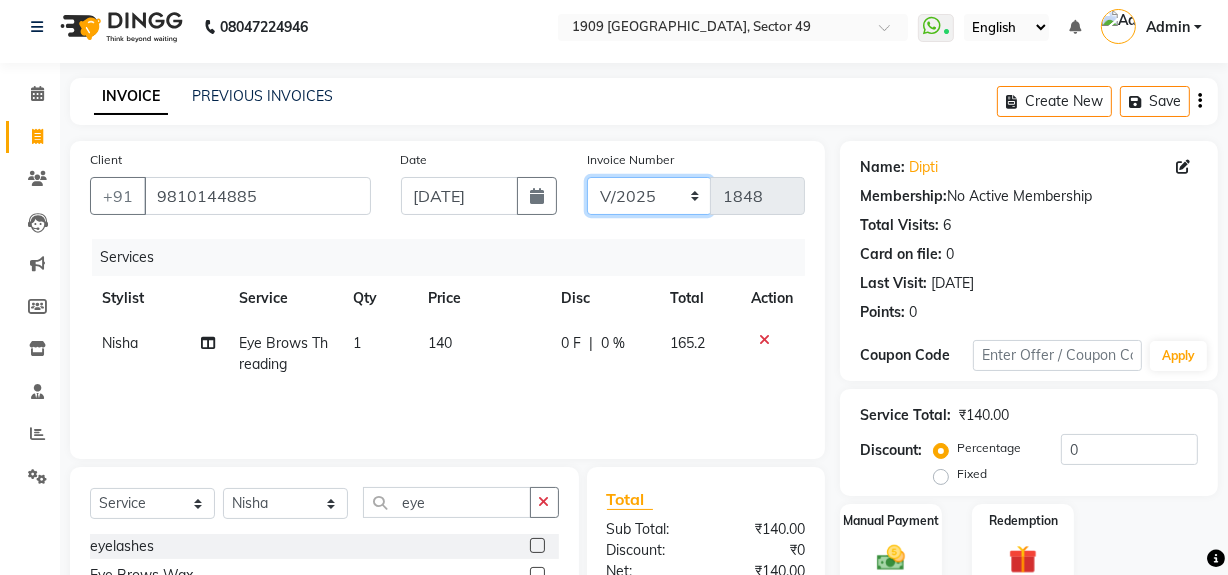 scroll, scrollTop: 0, scrollLeft: 0, axis: both 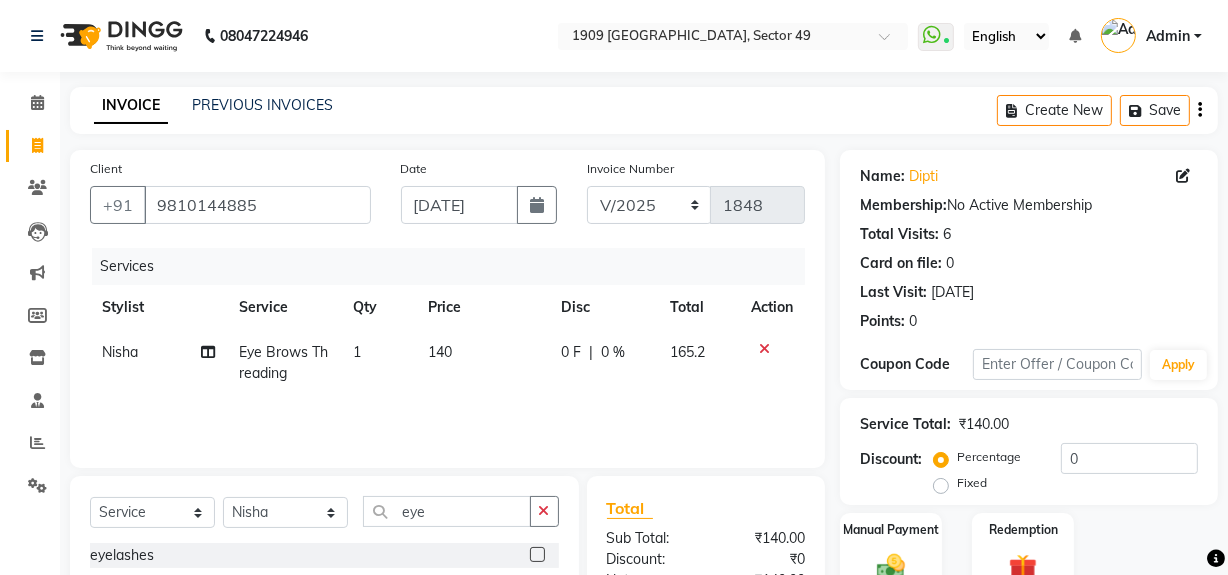 click 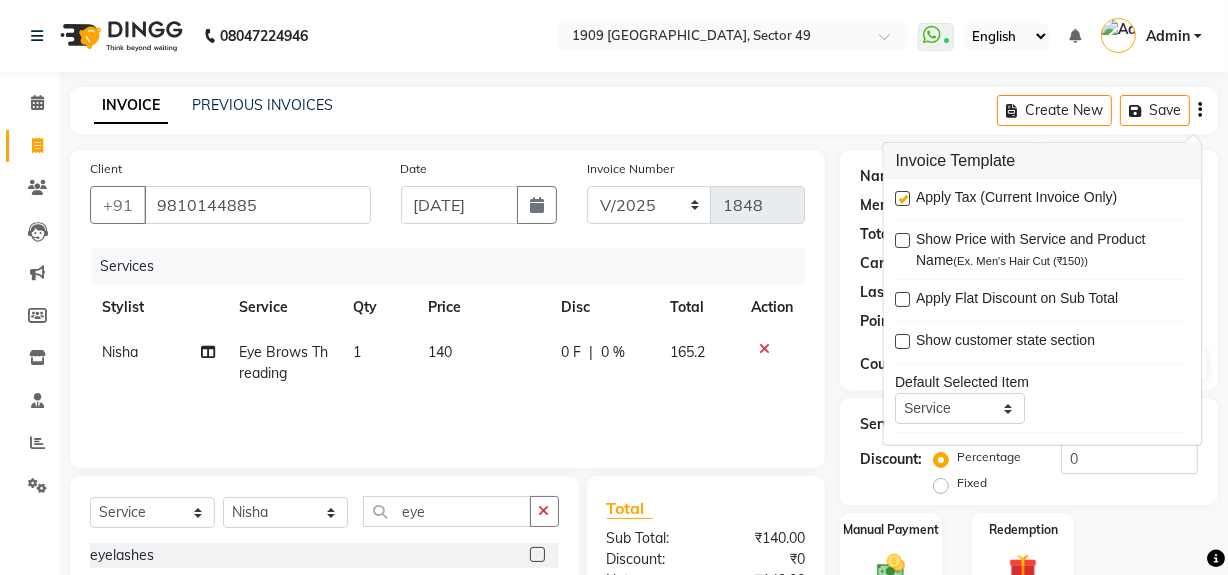 click at bounding box center [903, 198] 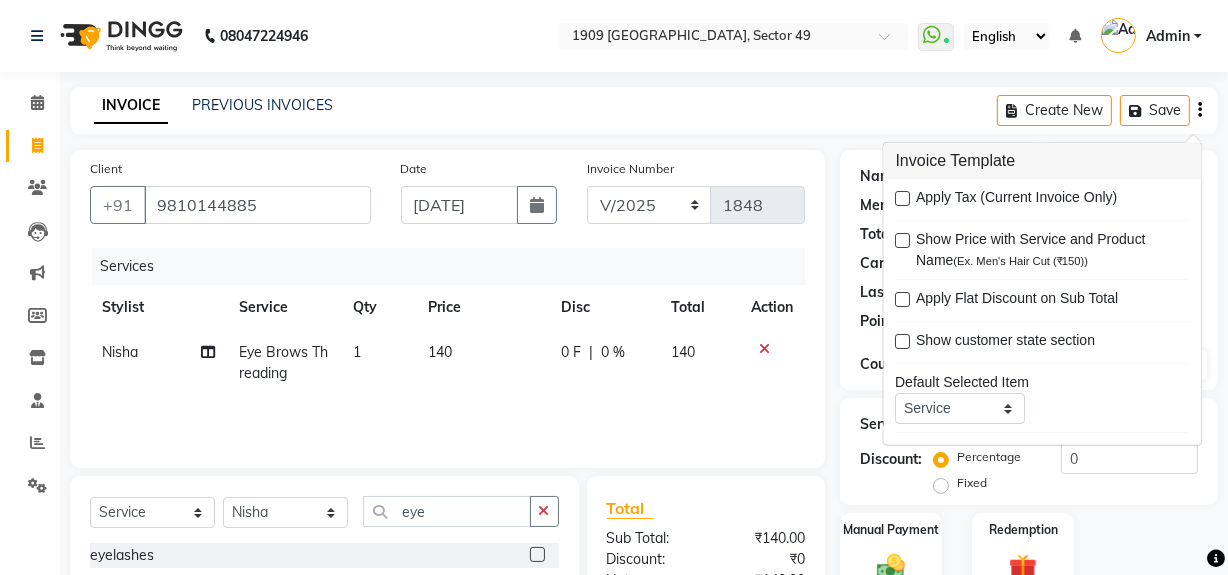 scroll, scrollTop: 182, scrollLeft: 0, axis: vertical 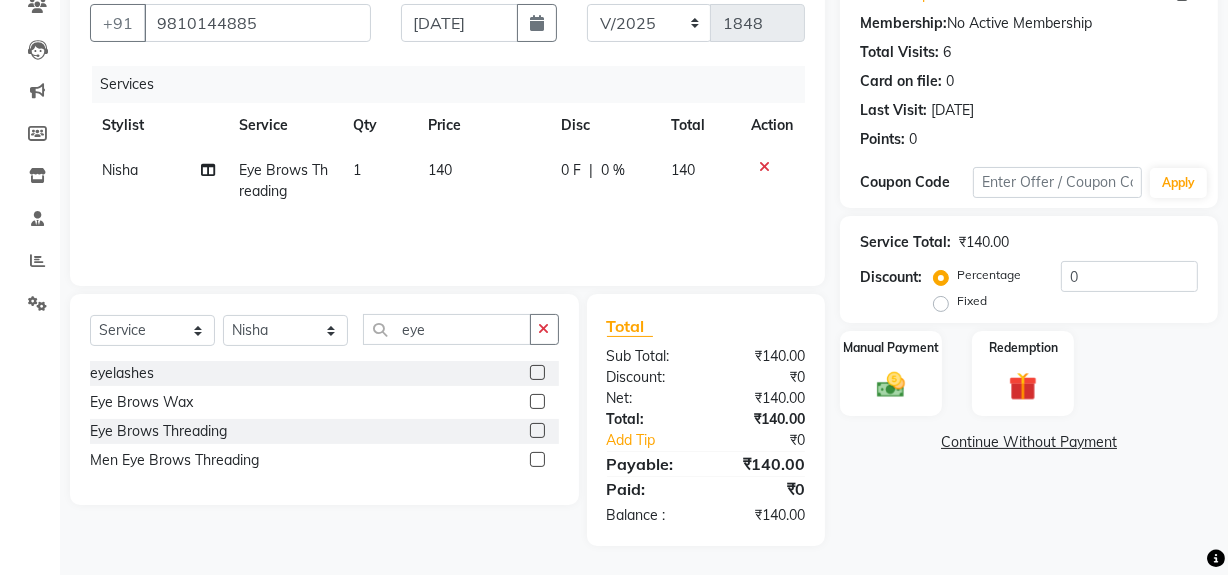 drag, startPoint x: 967, startPoint y: 536, endPoint x: 923, endPoint y: 500, distance: 56.85068 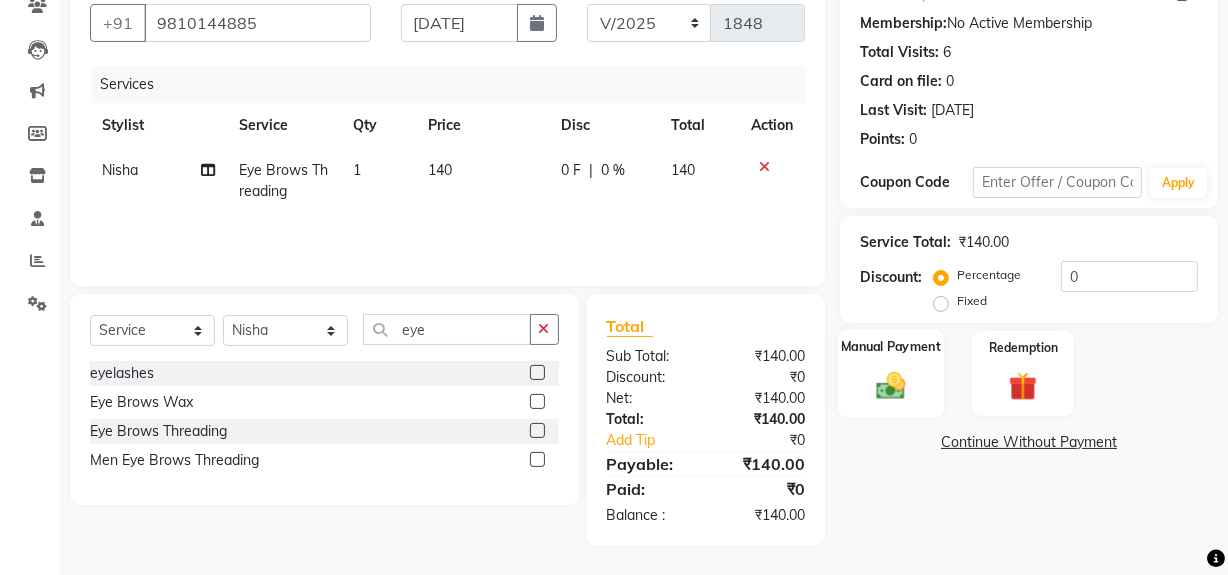 click 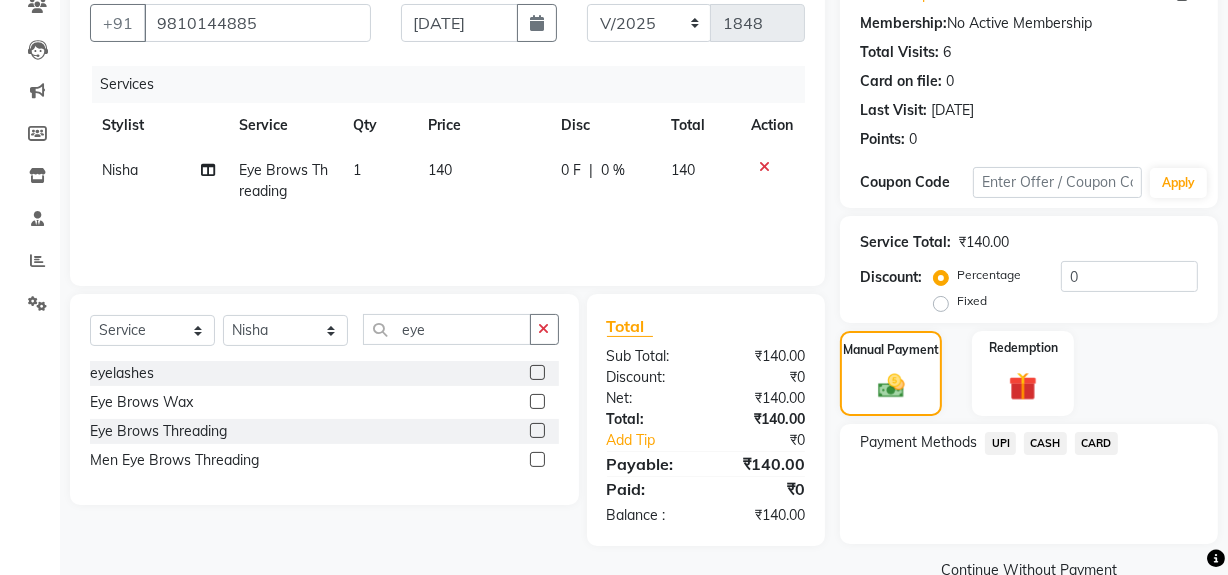 click on "UPI" 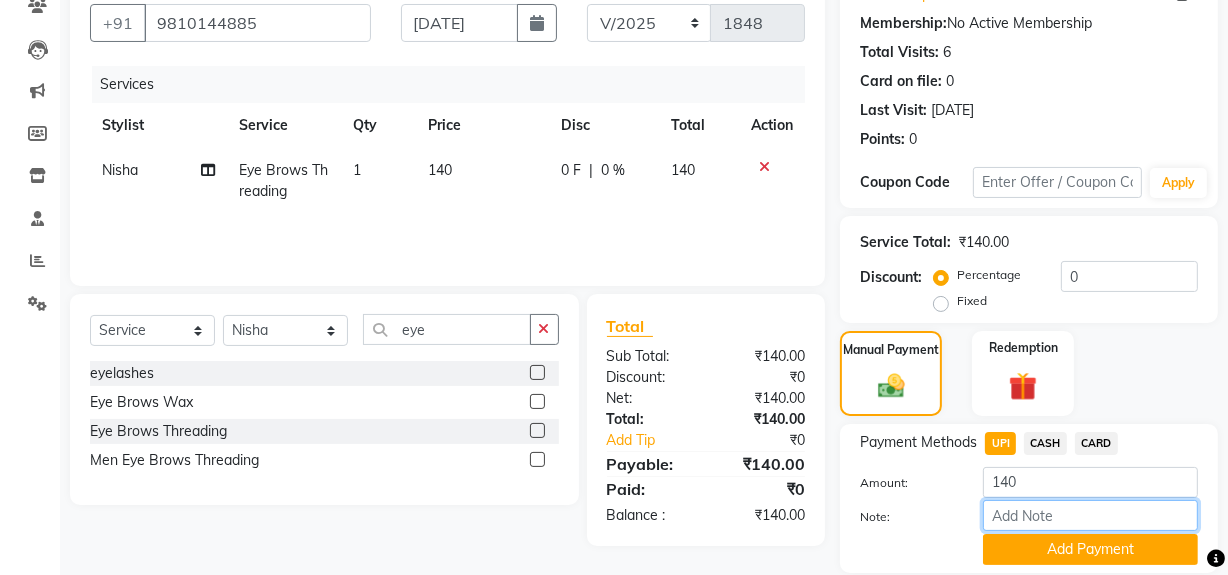 drag, startPoint x: 1056, startPoint y: 518, endPoint x: 1081, endPoint y: 520, distance: 25.079872 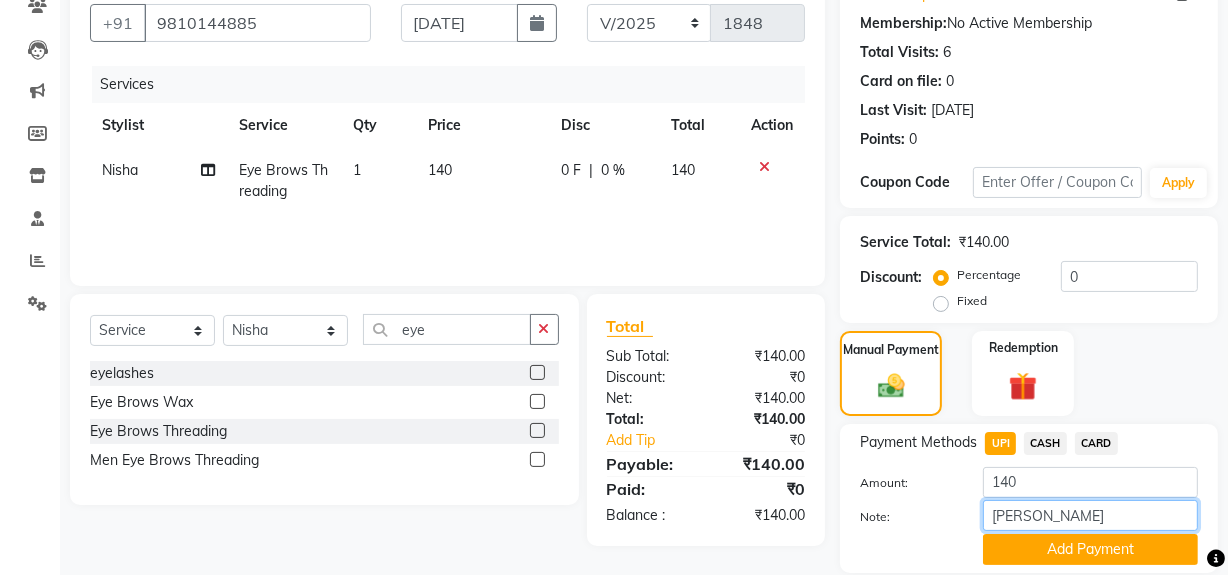 click on "vikram mehta" at bounding box center (1090, 515) 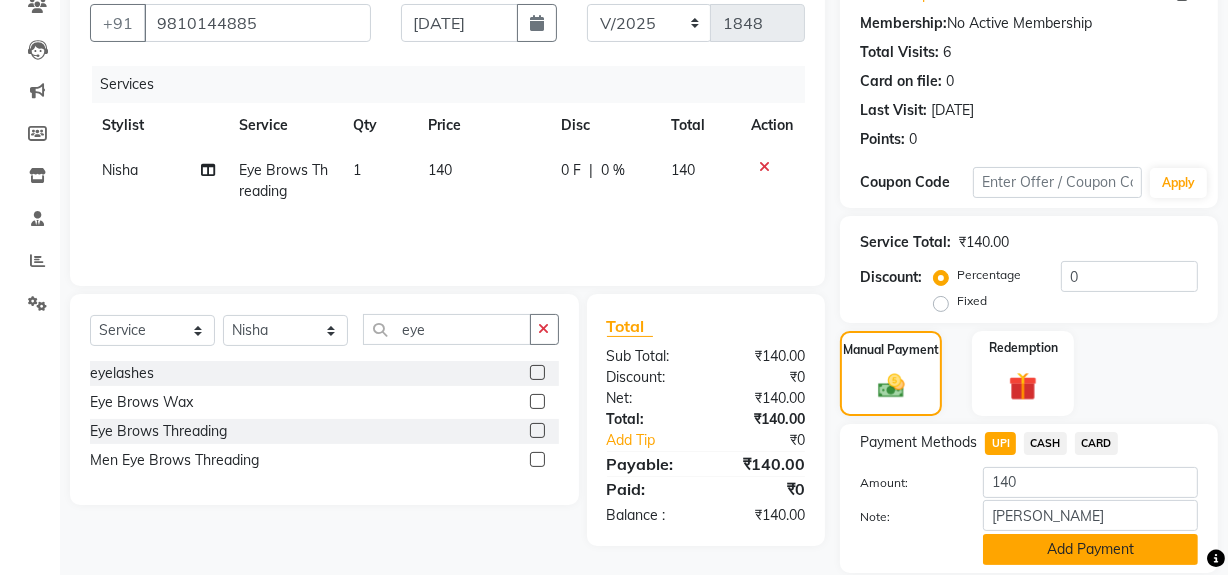 drag, startPoint x: 1069, startPoint y: 548, endPoint x: 1221, endPoint y: 500, distance: 159.39886 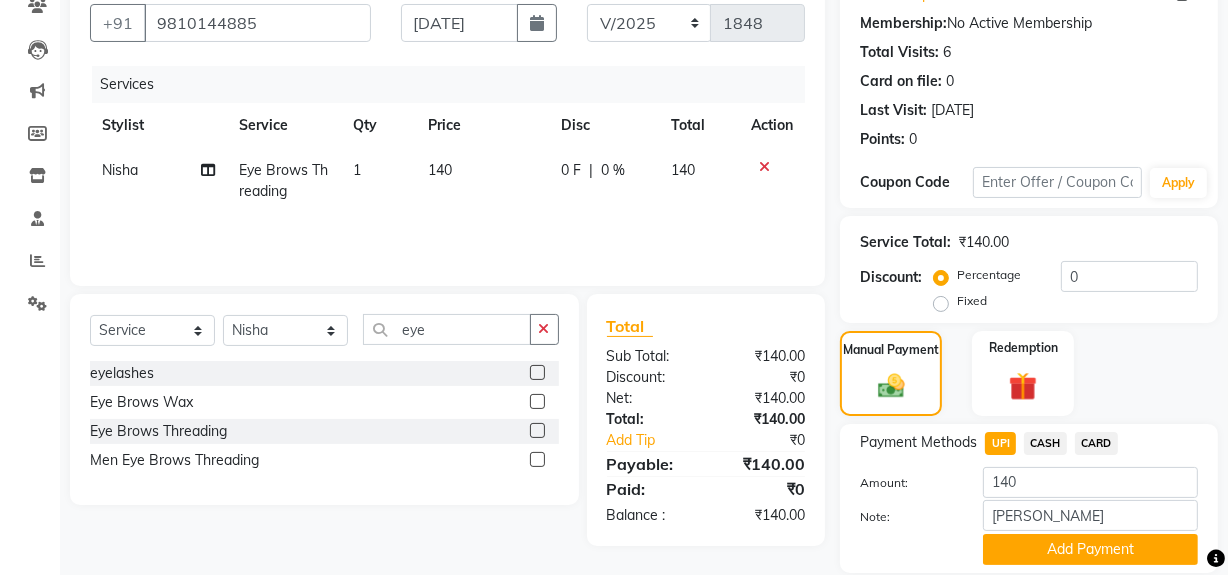 click on "Add Payment" 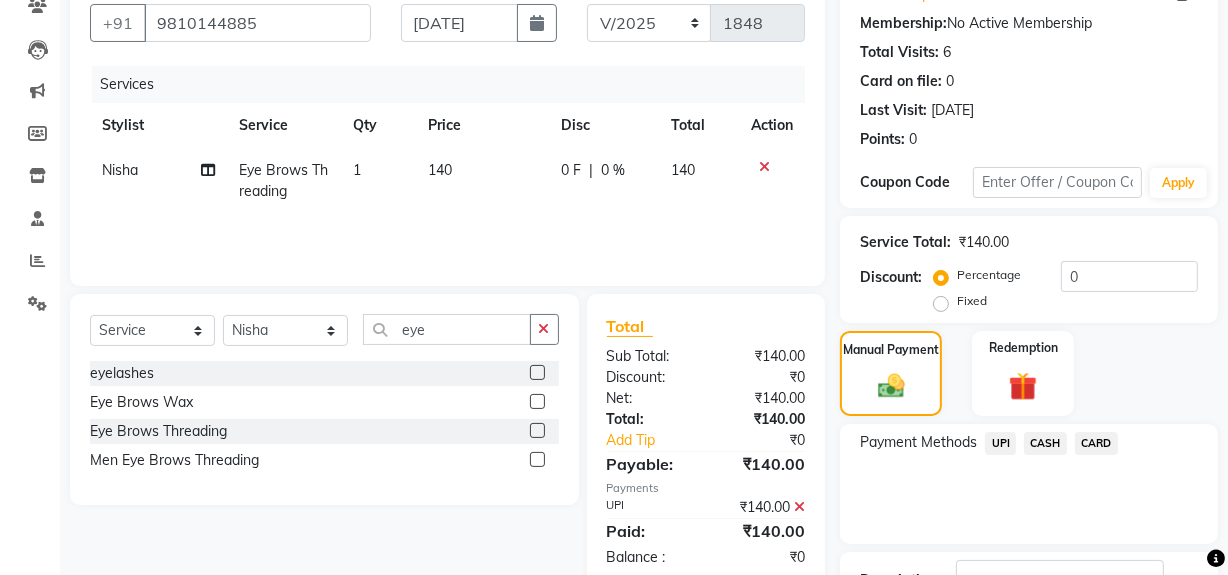 scroll, scrollTop: 333, scrollLeft: 0, axis: vertical 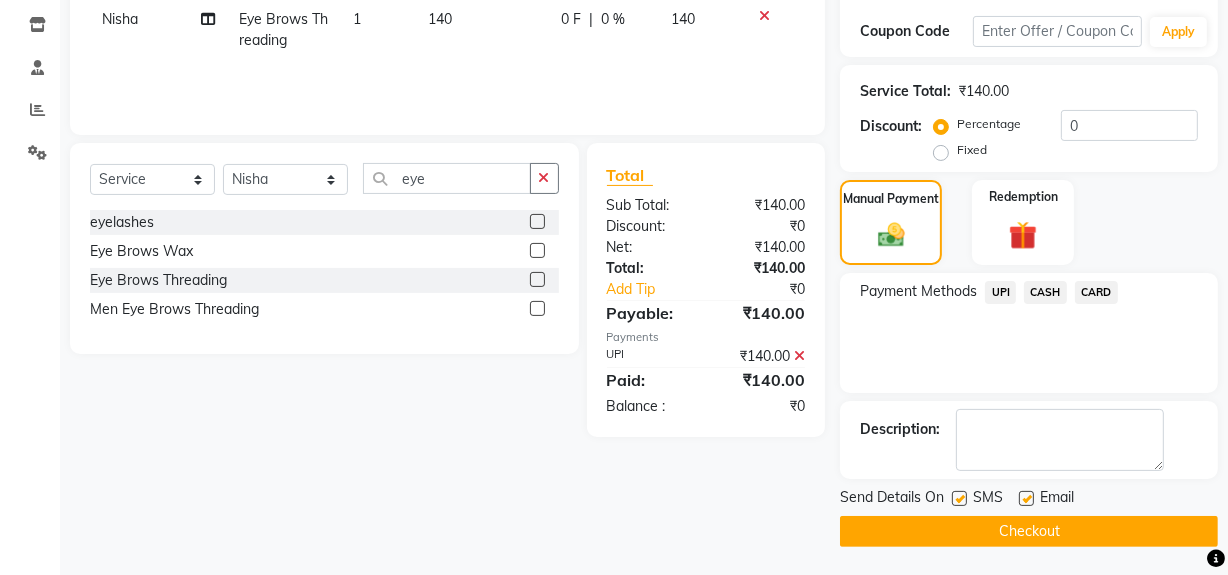 click 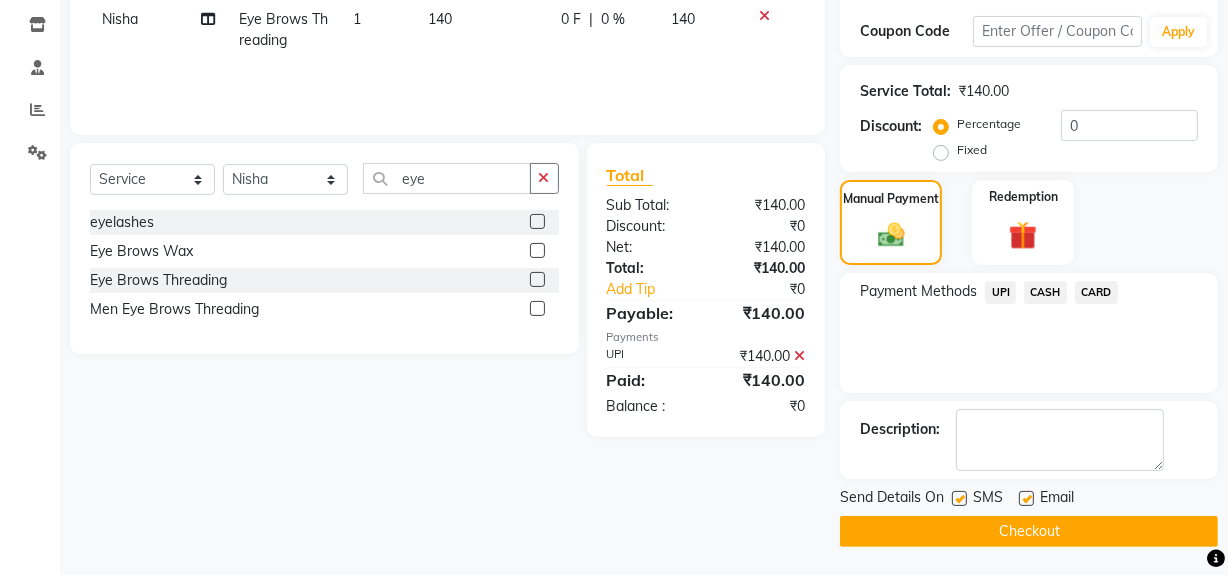 click at bounding box center [958, 499] 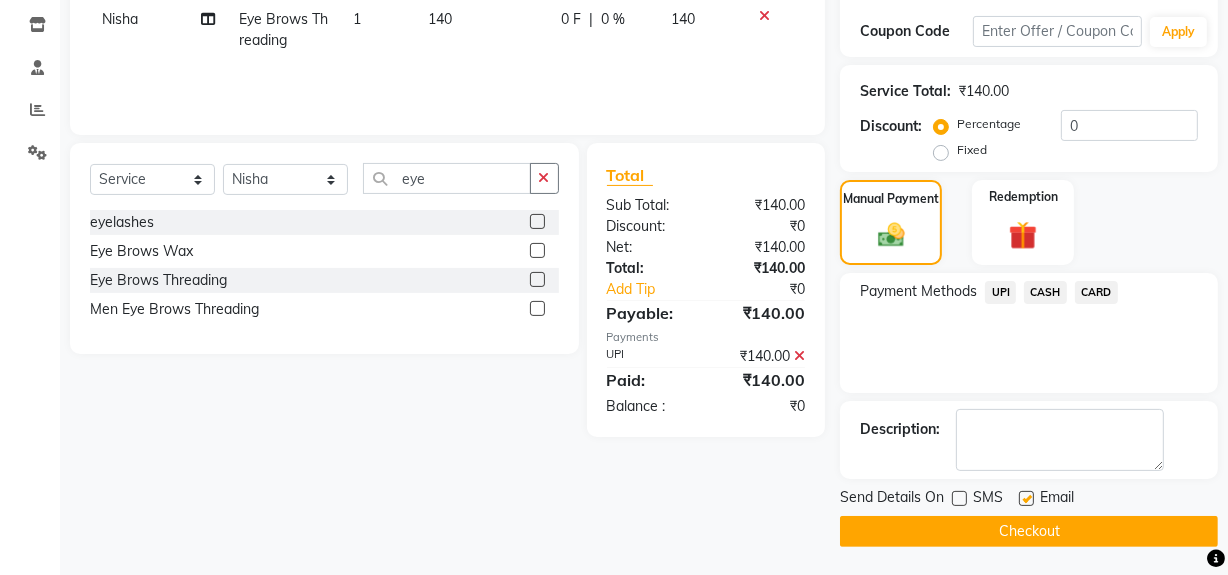 click on "Checkout" 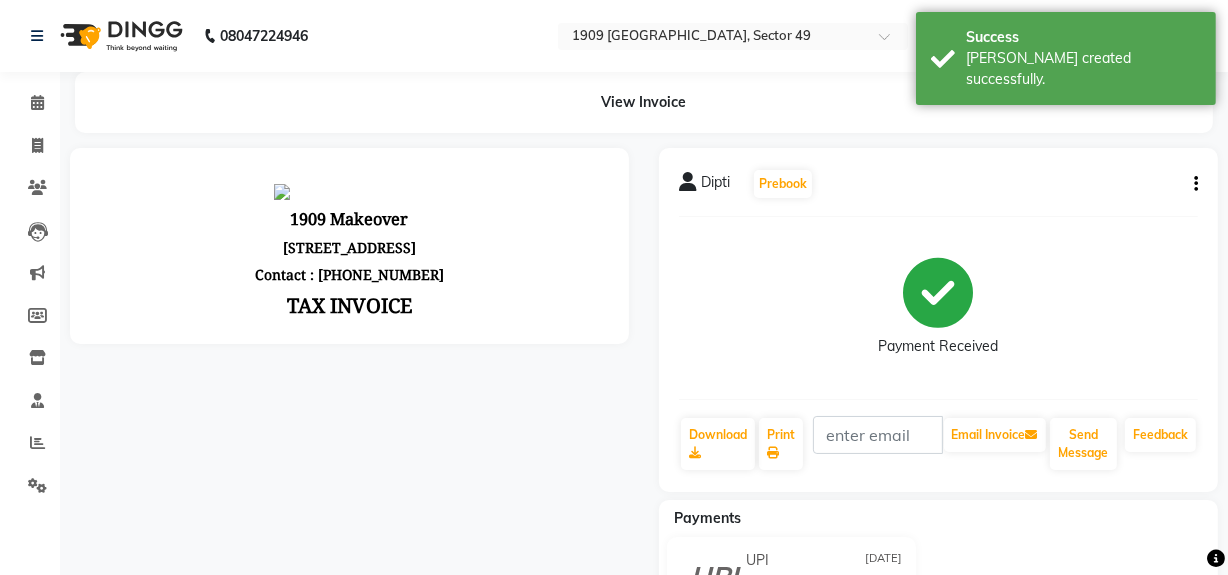 scroll, scrollTop: 0, scrollLeft: 0, axis: both 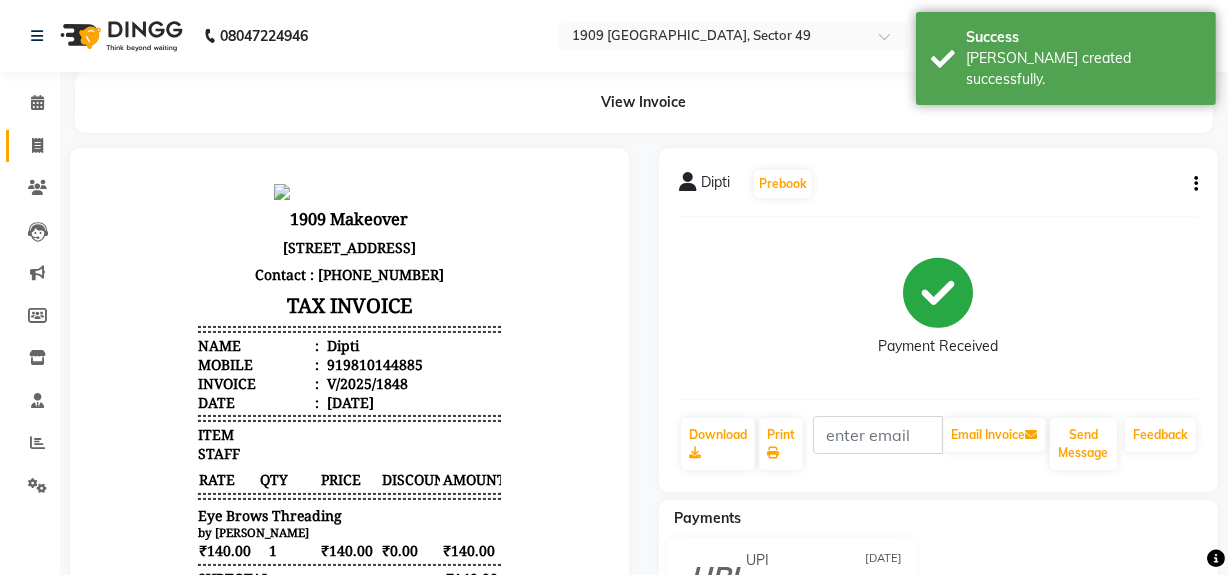 click 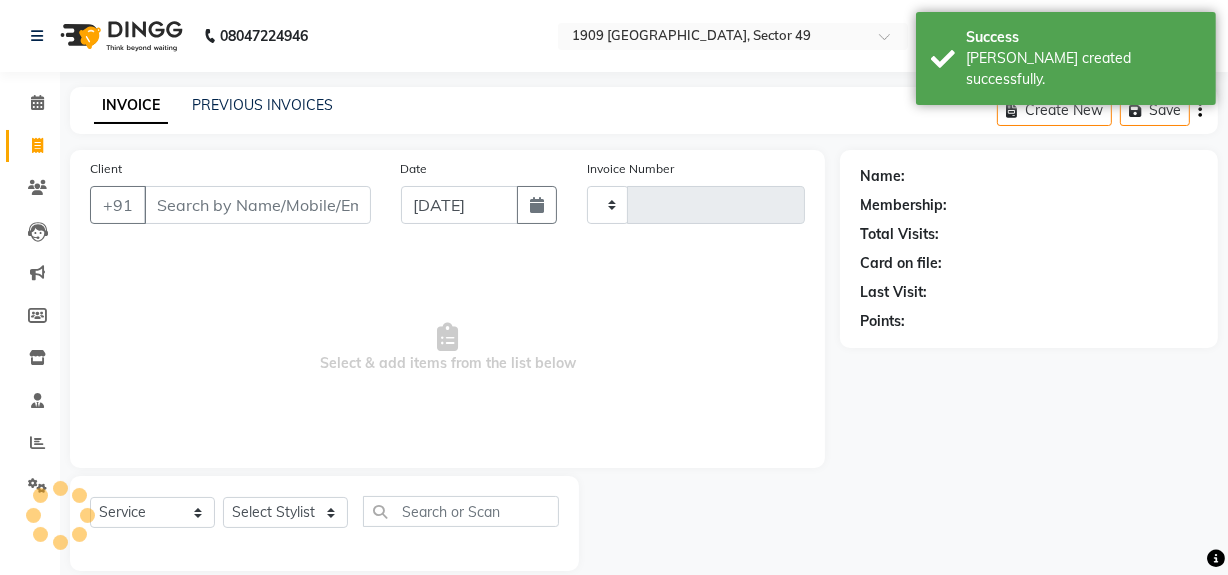 scroll, scrollTop: 26, scrollLeft: 0, axis: vertical 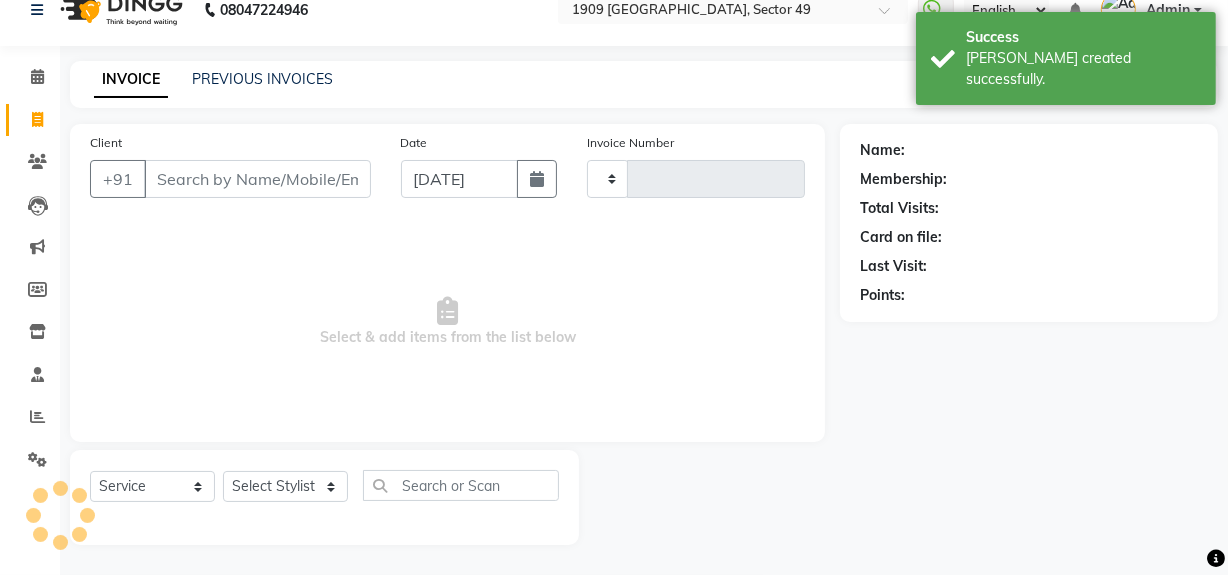 type on "1445" 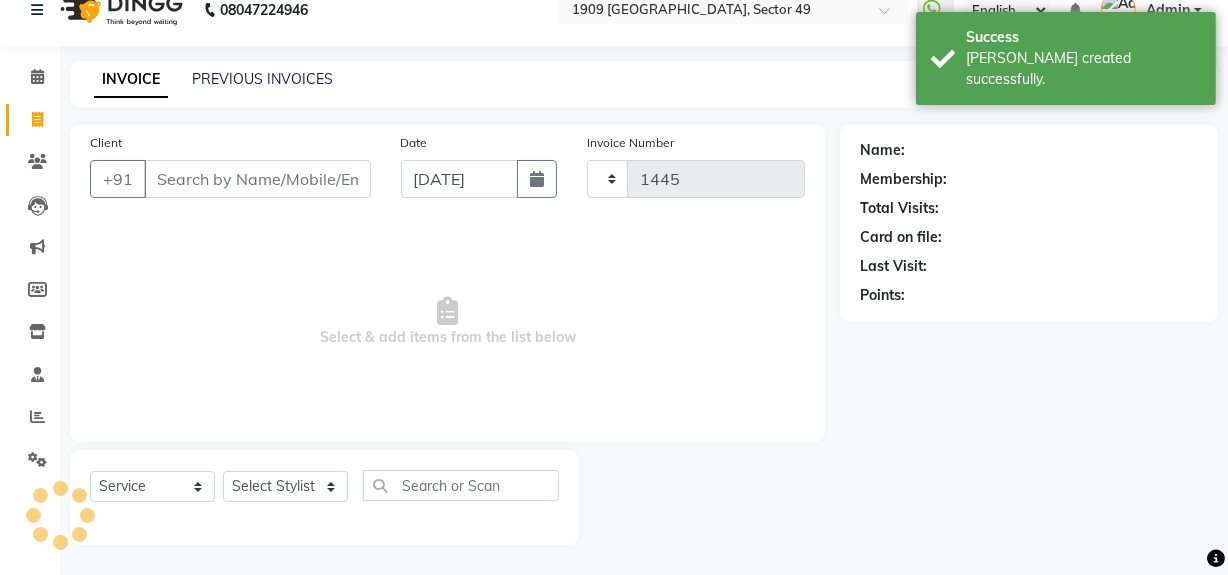 select on "6923" 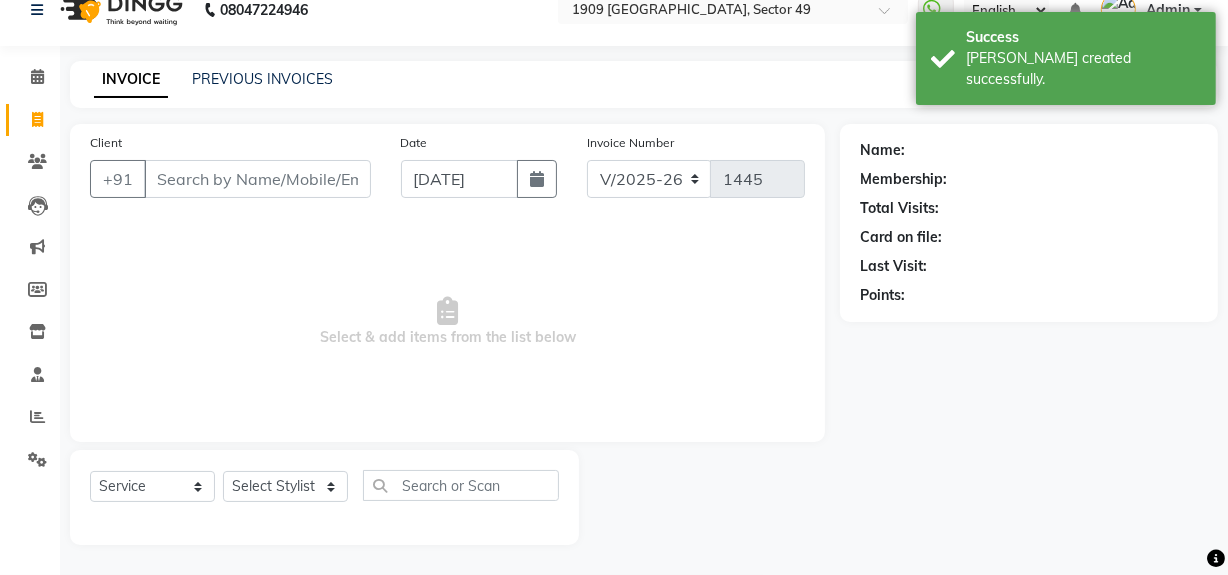 scroll, scrollTop: 0, scrollLeft: 0, axis: both 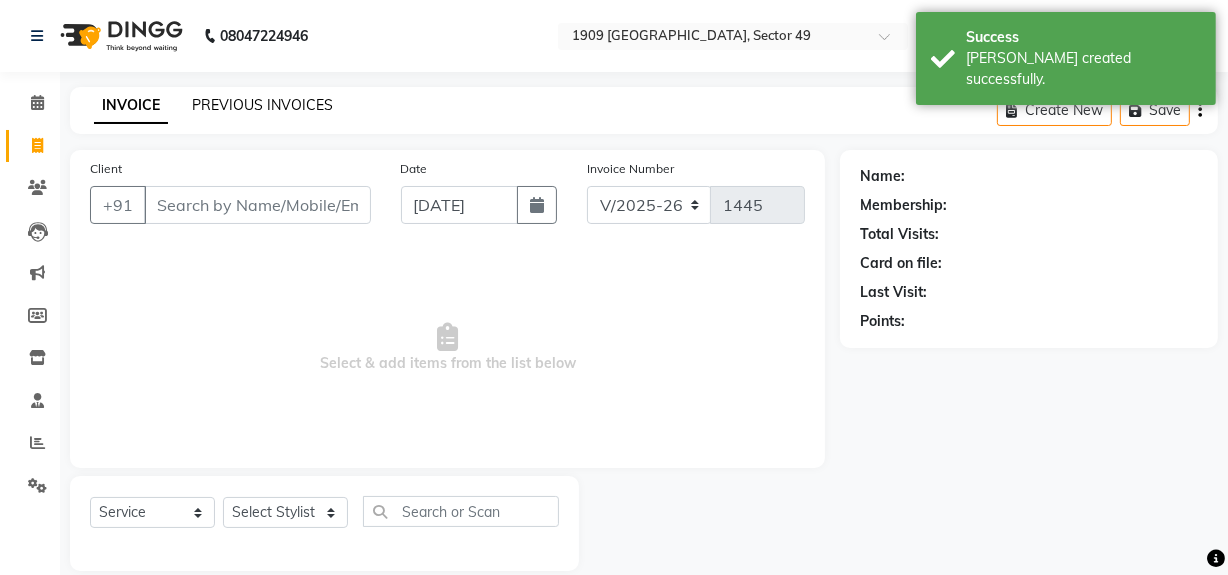 click on "PREVIOUS INVOICES" 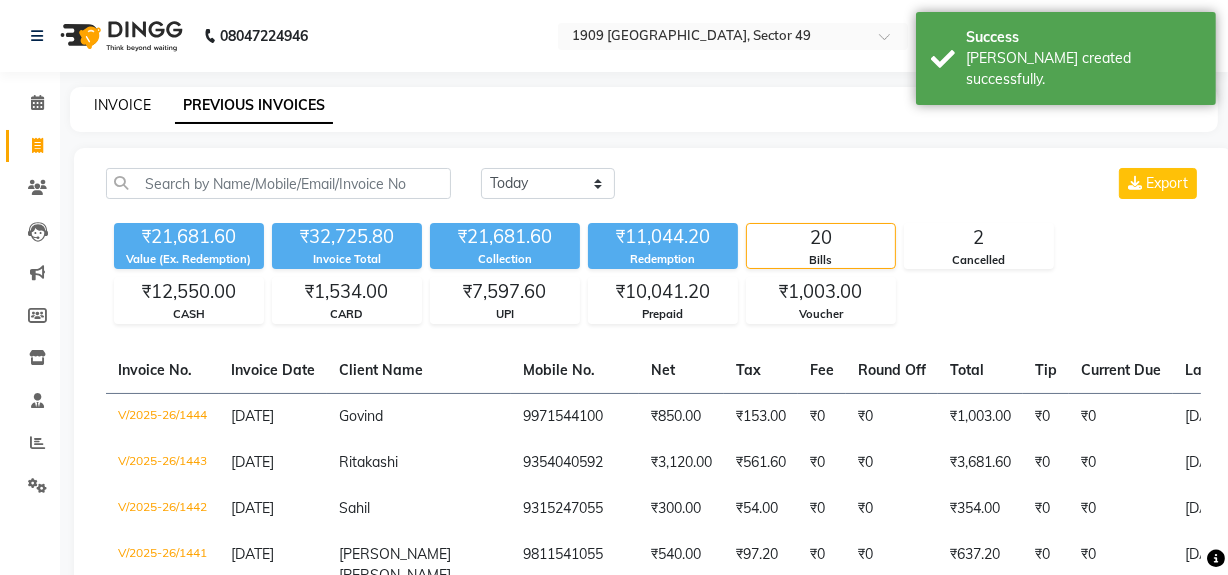 click on "INVOICE" 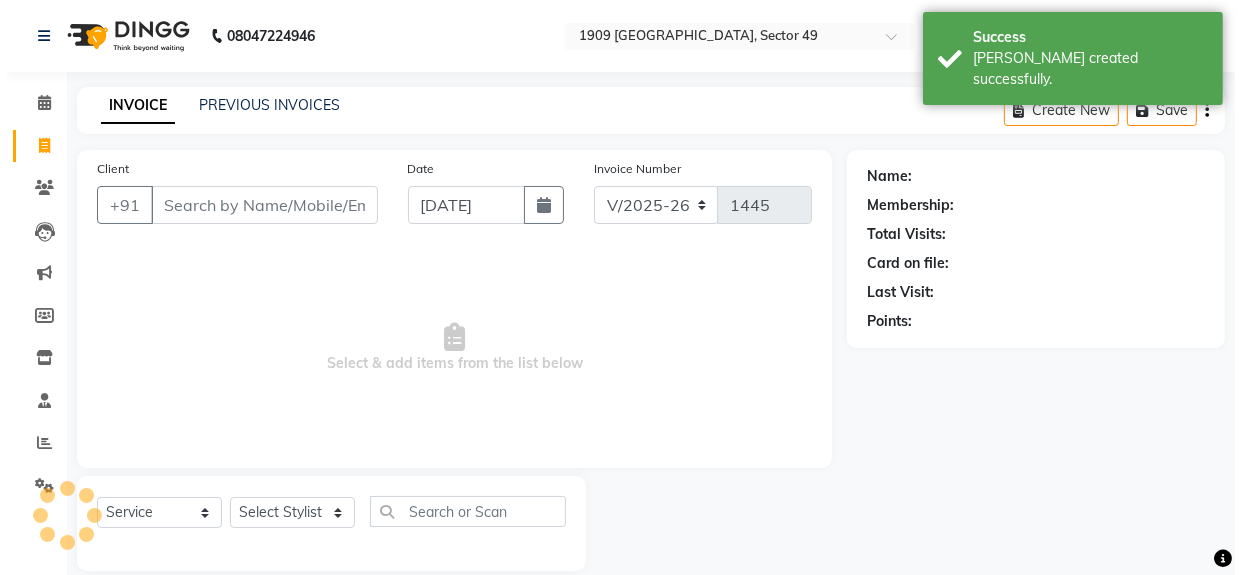 scroll, scrollTop: 26, scrollLeft: 0, axis: vertical 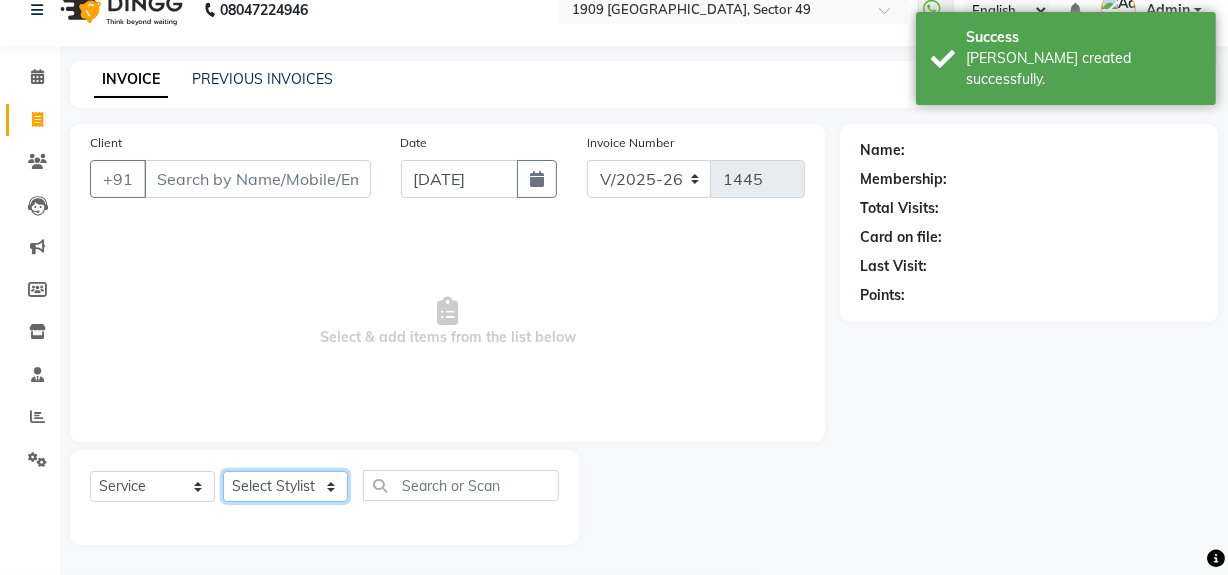 click on "Select Stylist Abdul Ahmed Arif Harun House Sale Jyoti Nisha Rehaan Ujjwal Umesh Veer vikram mehta Vishal" 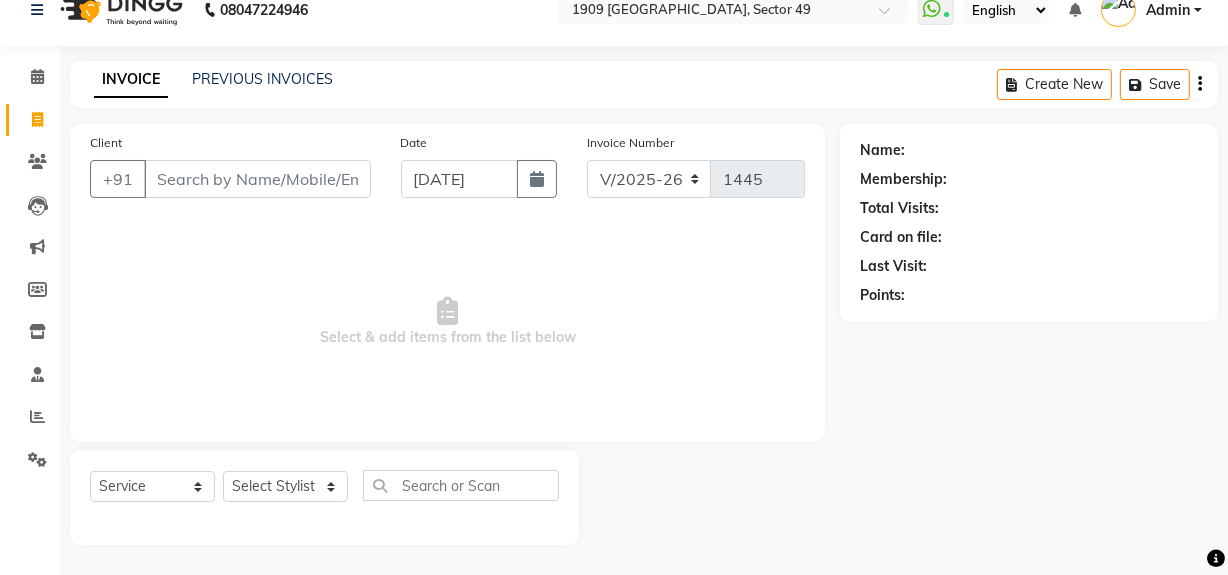 click on "Select & add items from the list below" at bounding box center (447, 322) 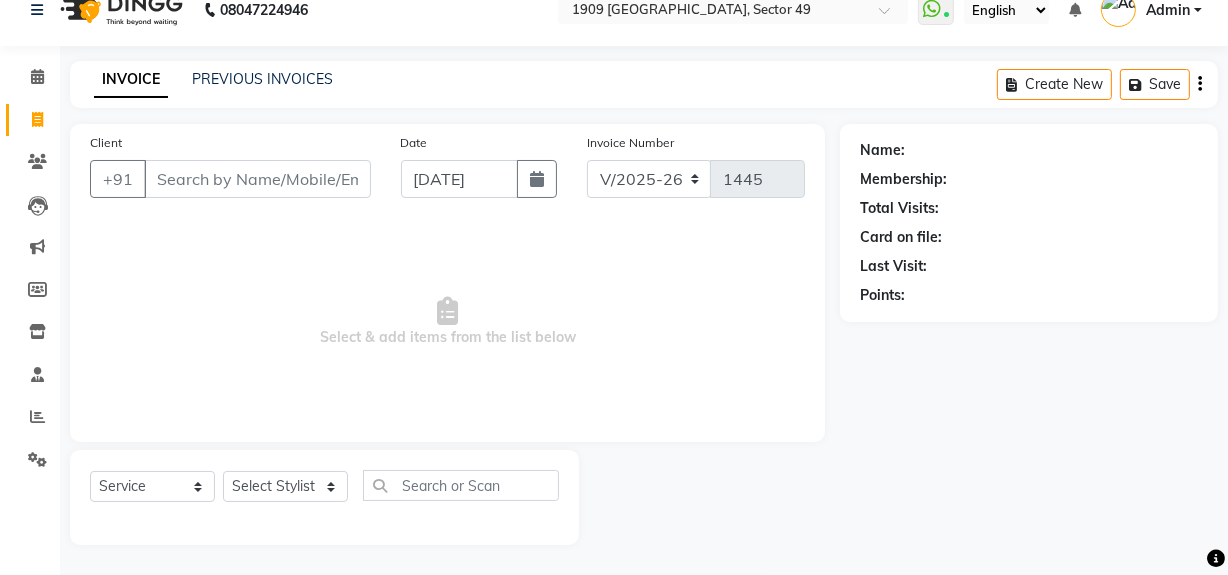 click on "Select & add items from the list below" at bounding box center [447, 322] 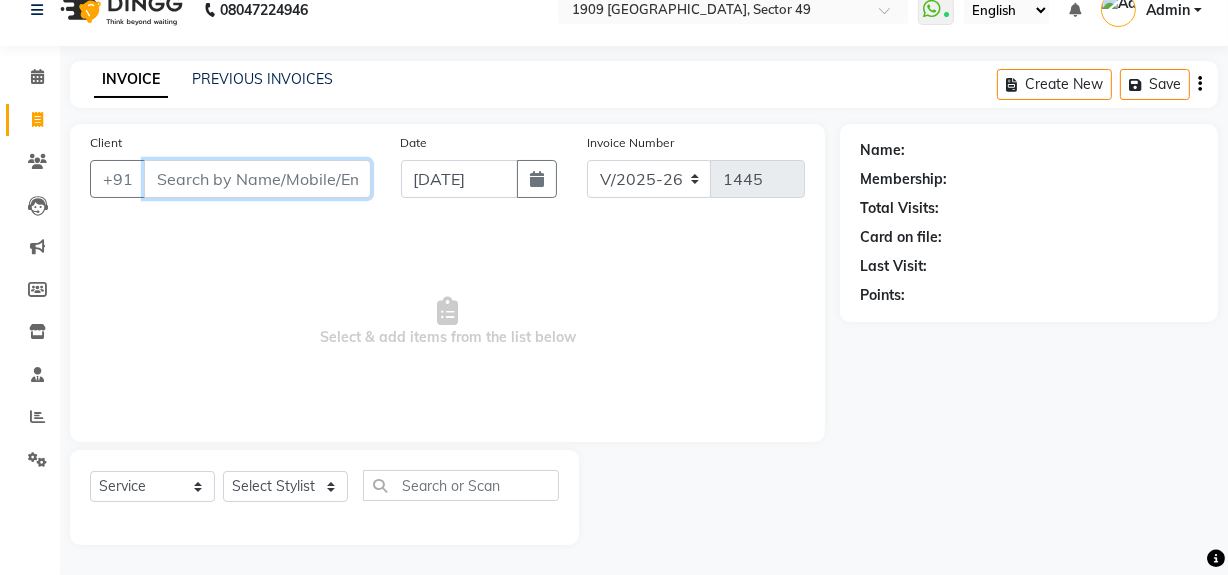 click on "Client" at bounding box center [257, 179] 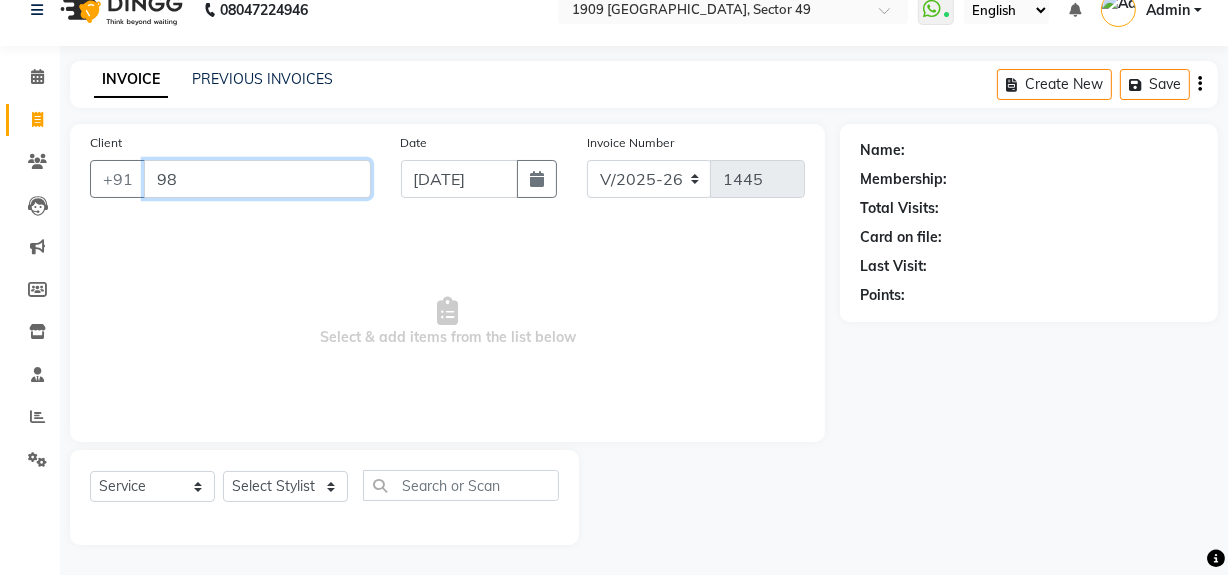 type on "9" 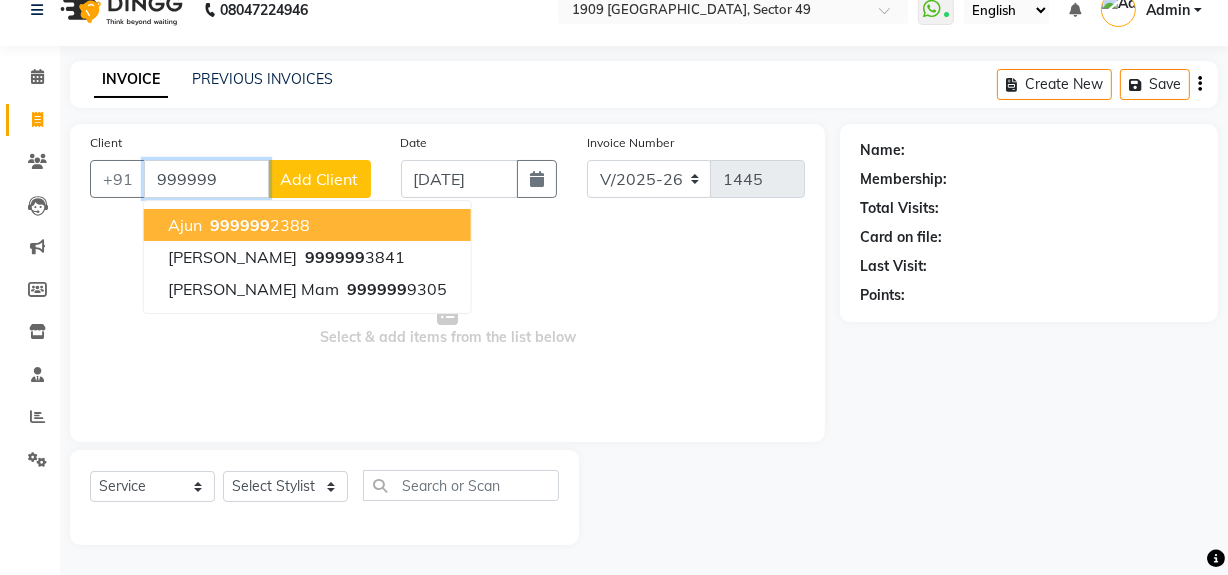 click on "999999 2388" at bounding box center (258, 225) 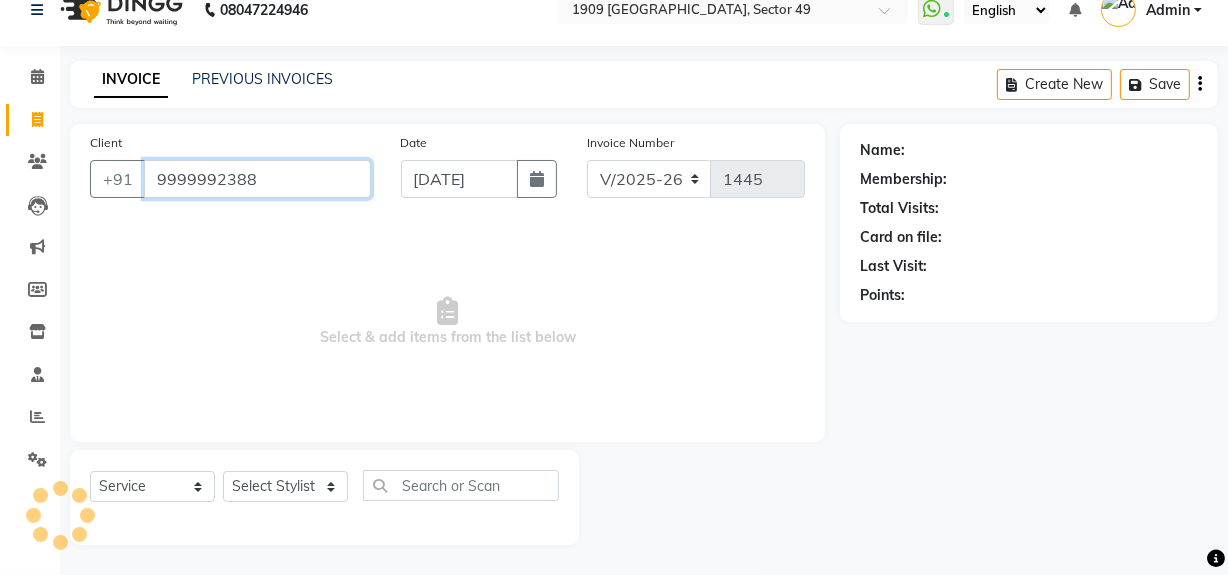 type on "9999992388" 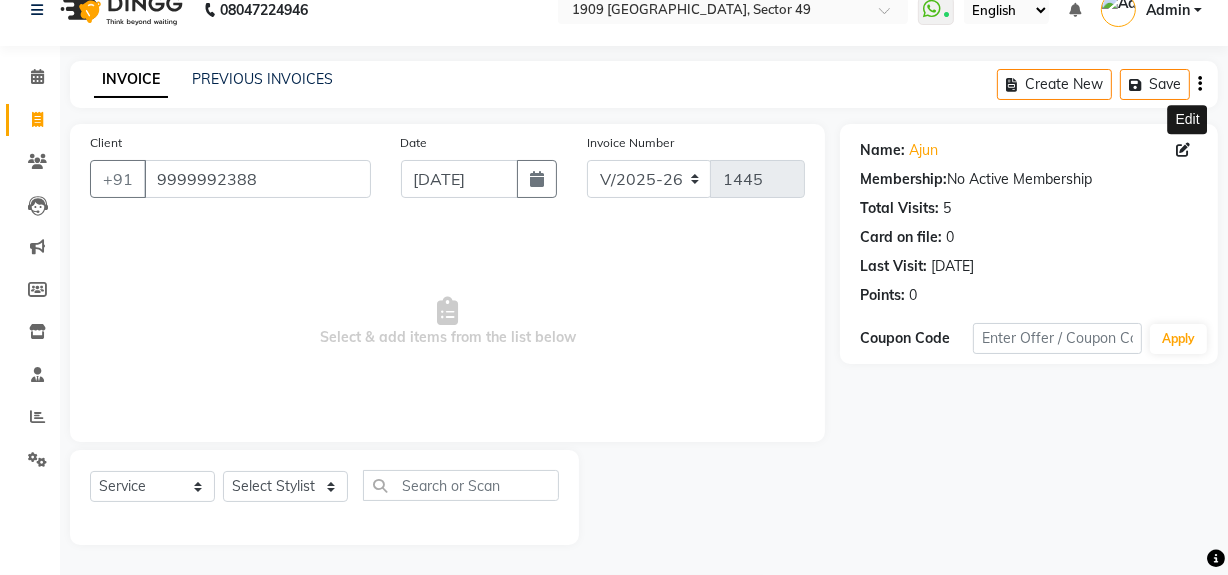 click 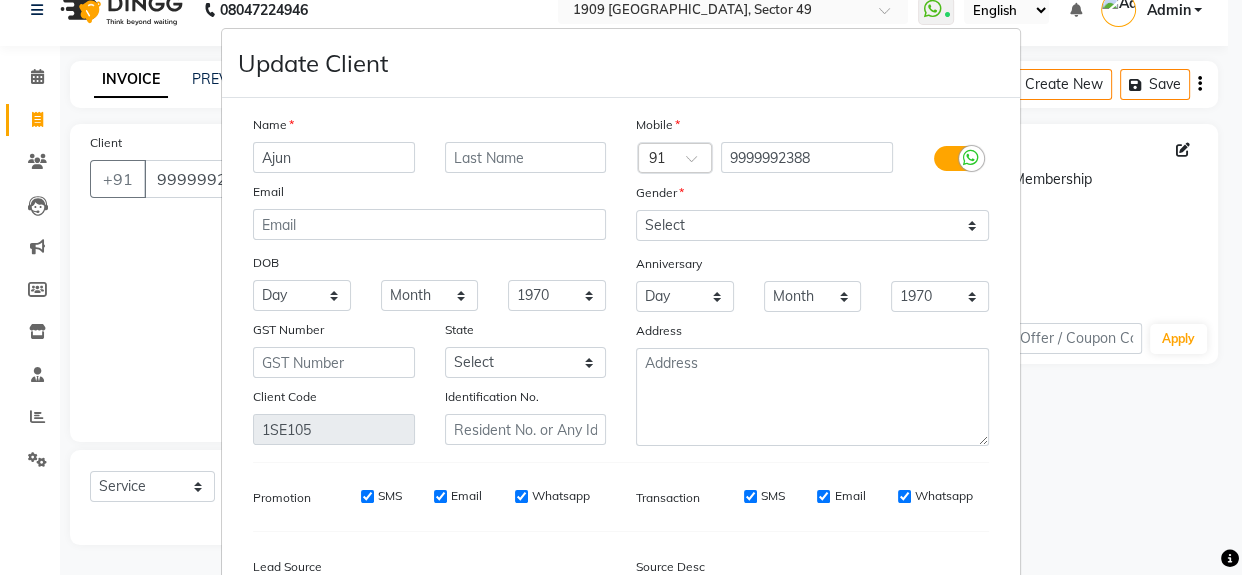click on "Ajun" at bounding box center [334, 157] 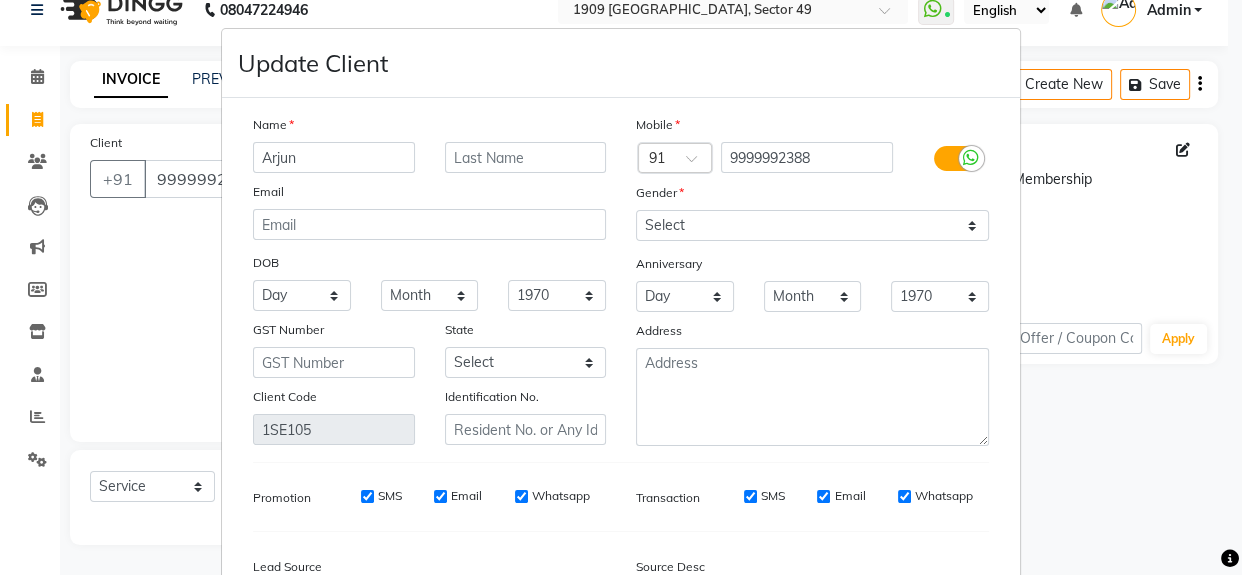 type on "Arjun" 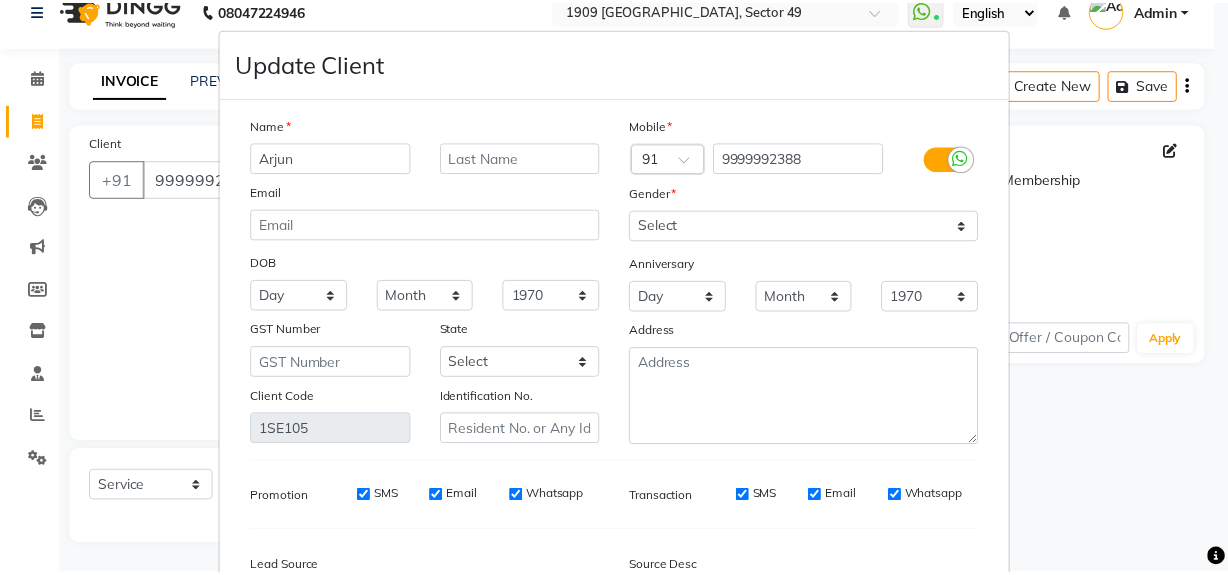 scroll, scrollTop: 242, scrollLeft: 0, axis: vertical 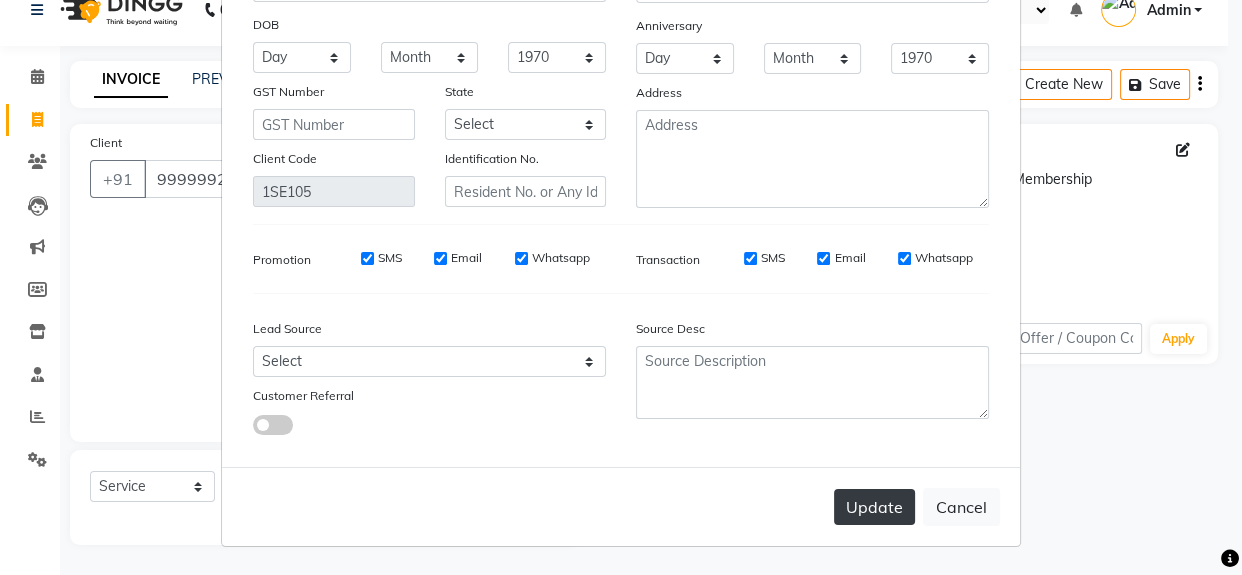 click on "Update" at bounding box center (874, 507) 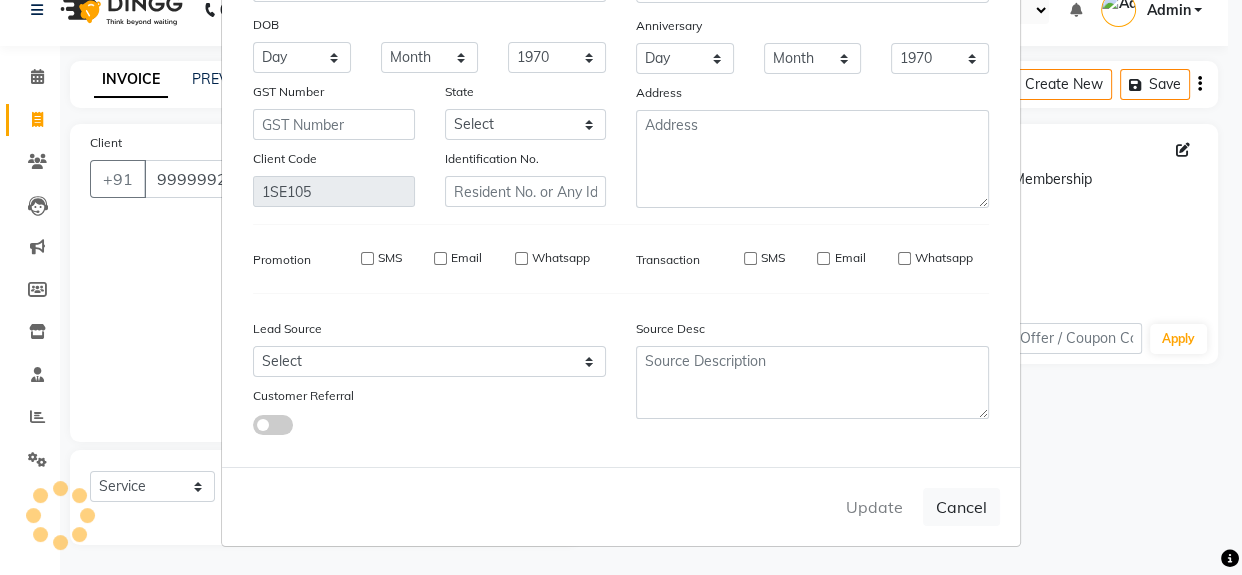 type 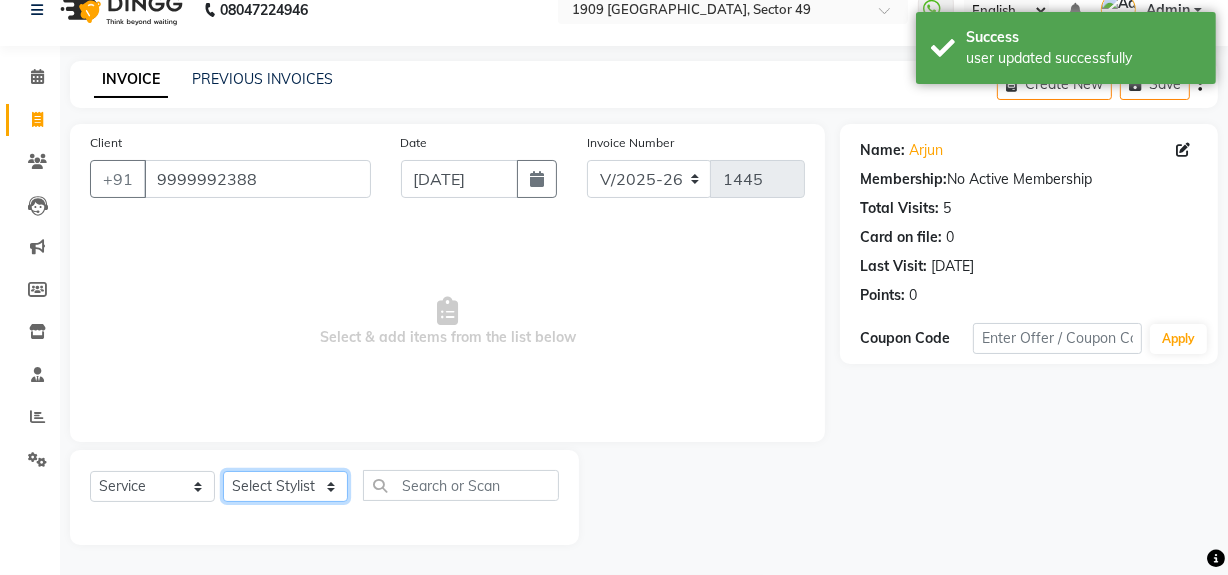 click on "Select Stylist Abdul Ahmed Arif Harun House Sale Jyoti Nisha Rehaan Ujjwal Umesh Veer vikram mehta Vishal" 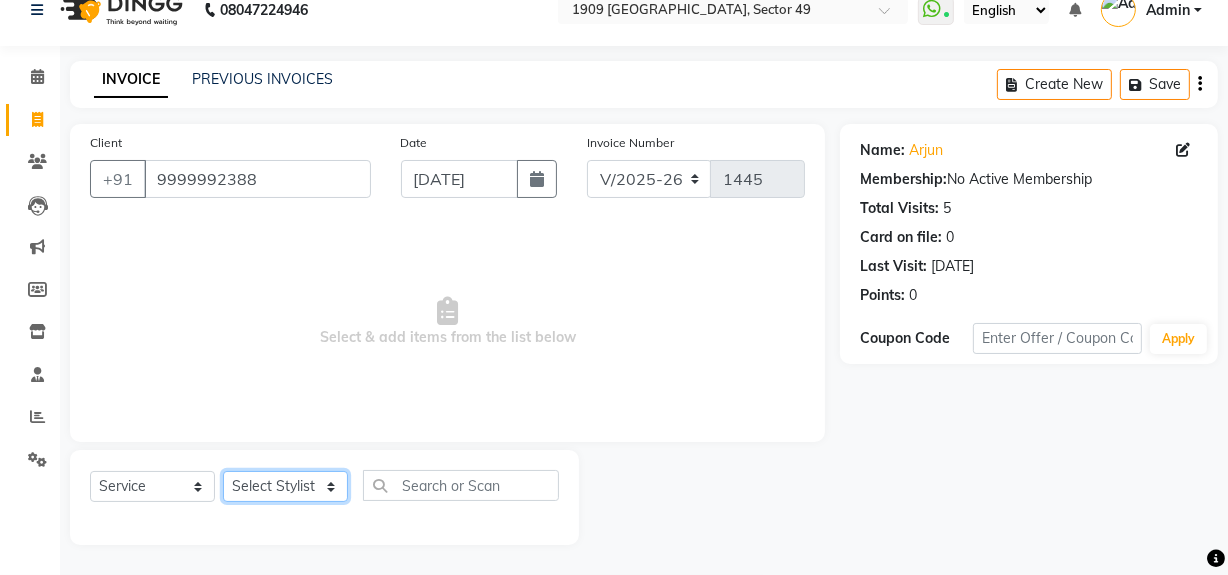 select on "57119" 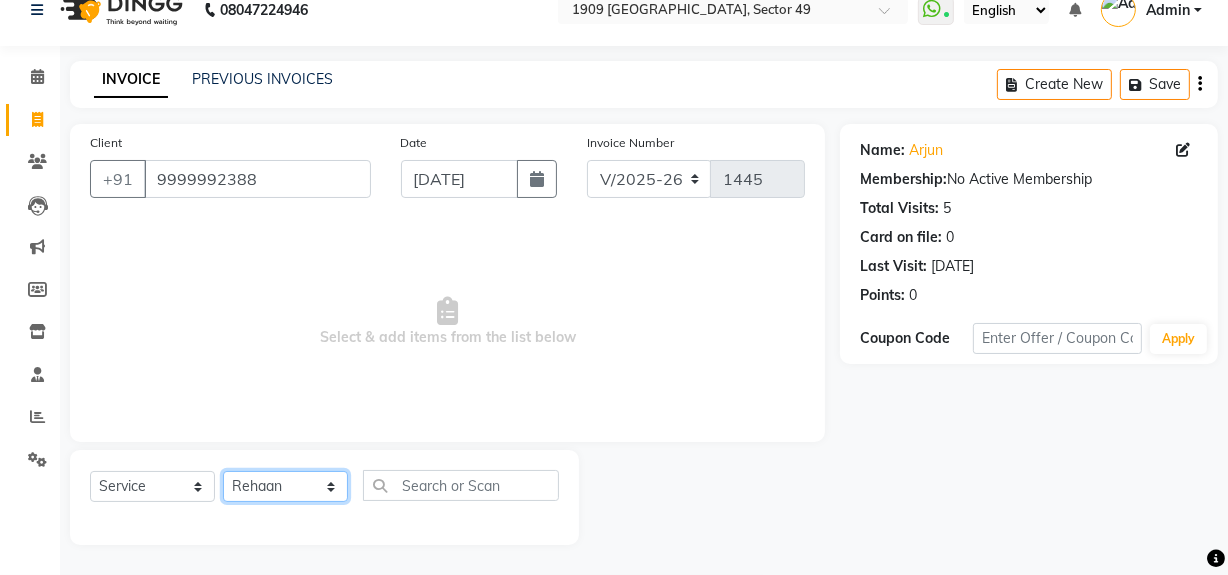 click on "Select Stylist Abdul Ahmed Arif Harun House Sale Jyoti Nisha Rehaan Ujjwal Umesh Veer vikram mehta Vishal" 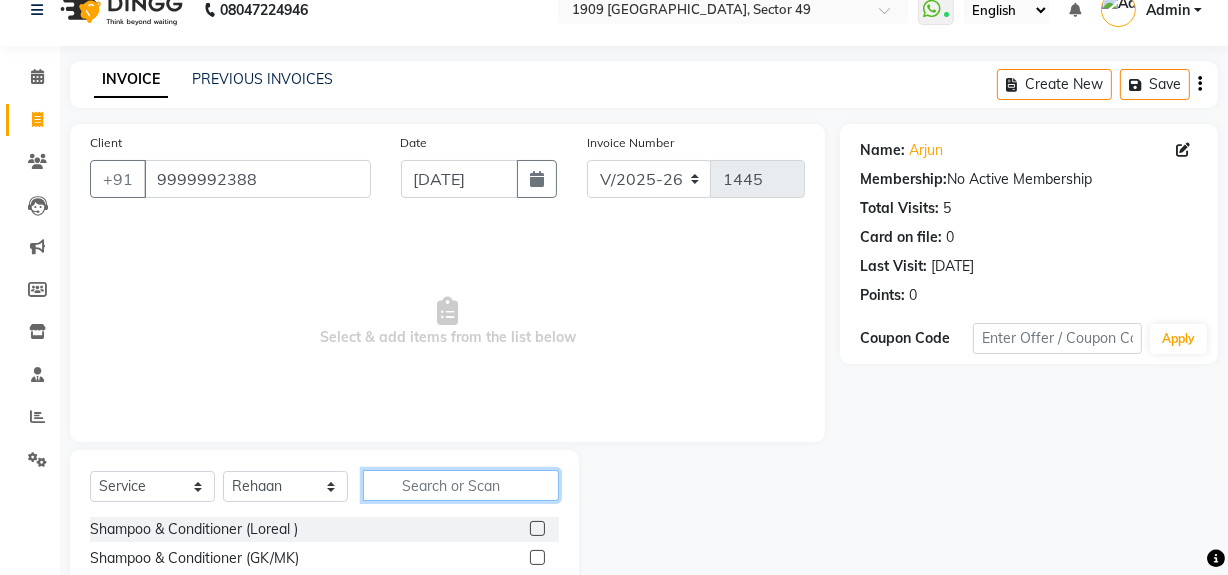 click 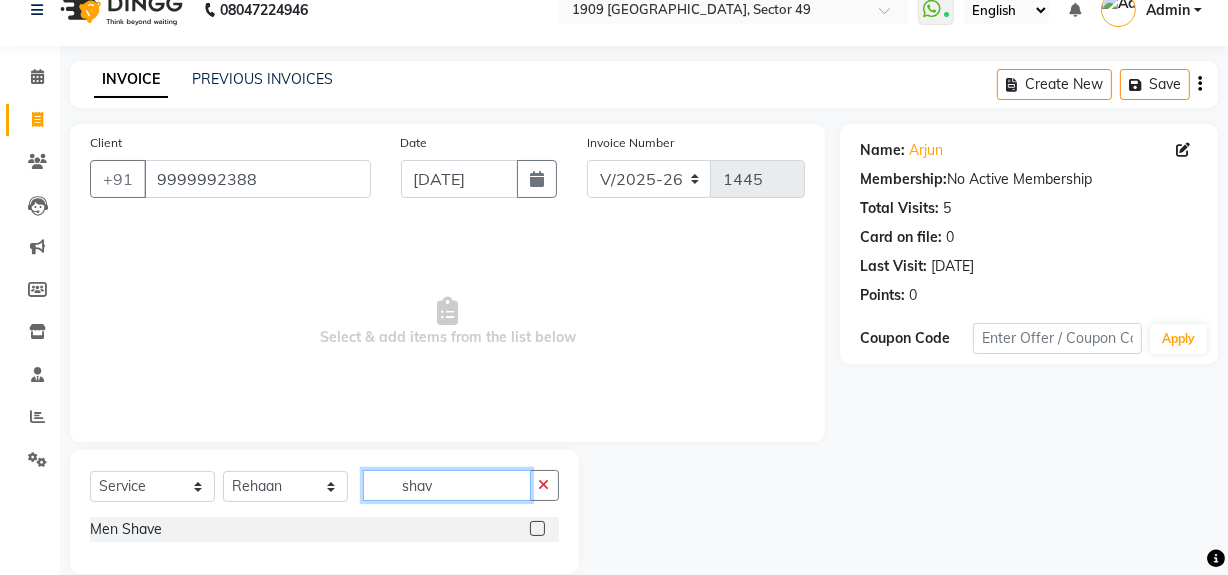 type on "shav" 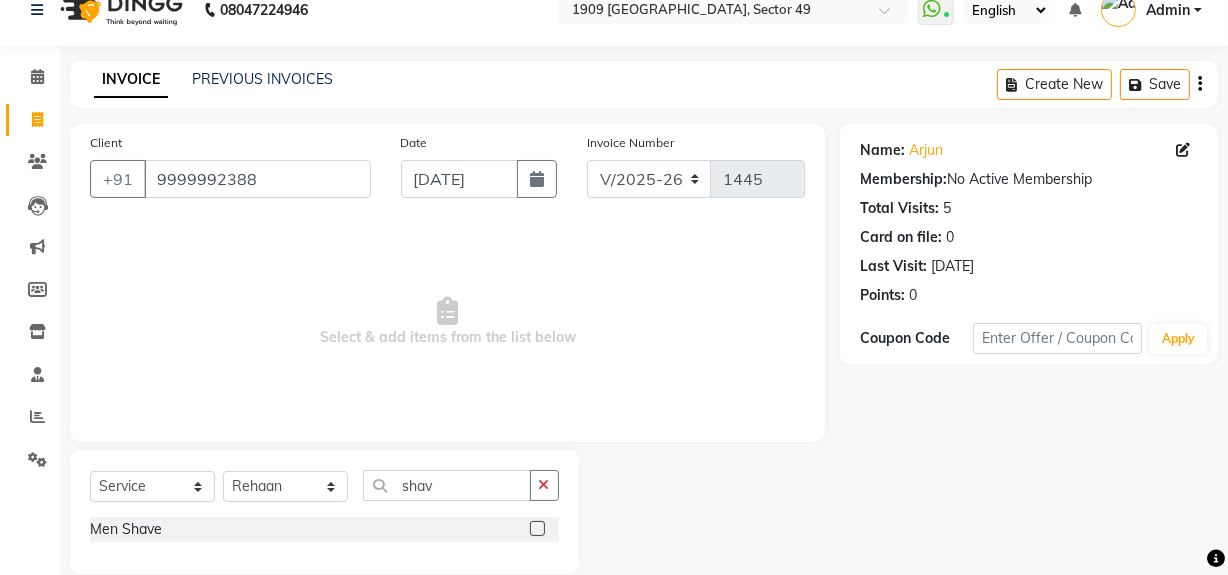 click 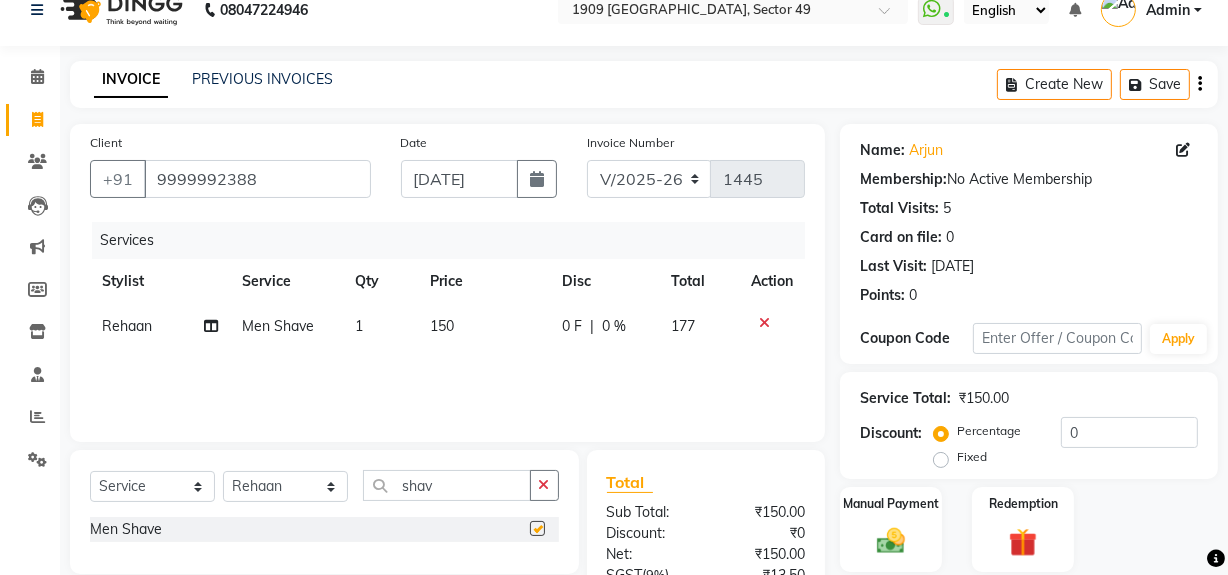 checkbox on "false" 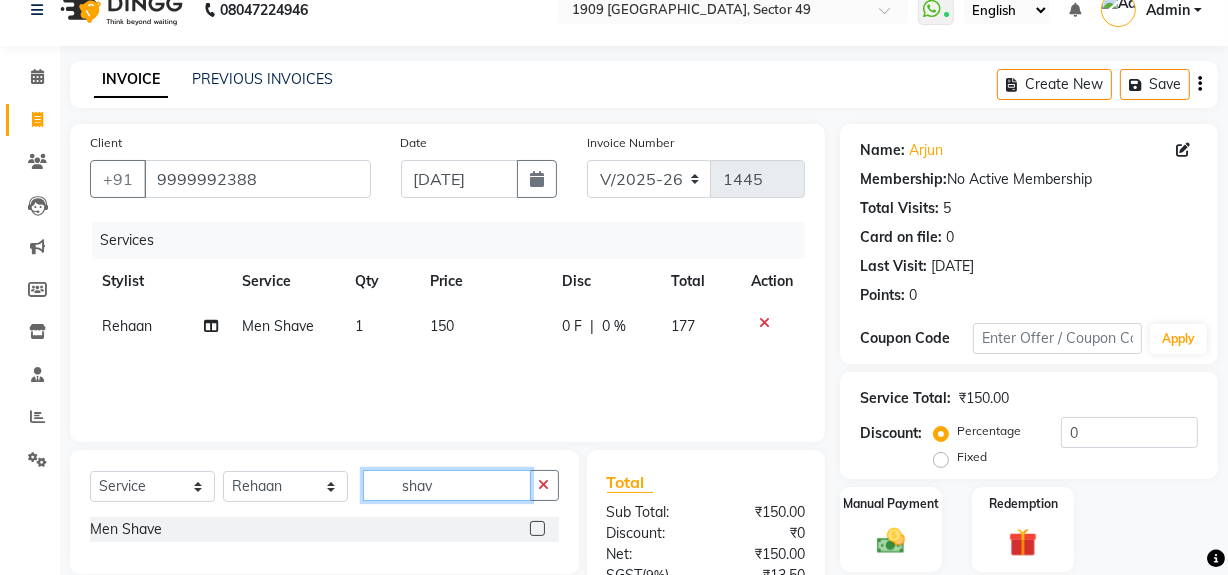 click on "shav" 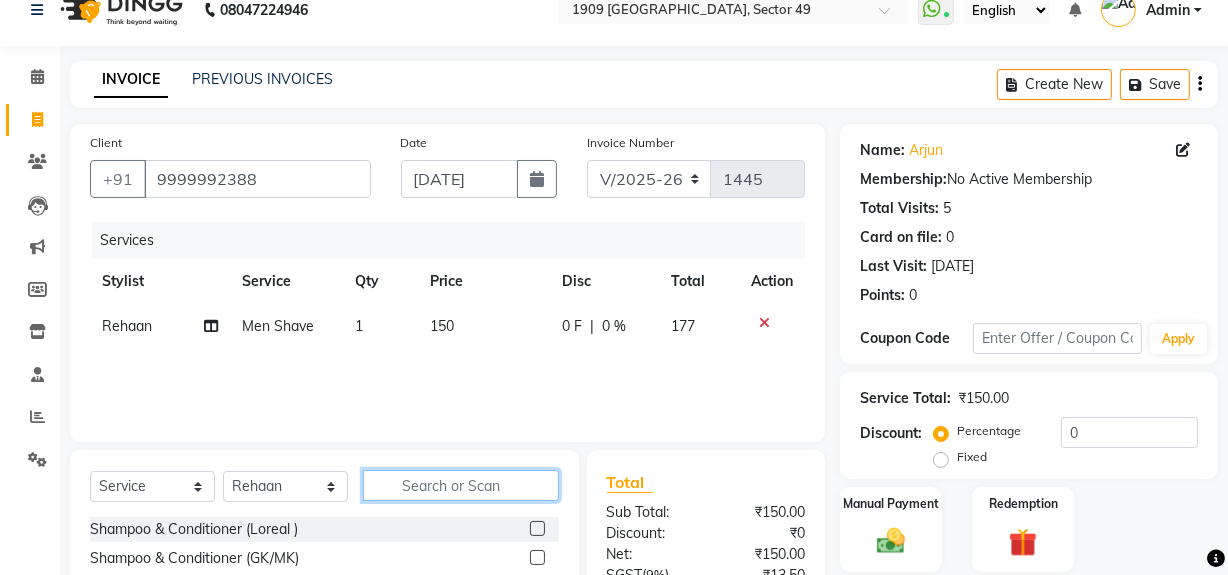 type 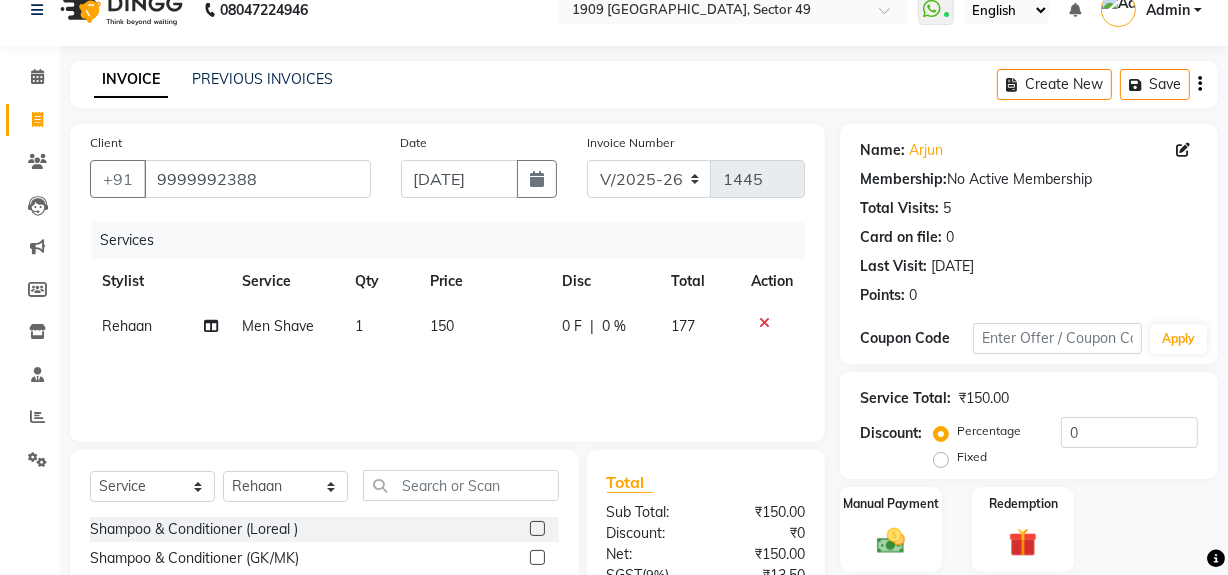click on "150" 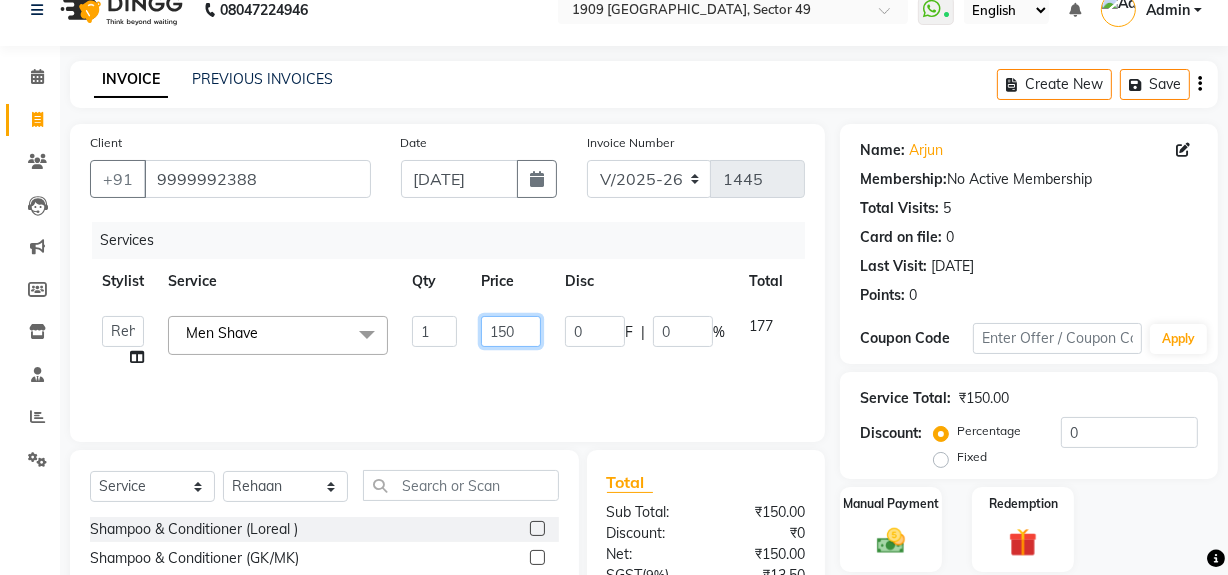 click on "150" 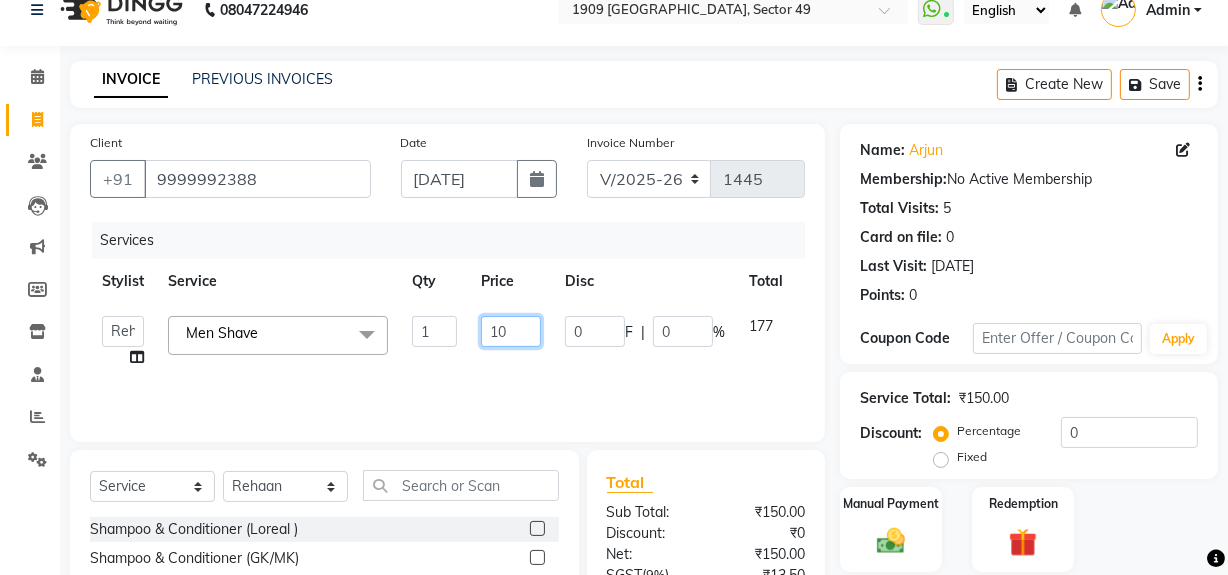 type on "150" 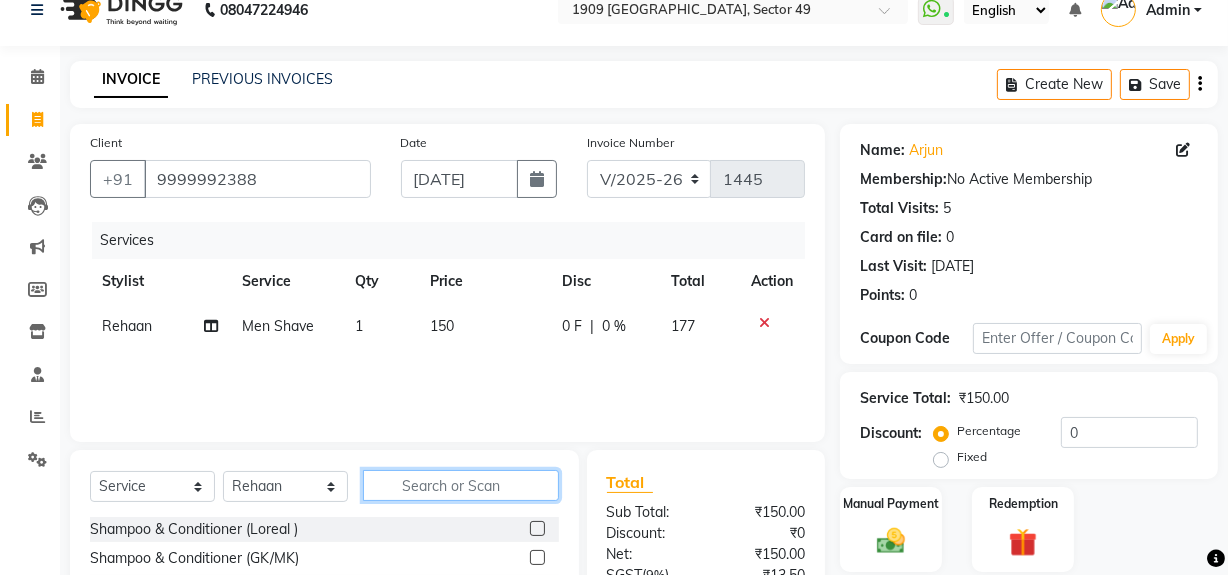 click 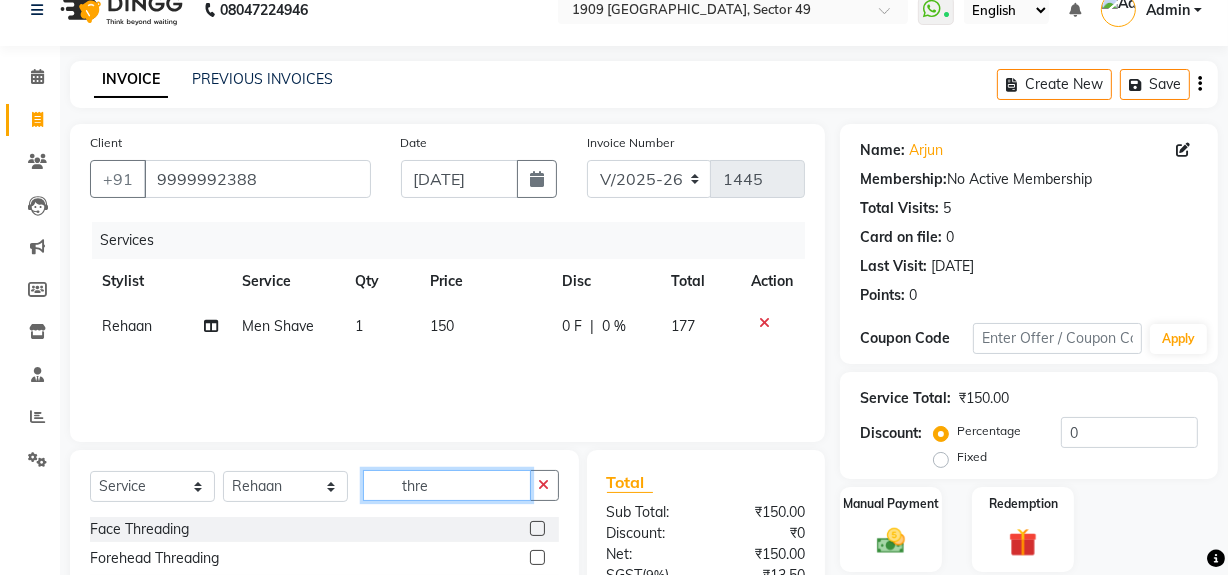 scroll, scrollTop: 226, scrollLeft: 0, axis: vertical 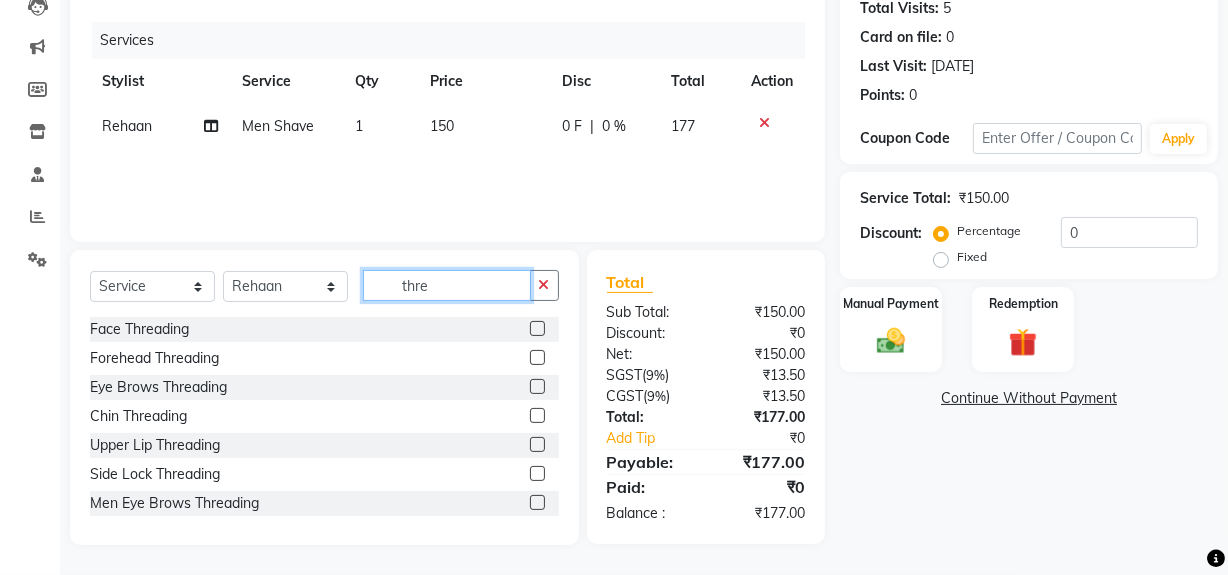 type on "thre" 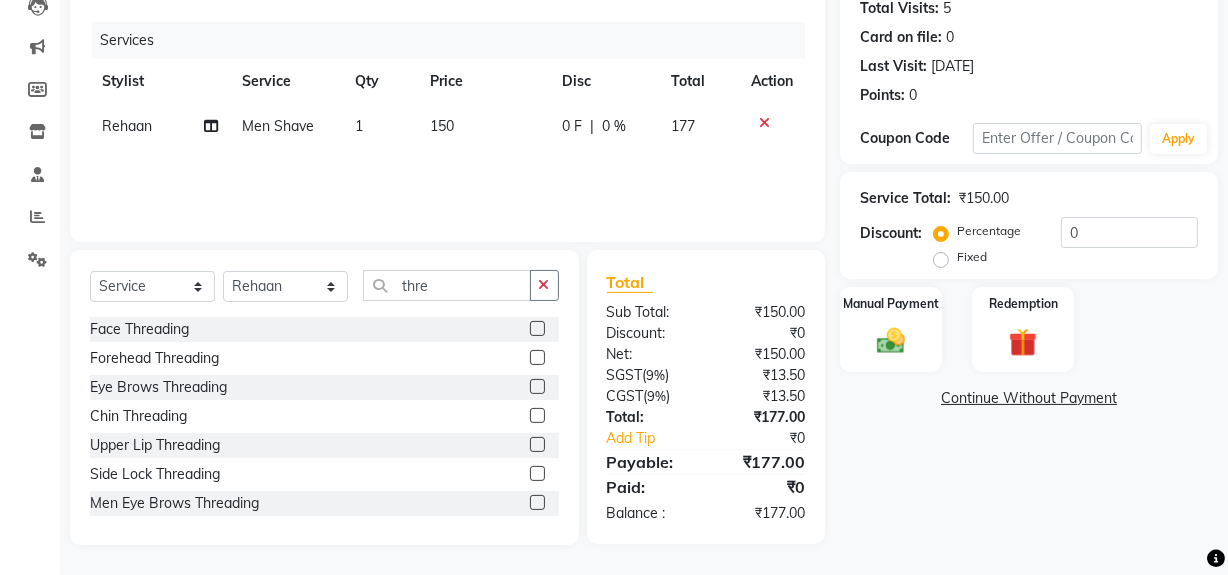click 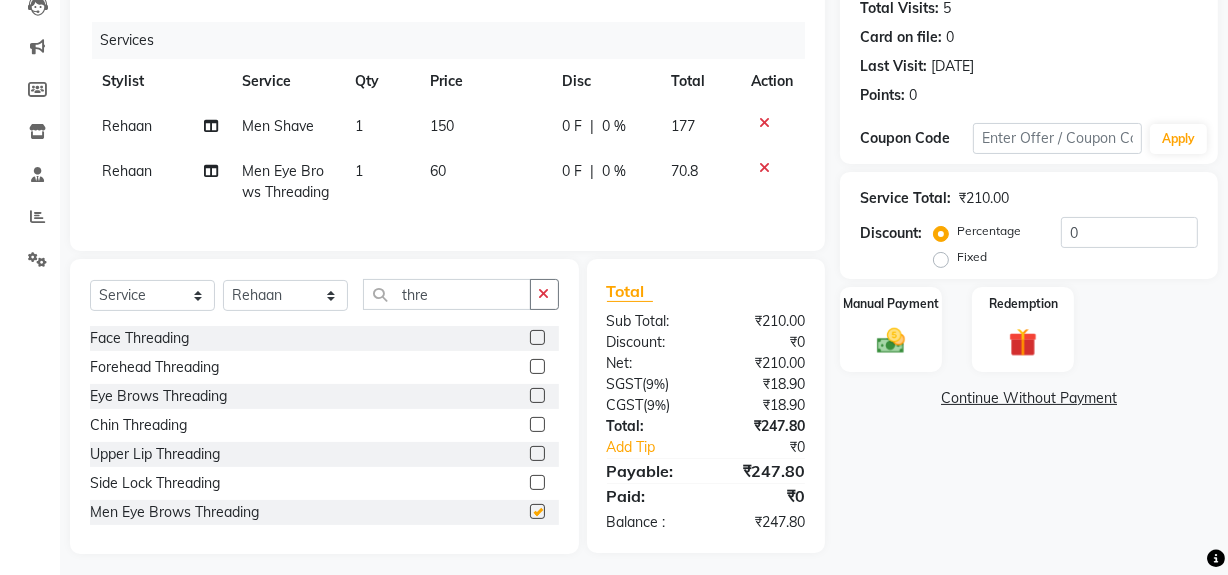 checkbox on "false" 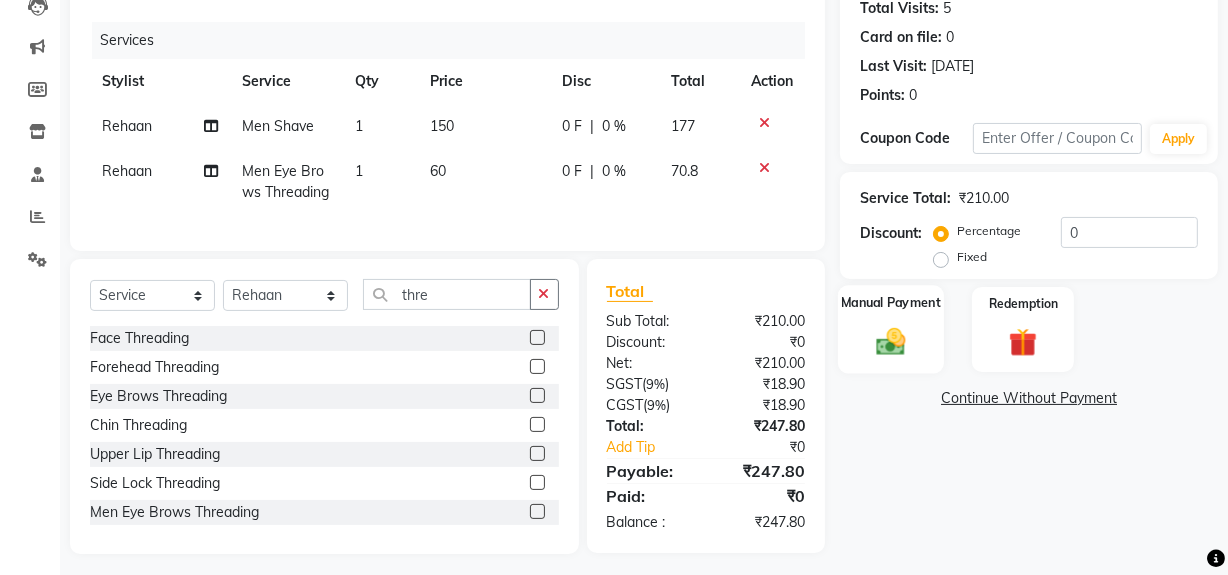 click 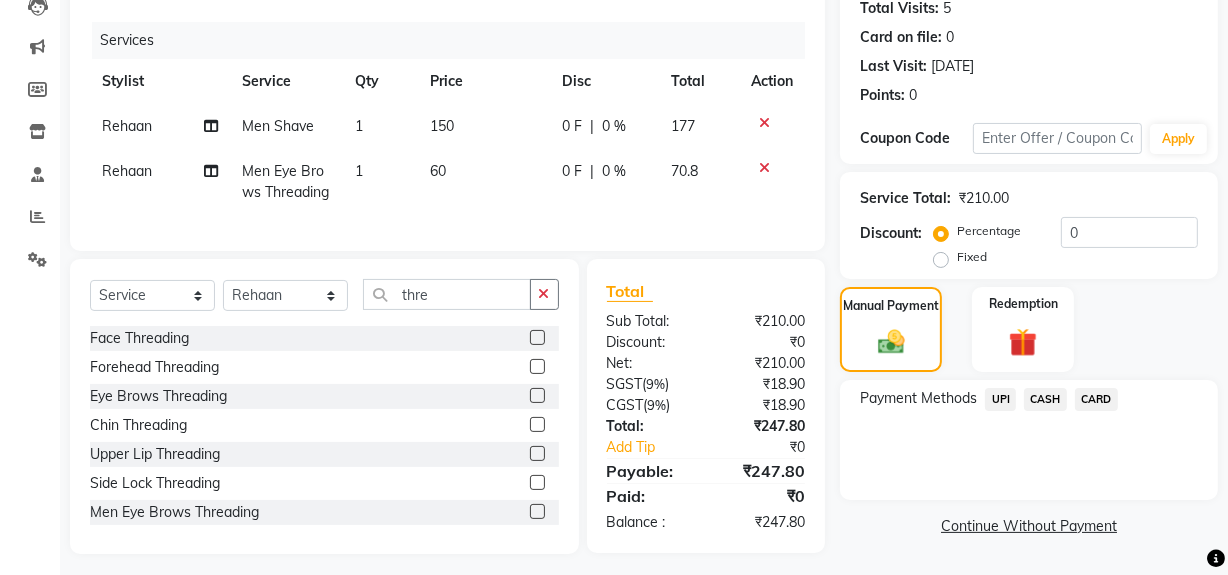 click on "UPI" 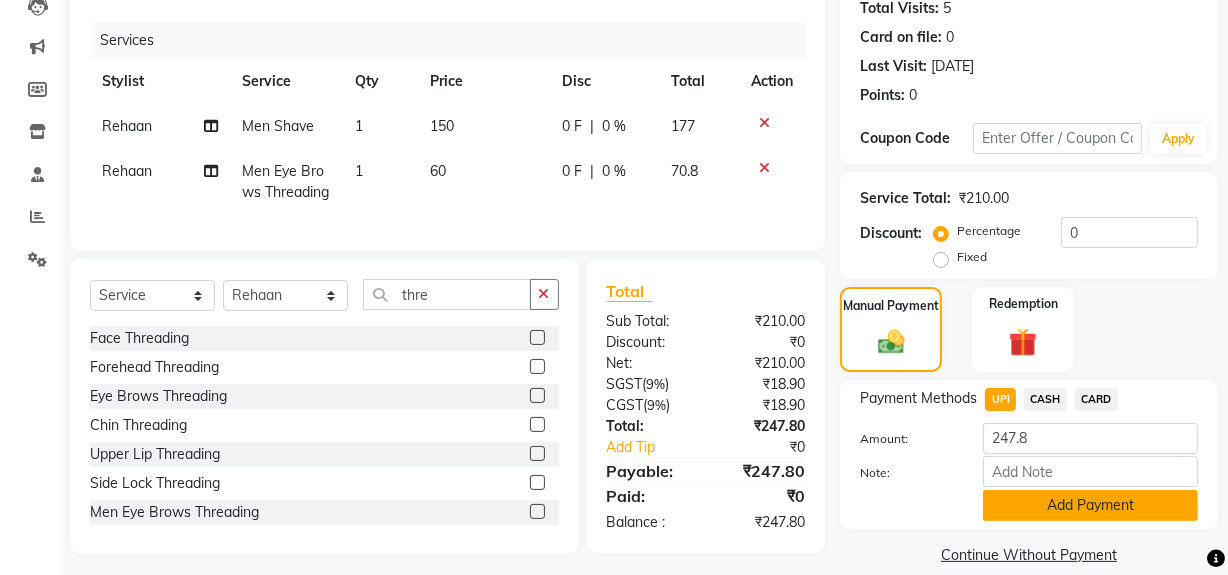 click on "Add Payment" 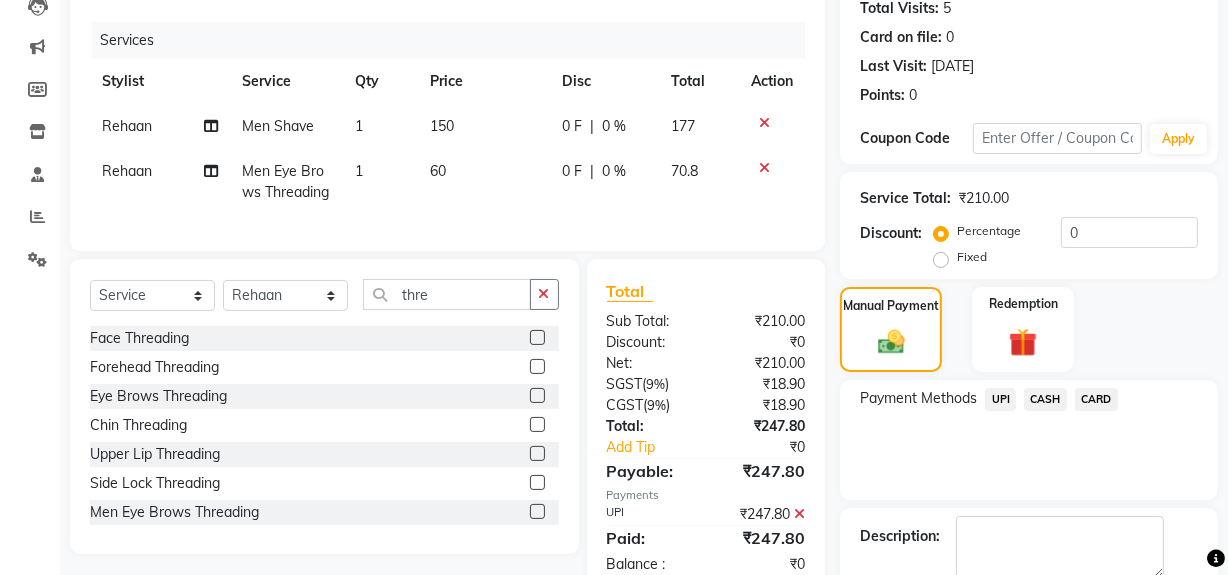 scroll, scrollTop: 333, scrollLeft: 0, axis: vertical 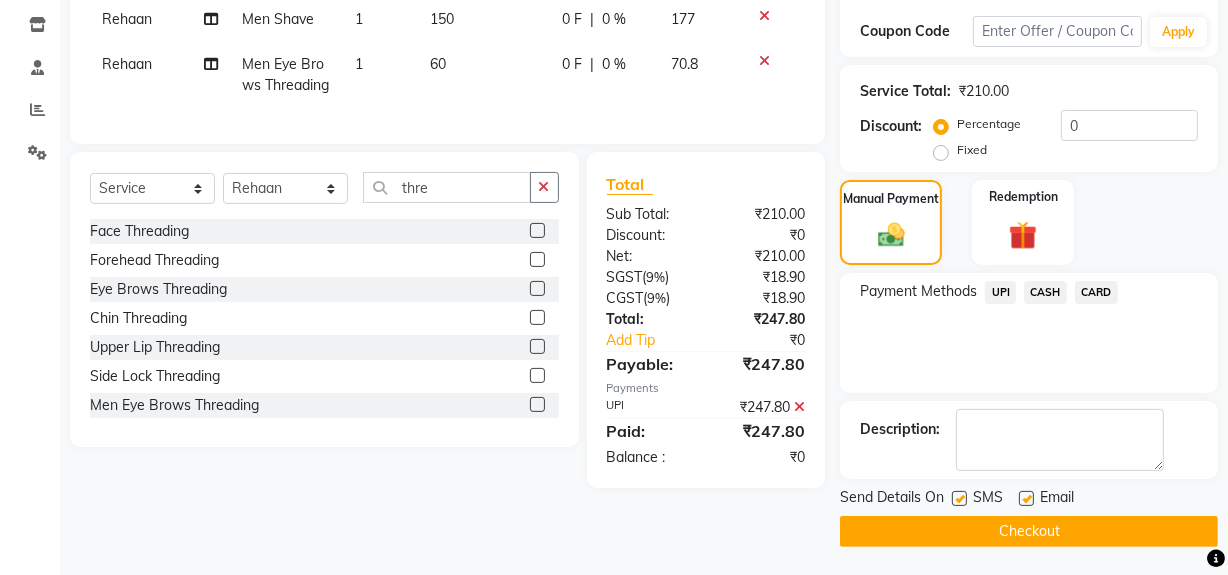 drag, startPoint x: 956, startPoint y: 509, endPoint x: 956, endPoint y: 520, distance: 11 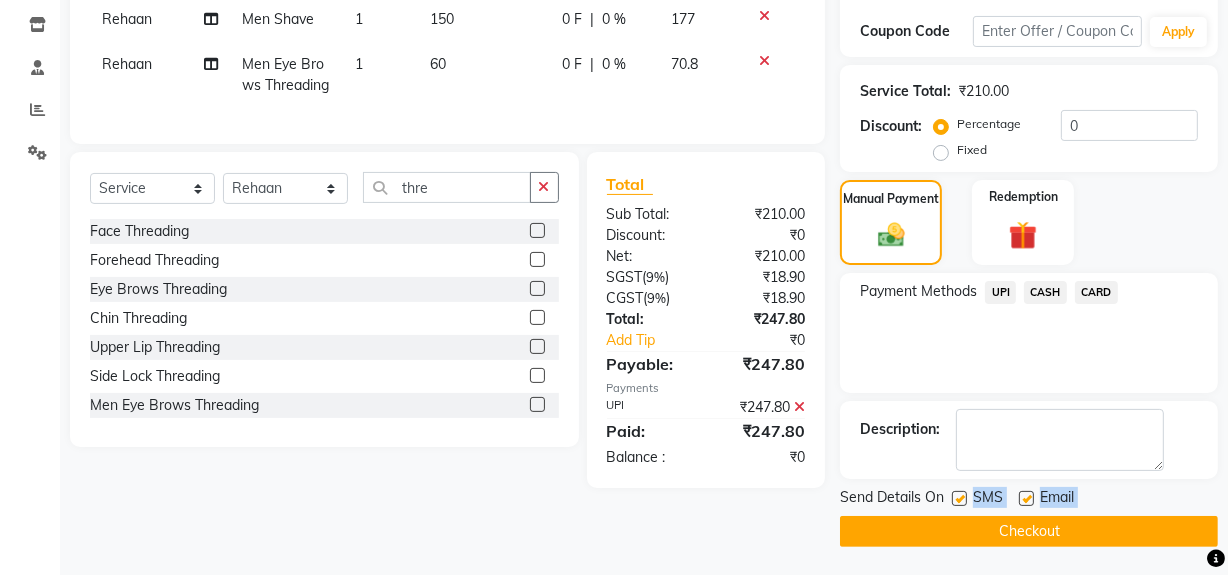click on "Checkout" 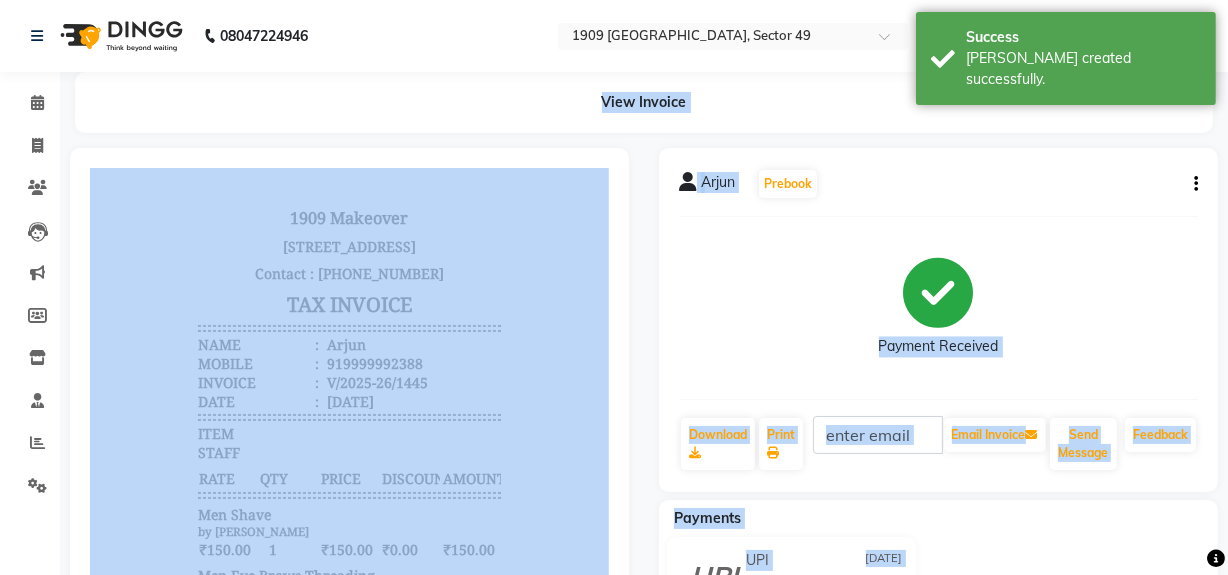 scroll, scrollTop: 0, scrollLeft: 0, axis: both 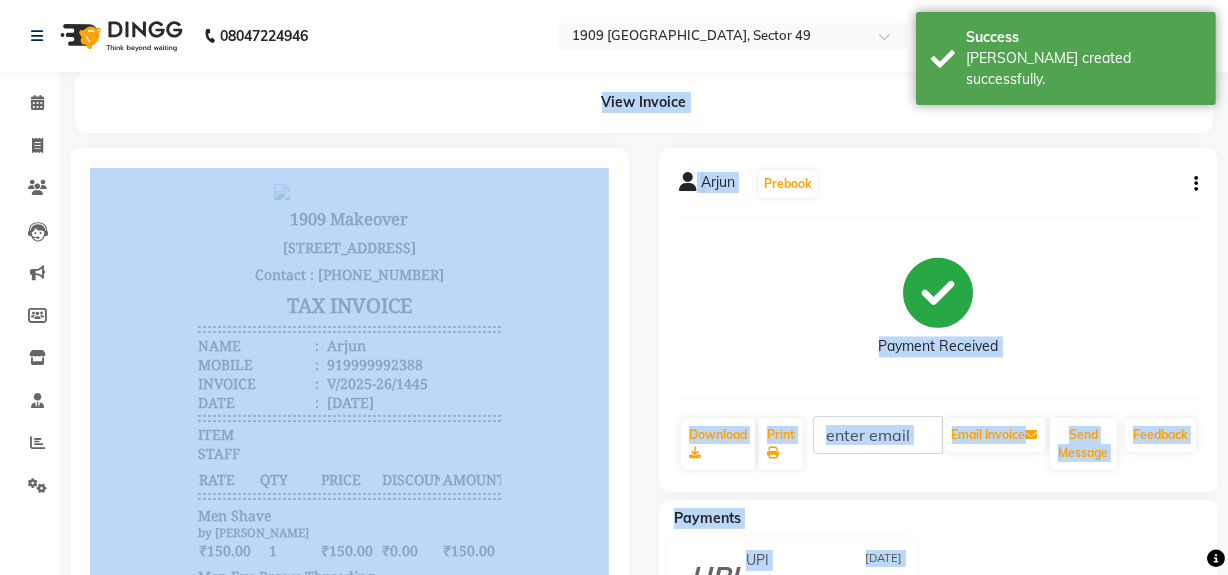 click on "Payment Received" 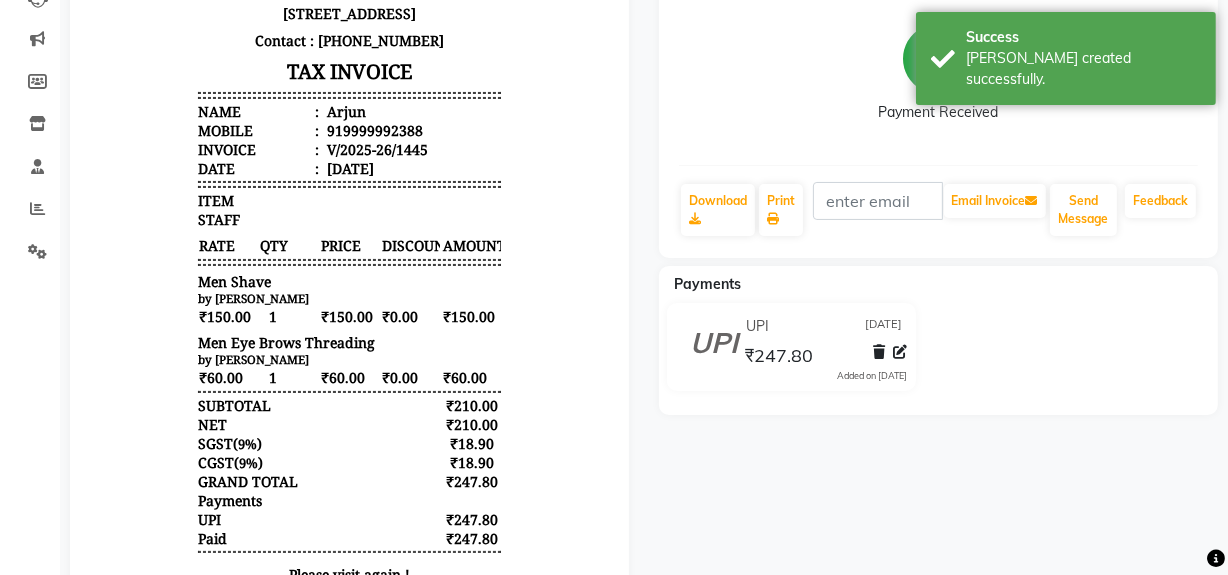 scroll, scrollTop: 0, scrollLeft: 0, axis: both 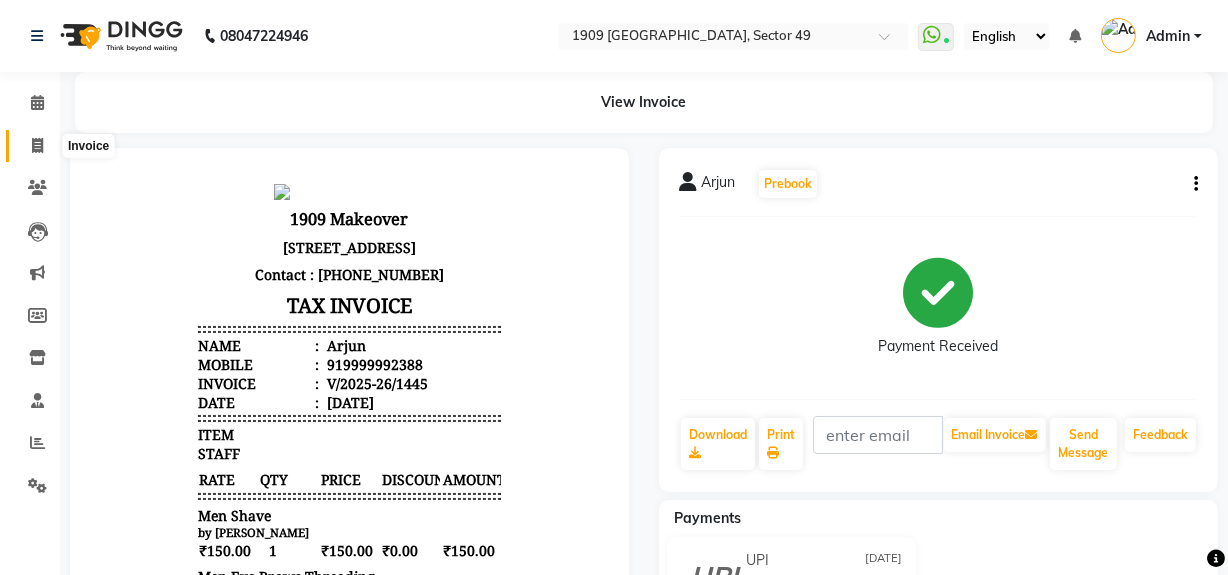 click 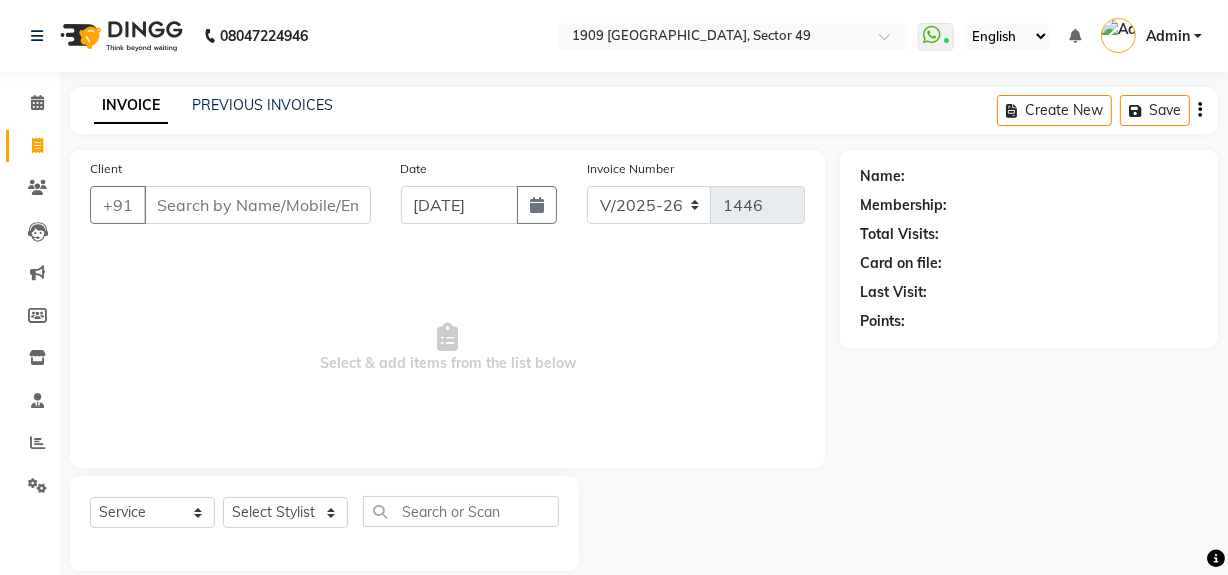 scroll, scrollTop: 26, scrollLeft: 0, axis: vertical 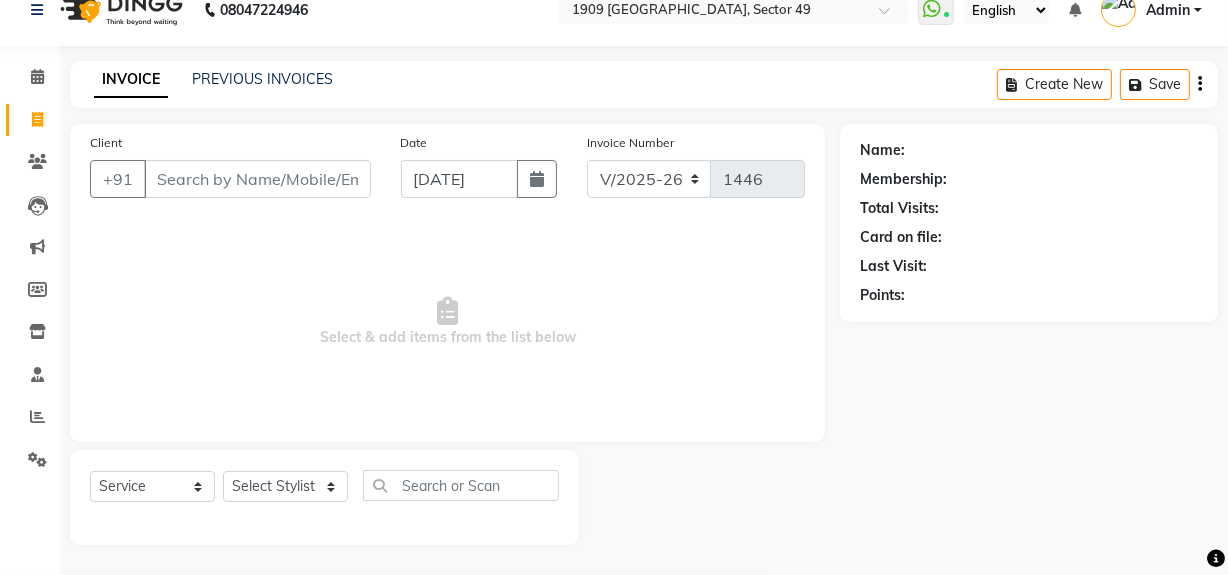 click on "Name: Membership: Total Visits: Card on file: Last Visit:  Points:" 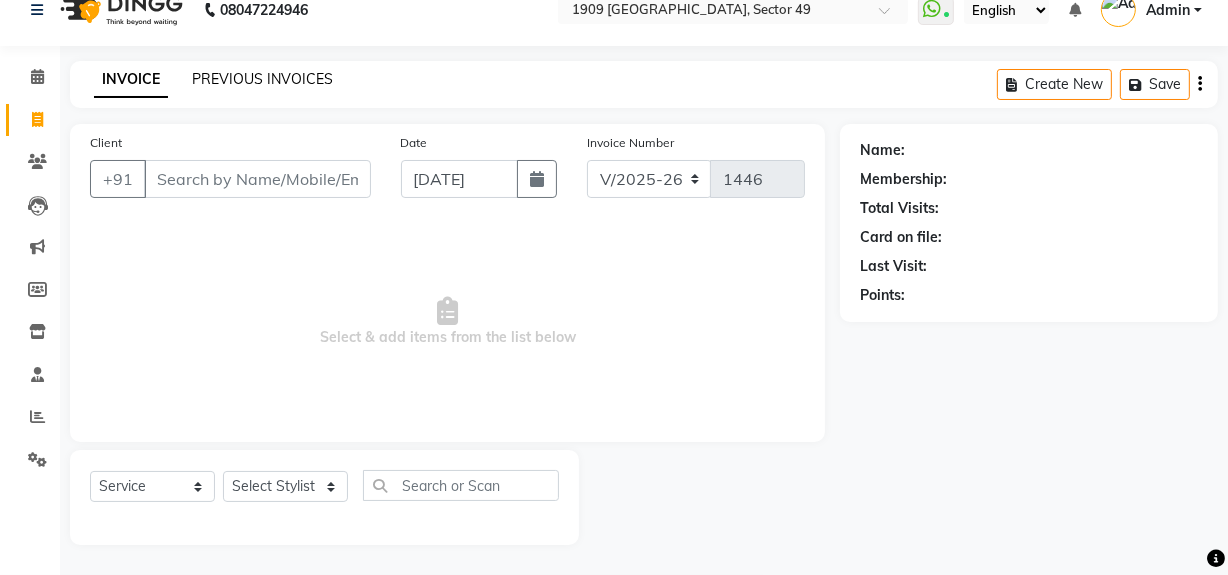click on "PREVIOUS INVOICES" 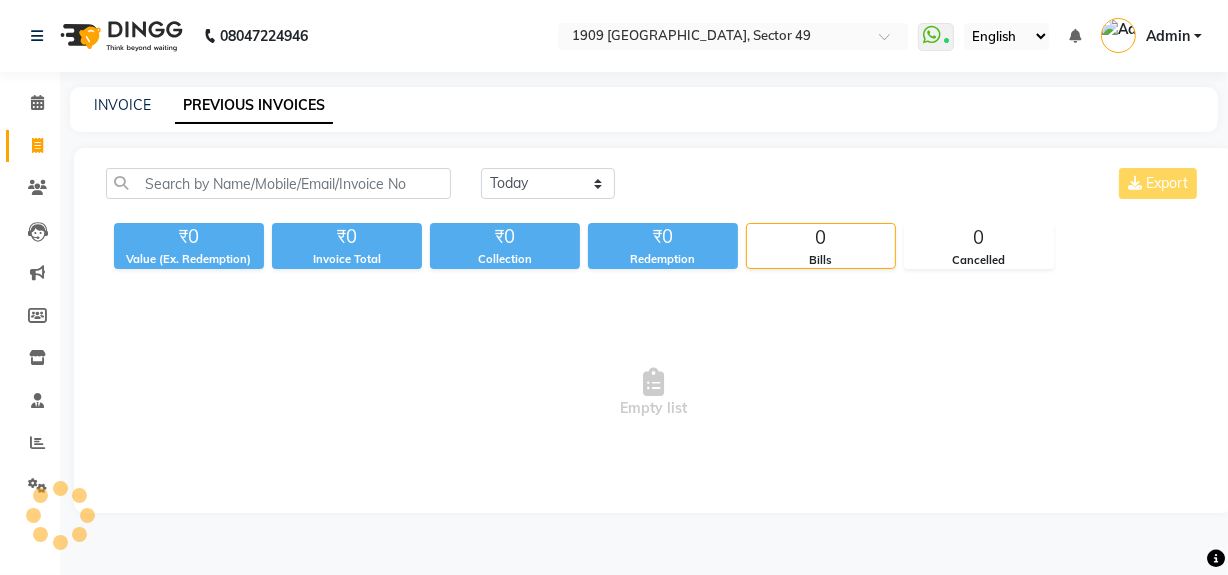 scroll, scrollTop: 0, scrollLeft: 0, axis: both 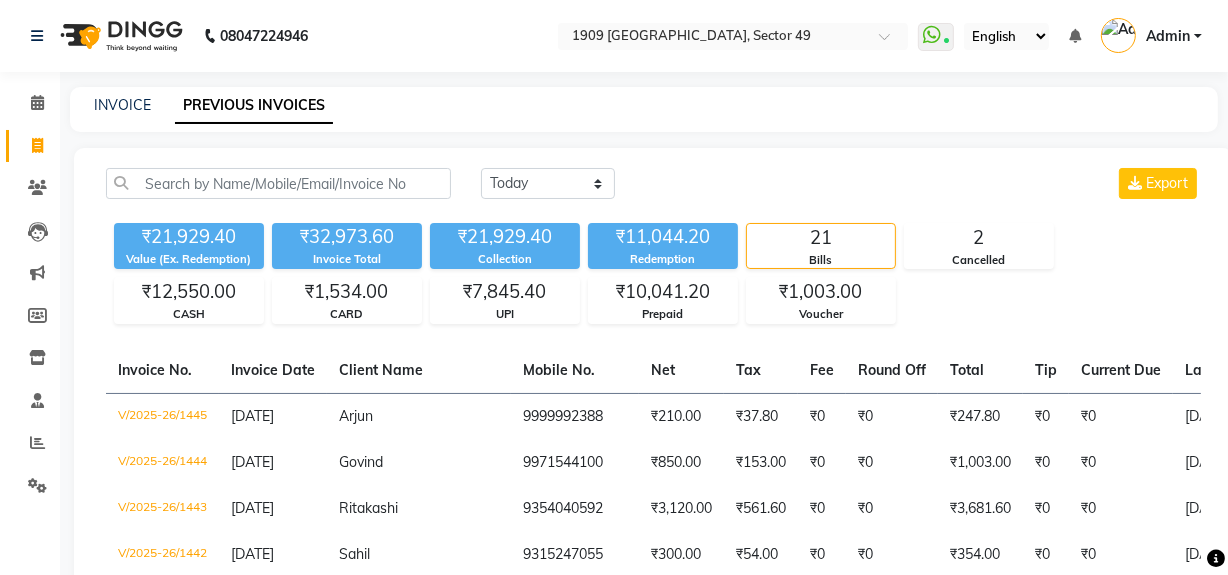 click on "₹11,044.20" 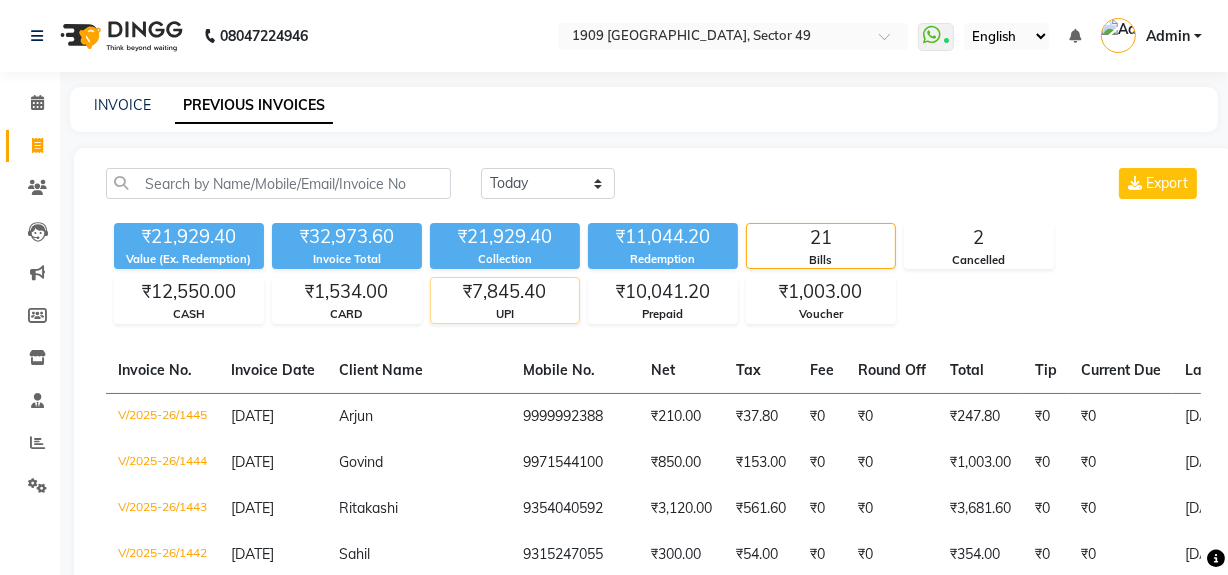 click on "₹7,845.40" 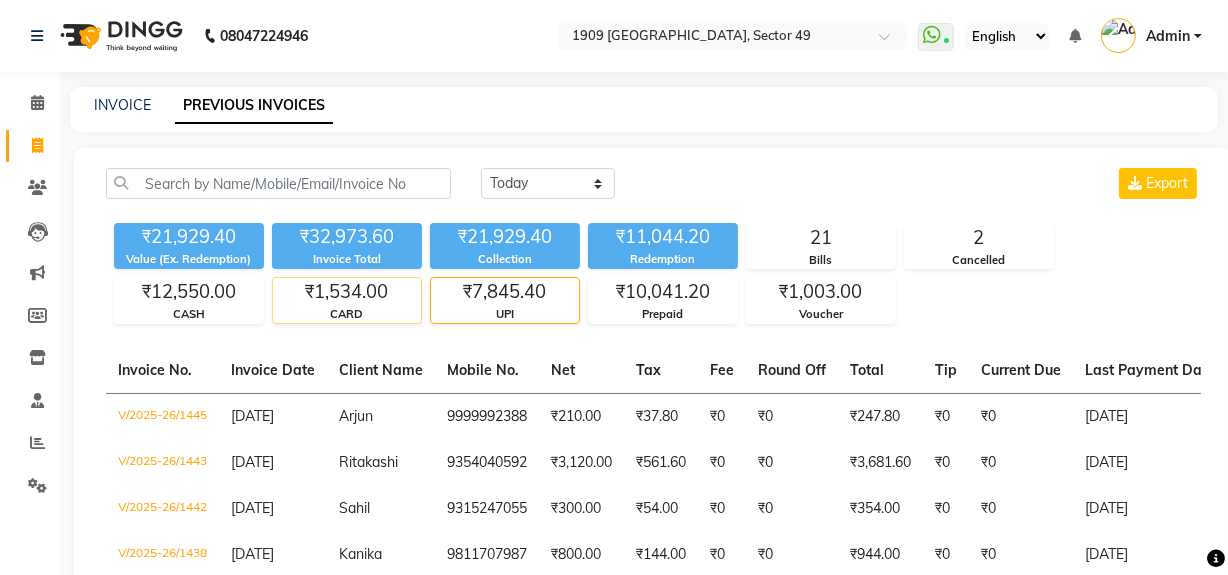 click on "CARD" 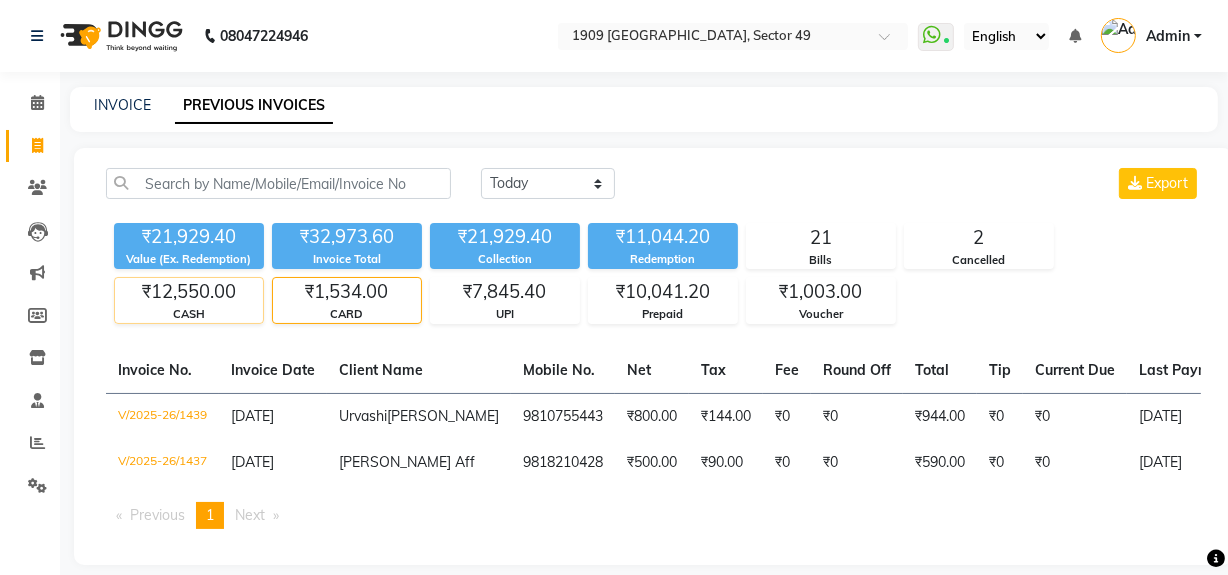 click on "CASH" 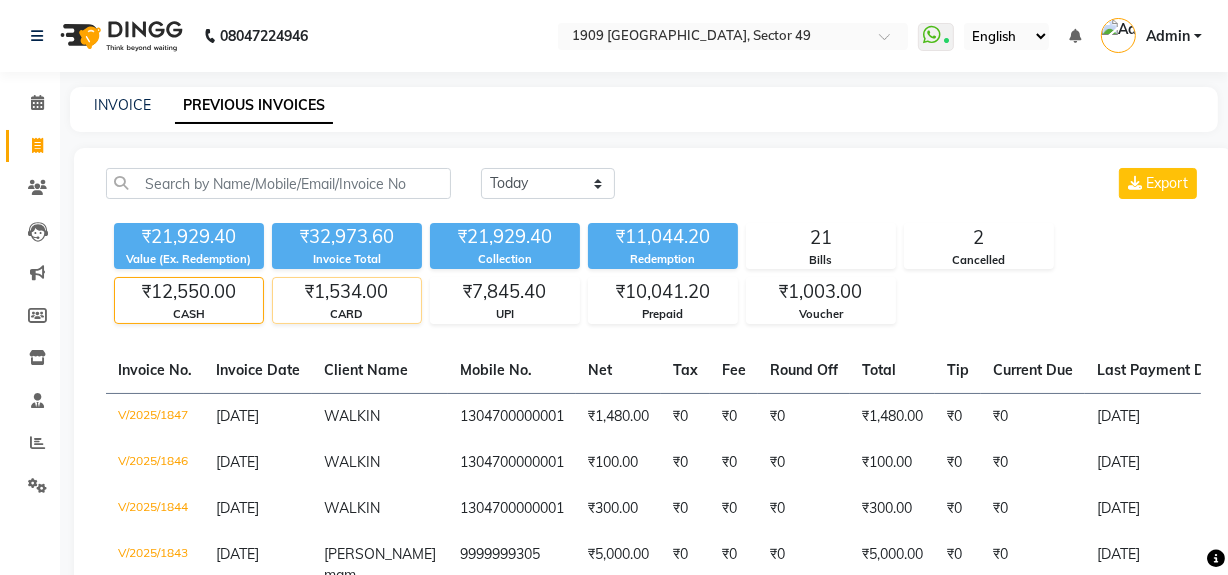 click on "₹1,534.00" 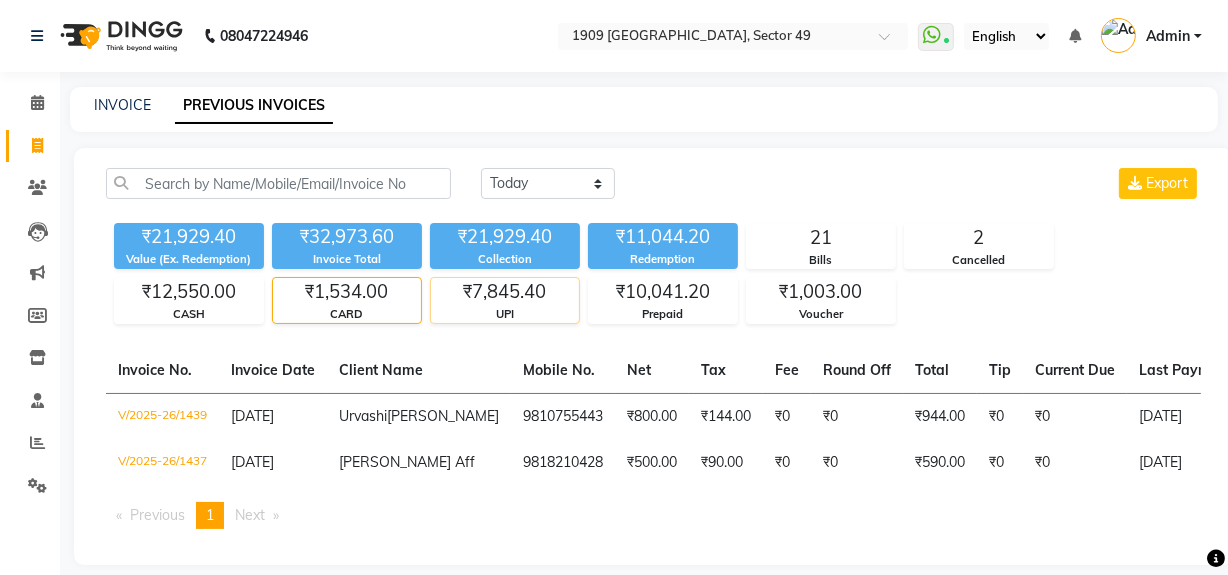 click on "UPI" 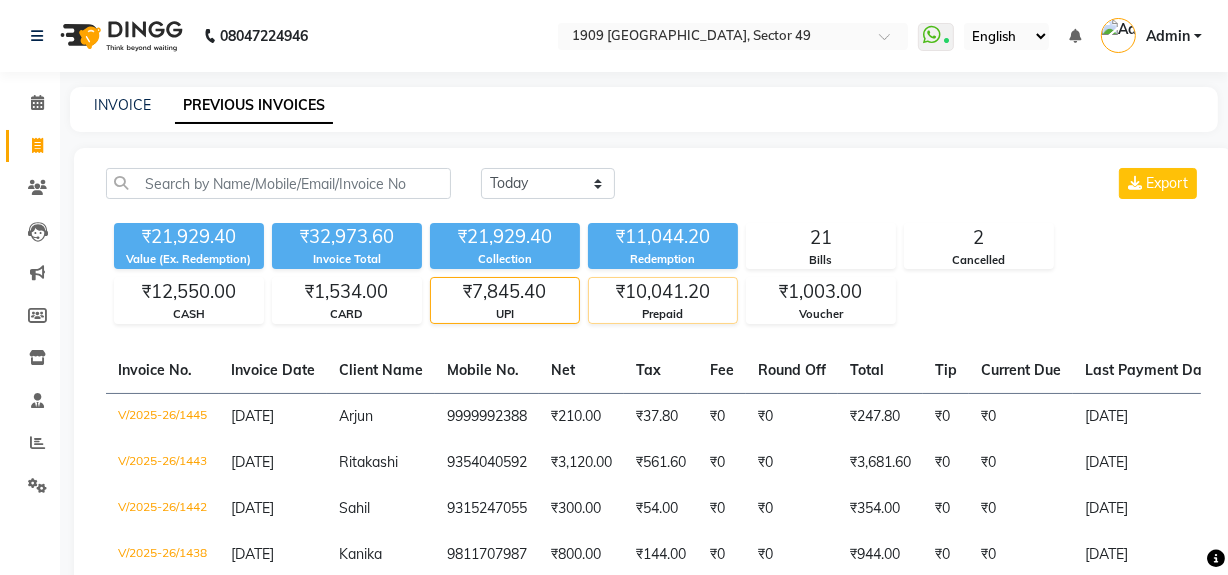 click on "Prepaid" 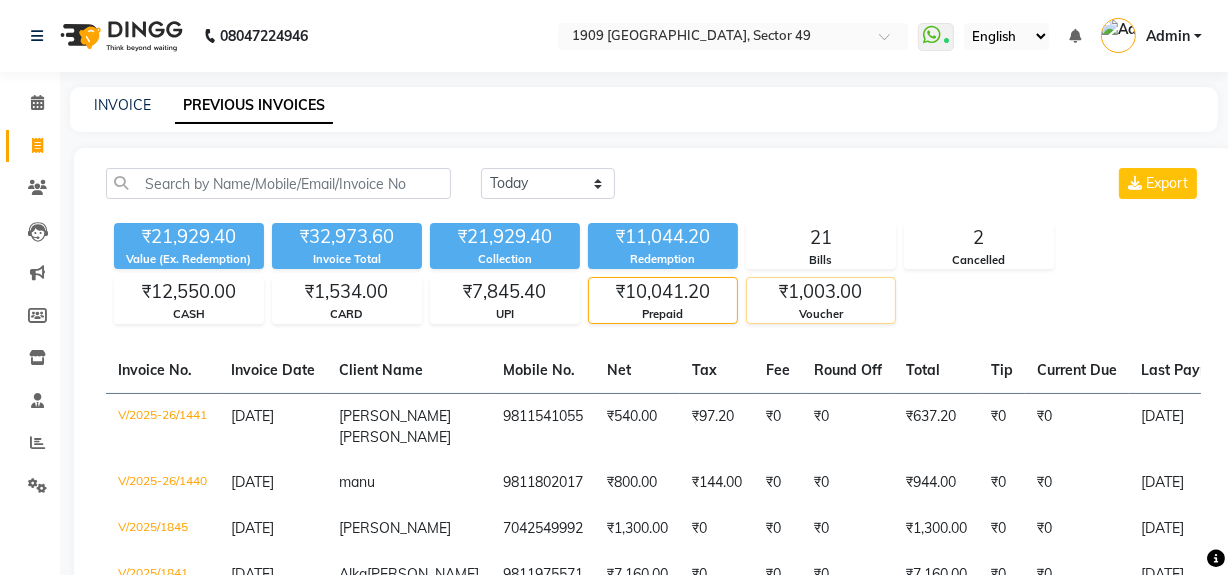 click on "Voucher" 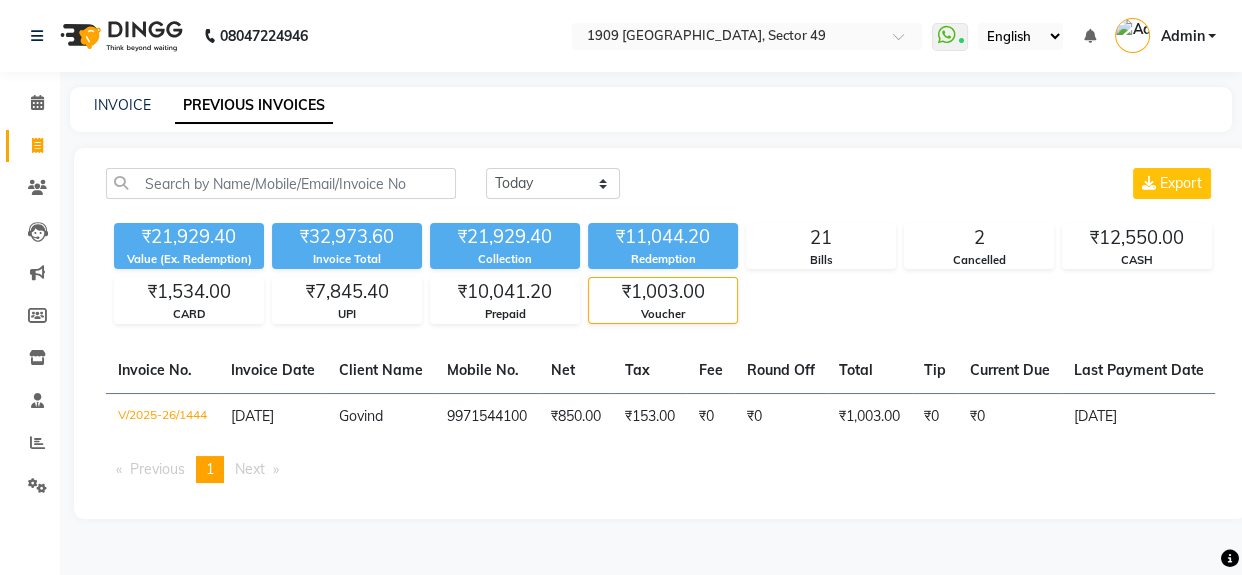 click on "Voucher" 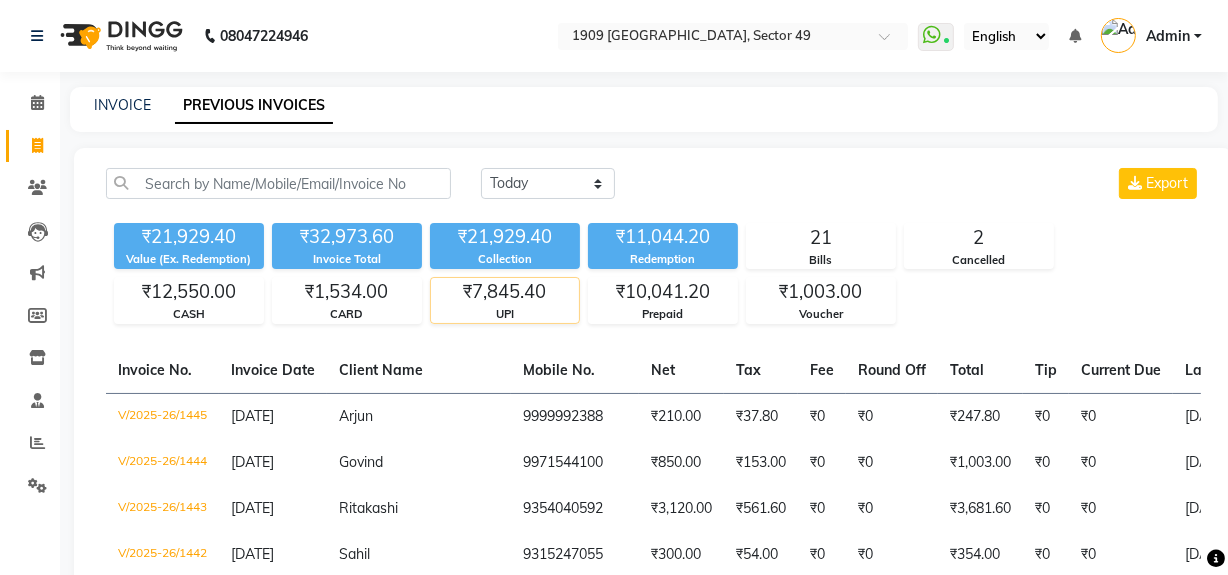 click on "₹7,845.40" 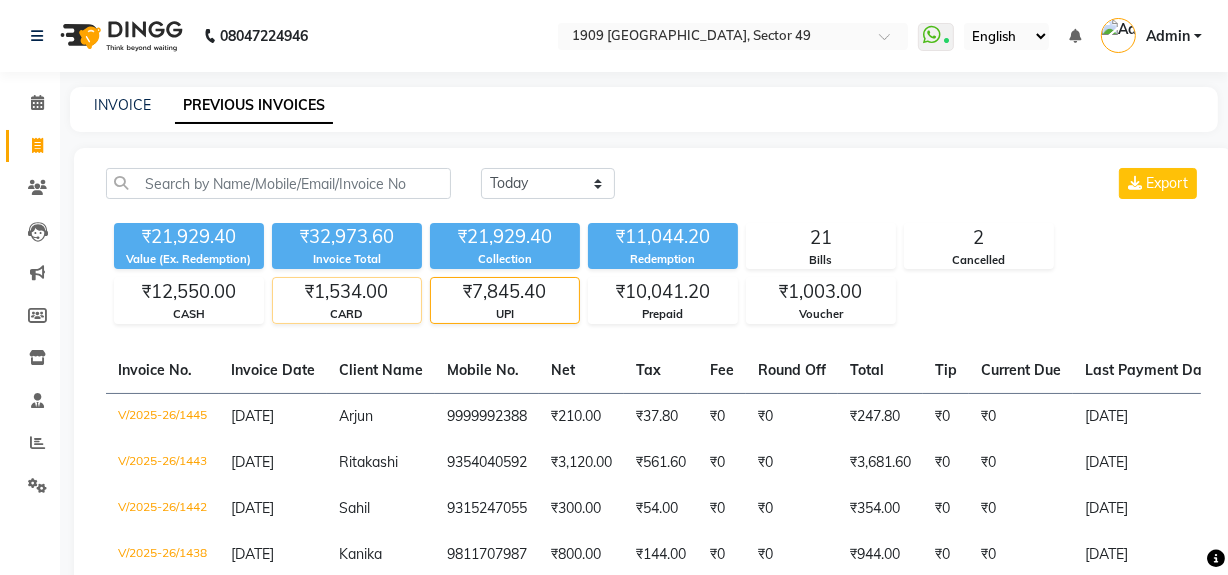 click on "₹1,534.00" 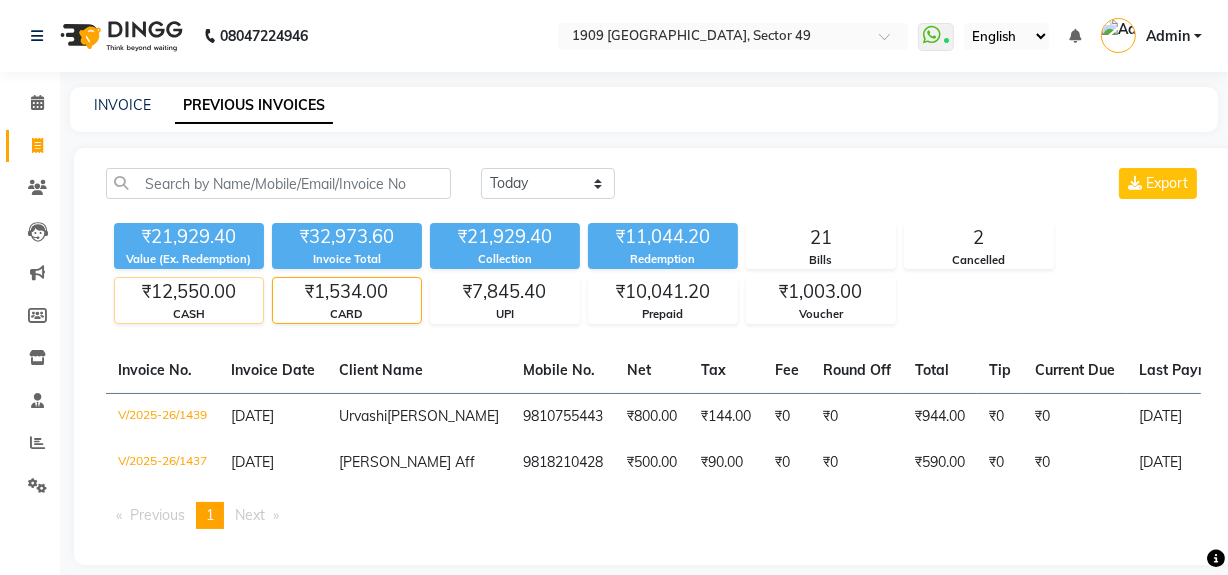 click on "₹12,550.00" 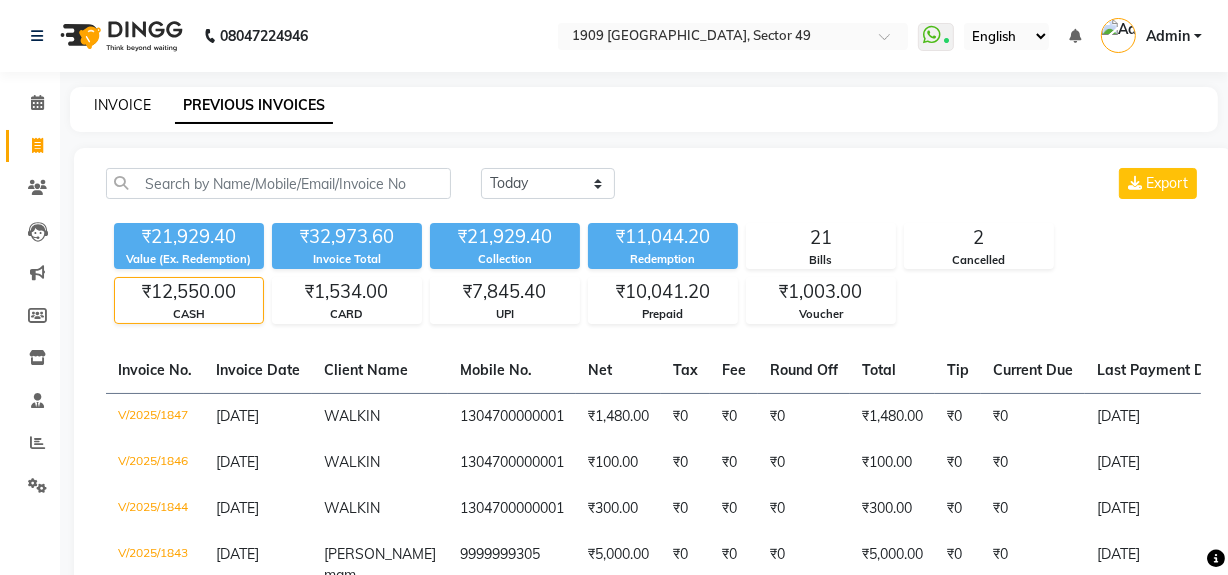 click on "INVOICE" 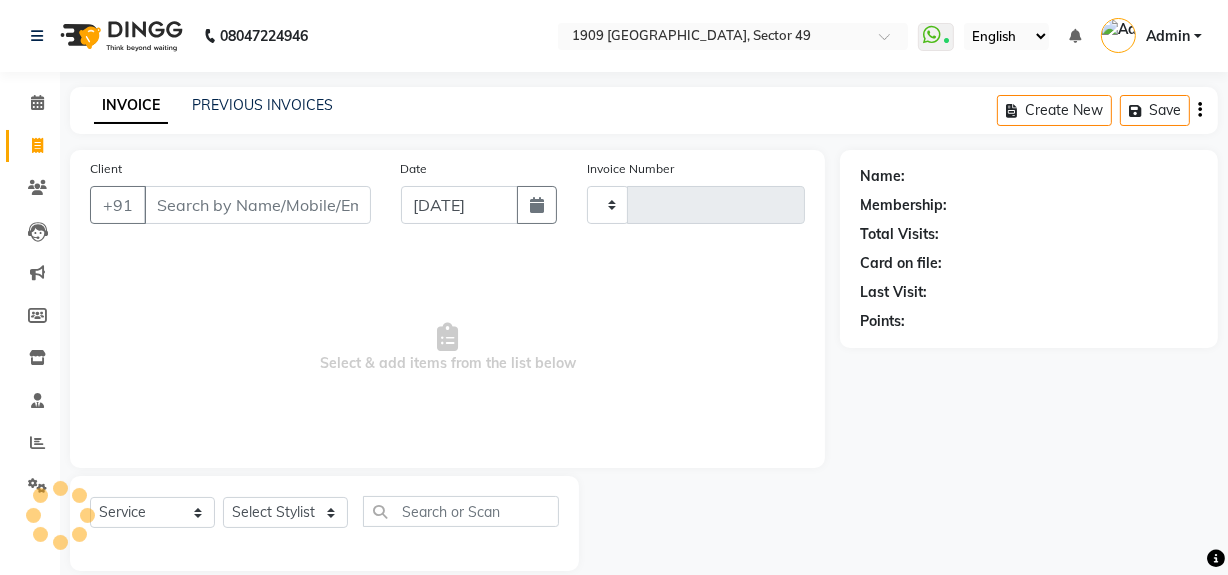 type on "1446" 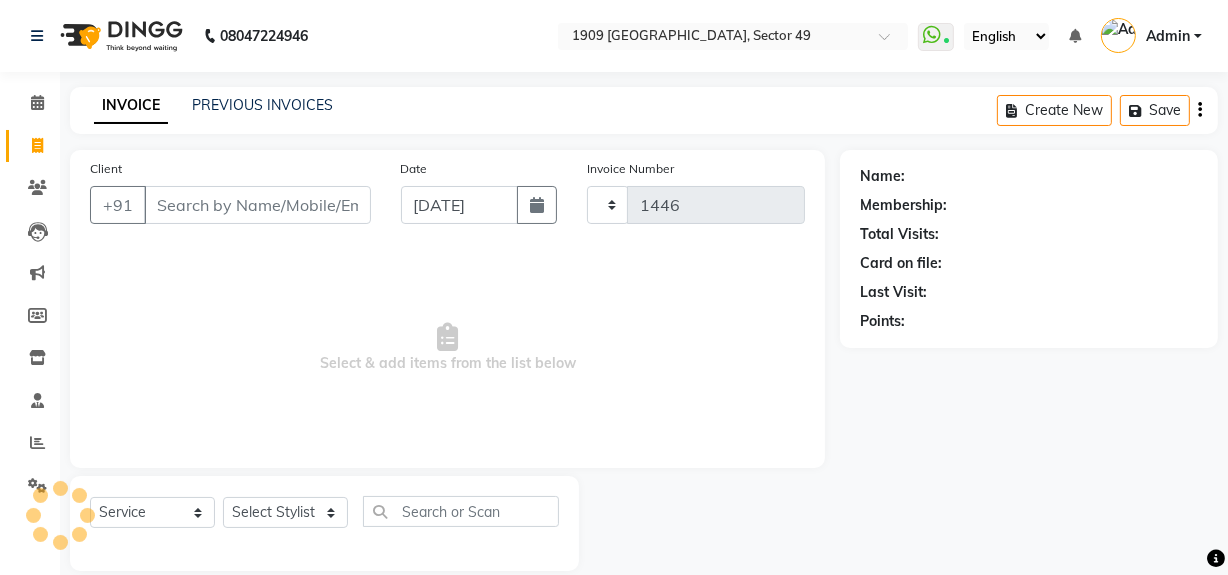 scroll, scrollTop: 26, scrollLeft: 0, axis: vertical 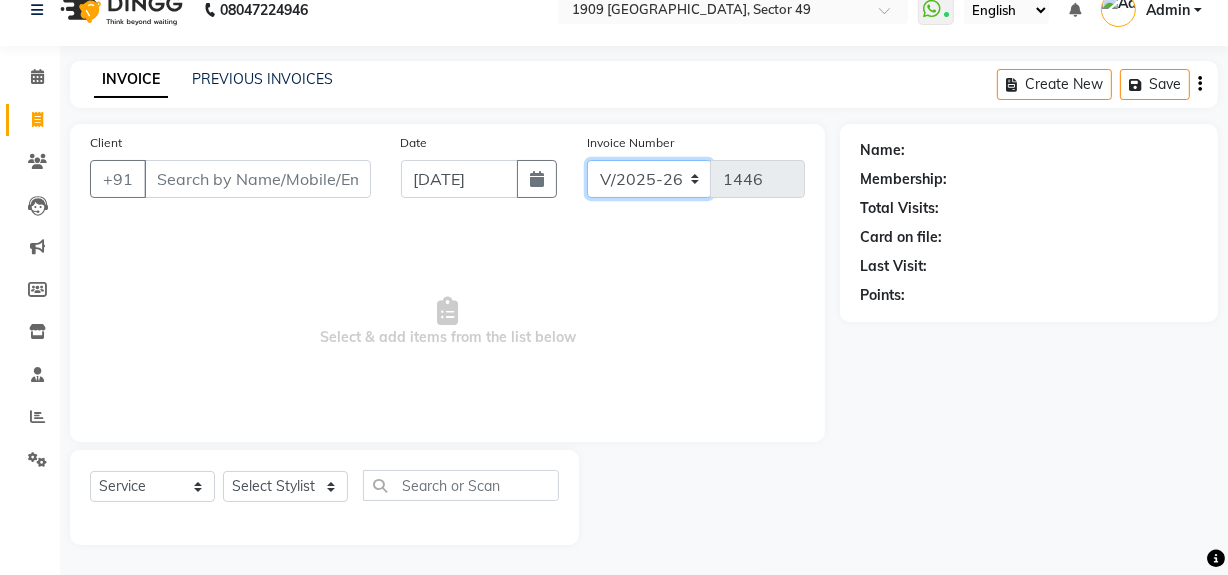 click on "V/2025 V/2025-26" 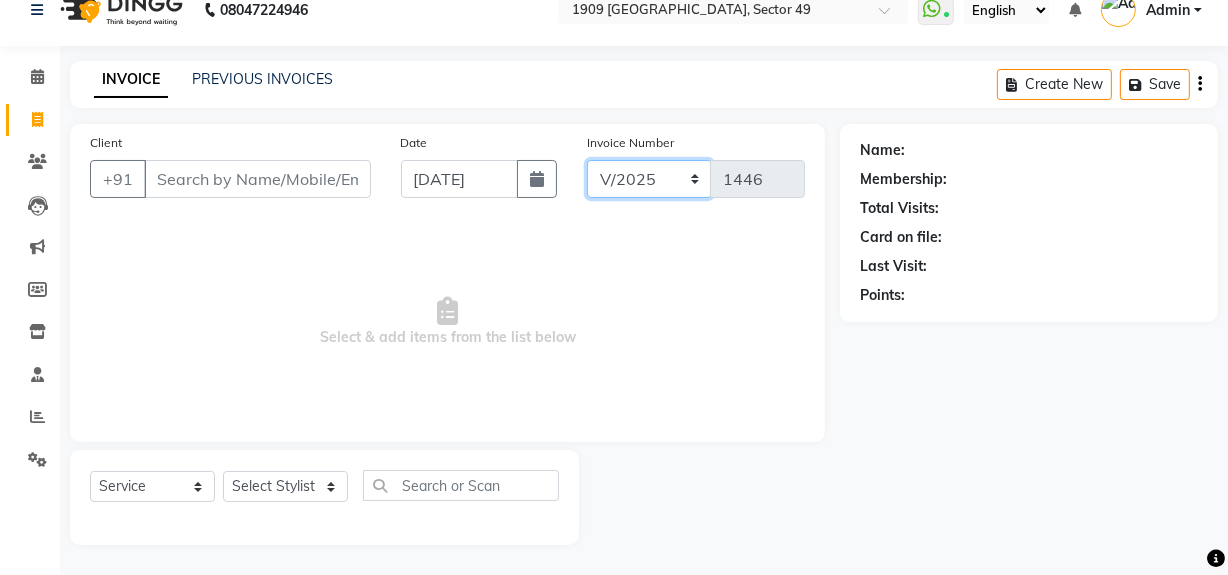 click on "V/2025 V/2025-26" 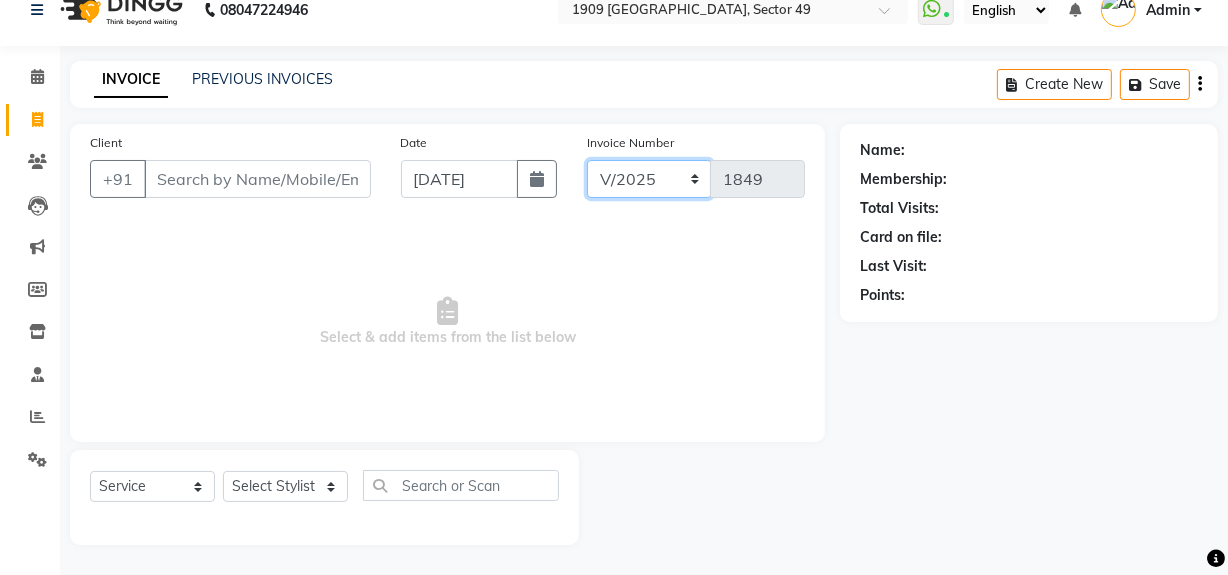 click on "V/2025 V/2025-26" 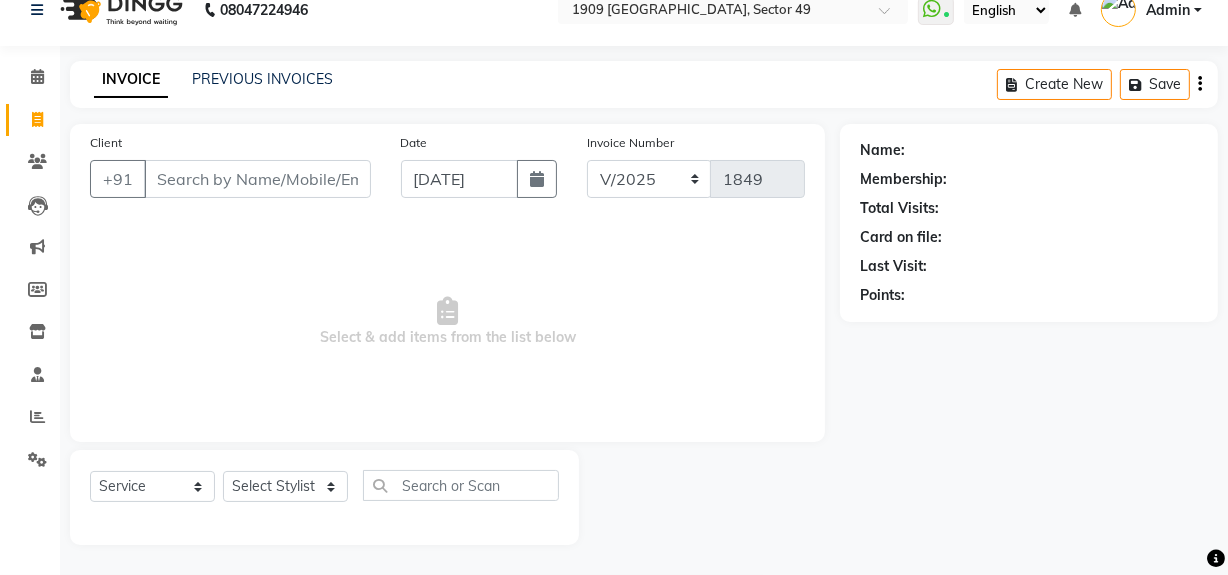 click on "Select & add items from the list below" at bounding box center [447, 322] 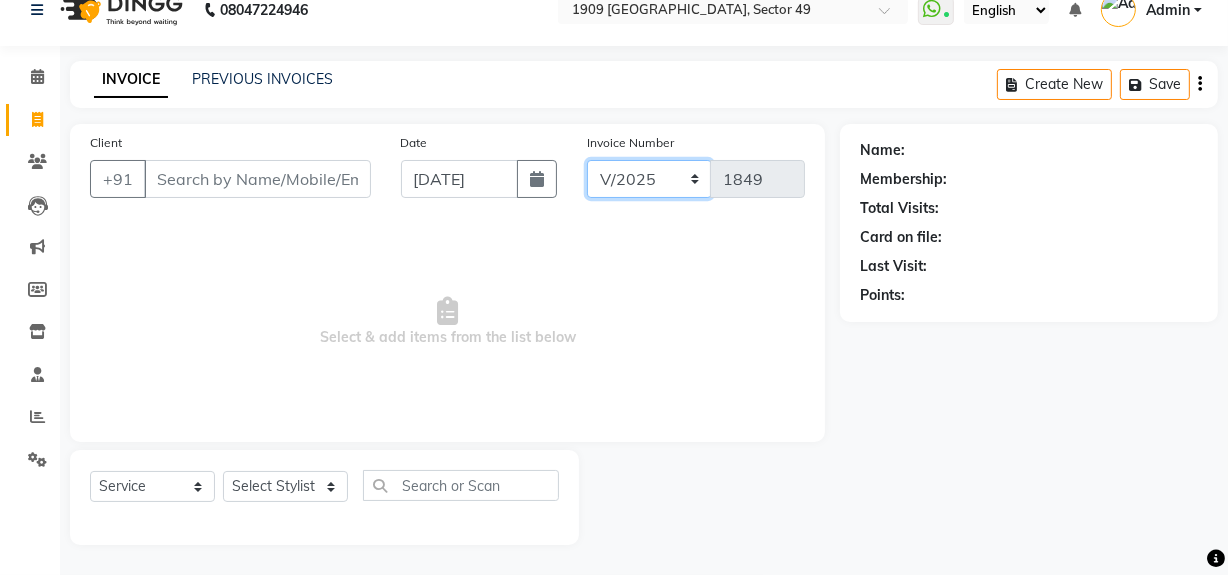 click on "V/2025 V/2025-26" 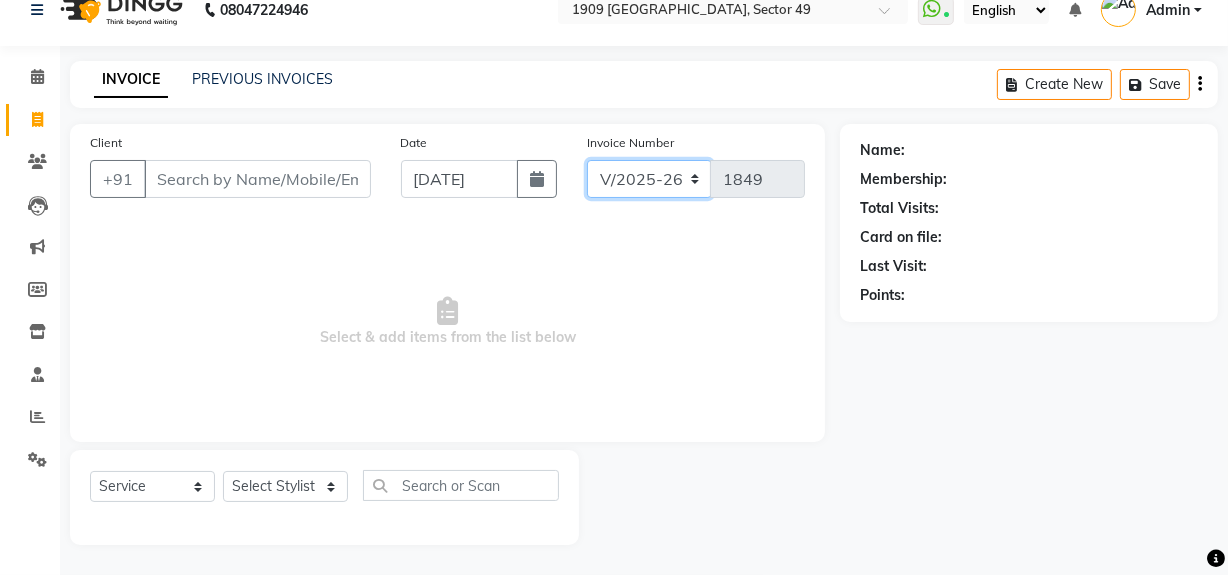 click on "V/2025 V/2025-26" 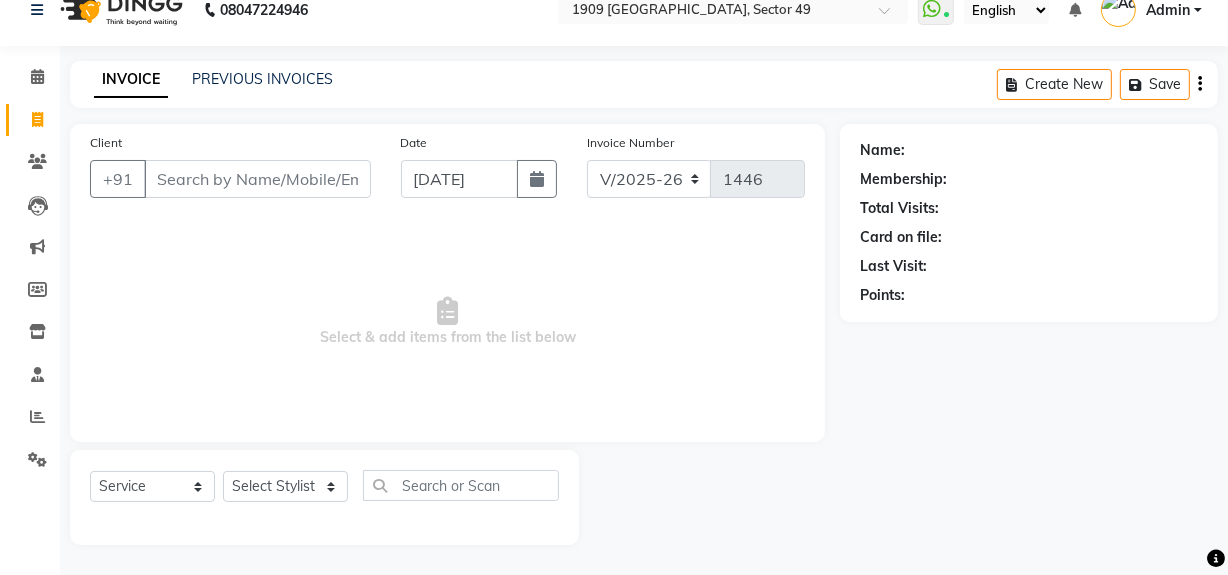click on "Select & add items from the list below" at bounding box center [447, 322] 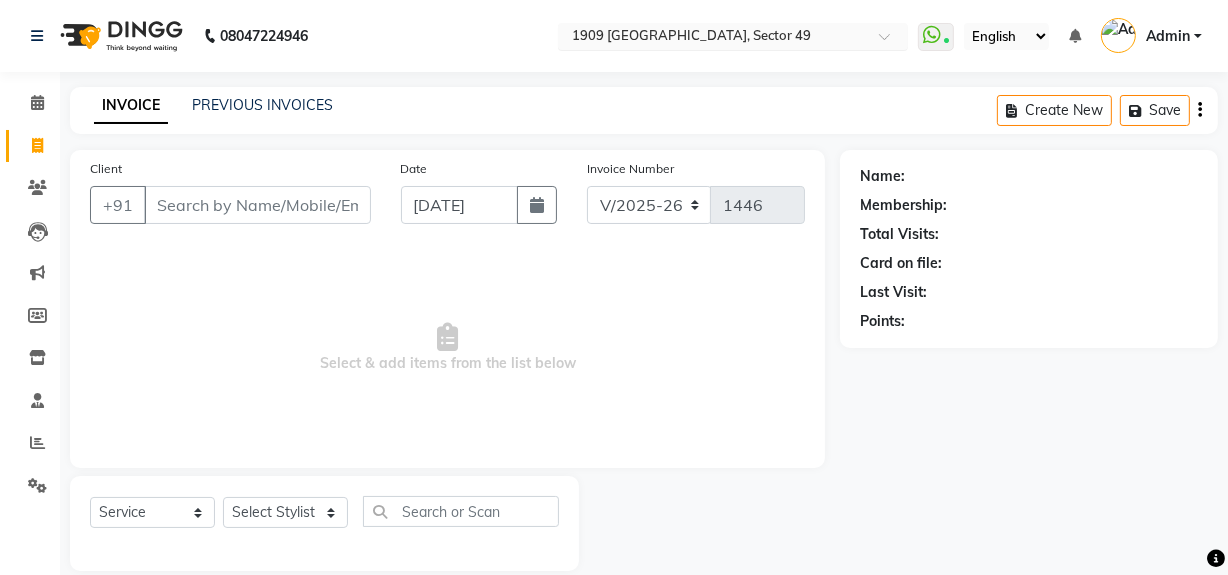click at bounding box center (891, 42) 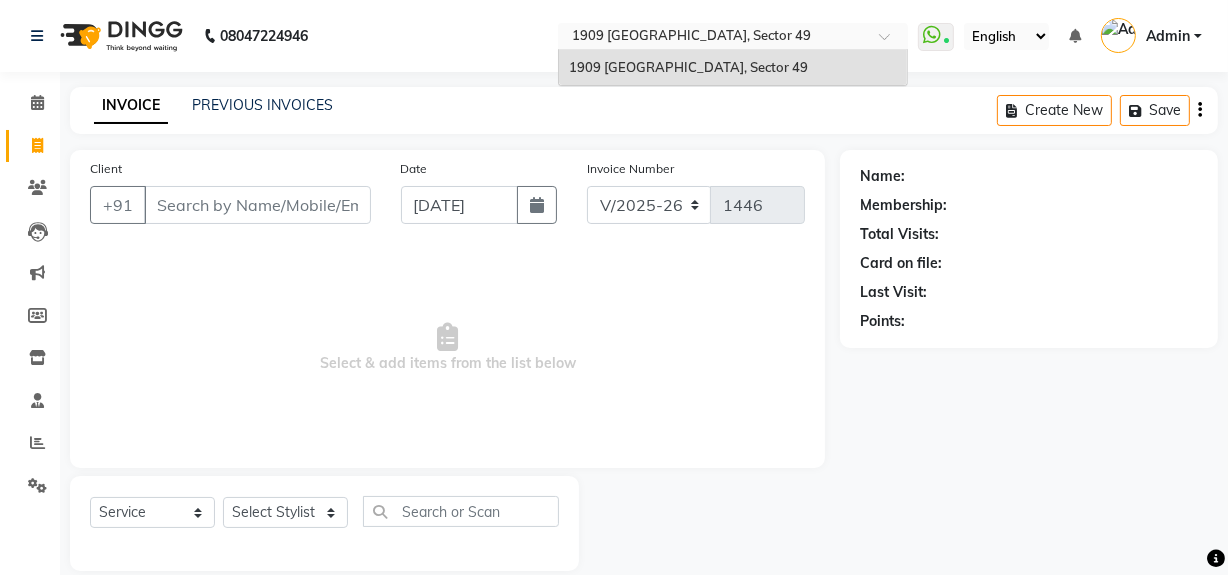 click on "1909 [GEOGRAPHIC_DATA], Sector 49" at bounding box center (733, 68) 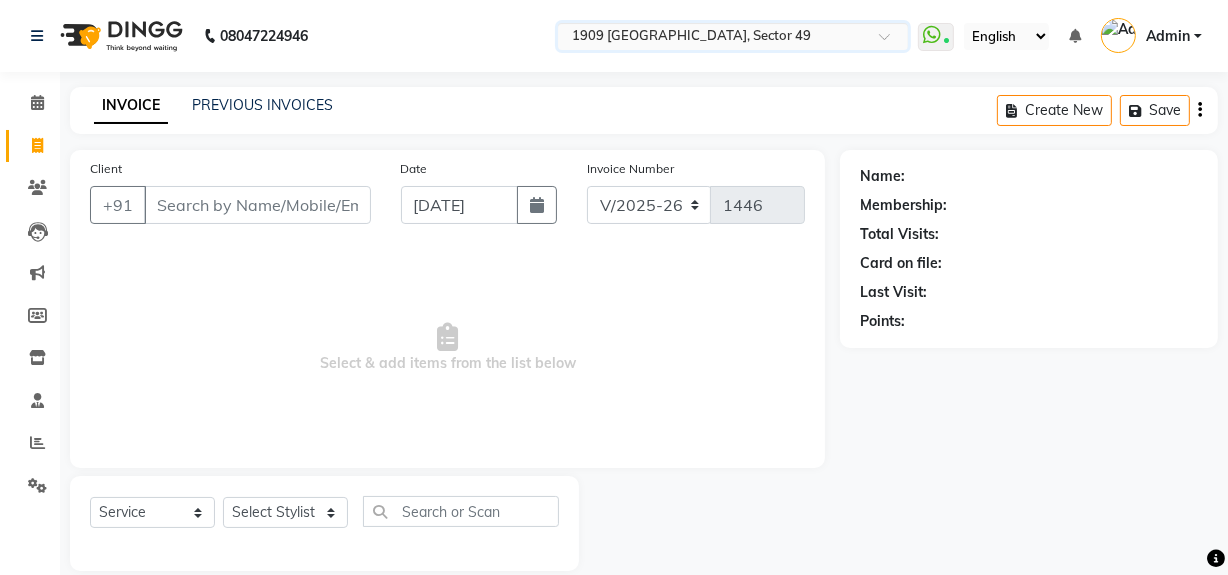 click on "INVOICE PREVIOUS INVOICES Create New   Save" 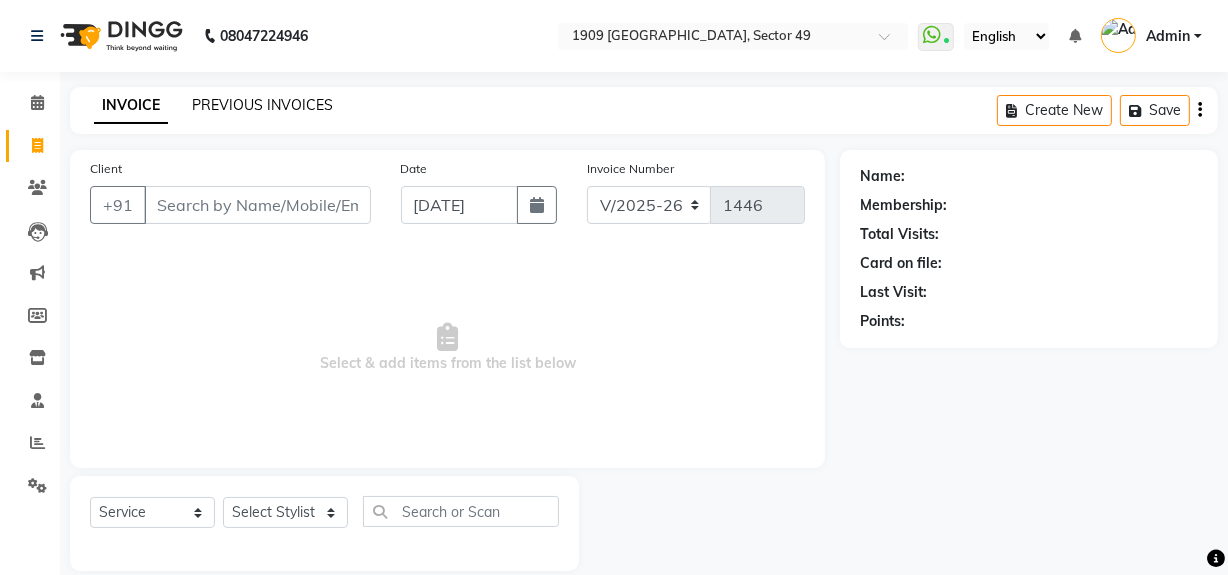 click on "PREVIOUS INVOICES" 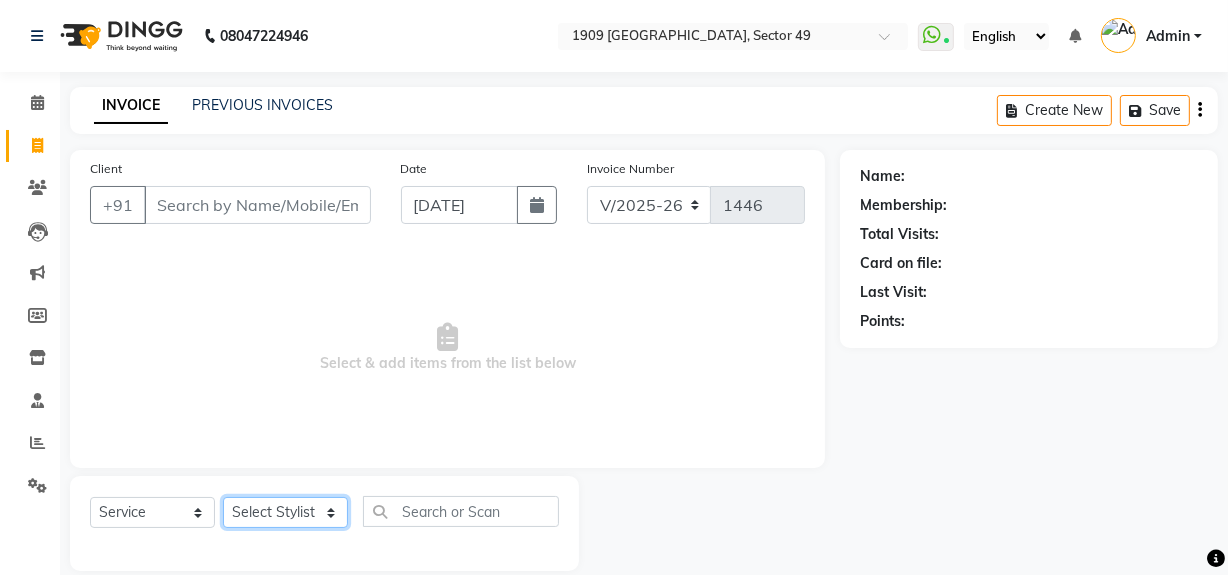 click on "Select Stylist Abdul Ahmed Arif Harun House Sale Jyoti Nisha Rehaan Ujjwal Umesh Veer vikram mehta Vishal" 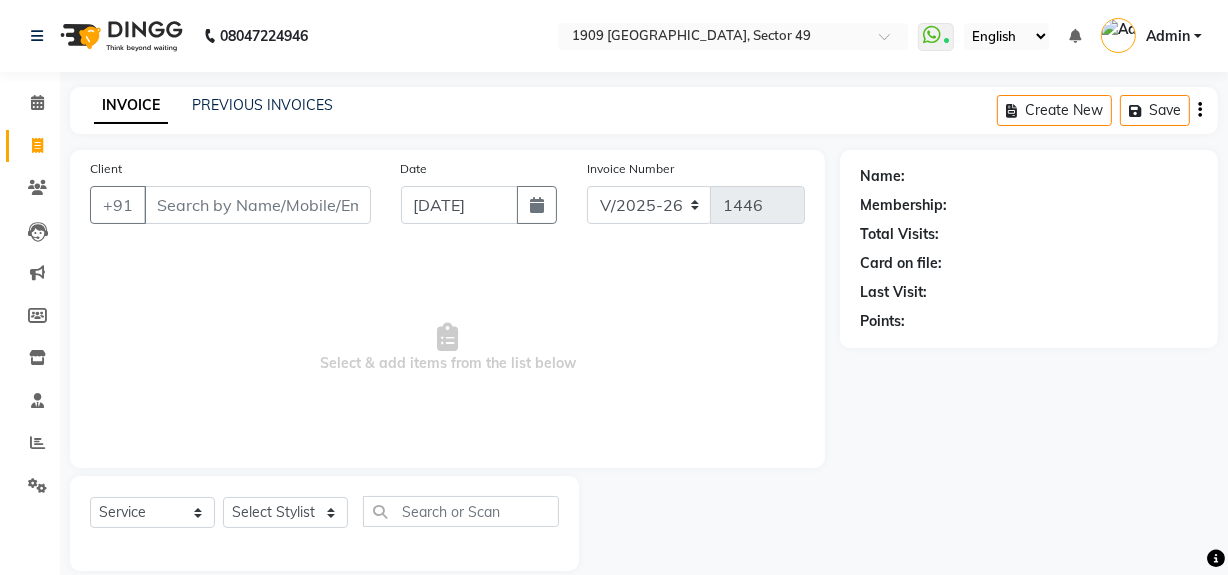 click on "Select & add items from the list below" at bounding box center (447, 348) 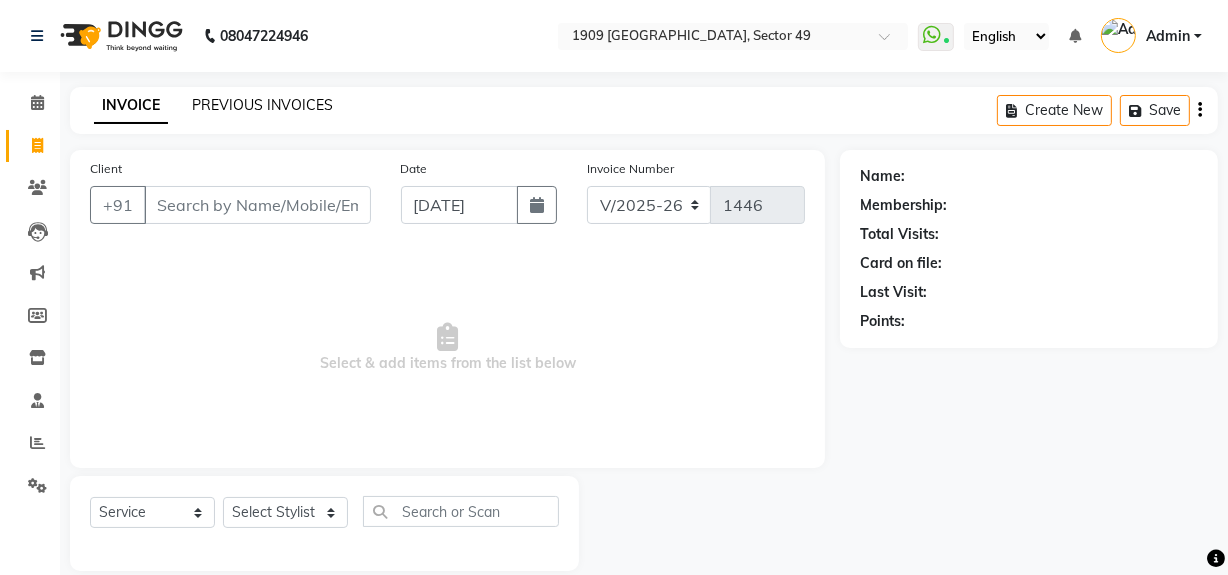 click on "PREVIOUS INVOICES" 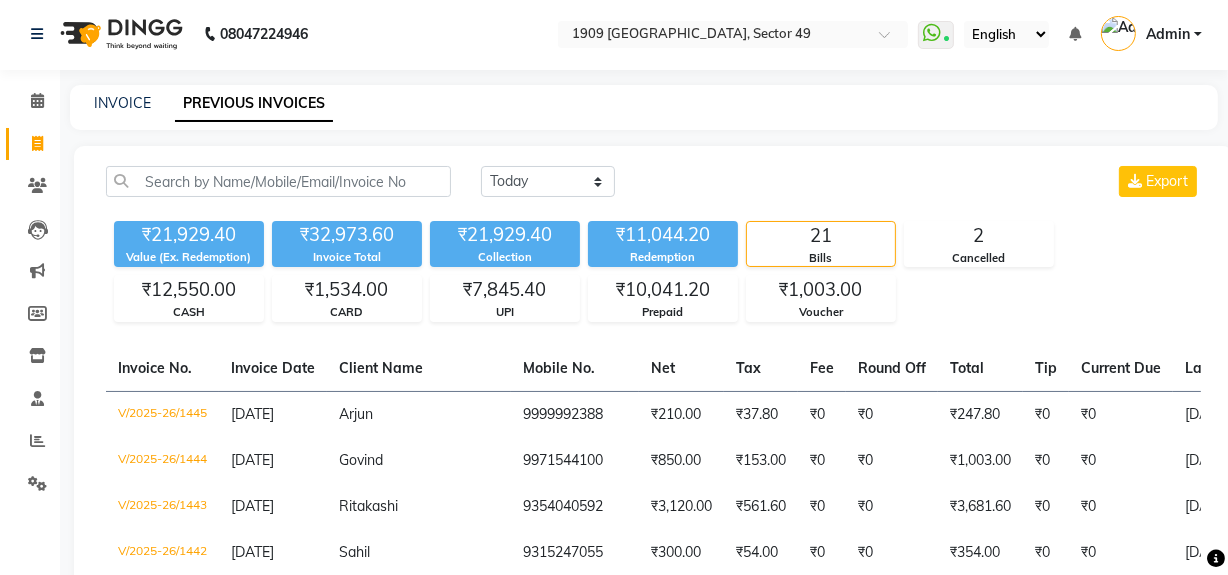 scroll, scrollTop: 0, scrollLeft: 0, axis: both 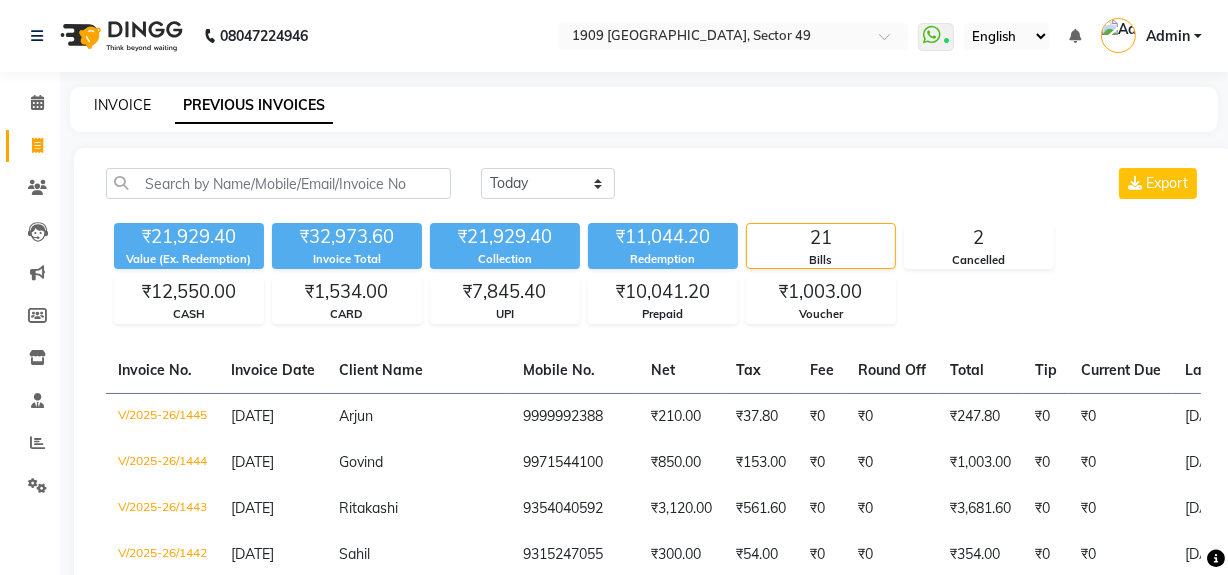 click on "INVOICE" 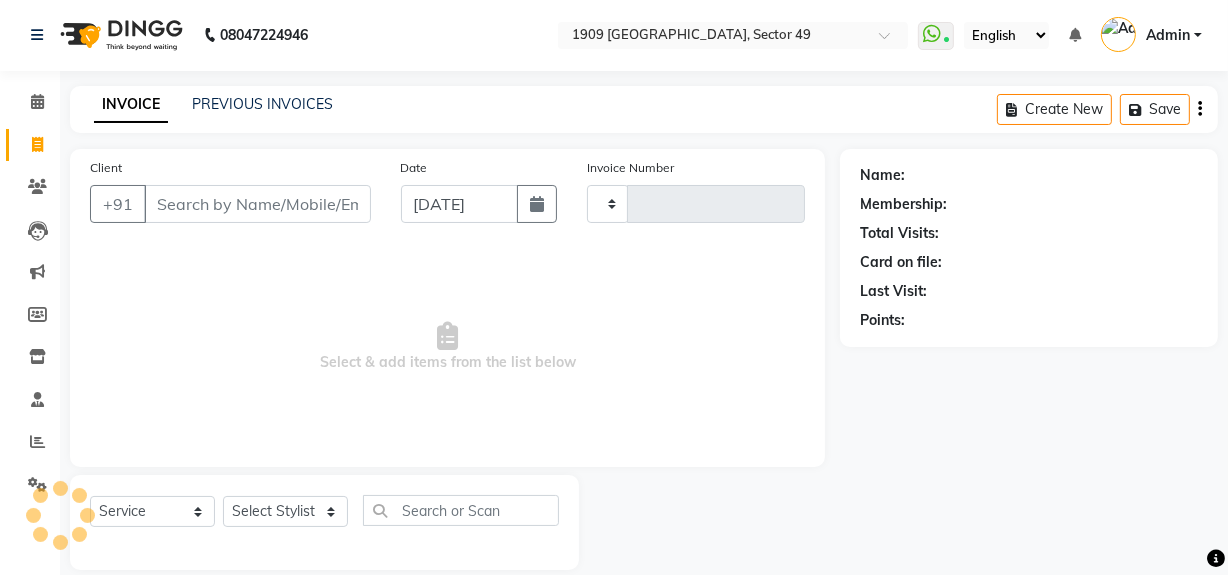 scroll, scrollTop: 26, scrollLeft: 0, axis: vertical 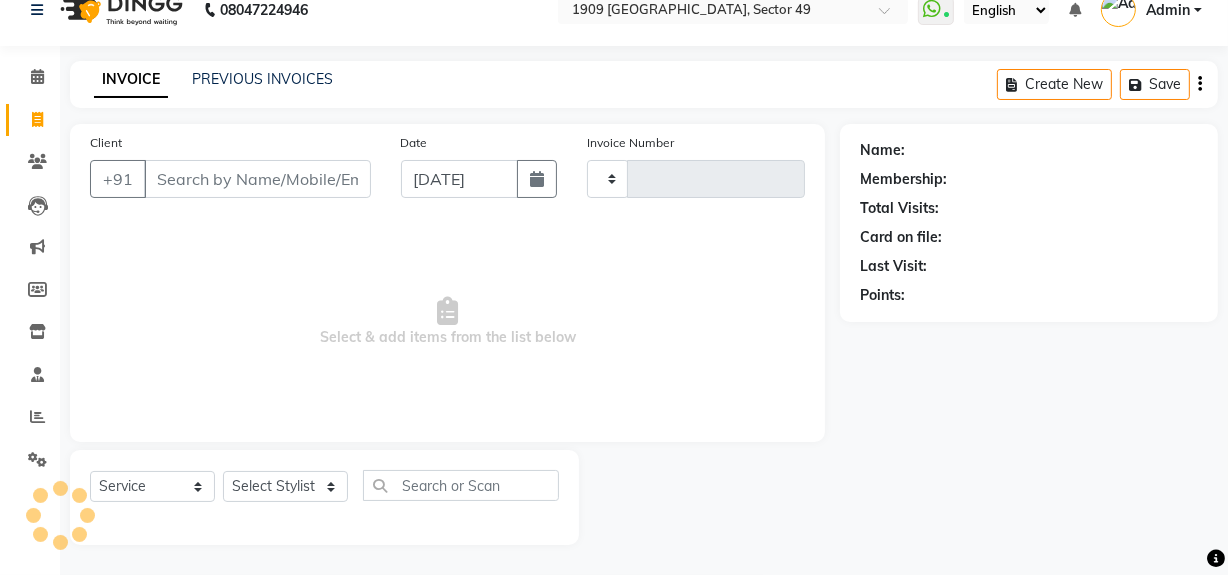 type on "1446" 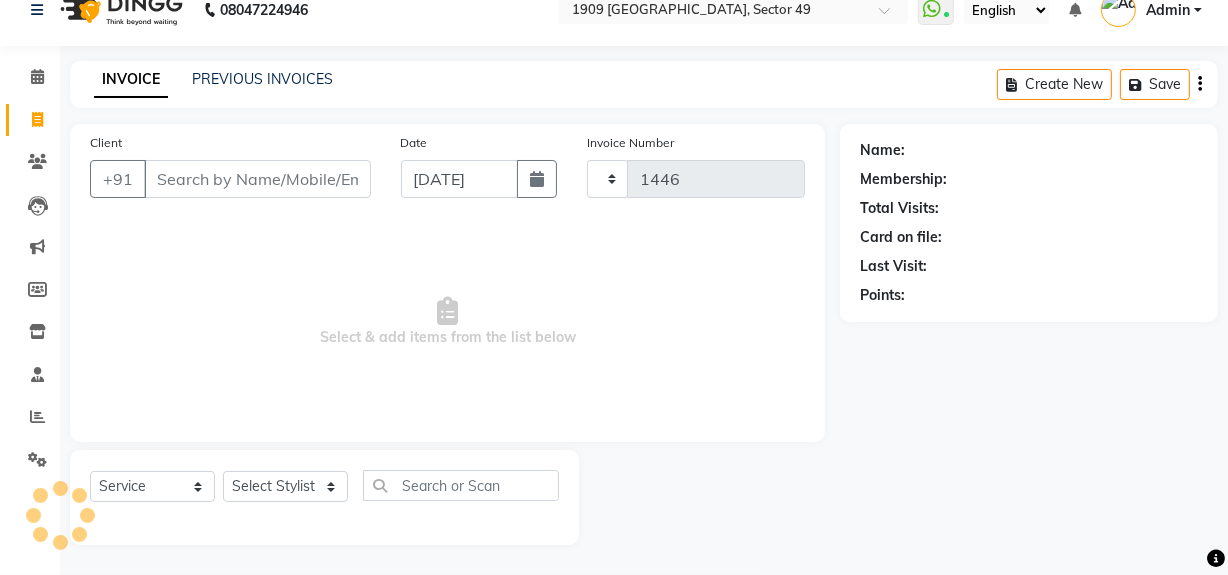 select on "6923" 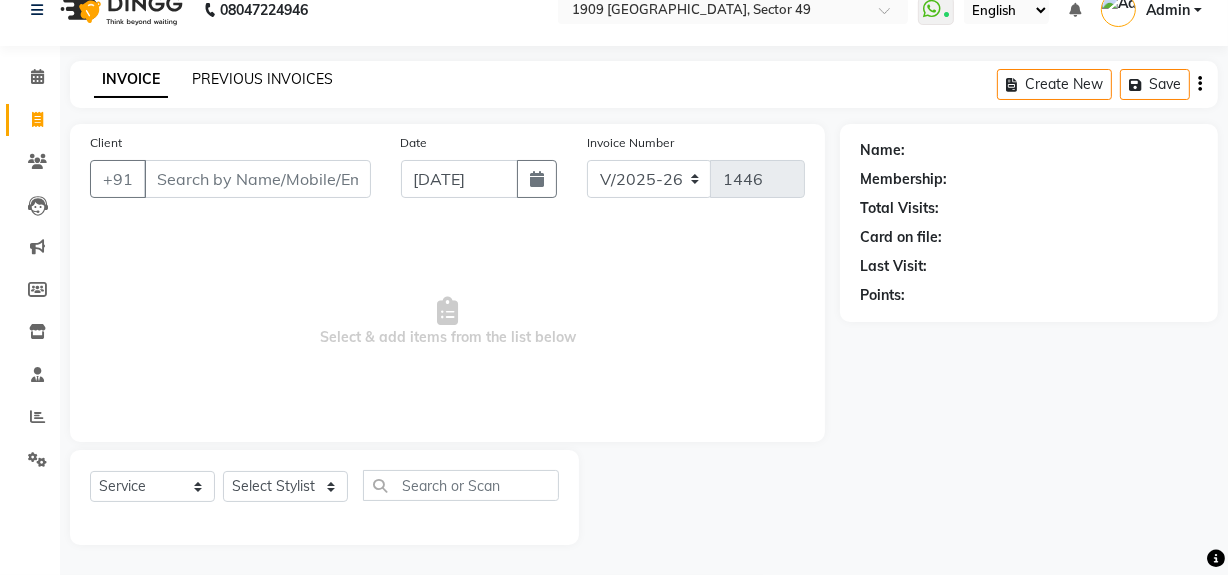 click on "PREVIOUS INVOICES" 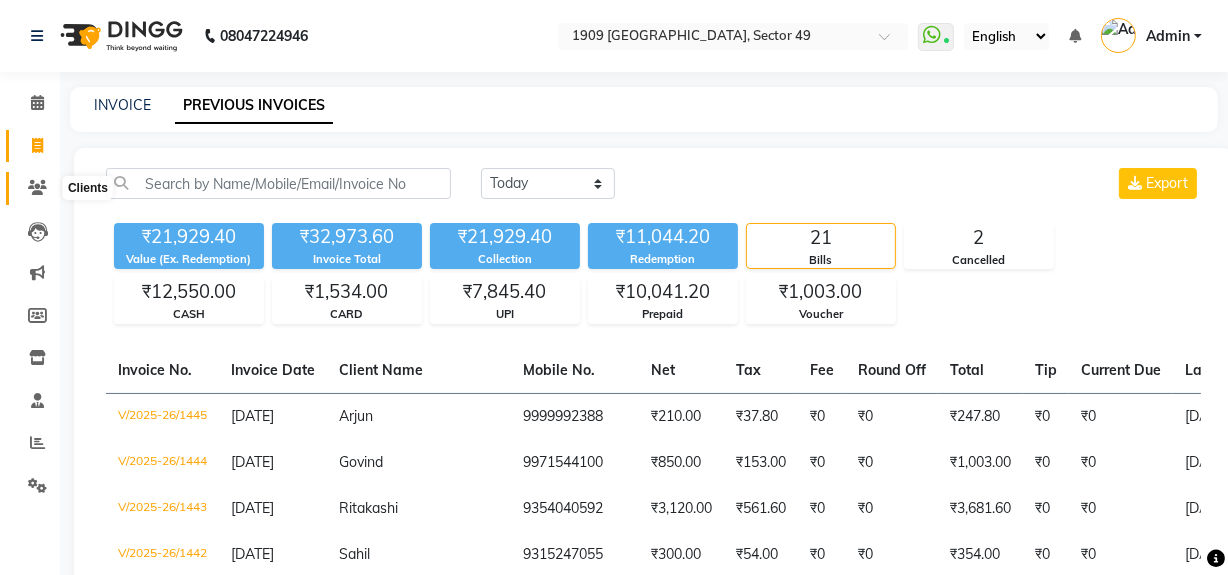click 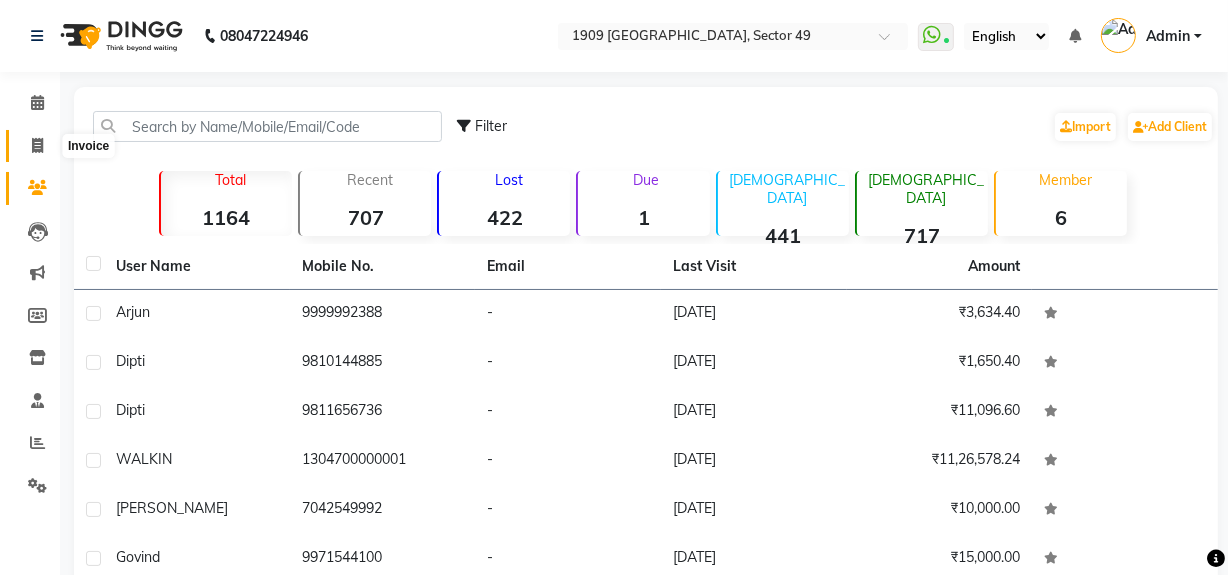 click 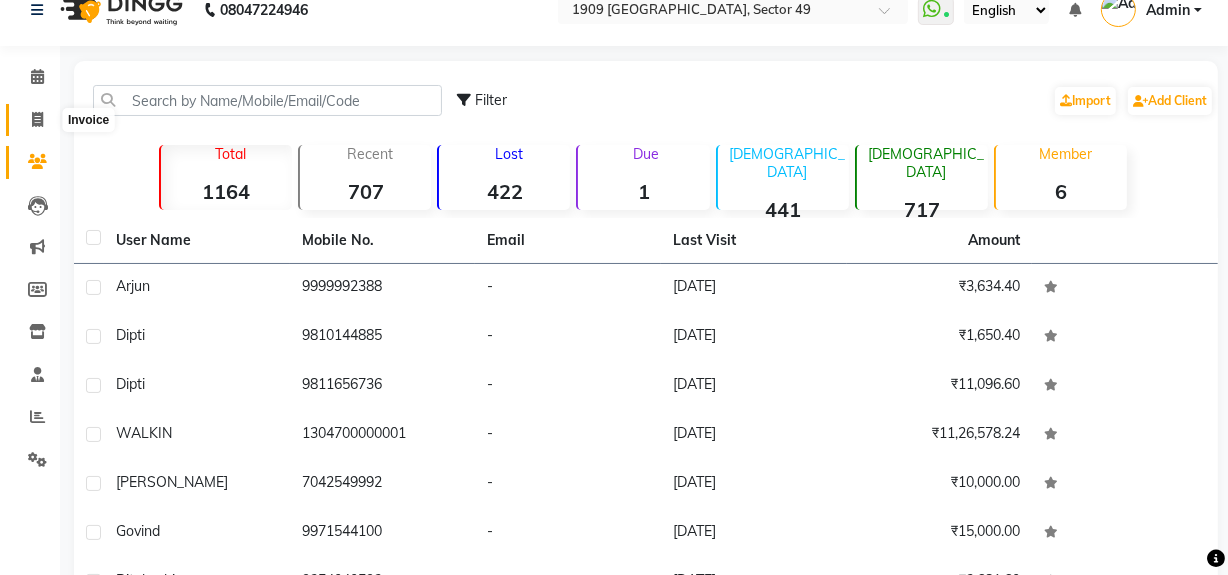 select on "6923" 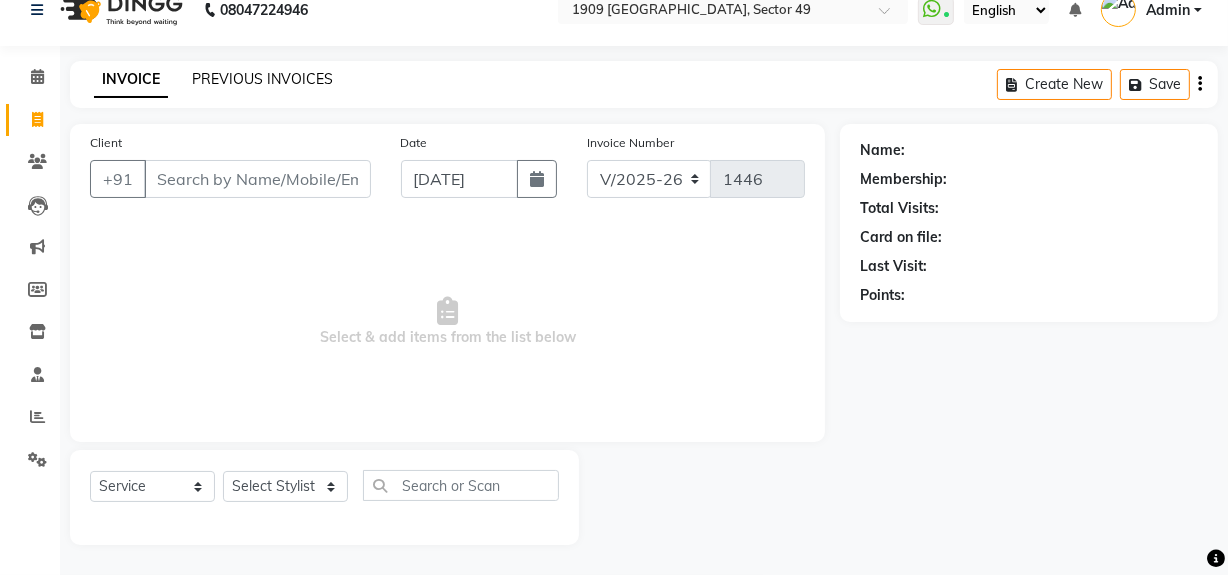 click on "PREVIOUS INVOICES" 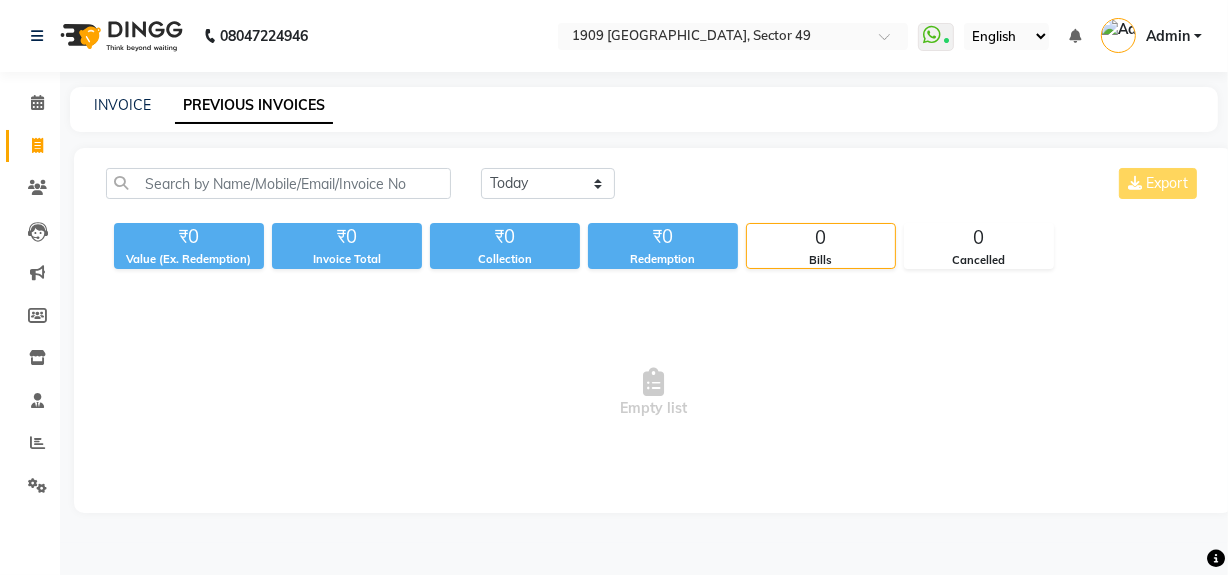 scroll, scrollTop: 0, scrollLeft: 0, axis: both 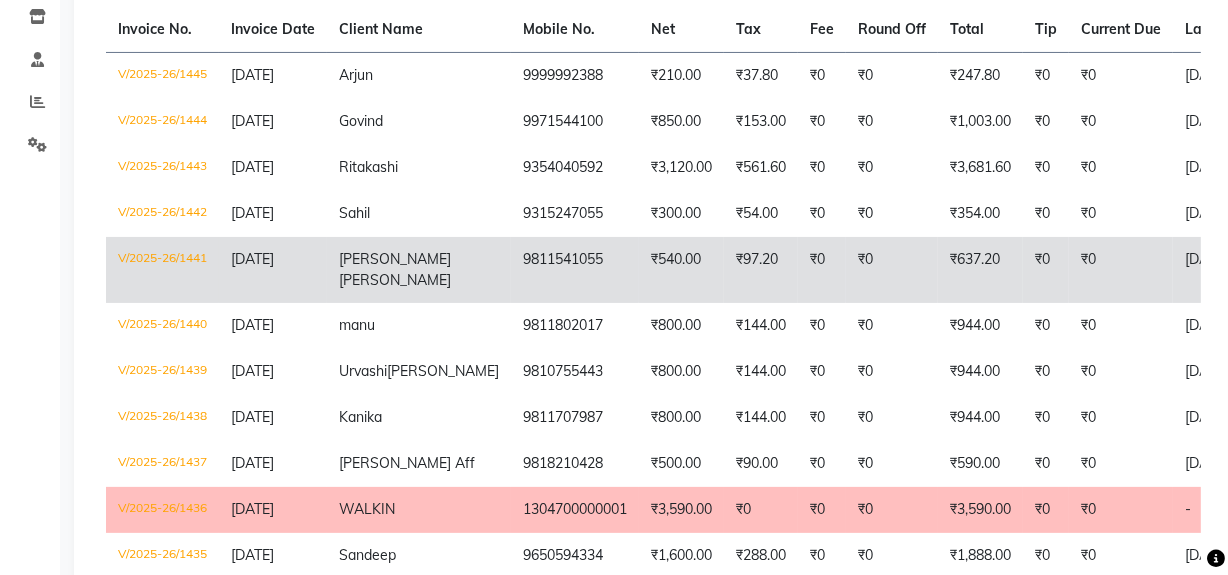 click on "9811541055" 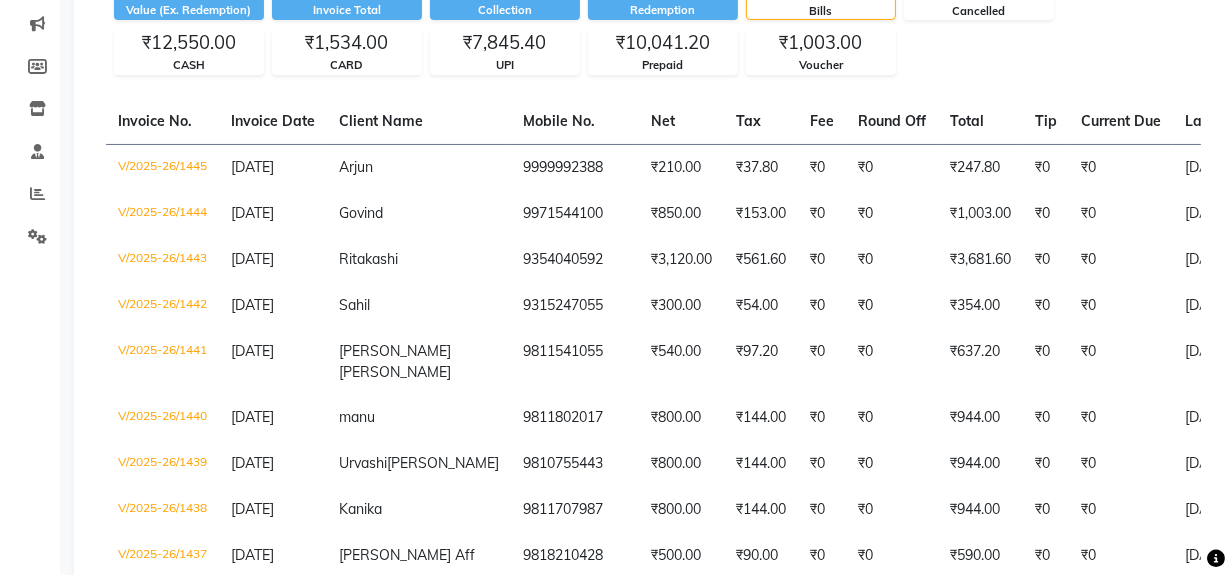 scroll, scrollTop: 0, scrollLeft: 0, axis: both 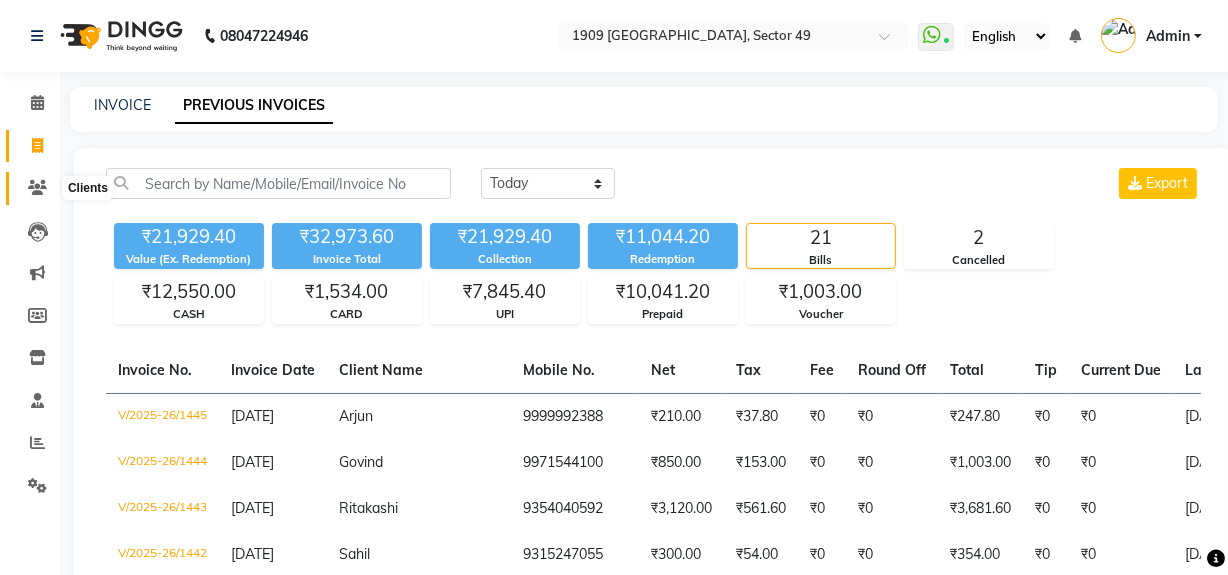 click 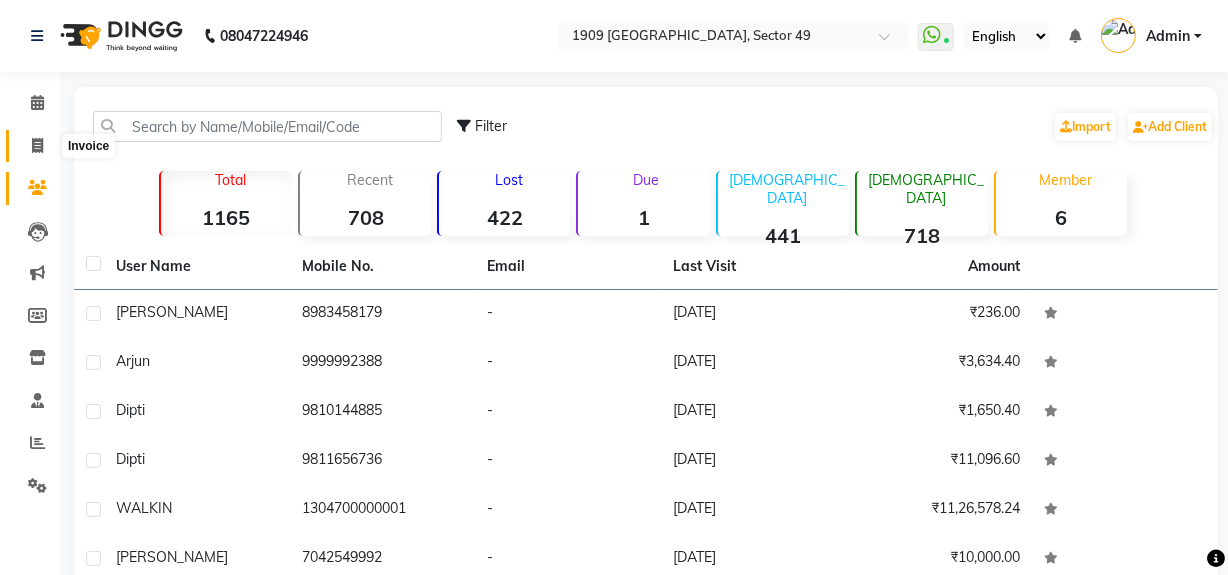 click 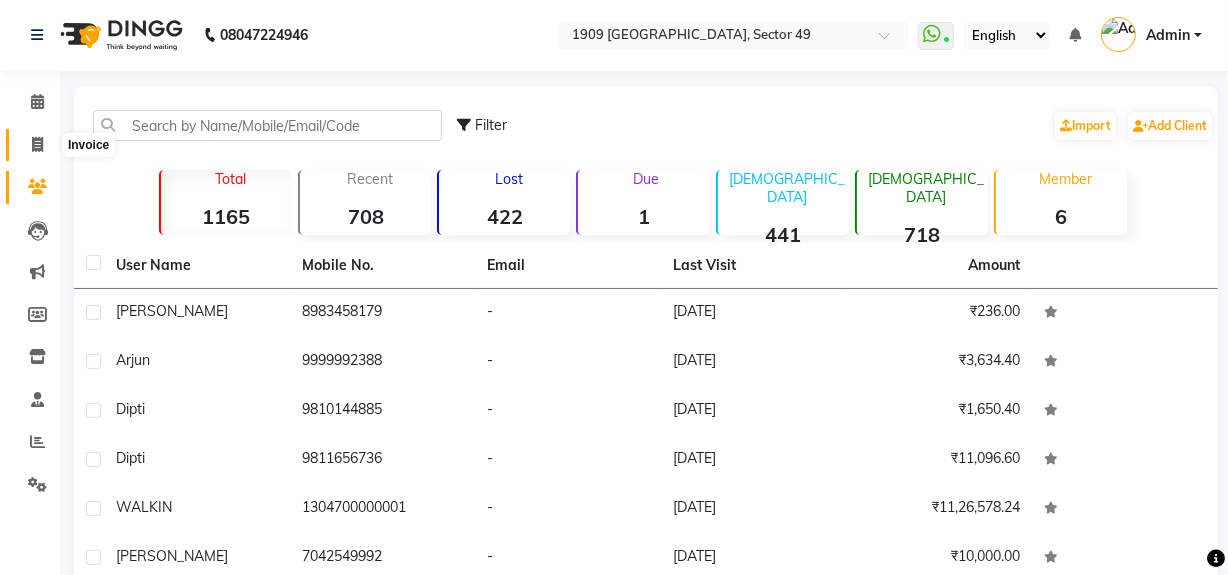 scroll, scrollTop: 26, scrollLeft: 0, axis: vertical 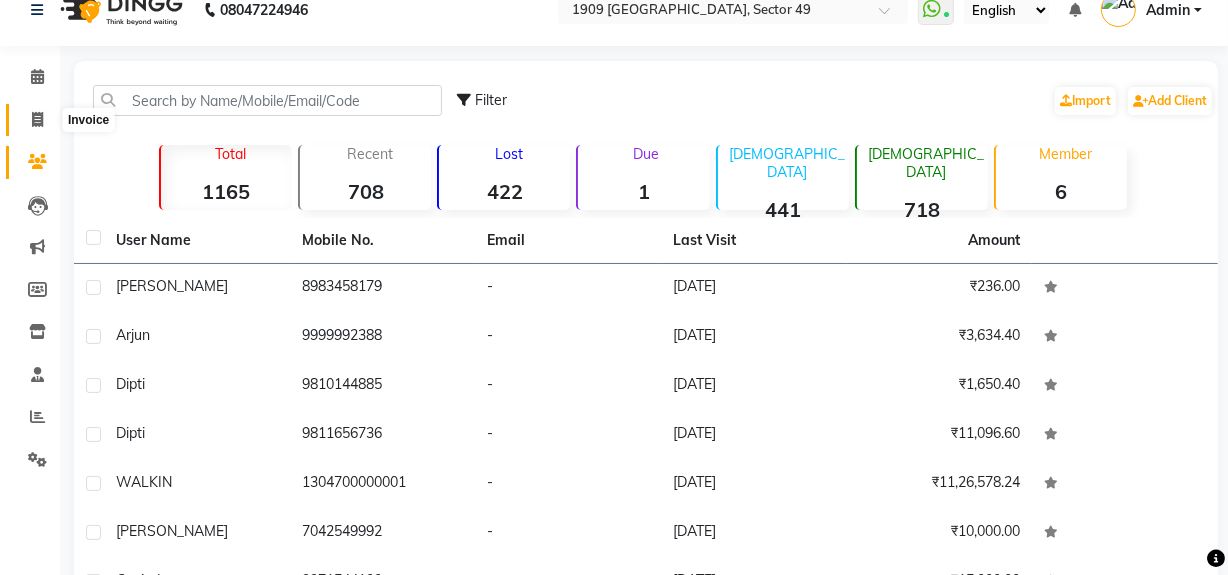 select on "6923" 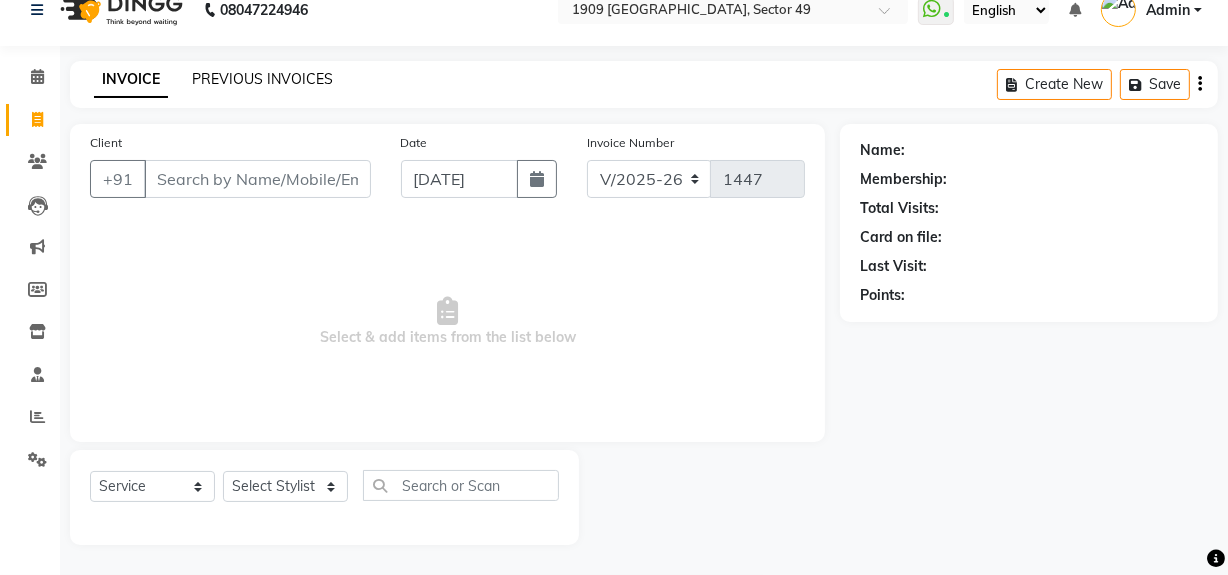 click on "PREVIOUS INVOICES" 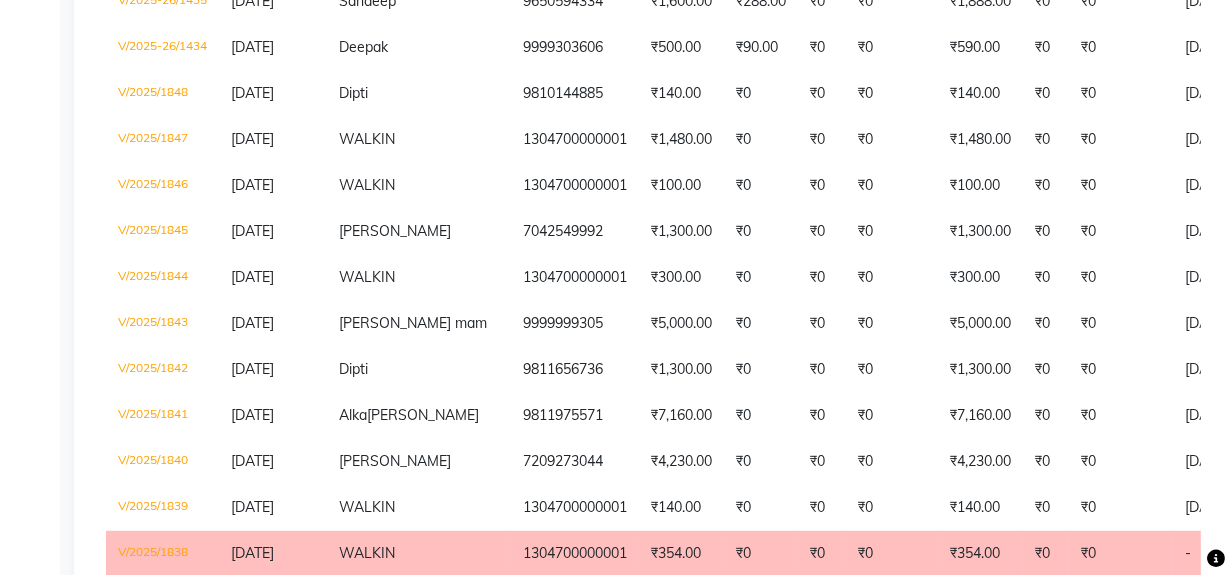 scroll, scrollTop: 945, scrollLeft: 0, axis: vertical 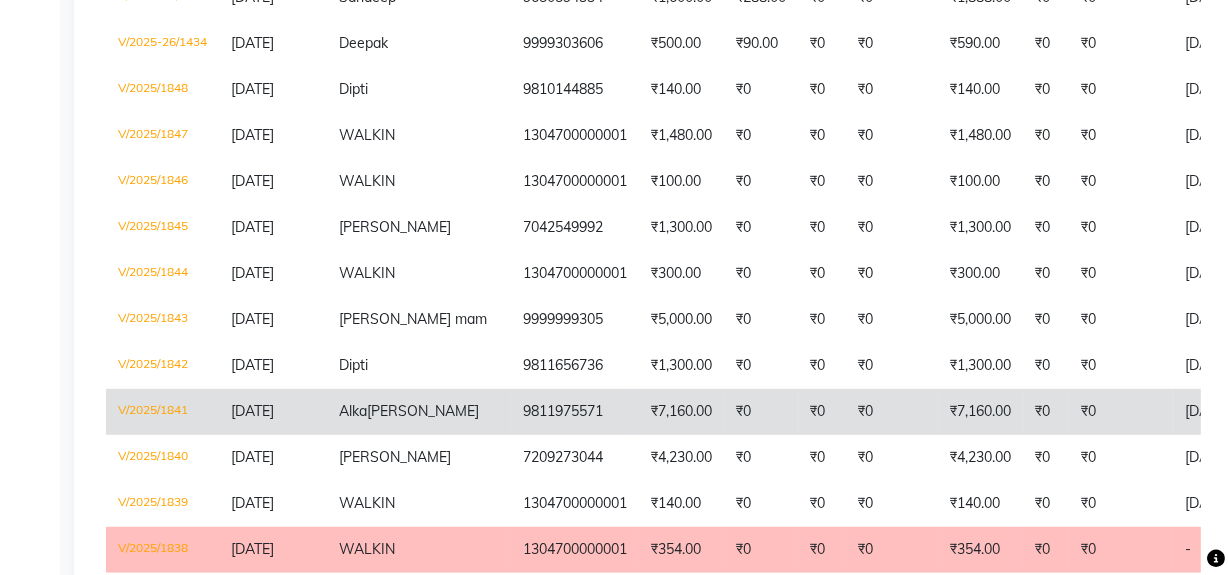 click on "₹7,160.00" 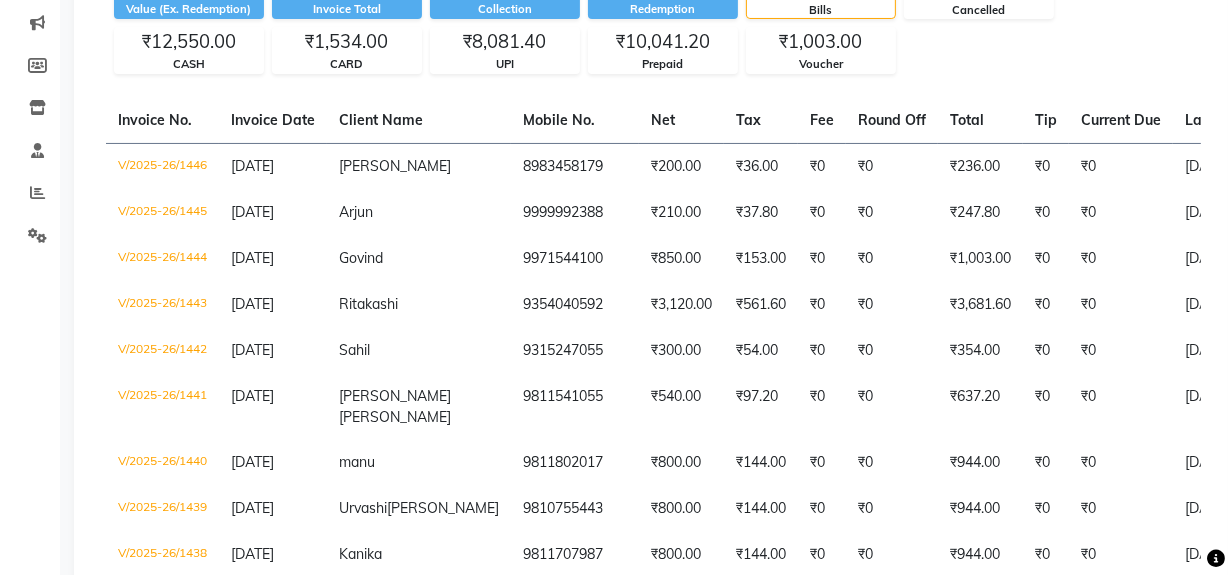 scroll, scrollTop: 28, scrollLeft: 0, axis: vertical 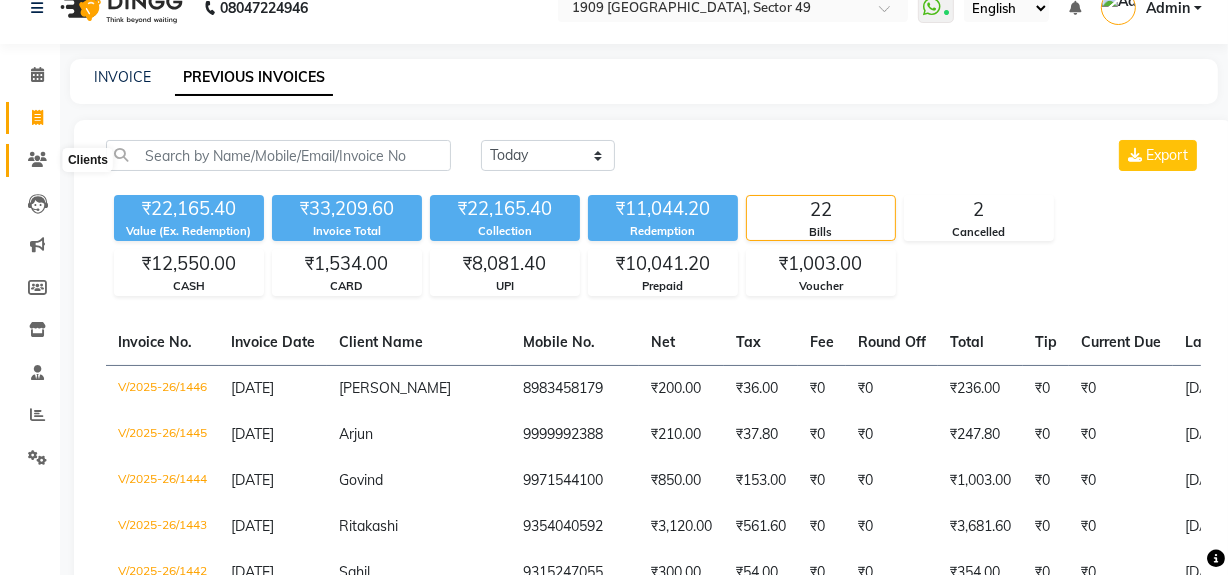 click 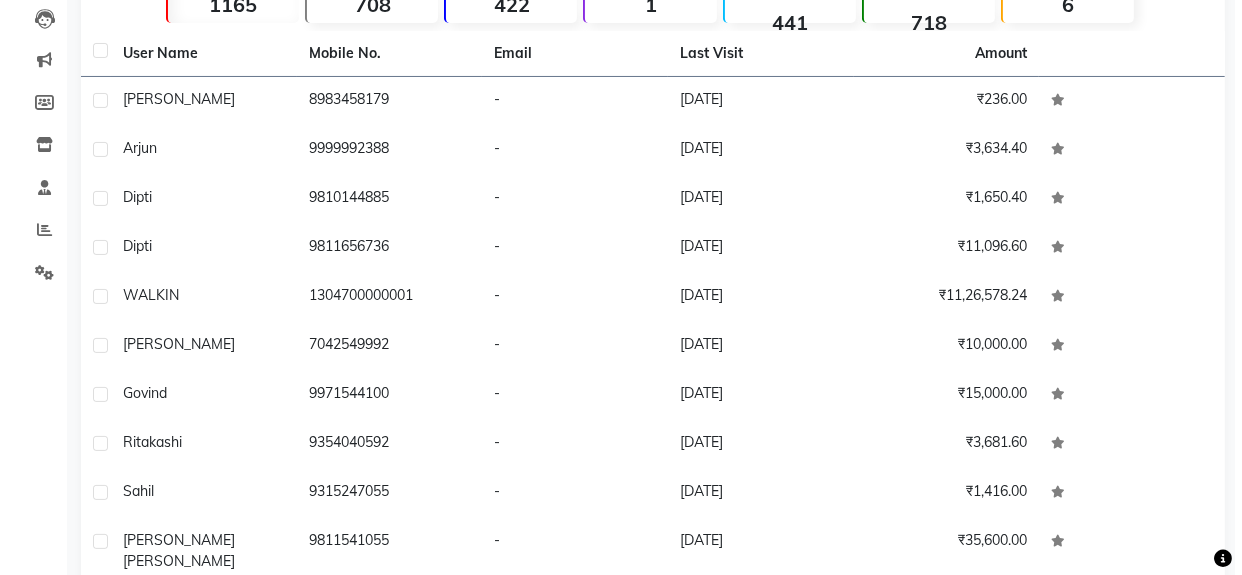 scroll, scrollTop: 290, scrollLeft: 0, axis: vertical 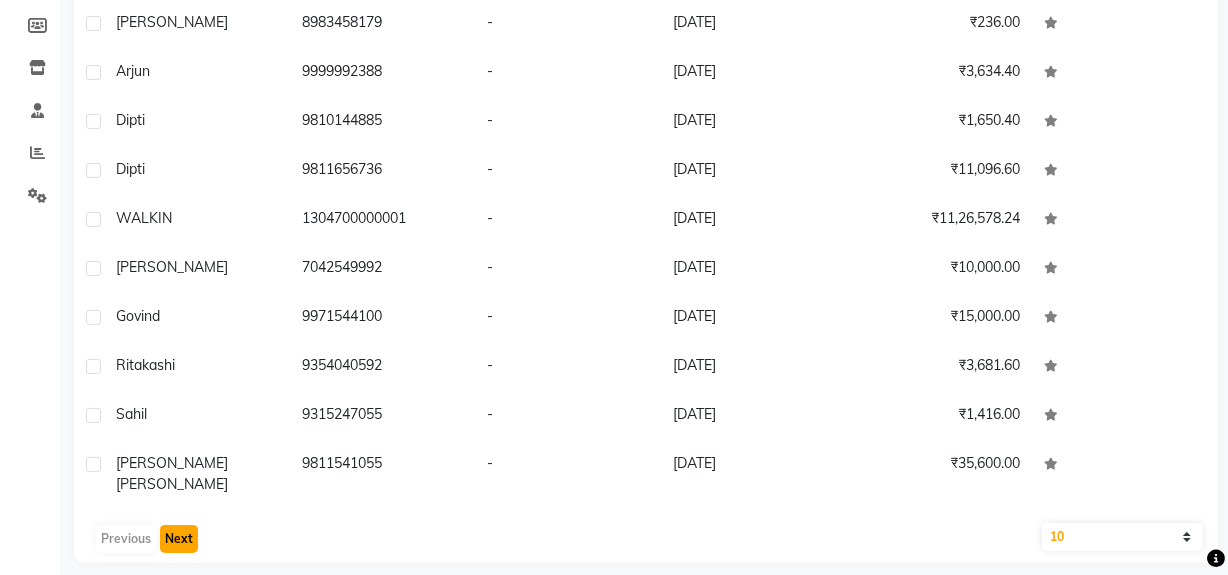 click on "Next" 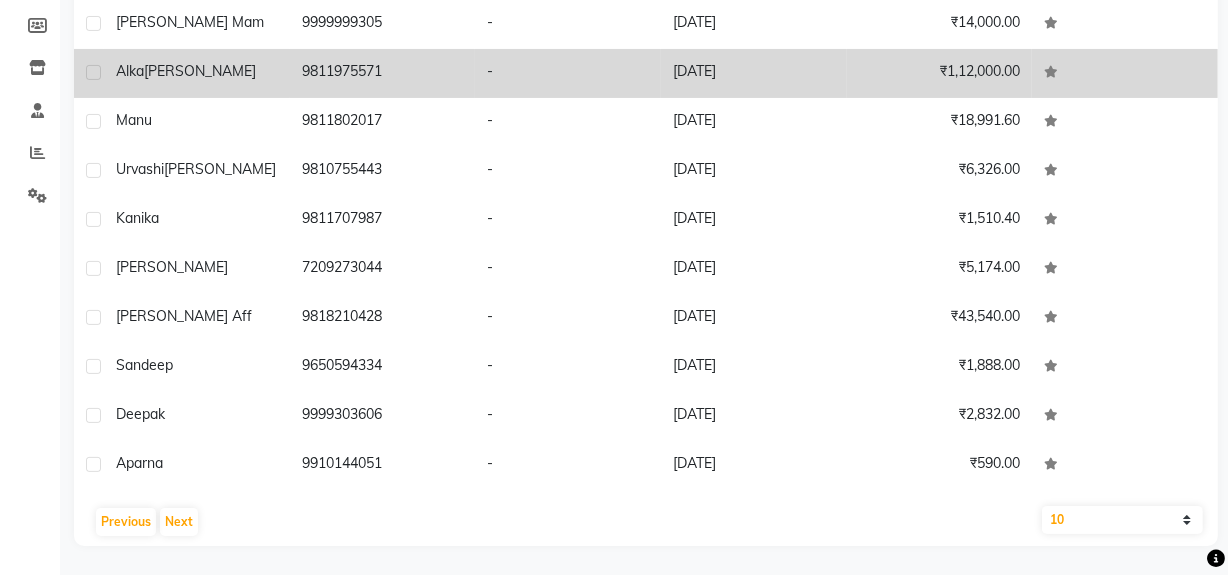 click on "Anand" 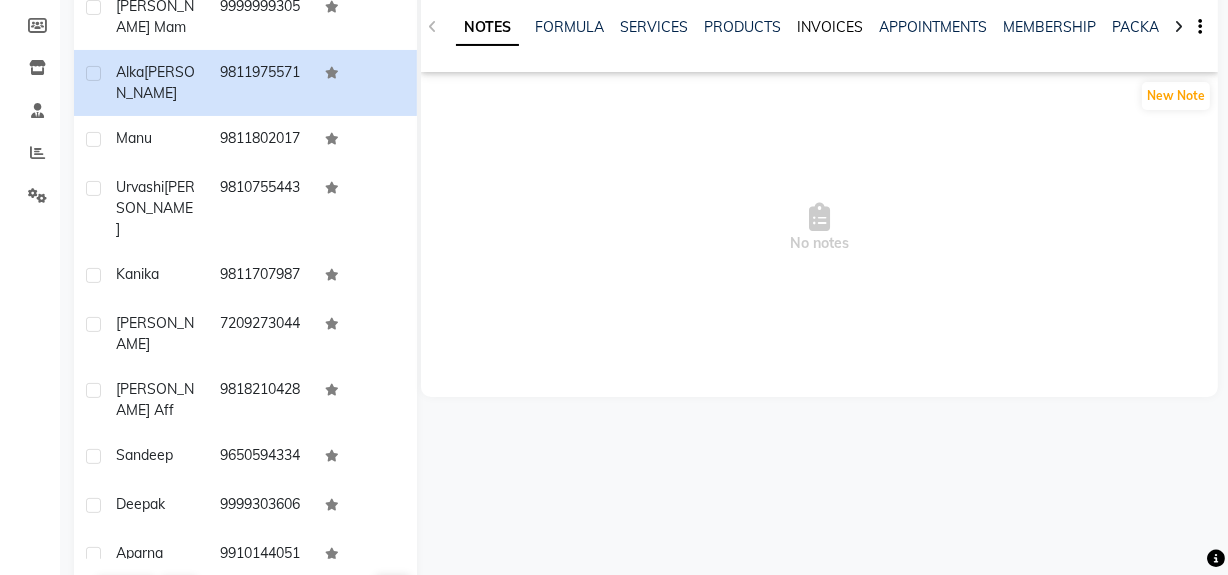click on "INVOICES" 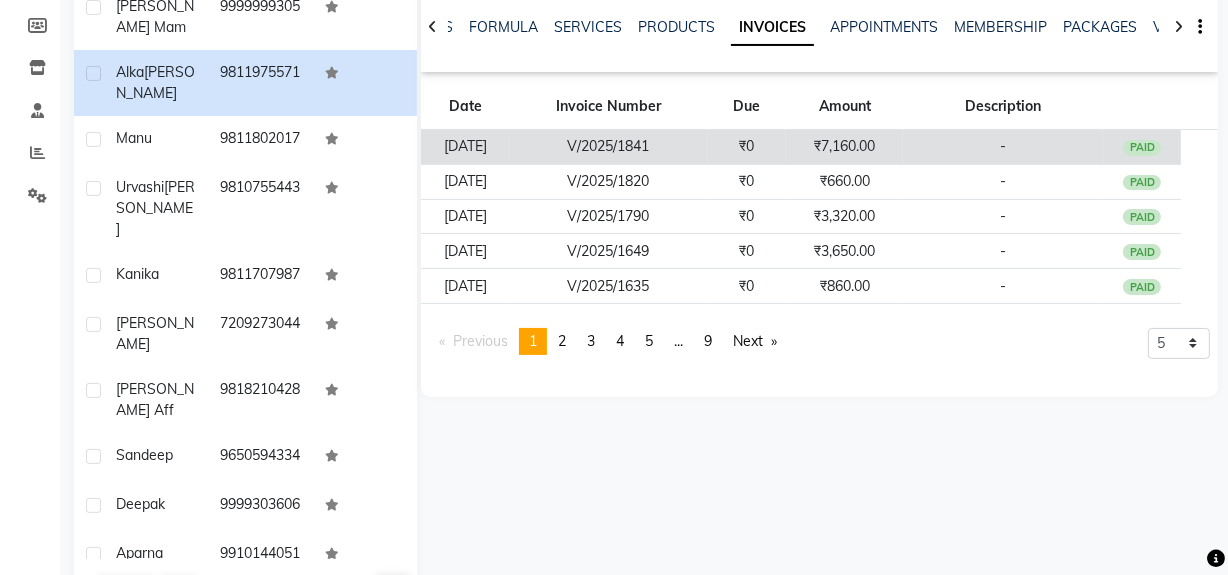 click on "₹7,160.00" 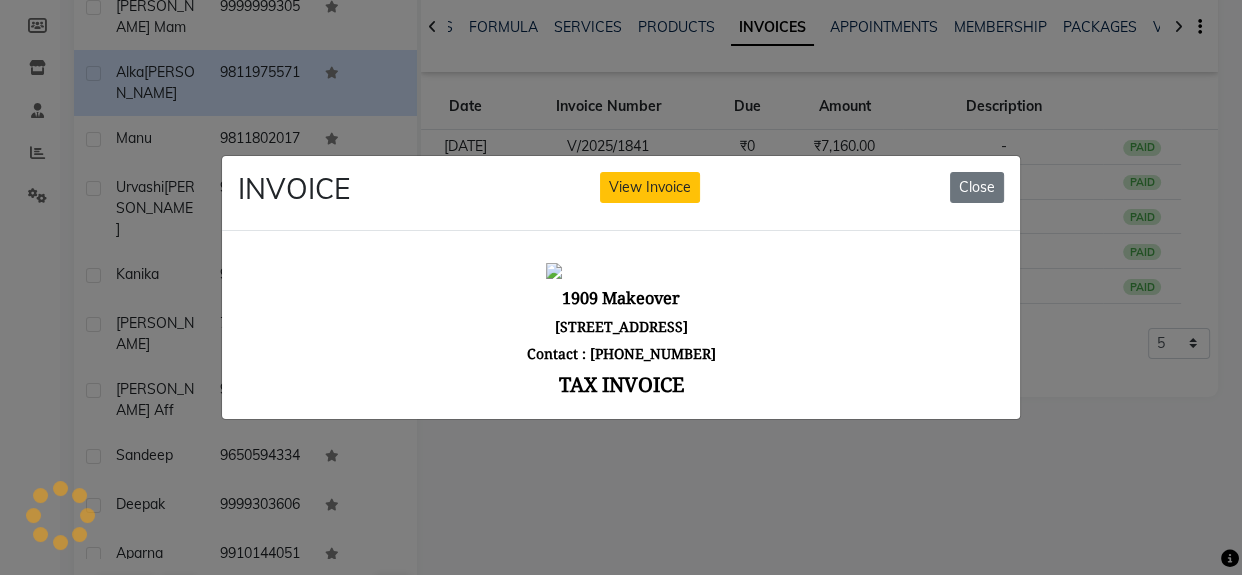 scroll, scrollTop: 0, scrollLeft: 0, axis: both 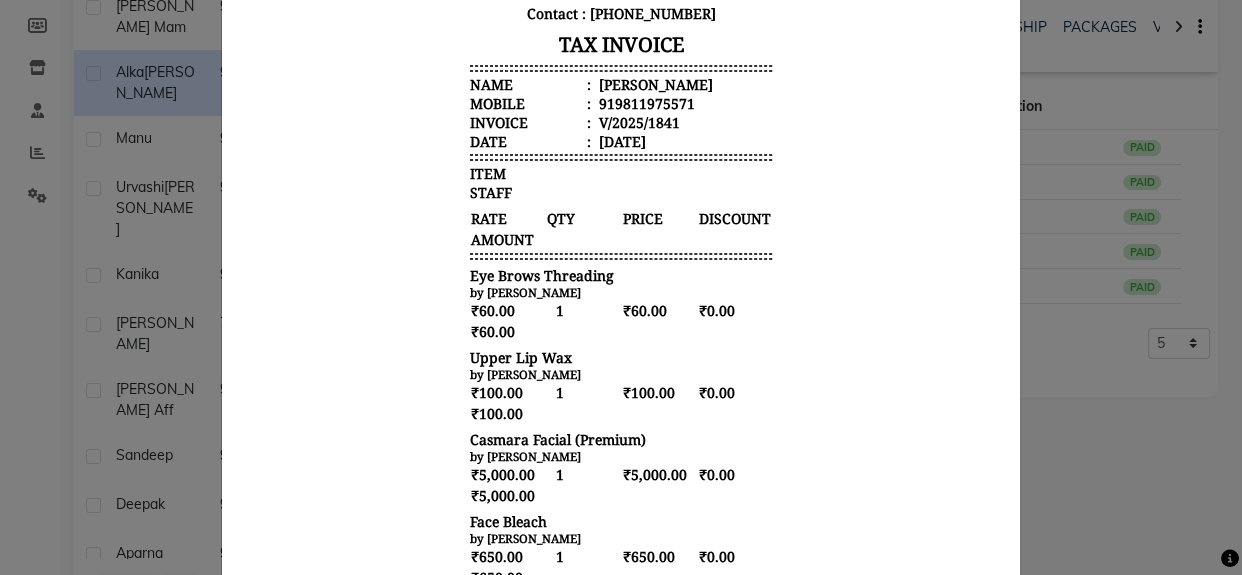 click on "INVOICE View Invoice Close" 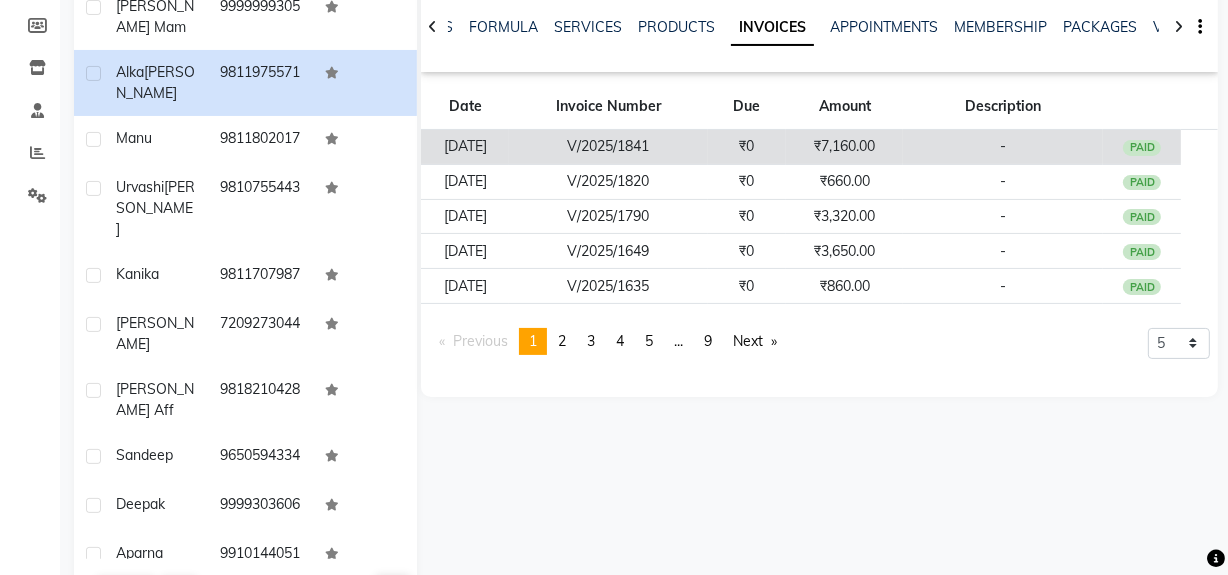 click on "₹7,160.00" 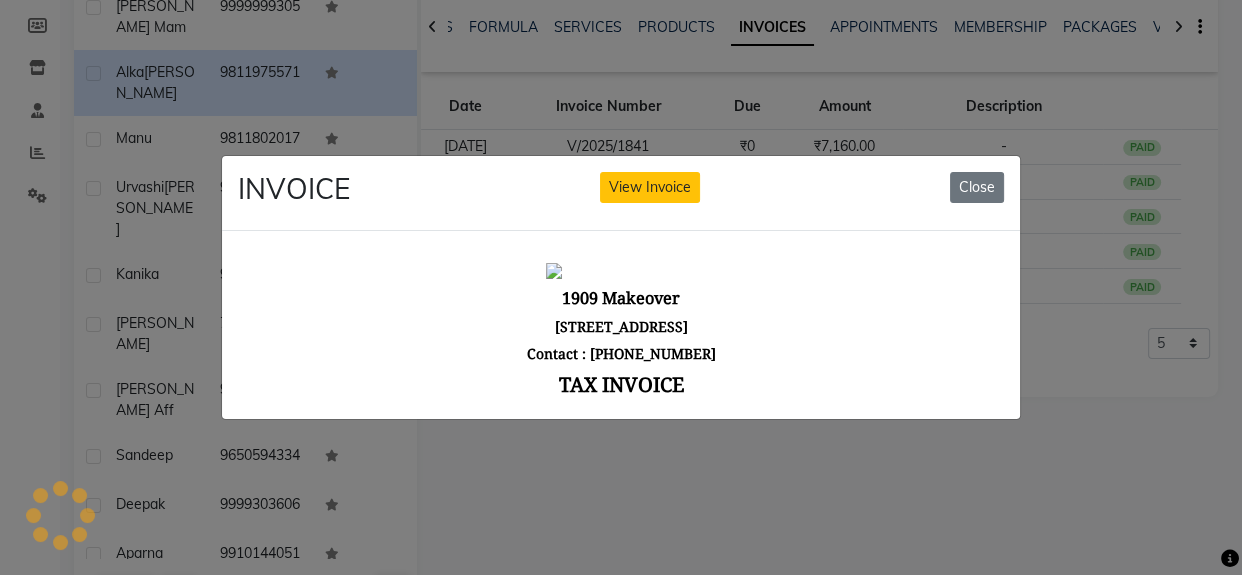 scroll, scrollTop: 0, scrollLeft: 0, axis: both 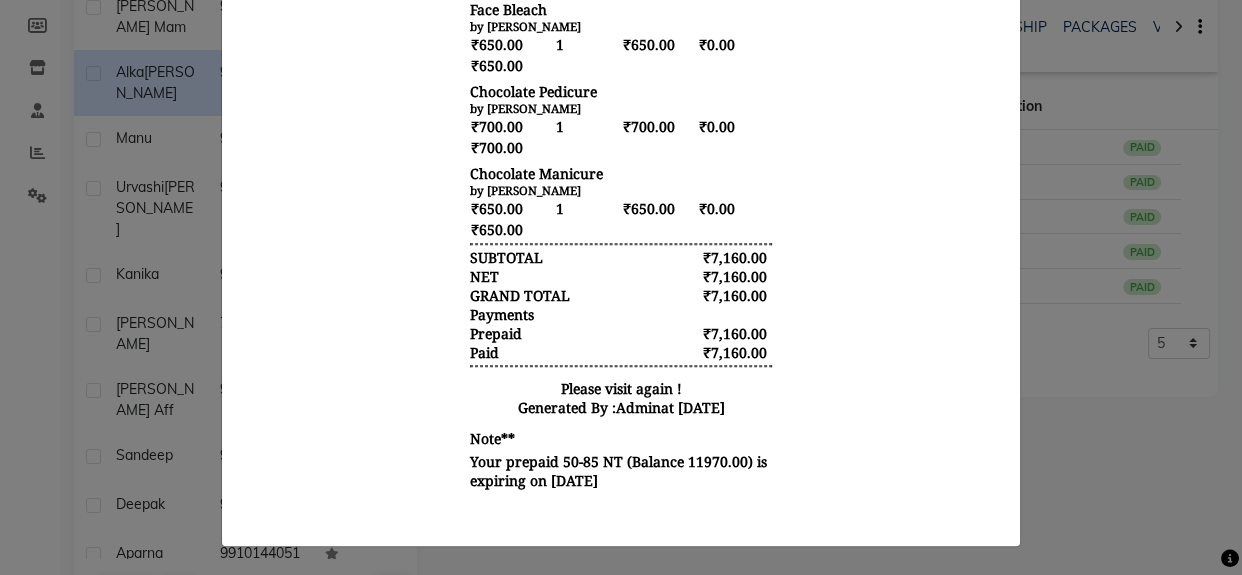 click on "INVOICE View Invoice Close" 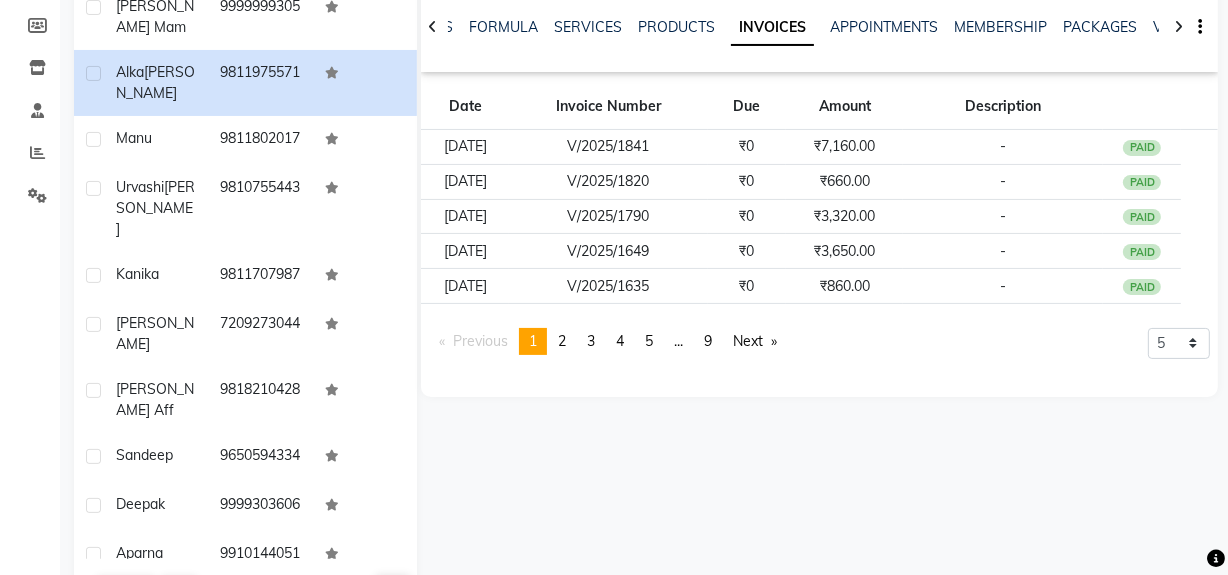 scroll, scrollTop: 0, scrollLeft: 0, axis: both 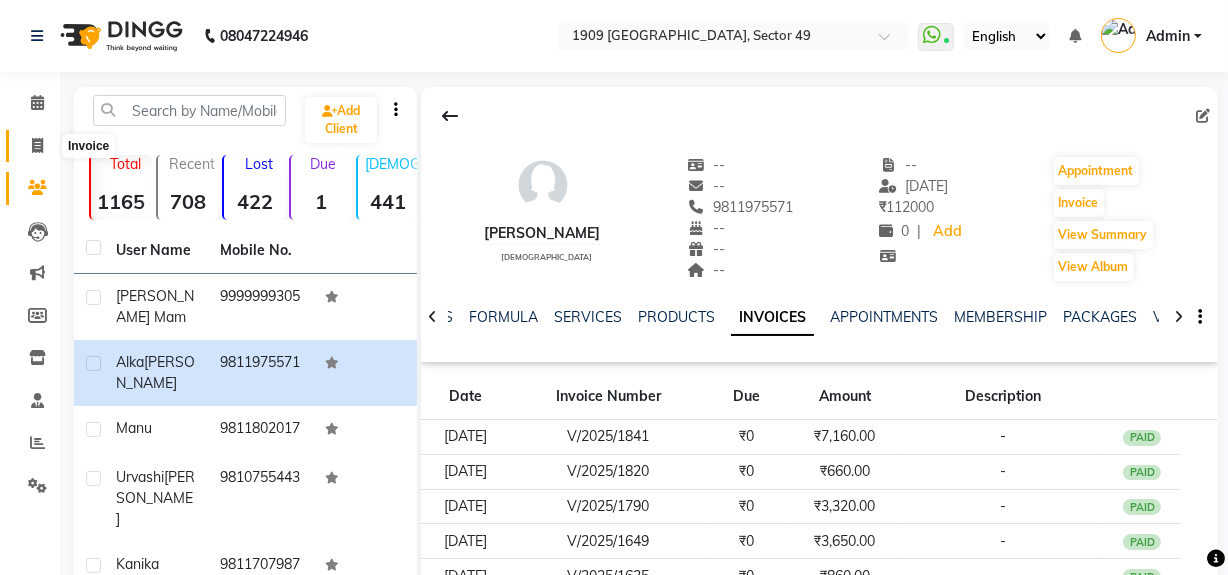 click 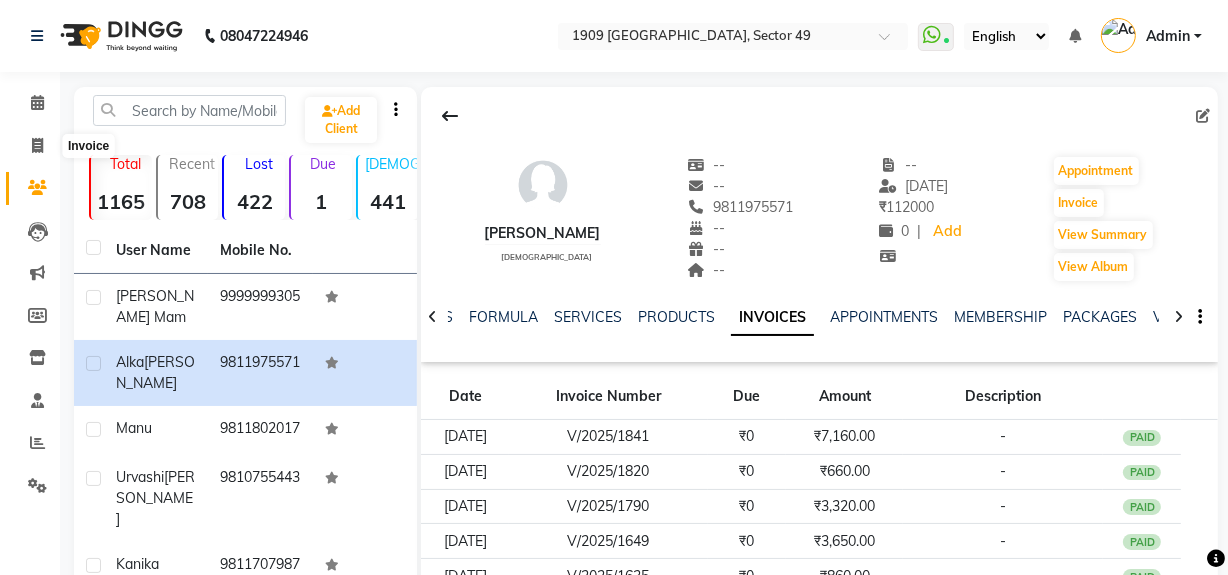 select on "6923" 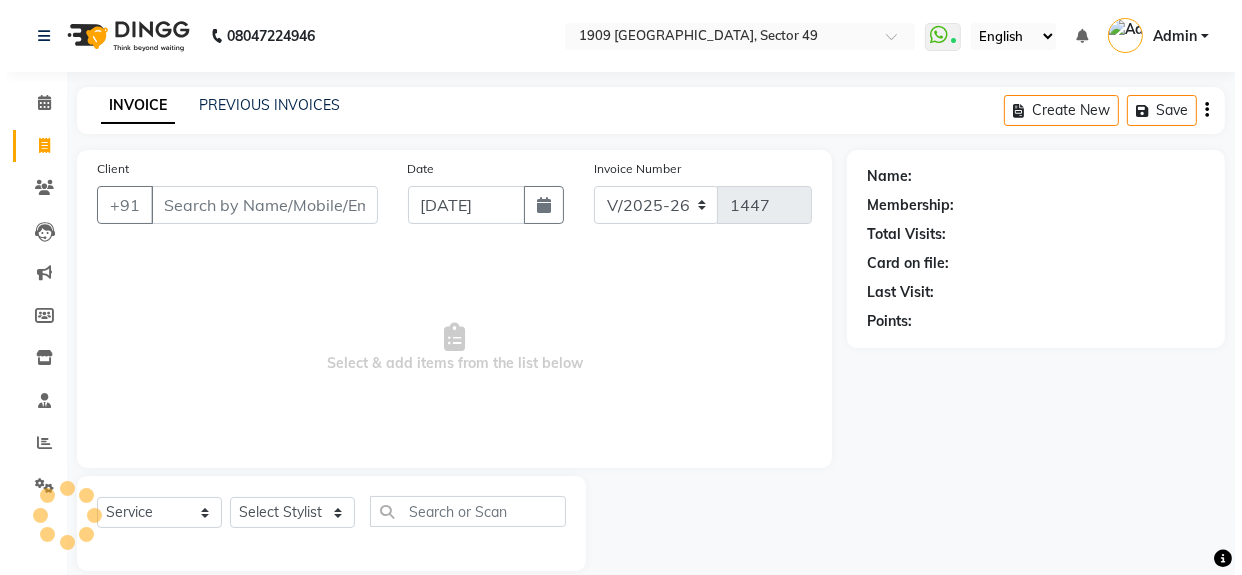 scroll, scrollTop: 26, scrollLeft: 0, axis: vertical 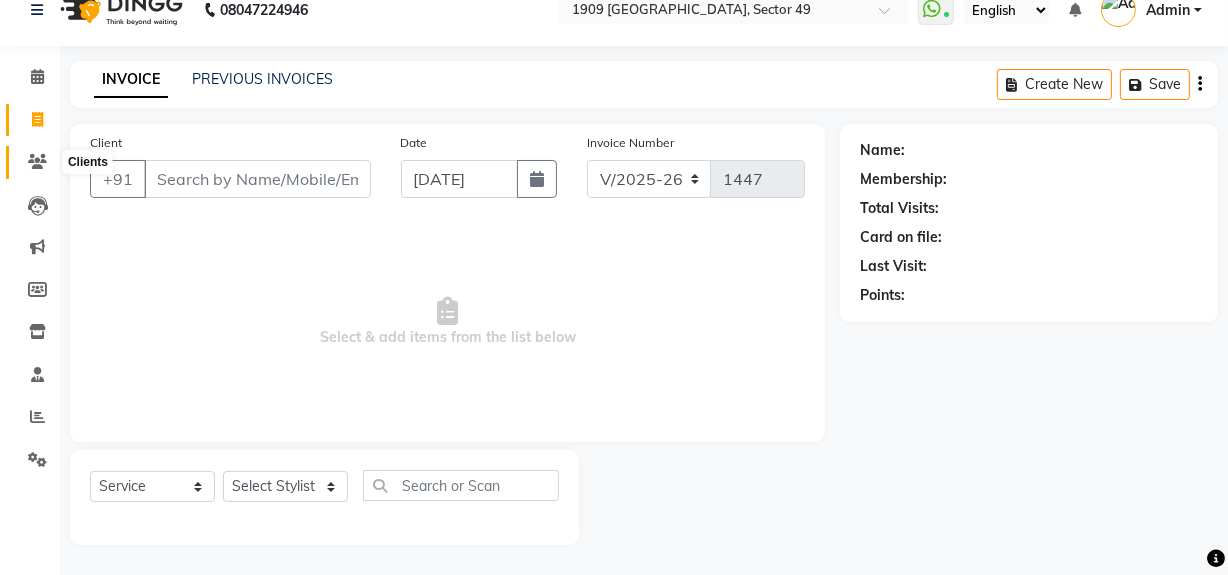click 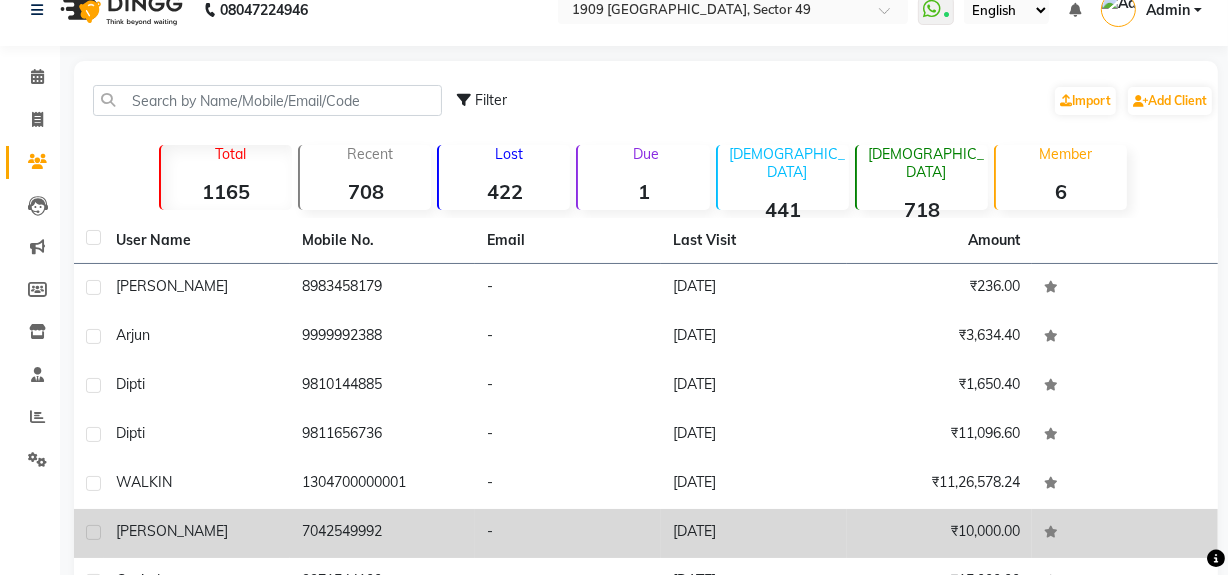 click on "₹10,000.00" 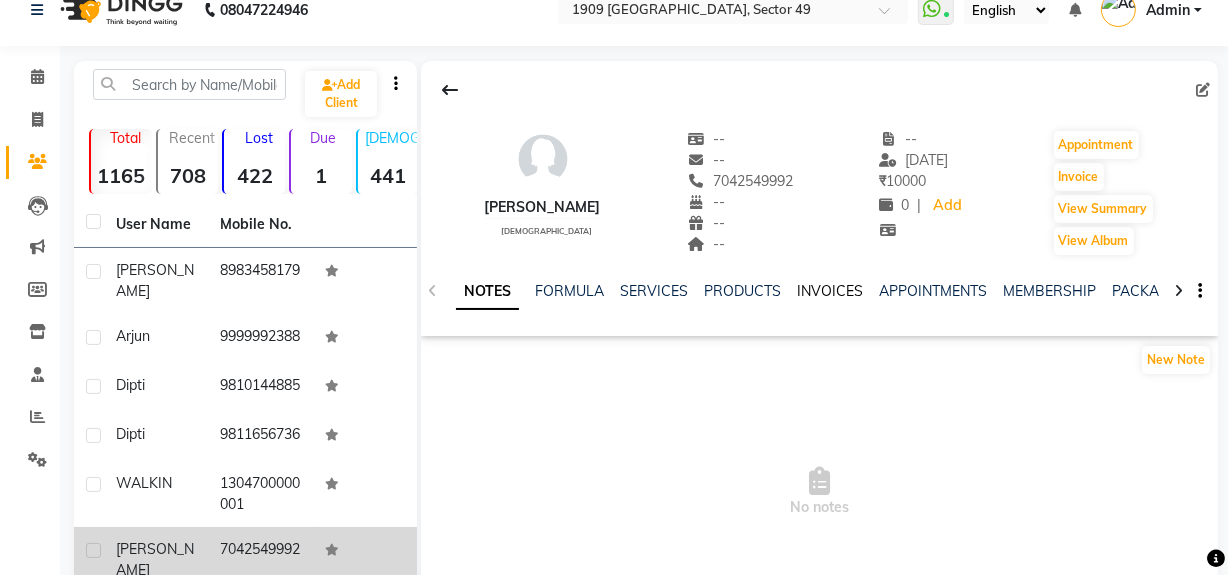 click on "INVOICES" 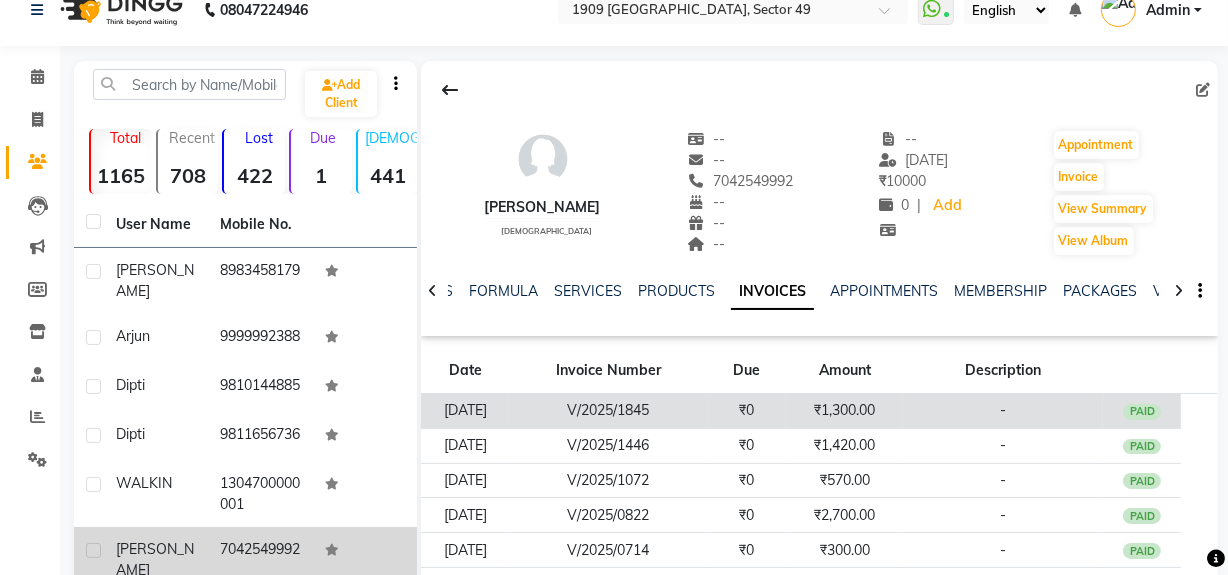 click on "₹1,300.00" 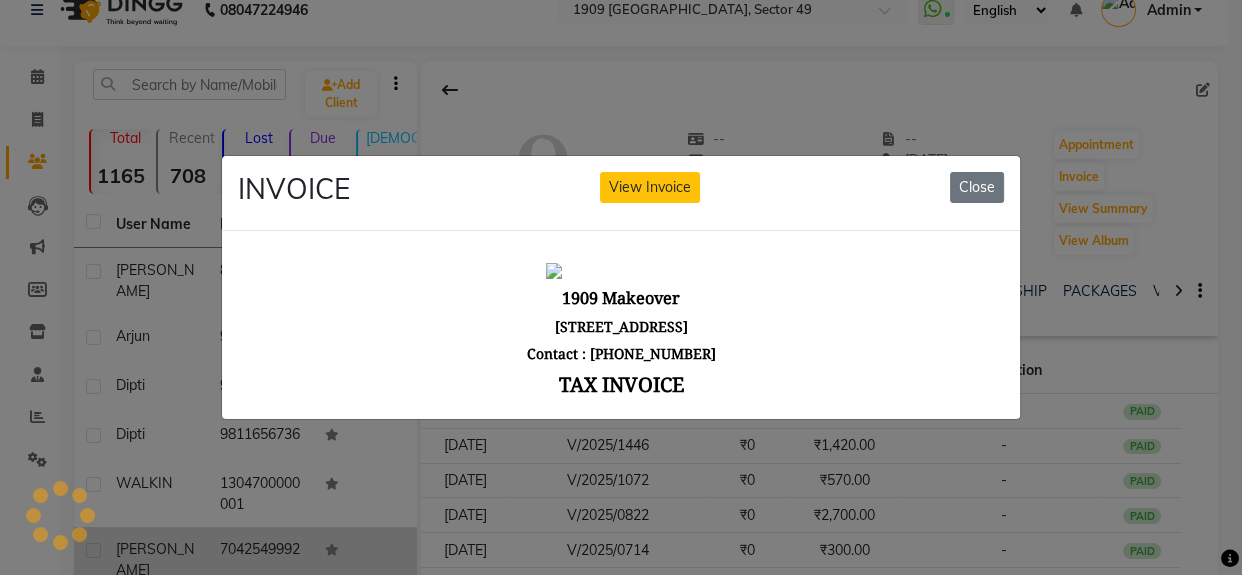 scroll, scrollTop: 0, scrollLeft: 0, axis: both 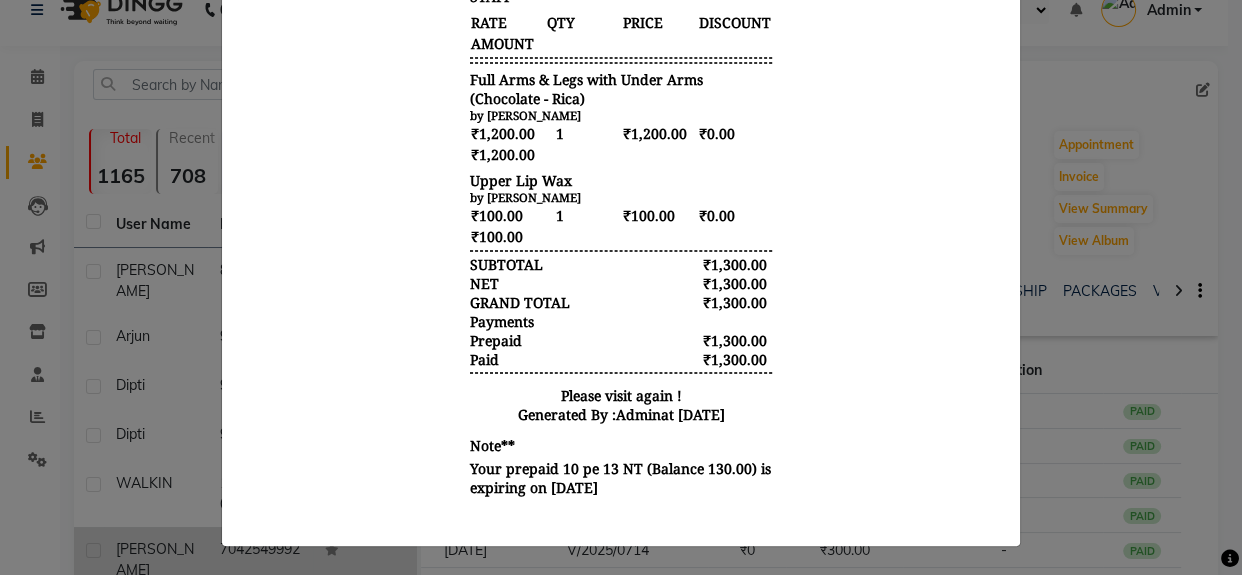 click on "INVOICE View Invoice Close" 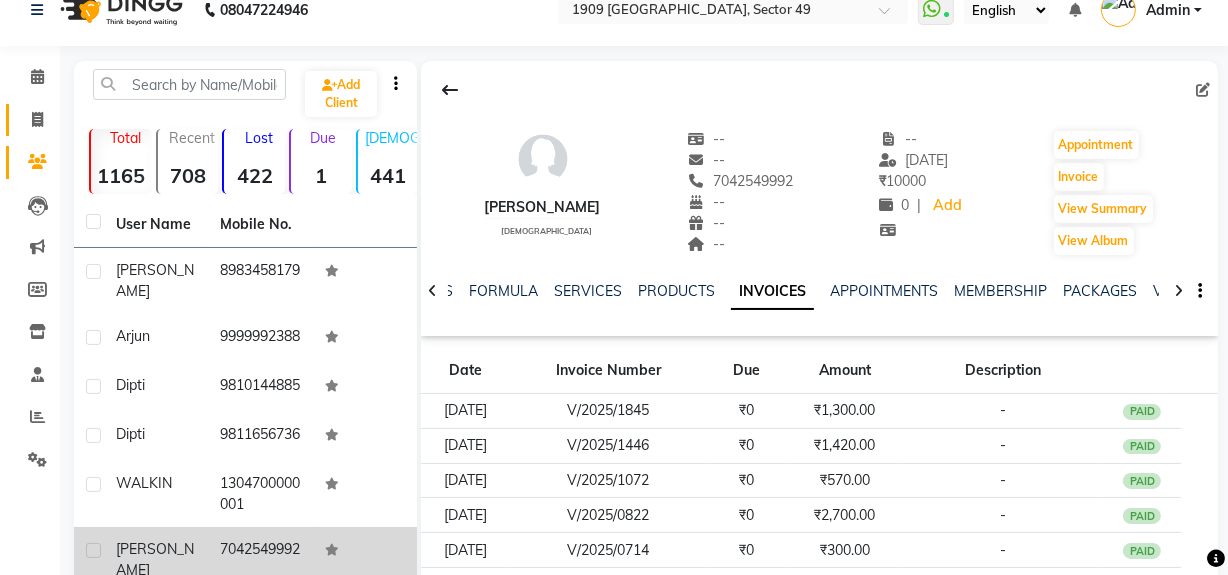 click 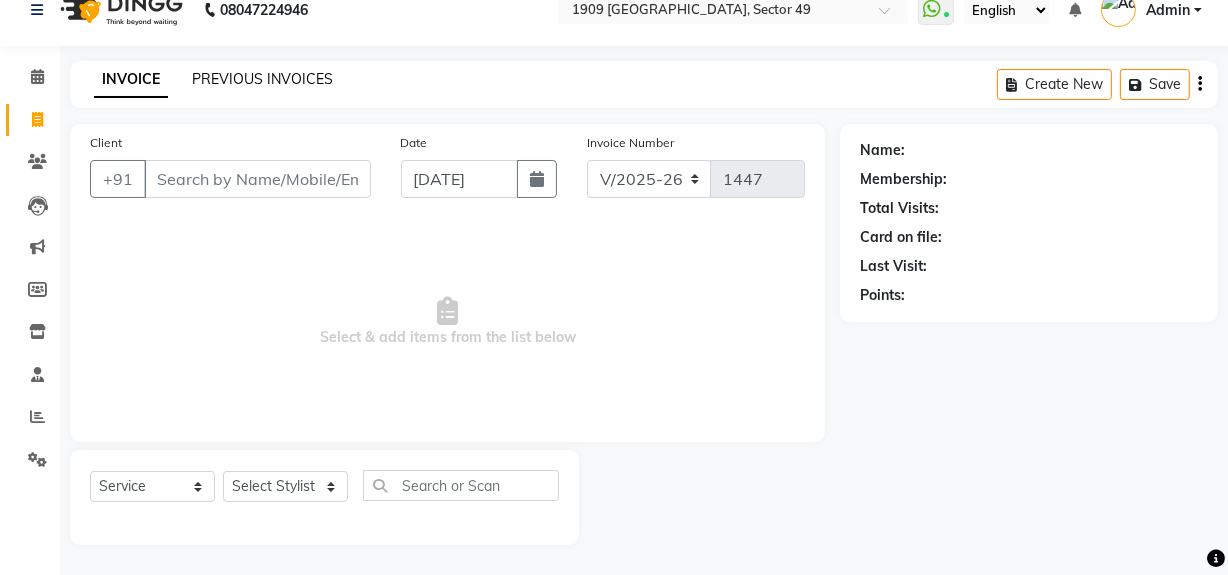 click on "PREVIOUS INVOICES" 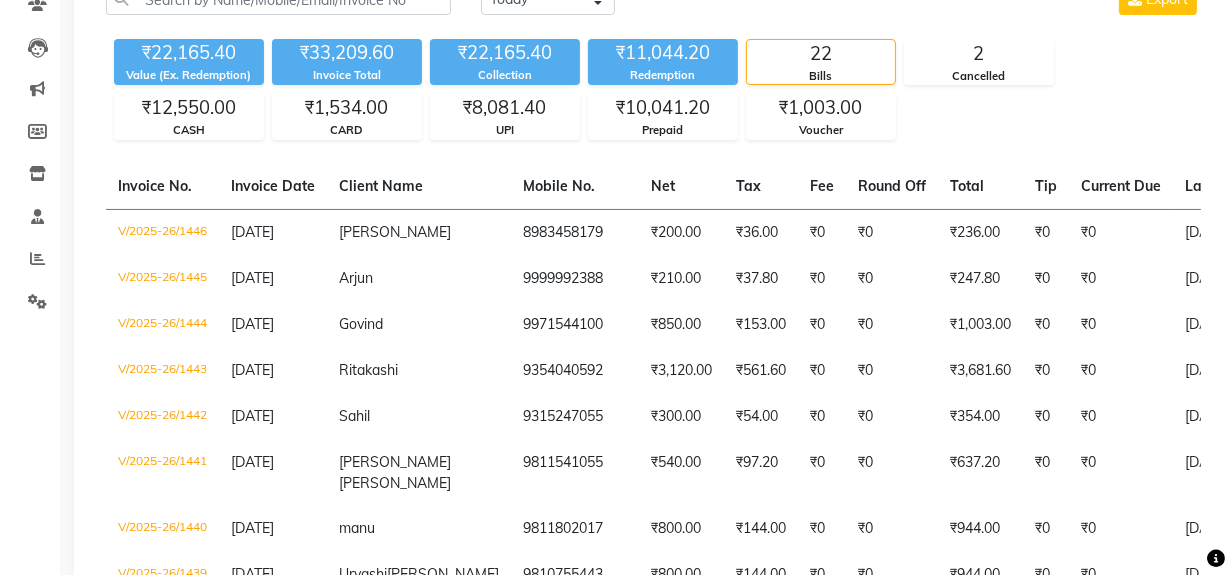 scroll, scrollTop: 181, scrollLeft: 0, axis: vertical 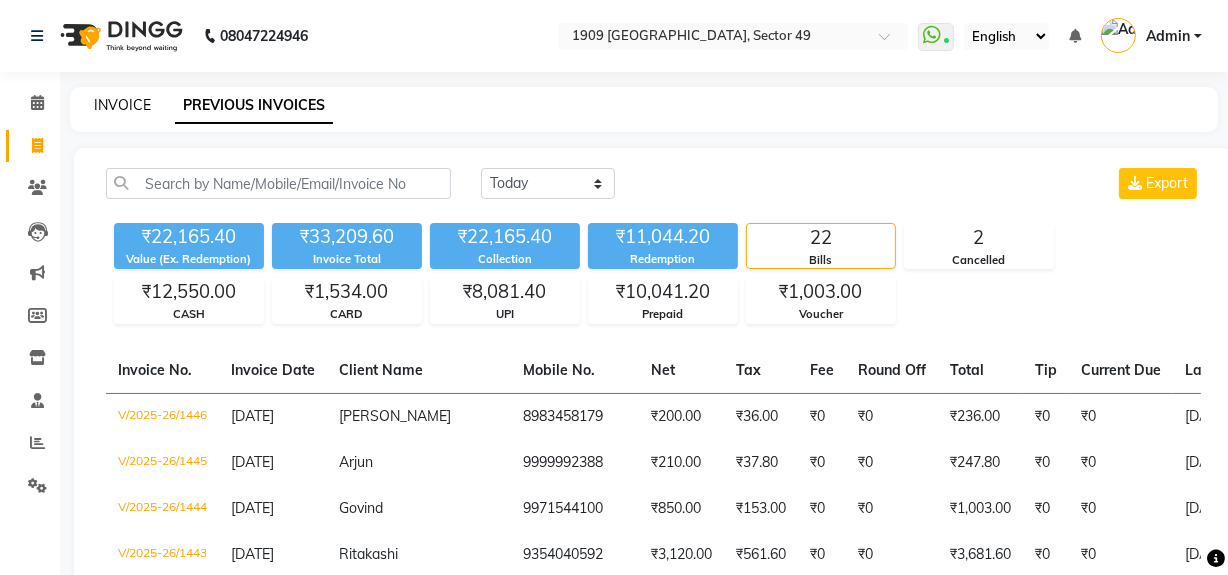 click on "INVOICE" 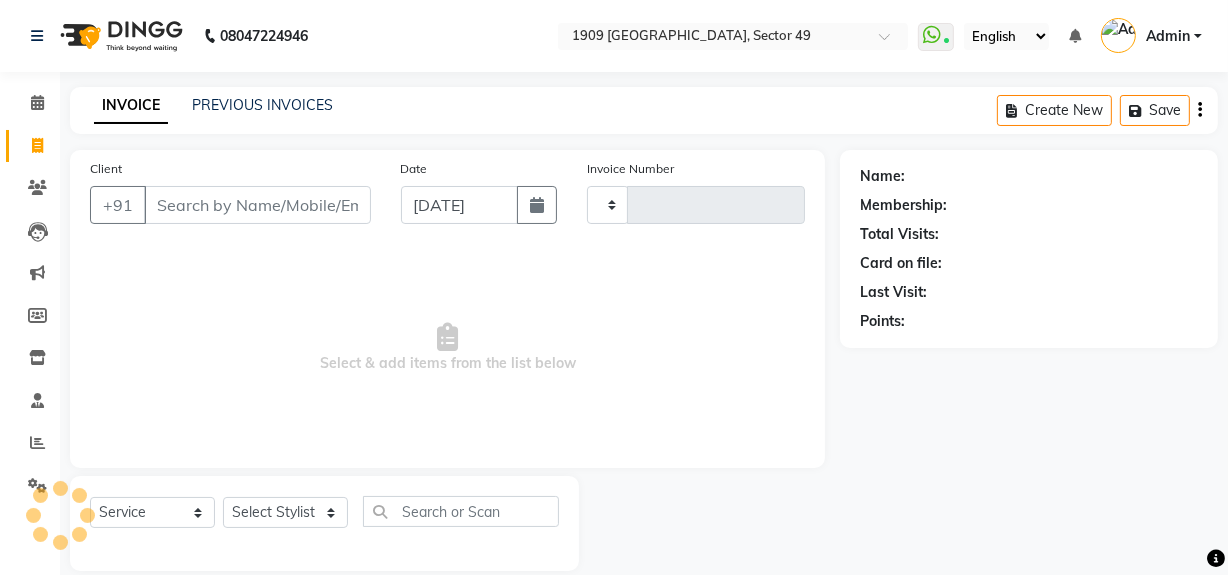 scroll, scrollTop: 26, scrollLeft: 0, axis: vertical 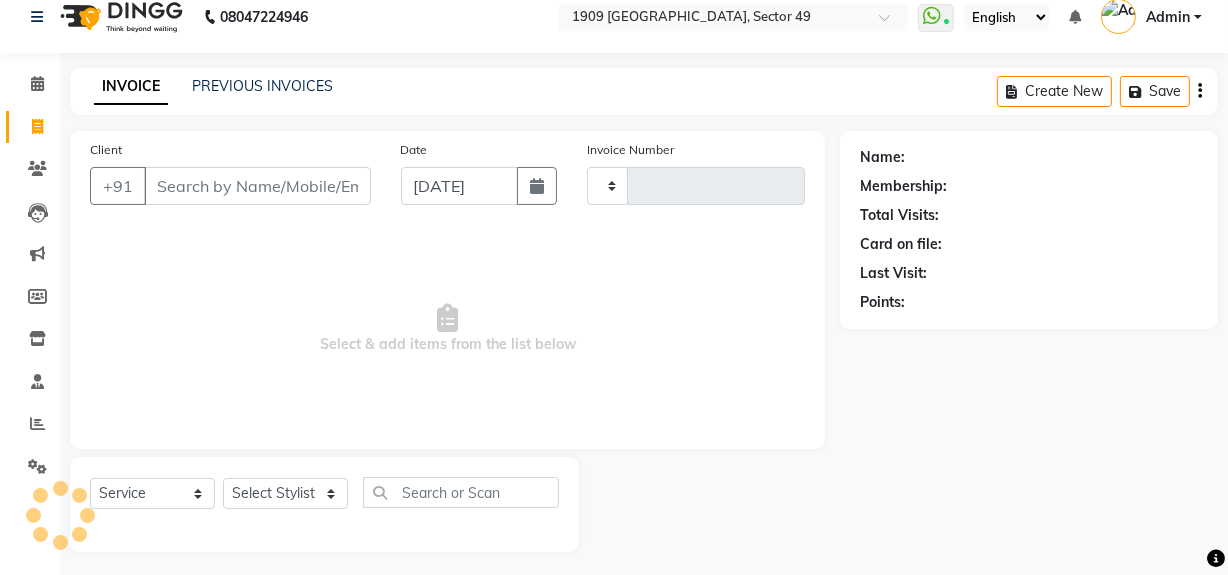 type on "1447" 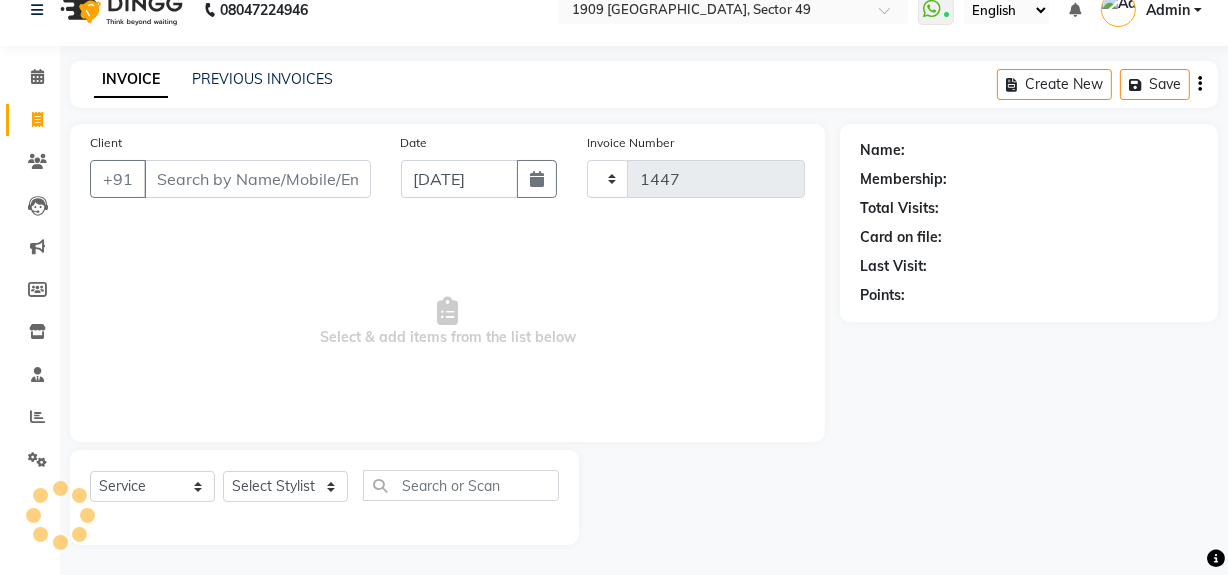 select on "6923" 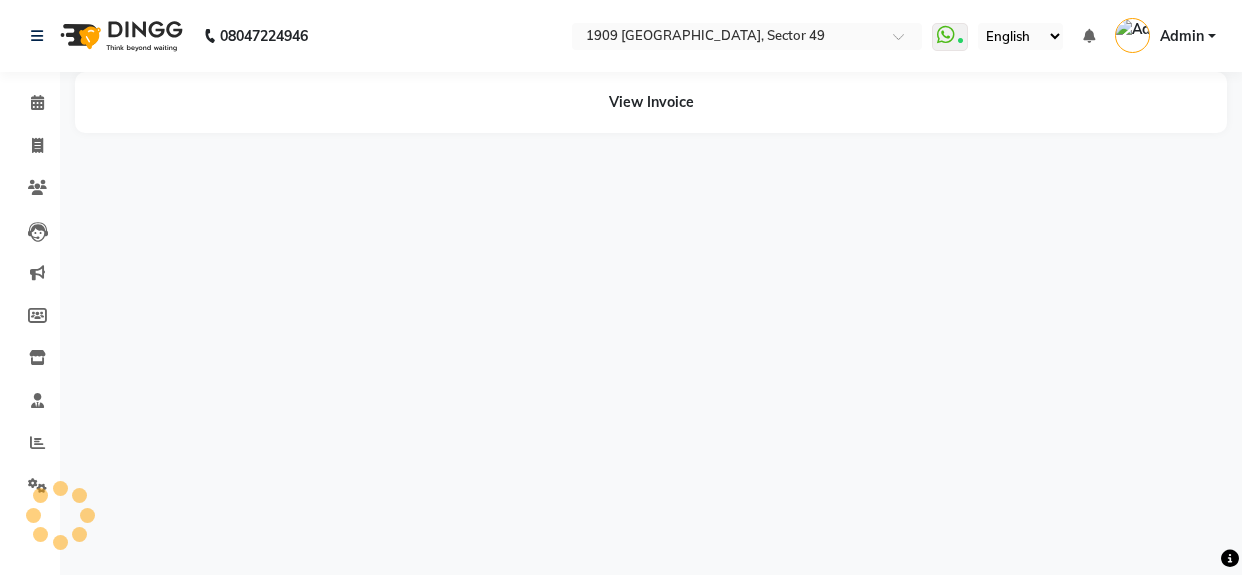 scroll, scrollTop: 0, scrollLeft: 0, axis: both 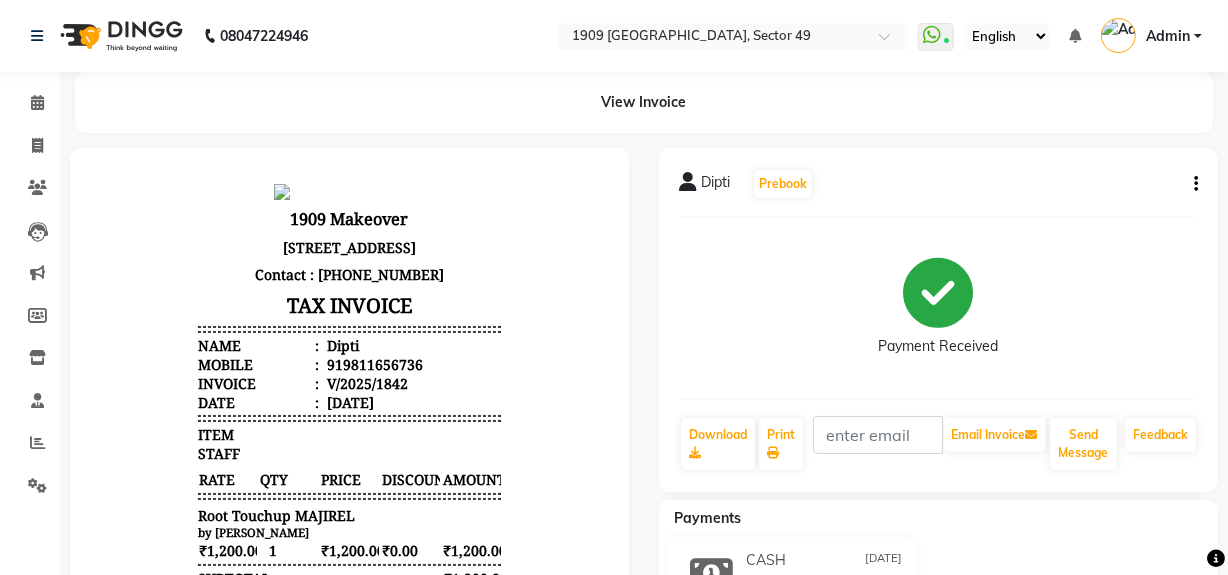click 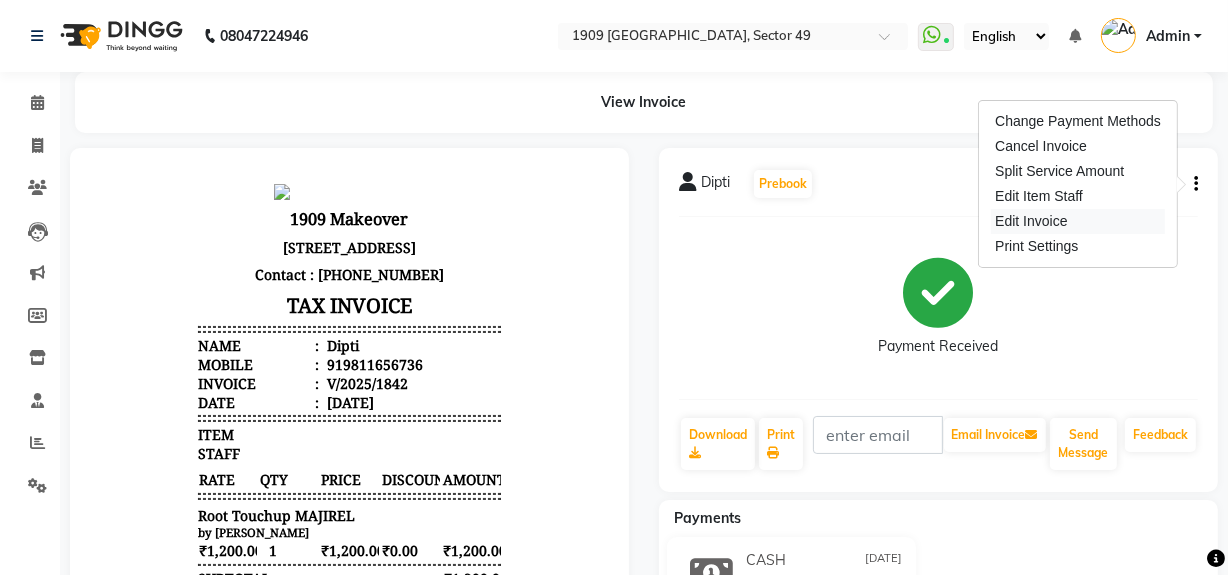 click on "Edit Invoice" at bounding box center (1078, 221) 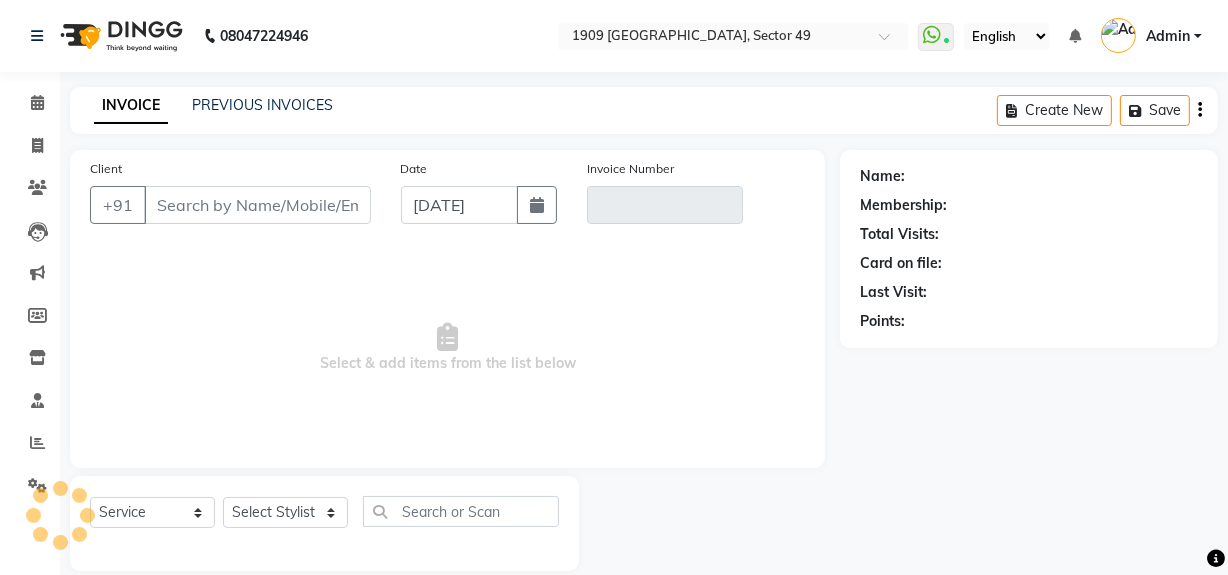 scroll, scrollTop: 26, scrollLeft: 0, axis: vertical 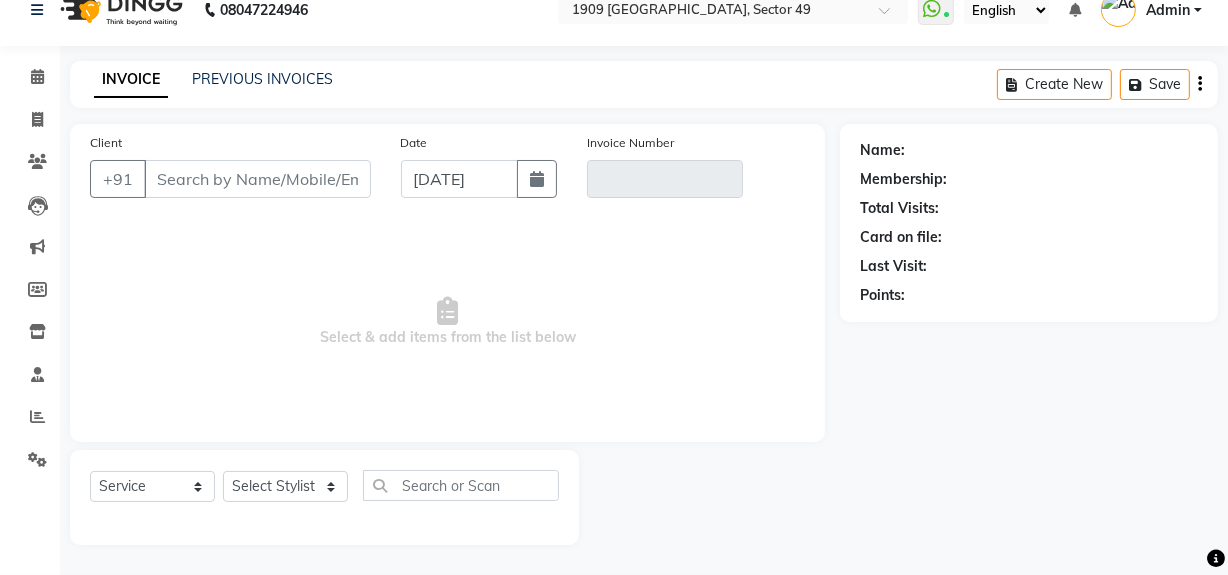 type on "9811656736" 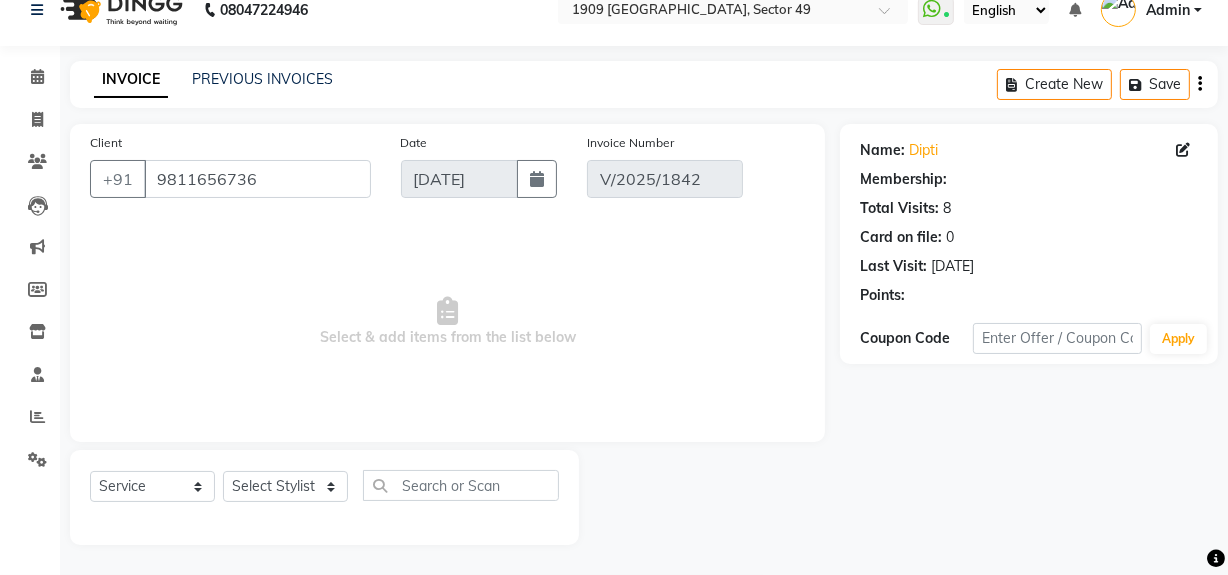 select on "select" 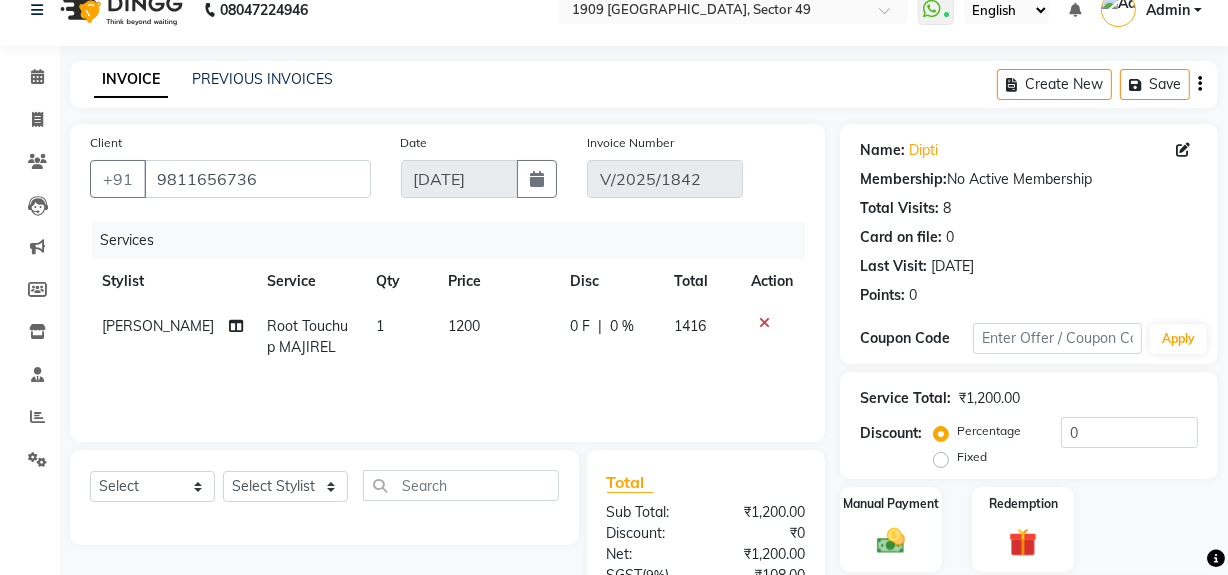 click on "1200" 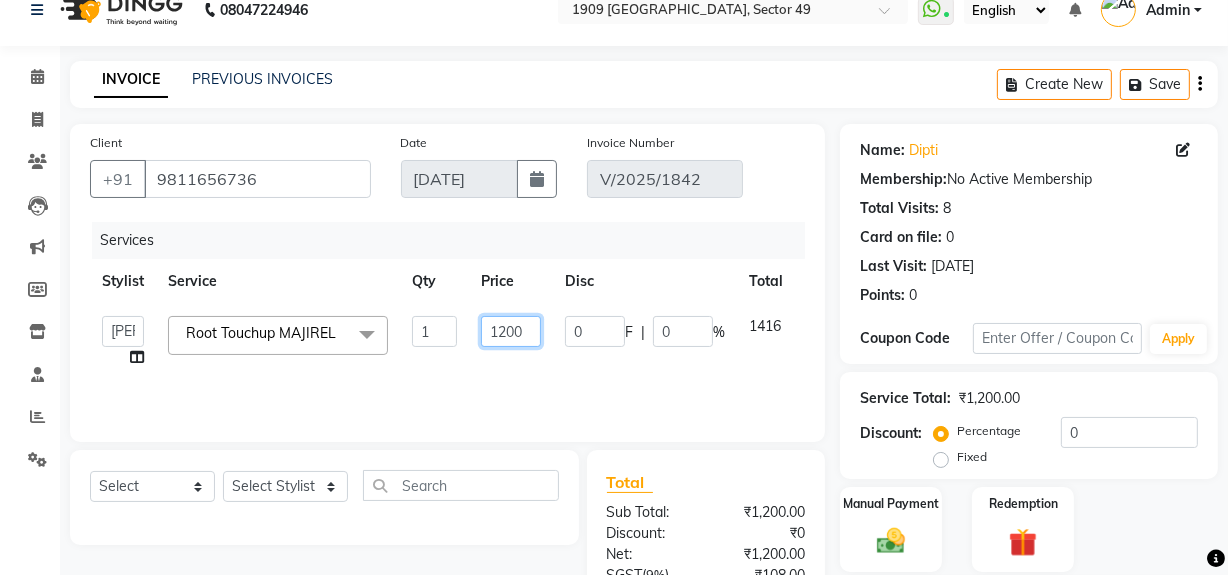 click on "1200" 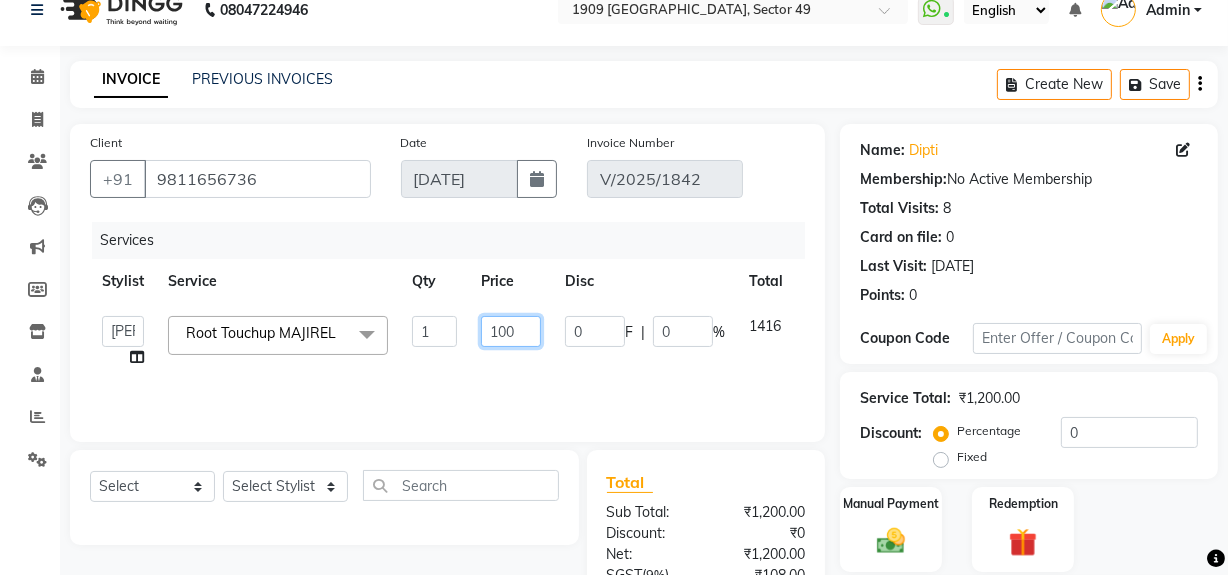 type on "1300" 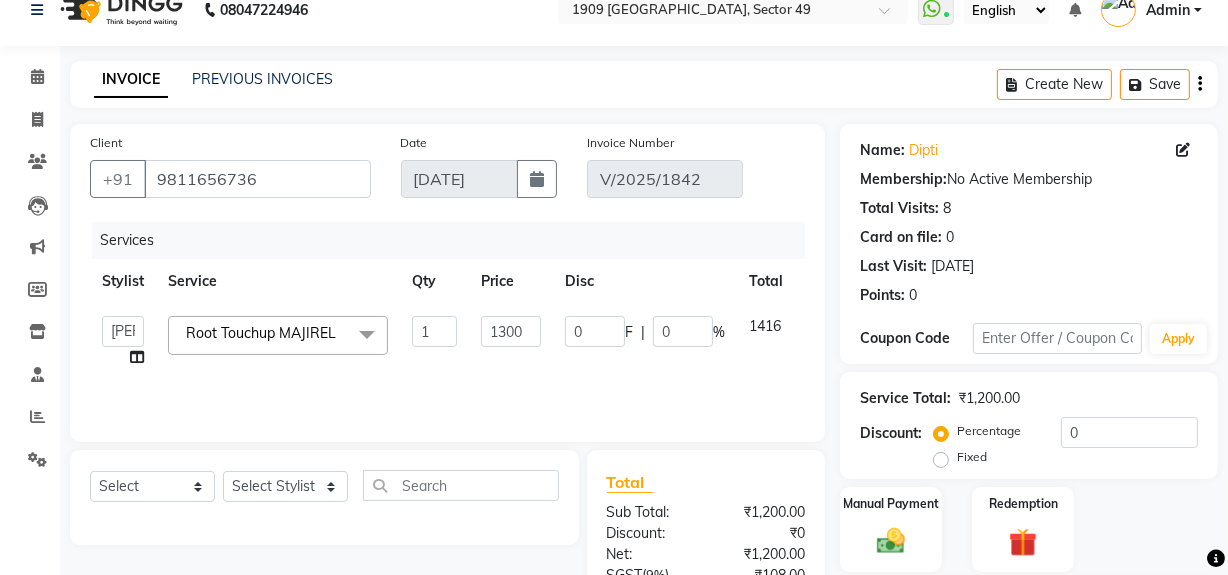 click 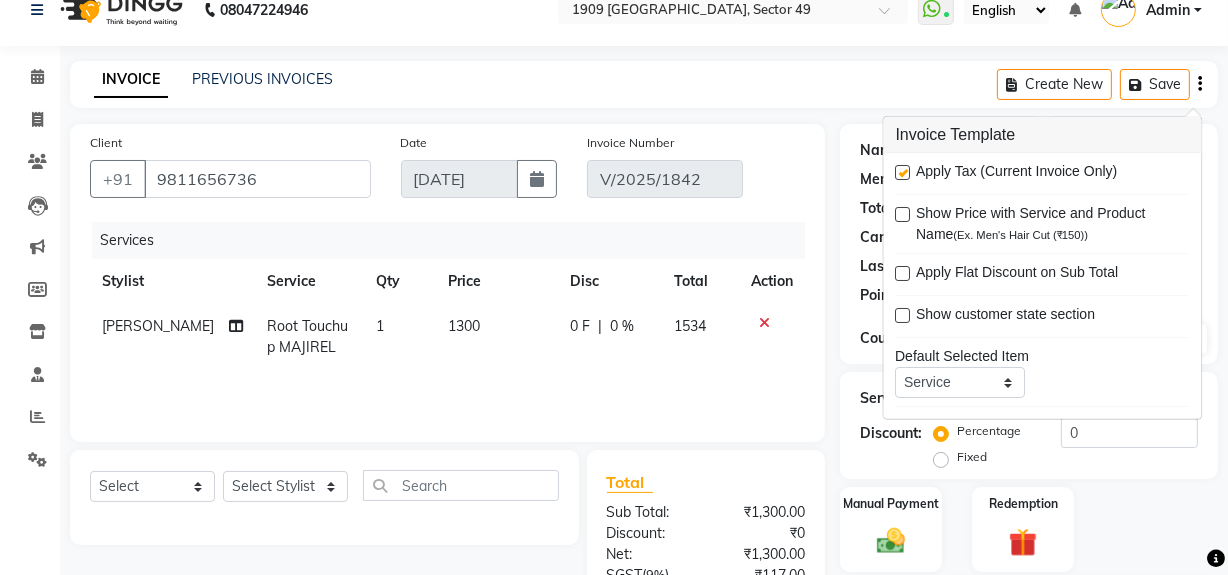 click at bounding box center (903, 172) 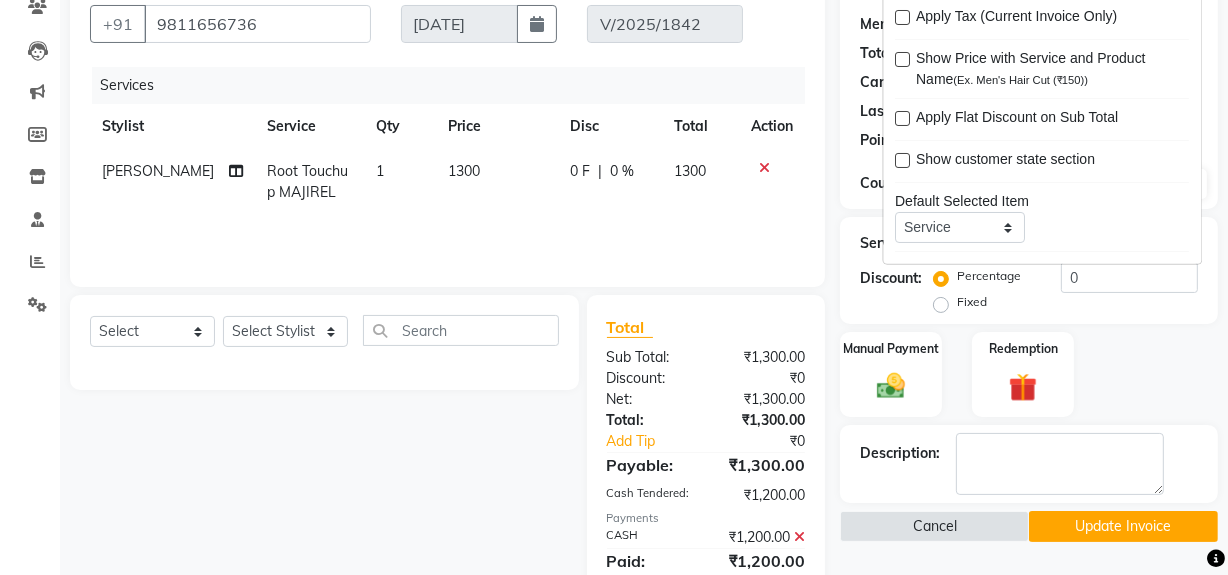 scroll, scrollTop: 253, scrollLeft: 0, axis: vertical 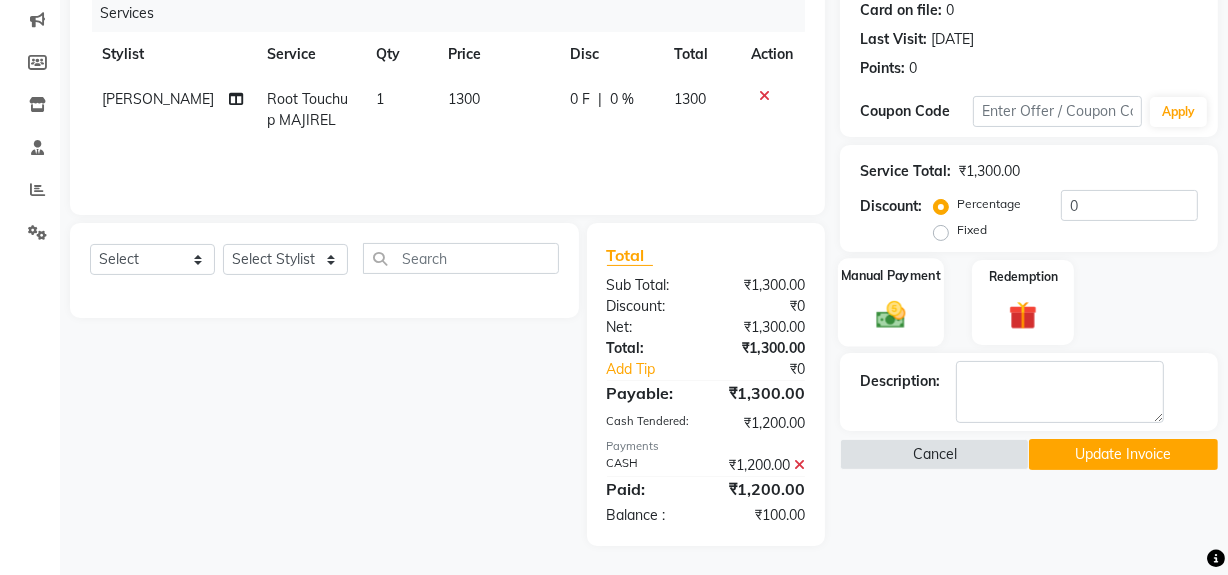click 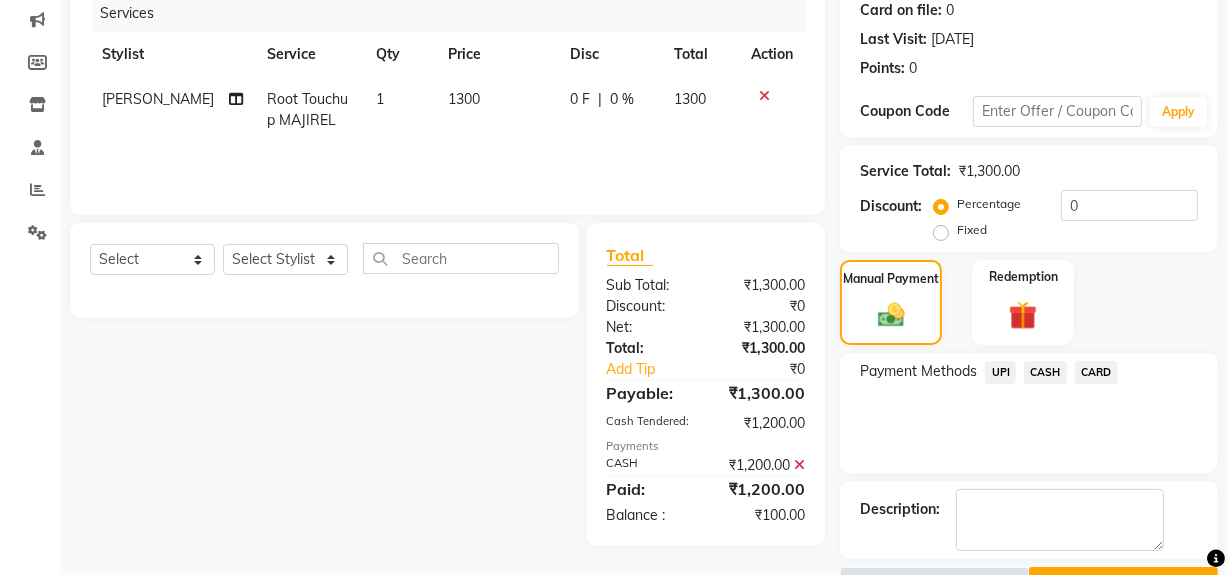 click on "CASH" 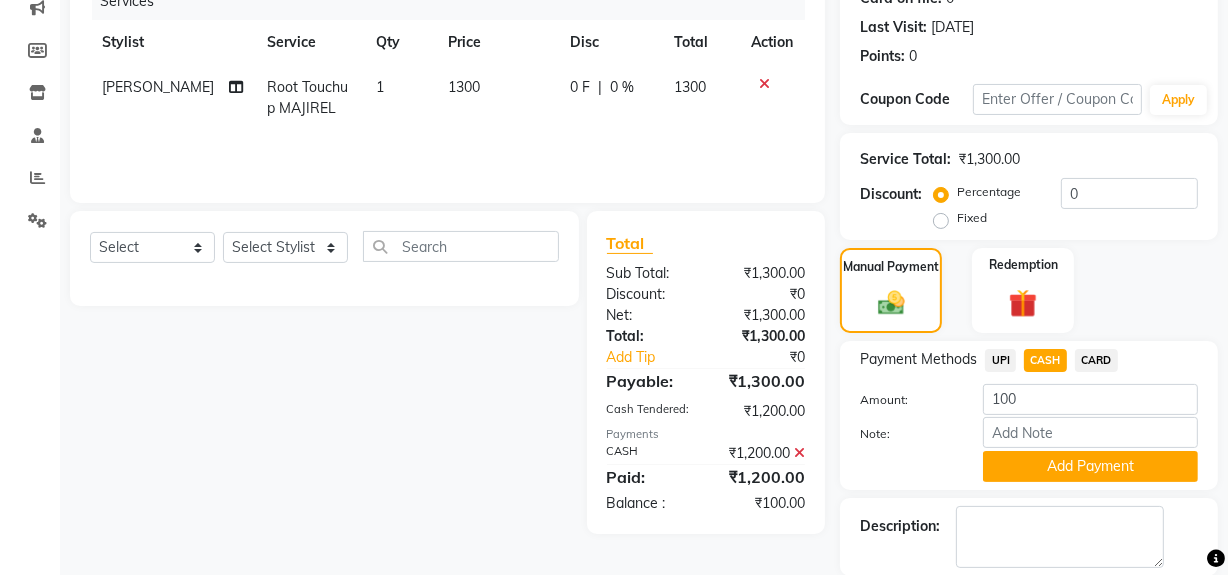 scroll, scrollTop: 334, scrollLeft: 0, axis: vertical 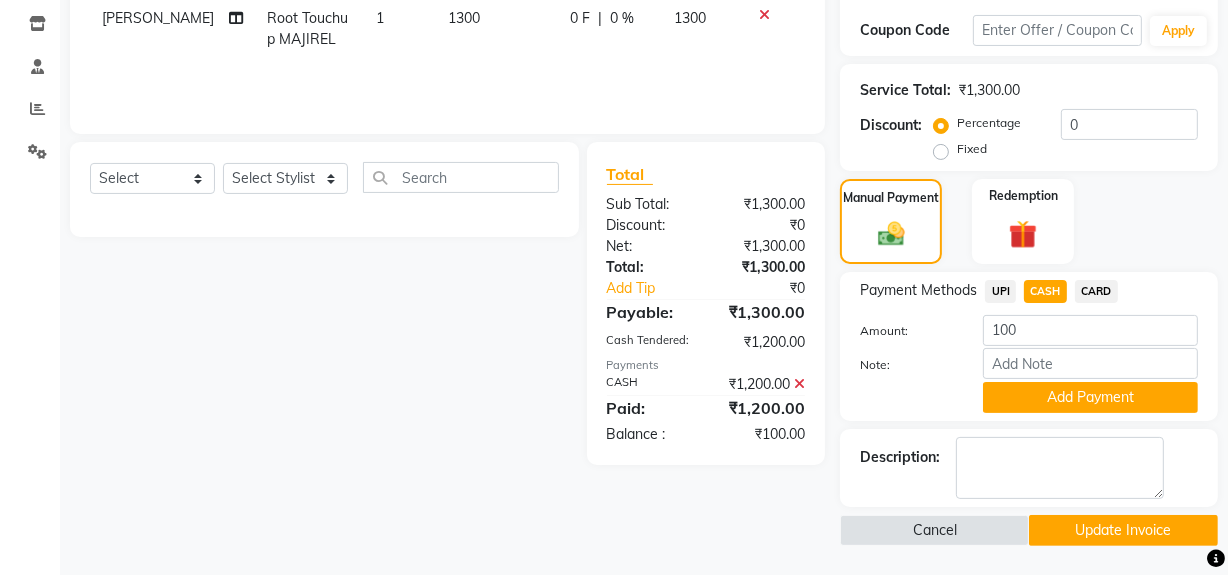 click 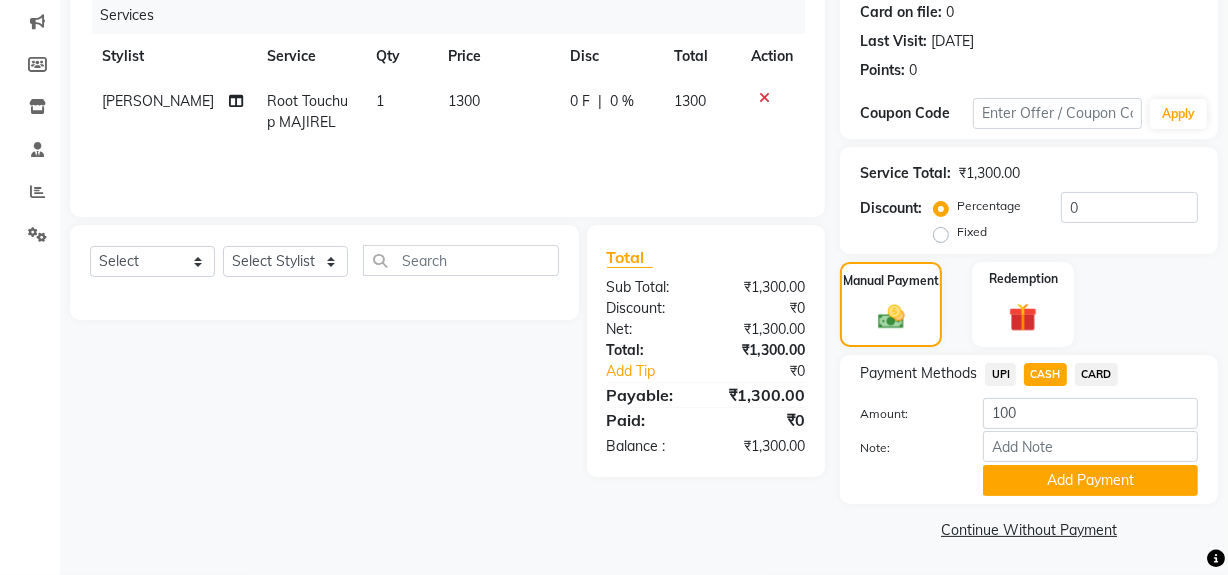 scroll, scrollTop: 250, scrollLeft: 0, axis: vertical 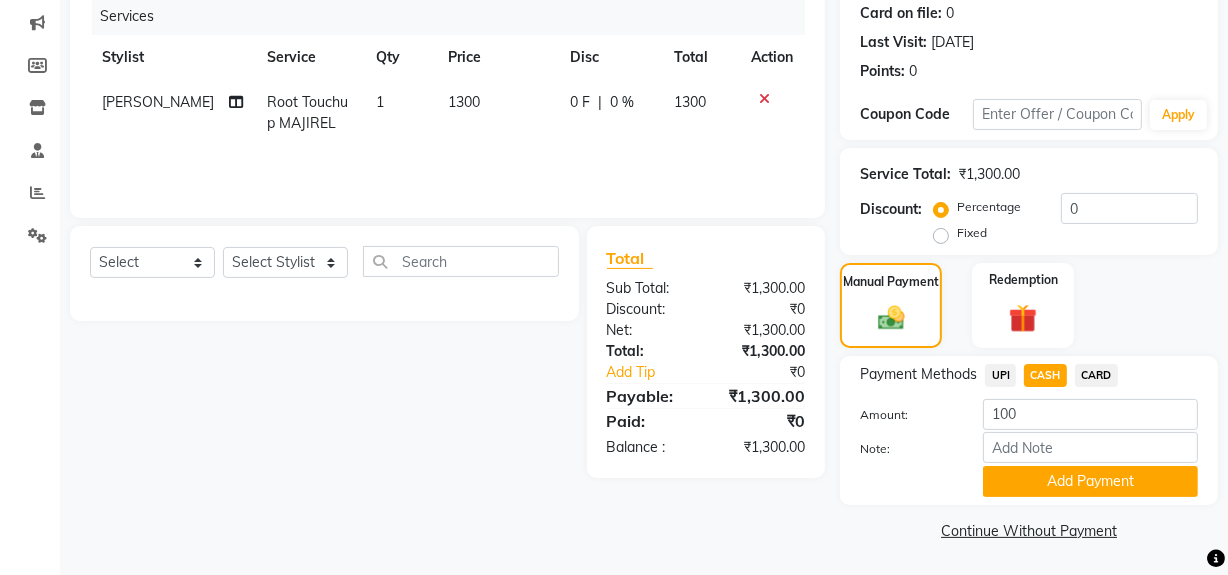 click on "CASH" 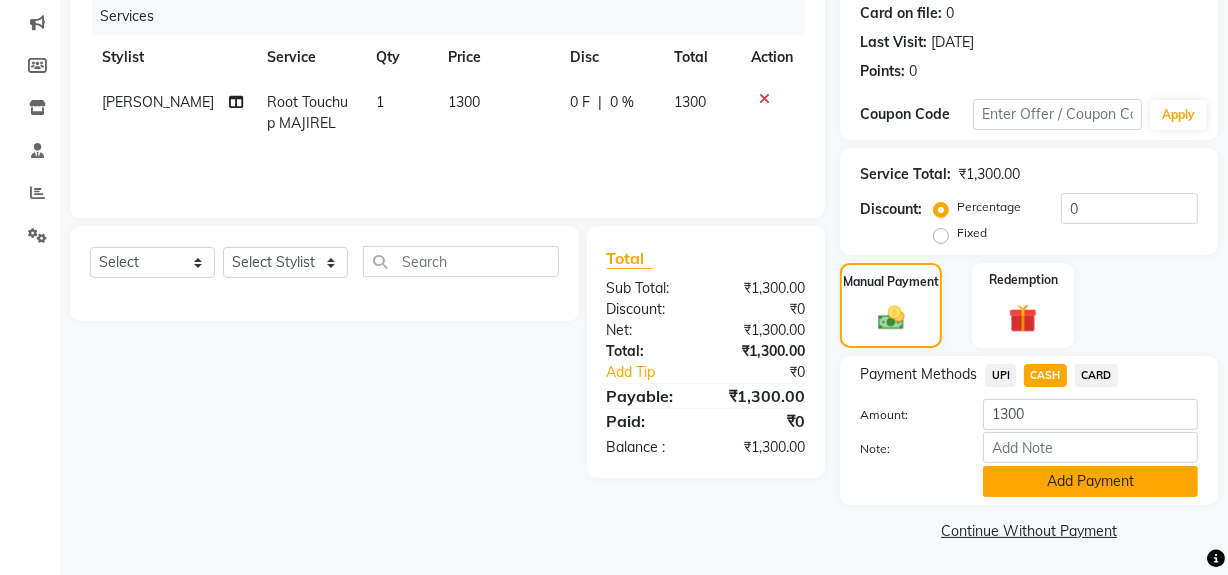 click on "Add Payment" 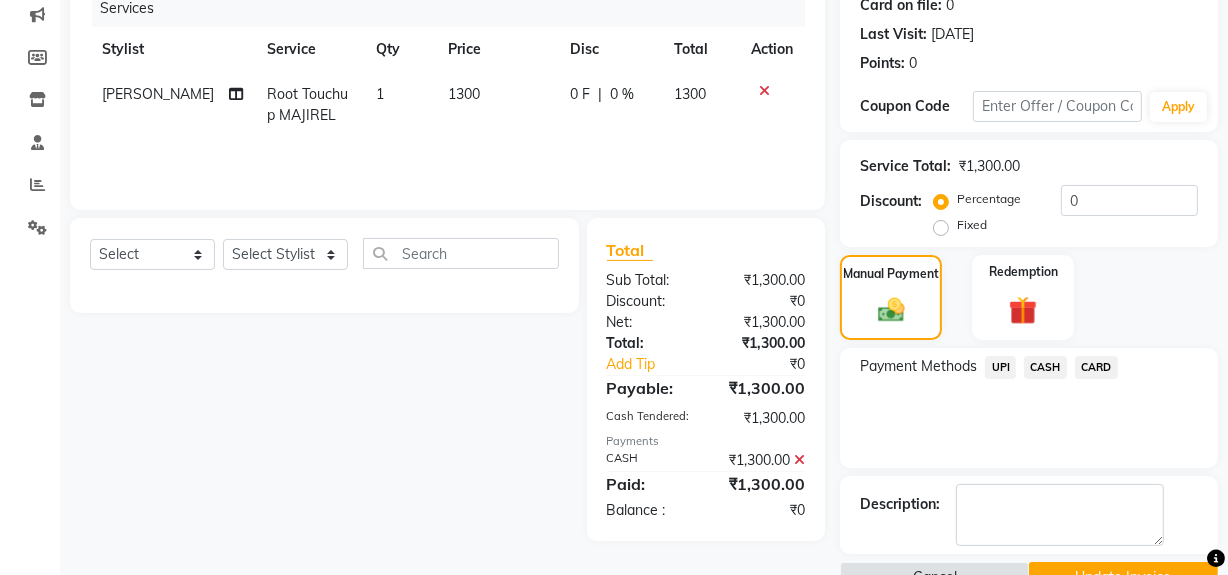 scroll, scrollTop: 304, scrollLeft: 0, axis: vertical 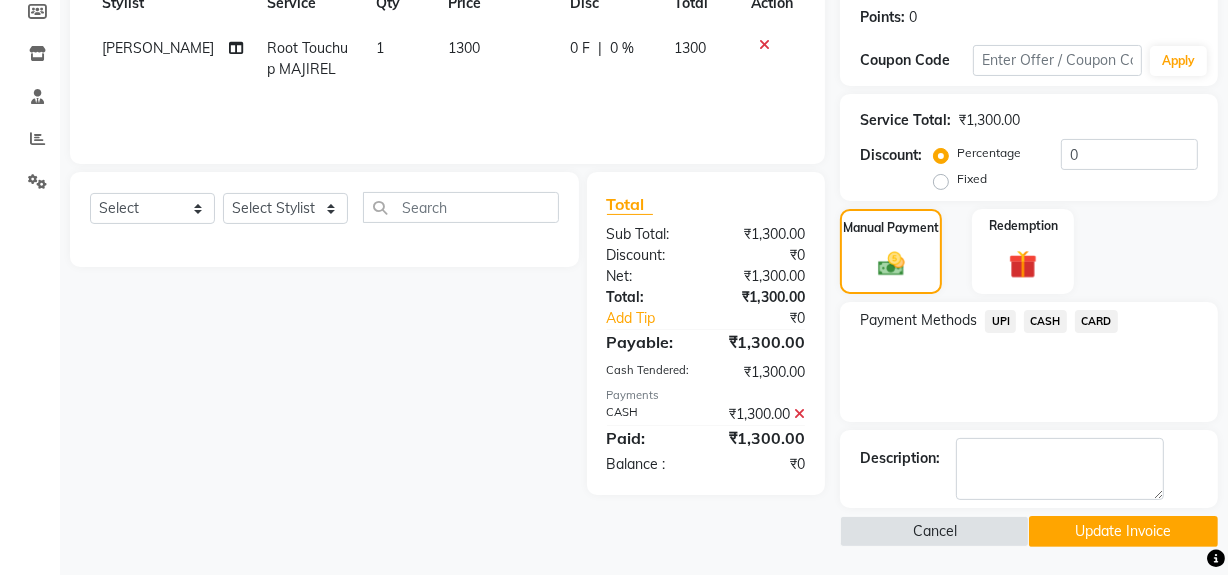 click on "Update Invoice" 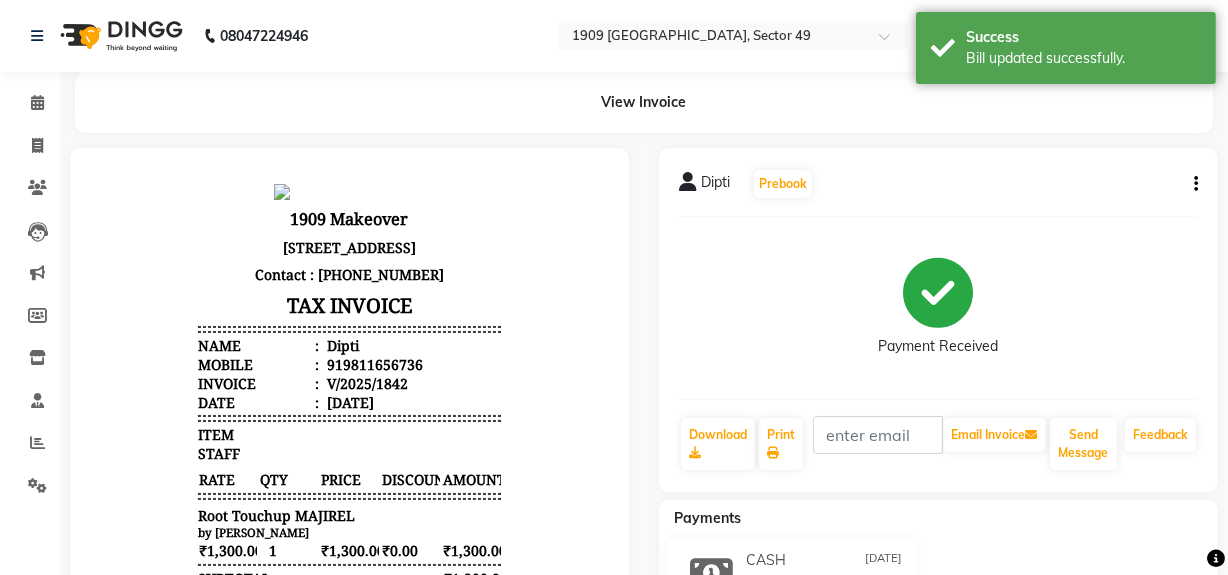 scroll, scrollTop: 0, scrollLeft: 0, axis: both 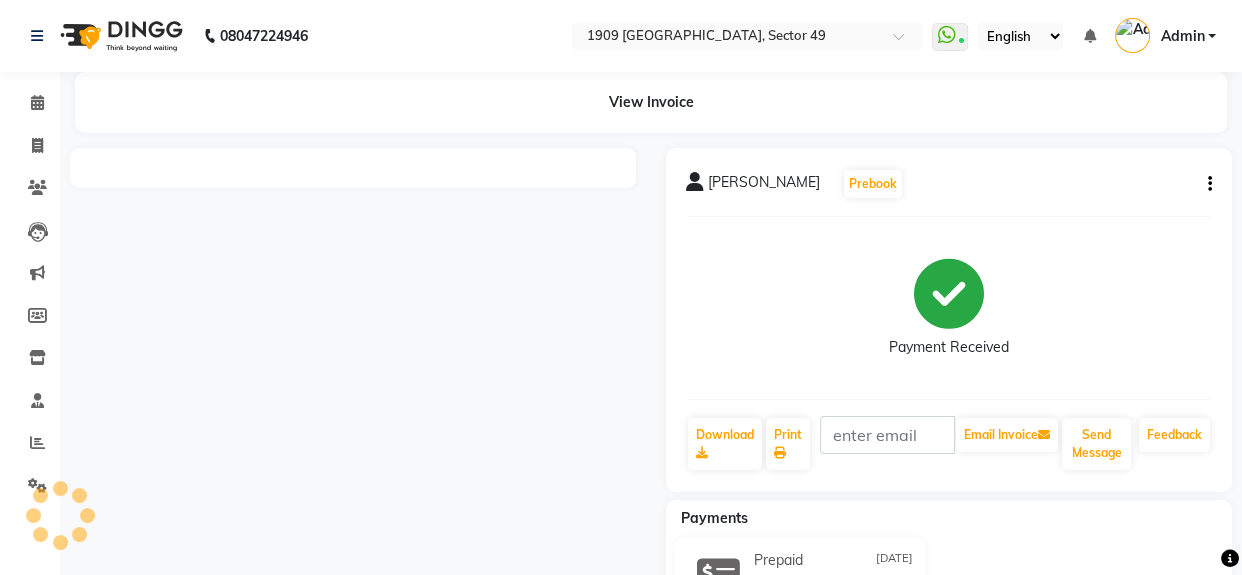 select on "en" 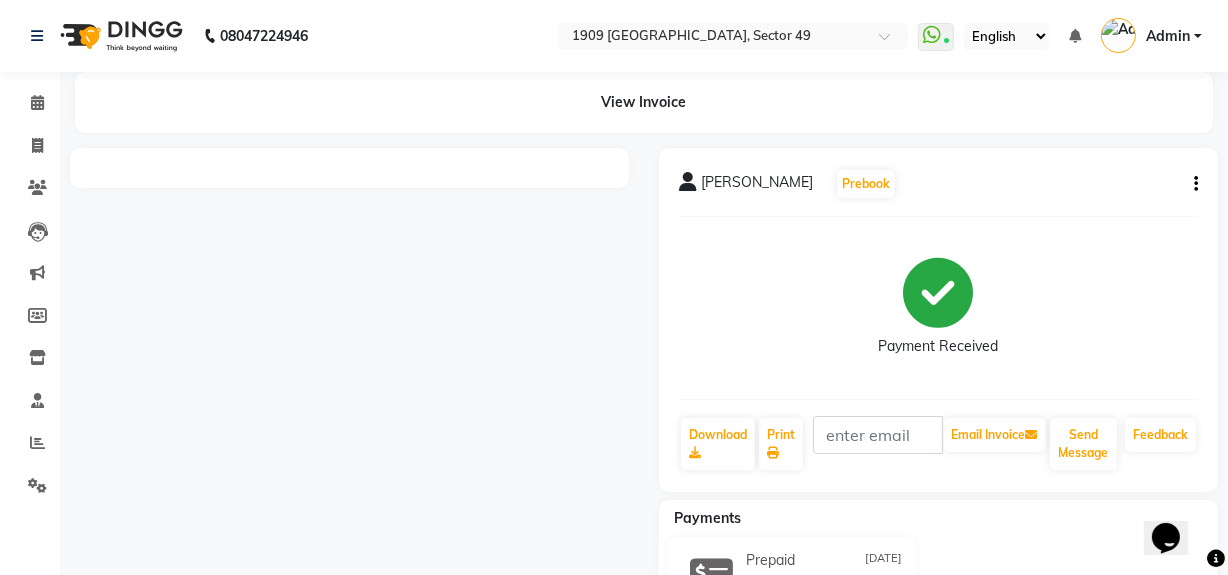 scroll, scrollTop: 0, scrollLeft: 0, axis: both 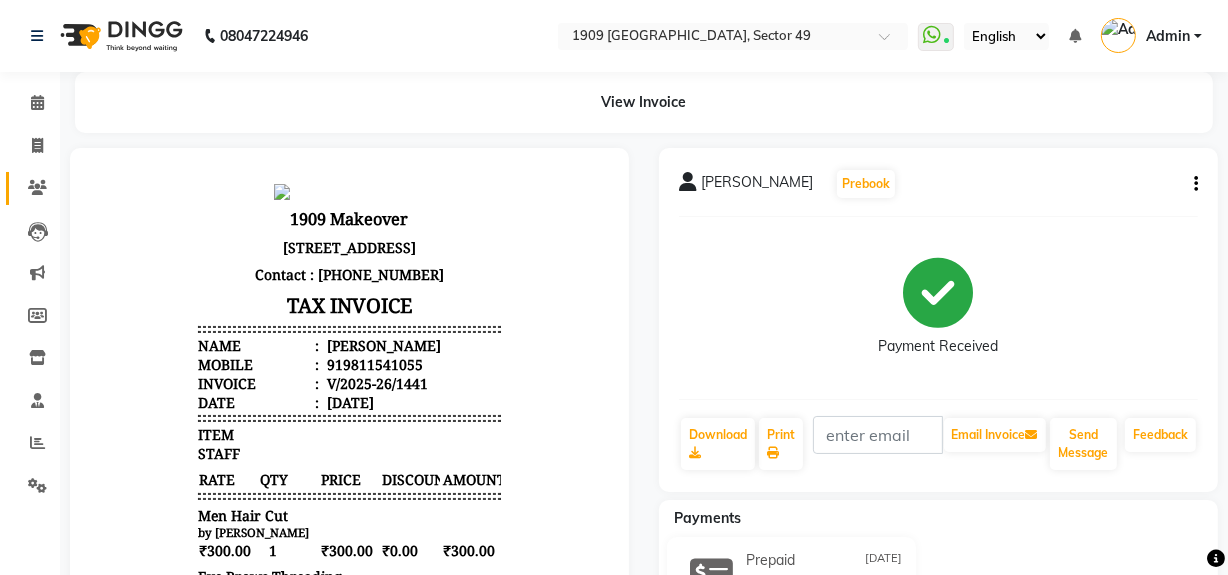click on "Clients" 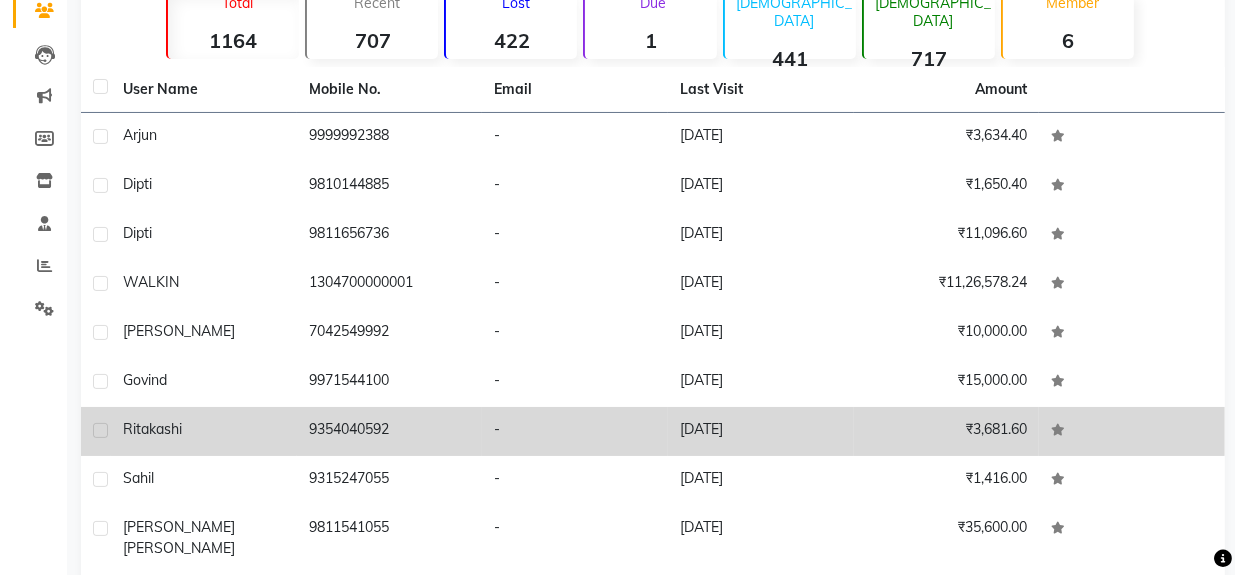 scroll, scrollTop: 209, scrollLeft: 0, axis: vertical 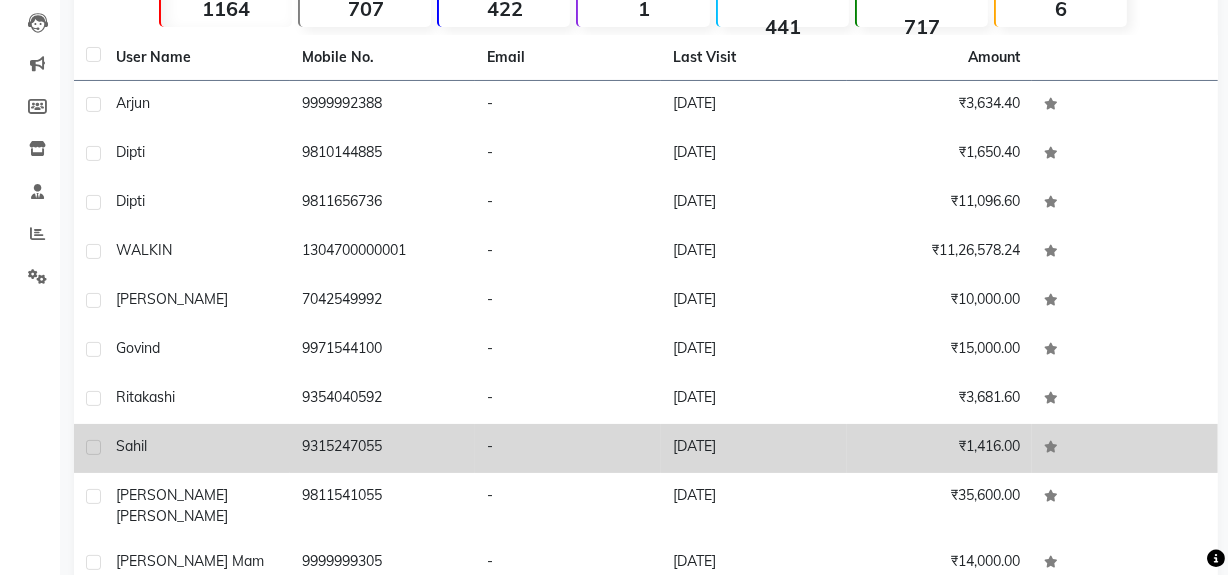 drag, startPoint x: 369, startPoint y: 487, endPoint x: 351, endPoint y: 469, distance: 25.455845 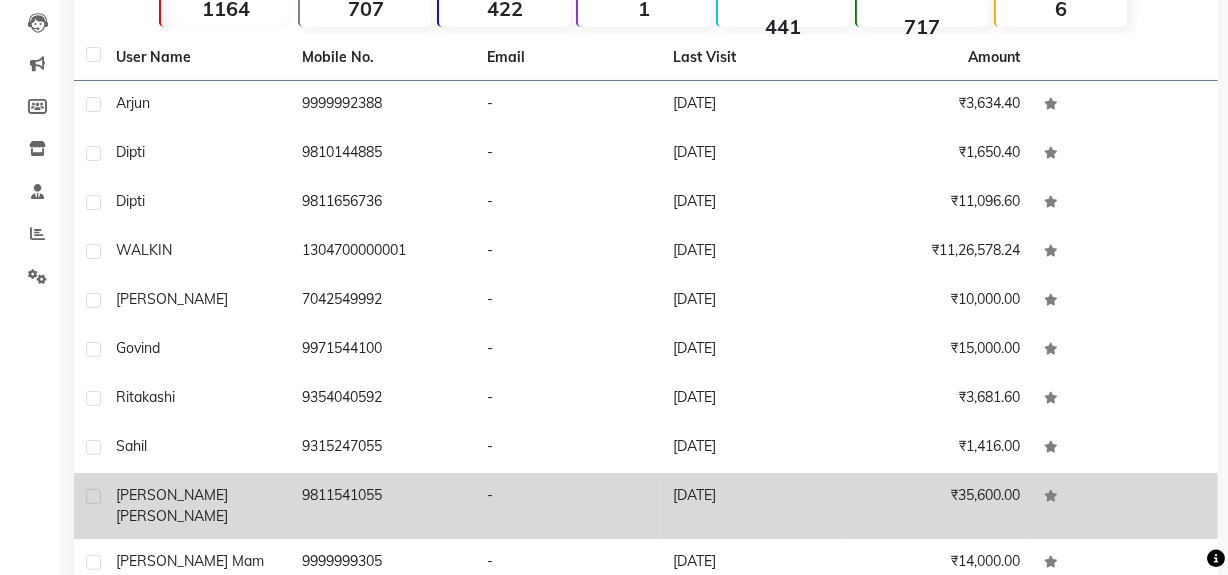 click on "-" 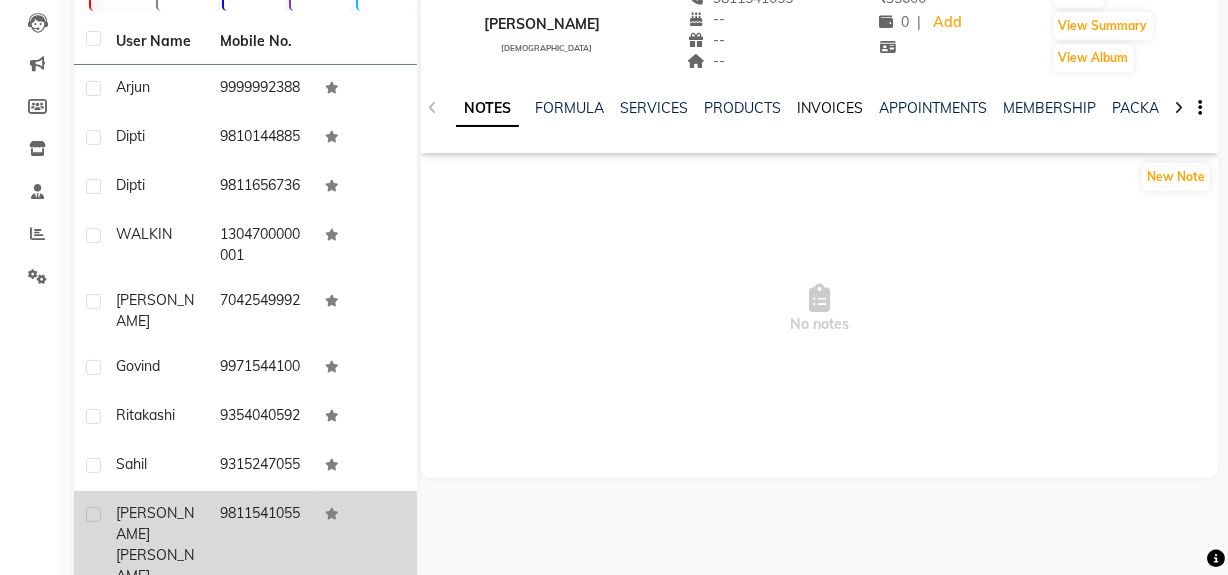 click on "INVOICES" 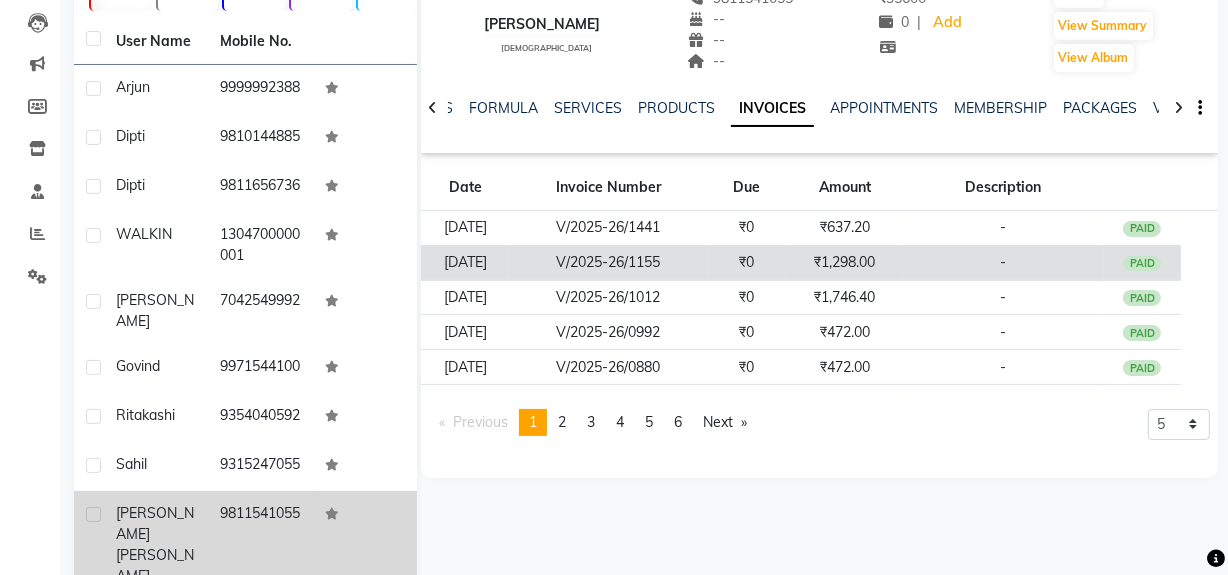 click on "₹1,298.00" 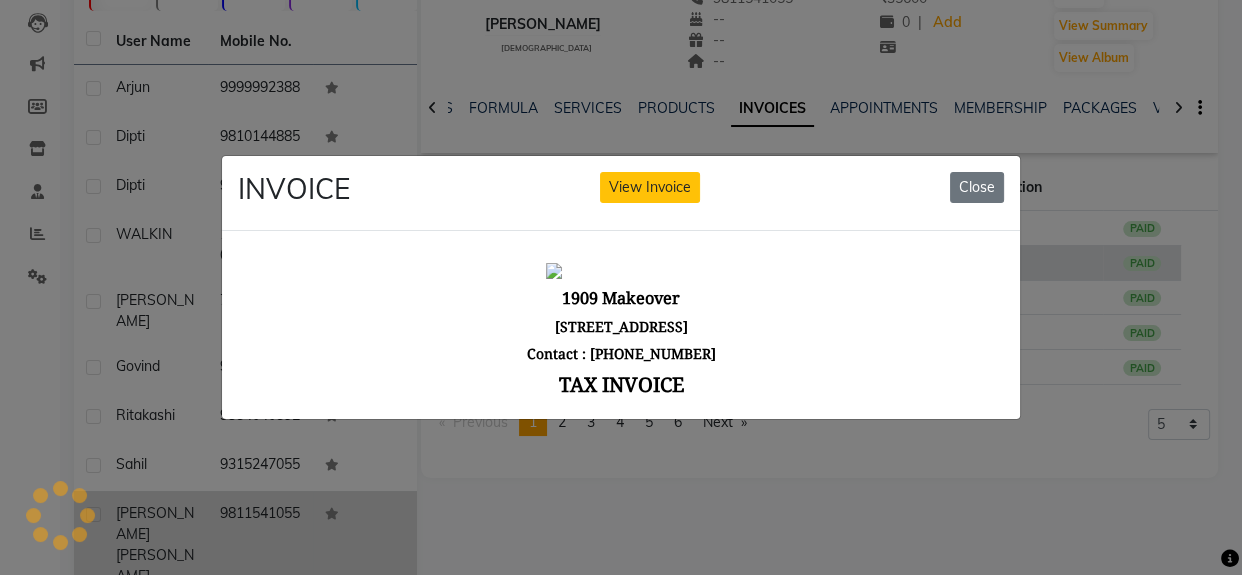 scroll, scrollTop: 0, scrollLeft: 0, axis: both 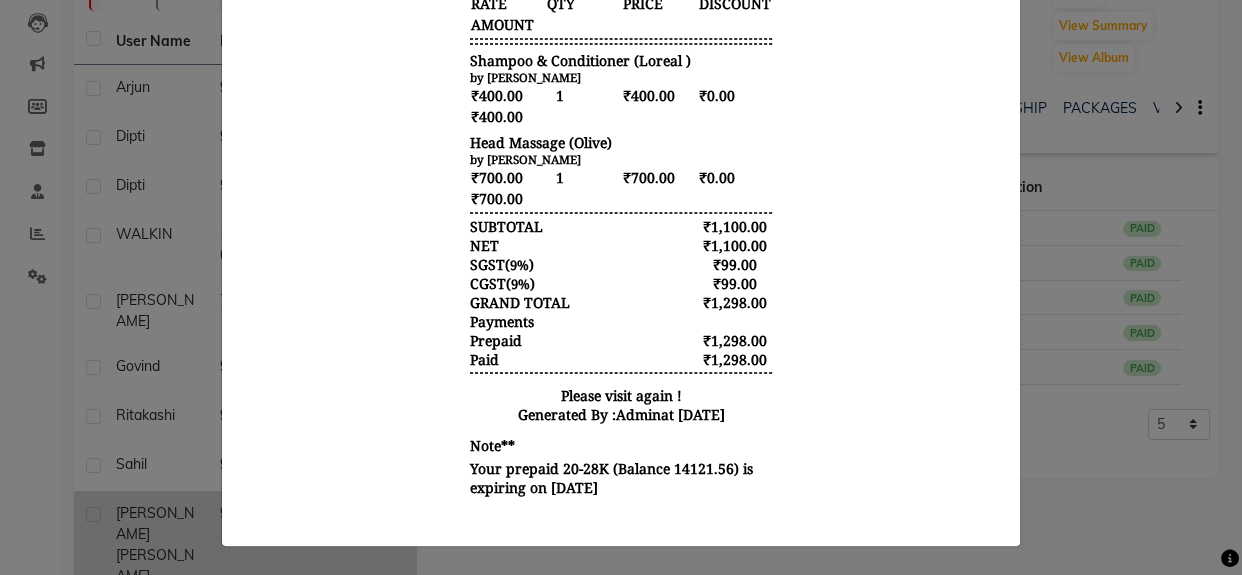 click on "1909 Makeover
83 And 84 Eros City Square, Rosewood City Rd, Sector 49, Gurugram, Haryana 122018
Contact : 8447501909
TAX INVOICE
Name  :
Simmi Chadda
Mobile :
919811541055
Invoice  :
V/2025-26/1155
Date  :
20/06/2025
ITEM
STAFF
RATE QTY" at bounding box center (621, 104) 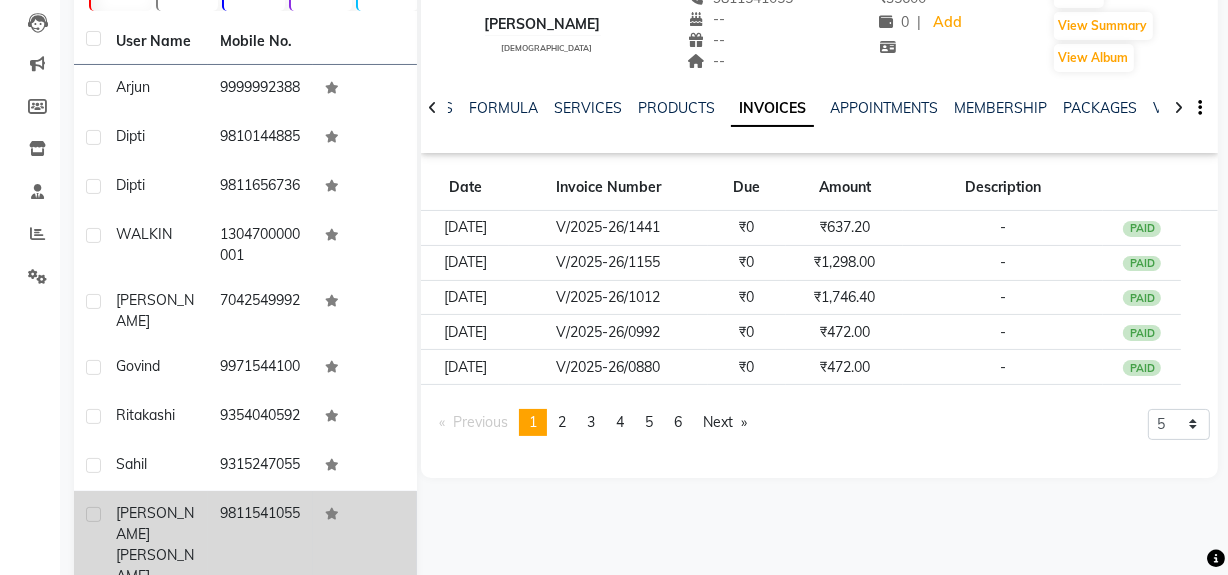 click on "Date Invoice Number Due Amount Description 10-07-2025 V/2025-26/1441 ₹0 ₹637.20 -  PAID 20-06-2025 V/2025-26/1155 ₹0 ₹1,298.00 -  PAID 10-06-2025 V/2025-26/1012 ₹0 ₹1,746.40 -  PAID 08-06-2025 V/2025-26/0992 ₹0 ₹472.00 -  PAID 30-05-2025 V/2025-26/0880 ₹0 ₹472.00 -  PAID  Previous  page  1 / 6  You're on page  1 page  2 page  3 page  4 page  5 page  6  Next  page 5 10 50 100 500" 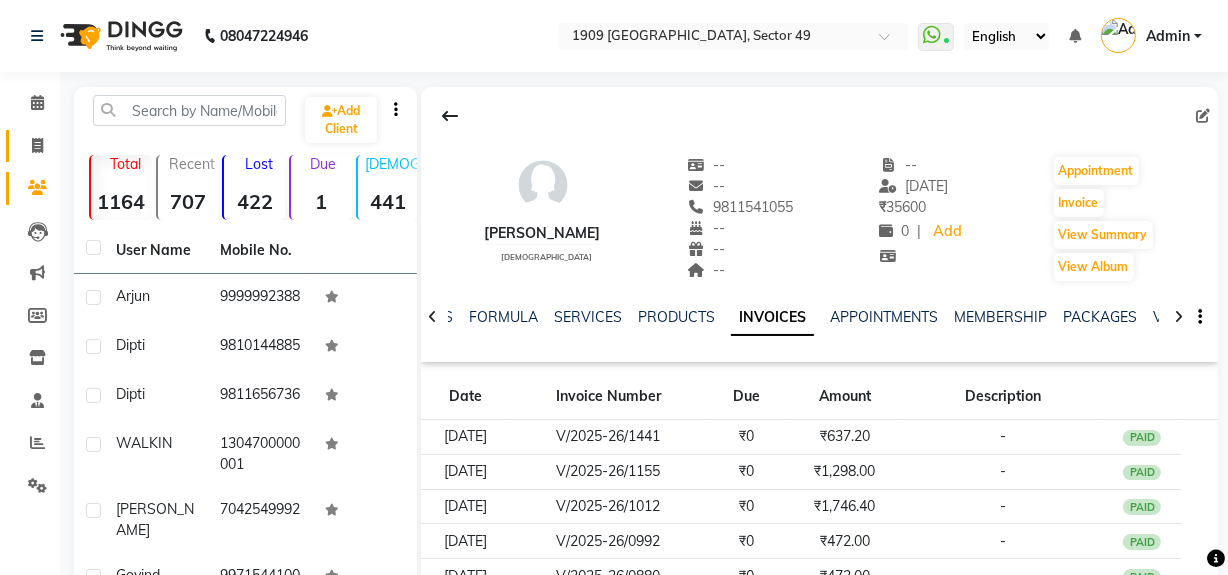 click 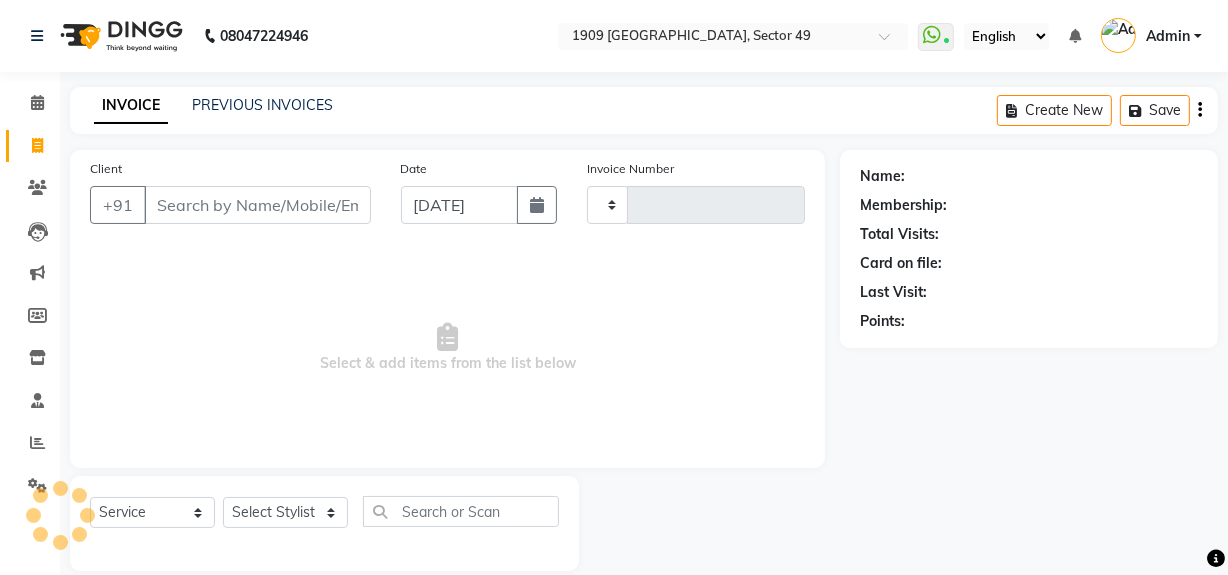 scroll, scrollTop: 26, scrollLeft: 0, axis: vertical 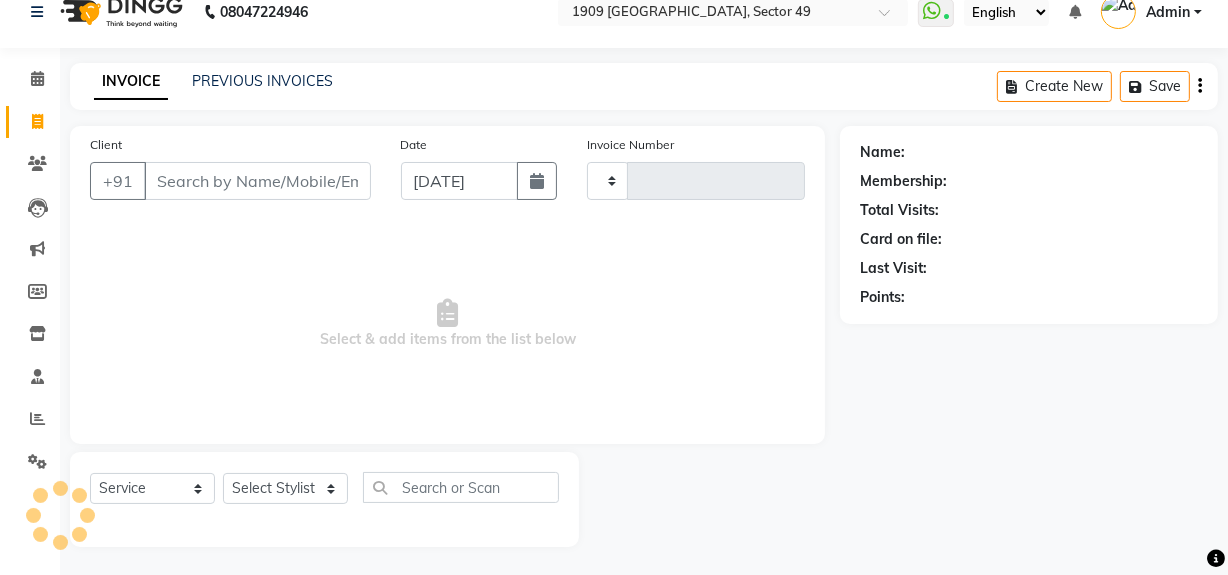 type on "1446" 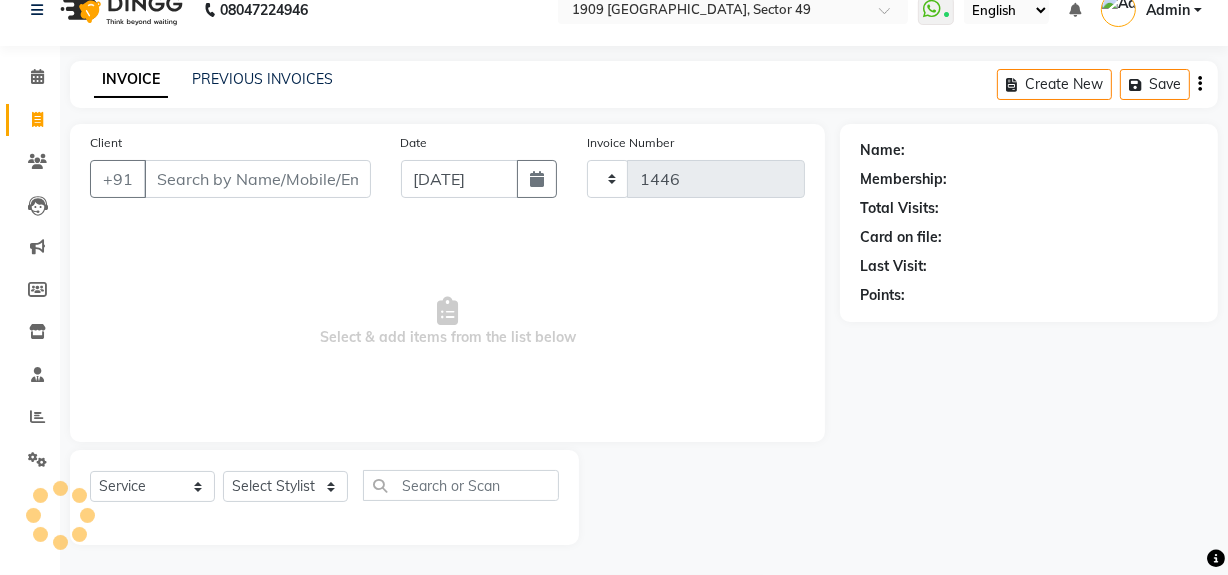 select on "6923" 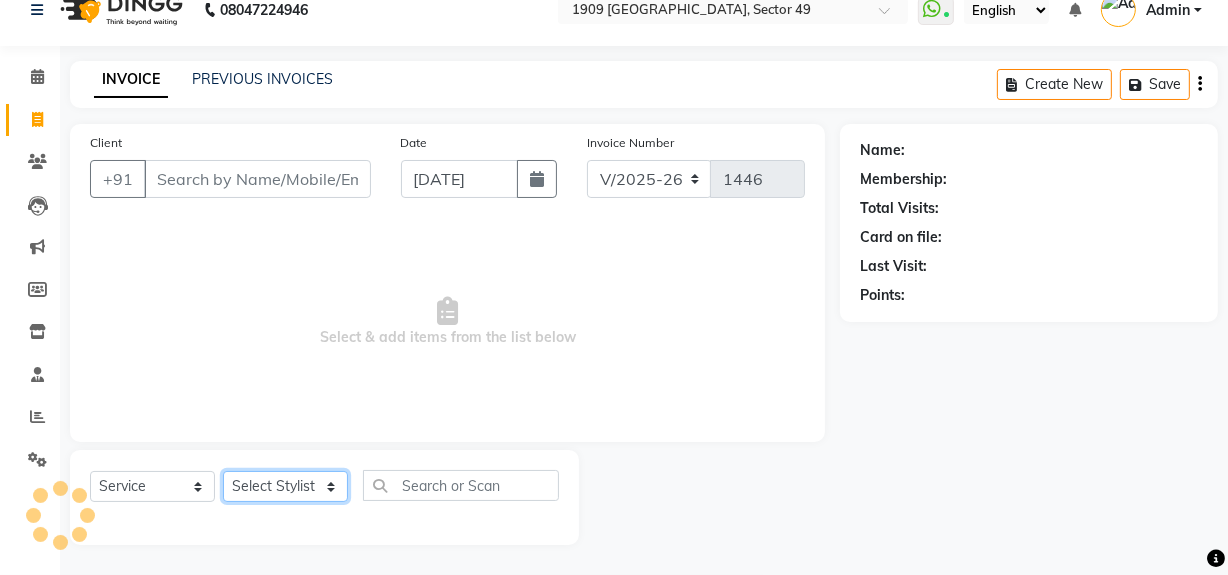 click on "Select Stylist" 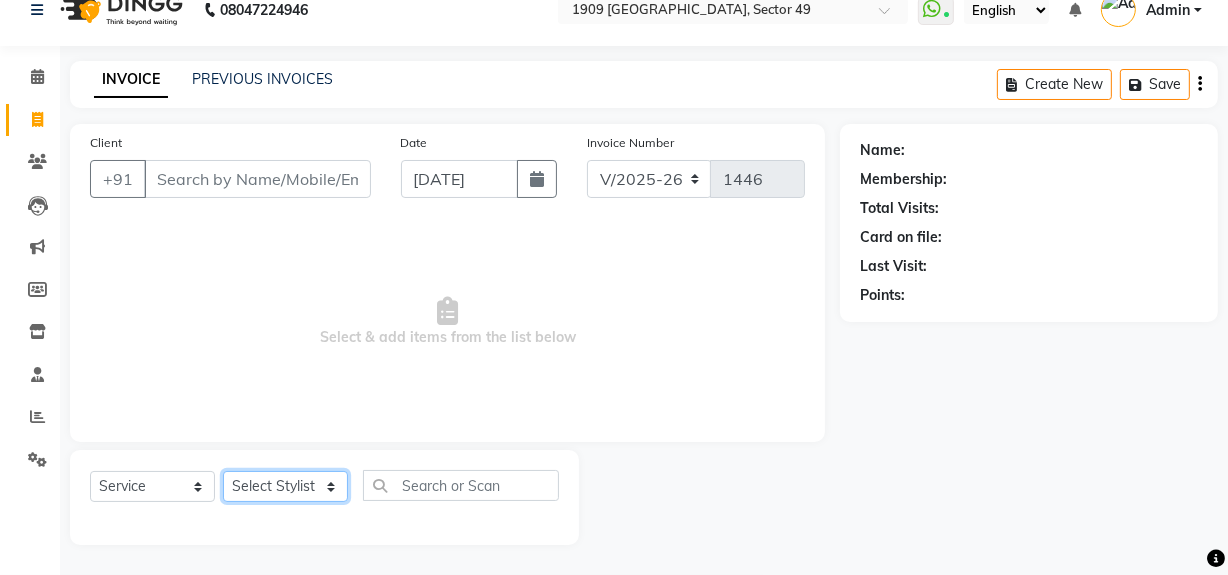 select on "57113" 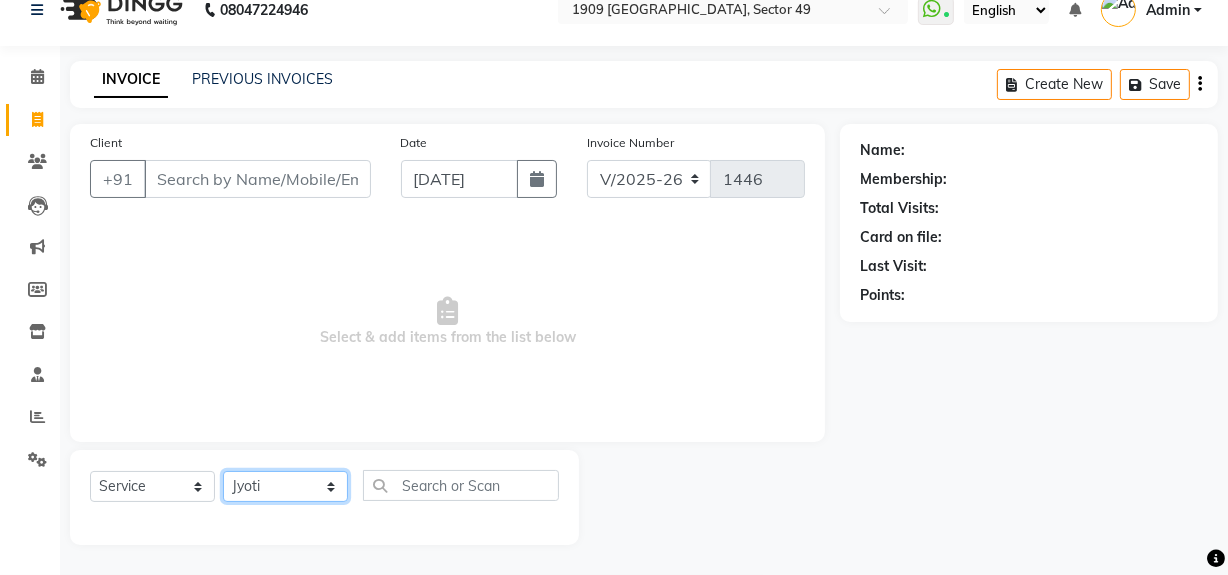 click on "Select Stylist Abdul Ahmed Arif Harun House Sale Jyoti Nisha Rehaan Ujjwal Umesh Veer vikram mehta Vishal" 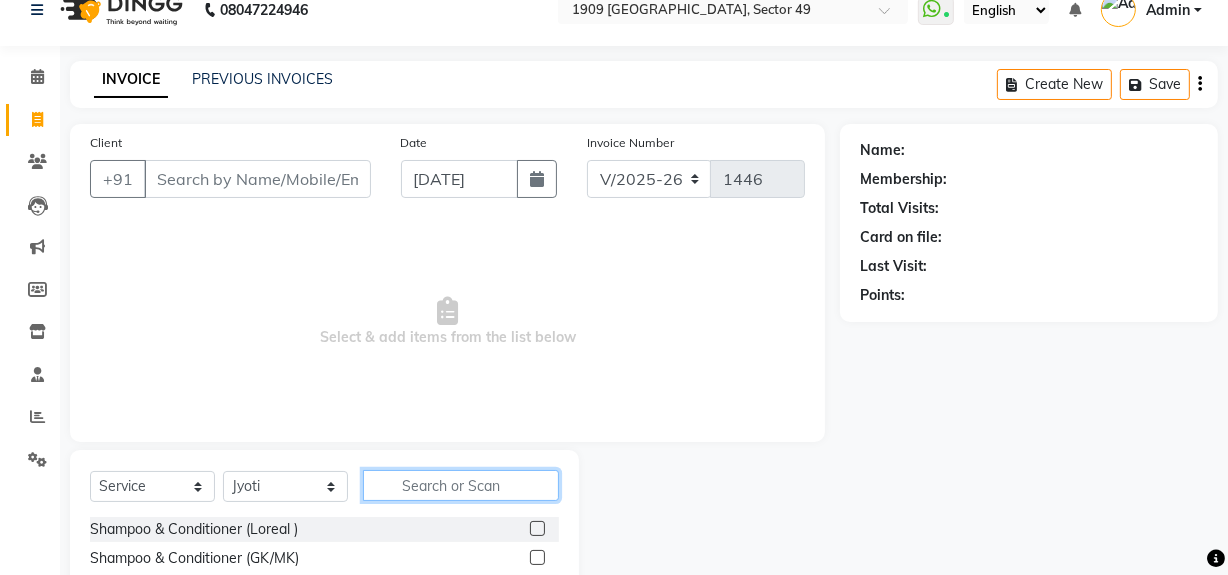 click 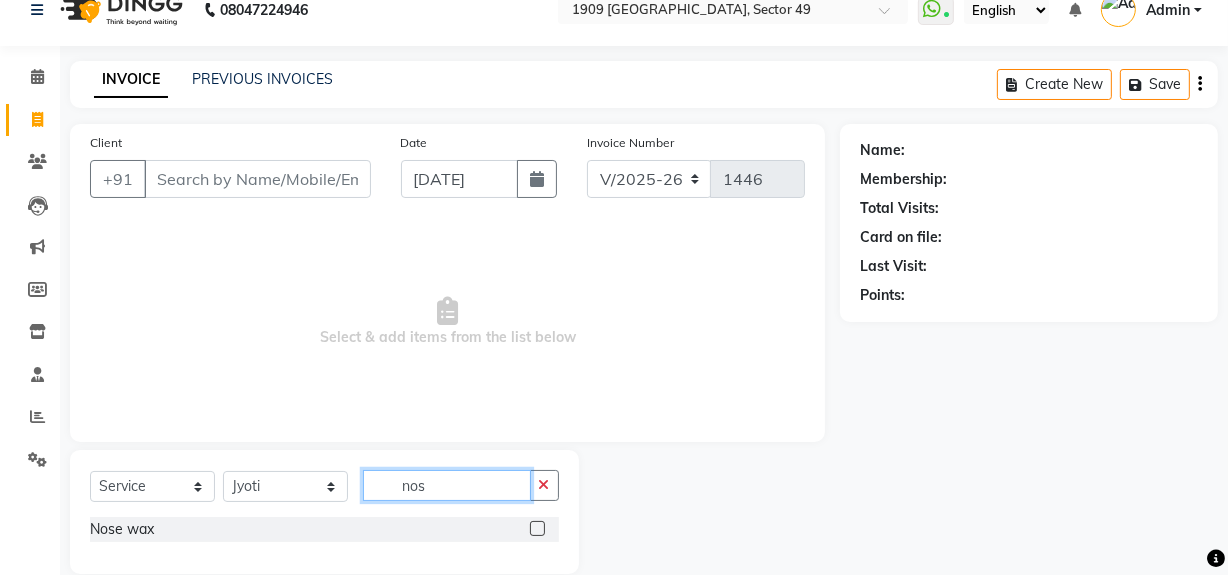 type on "nos" 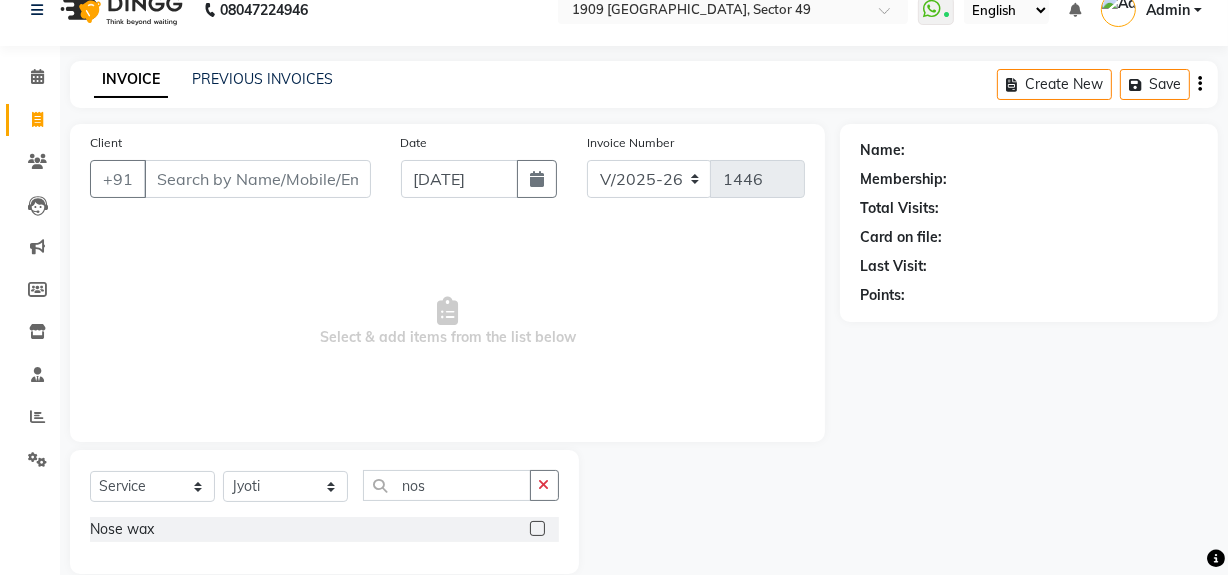 click 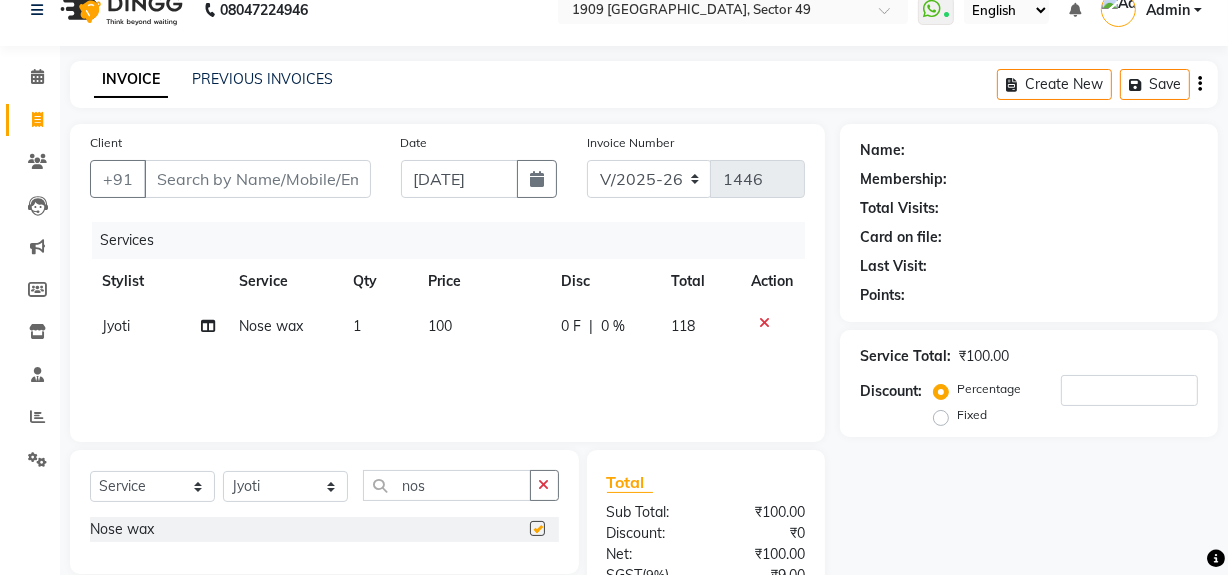 checkbox on "false" 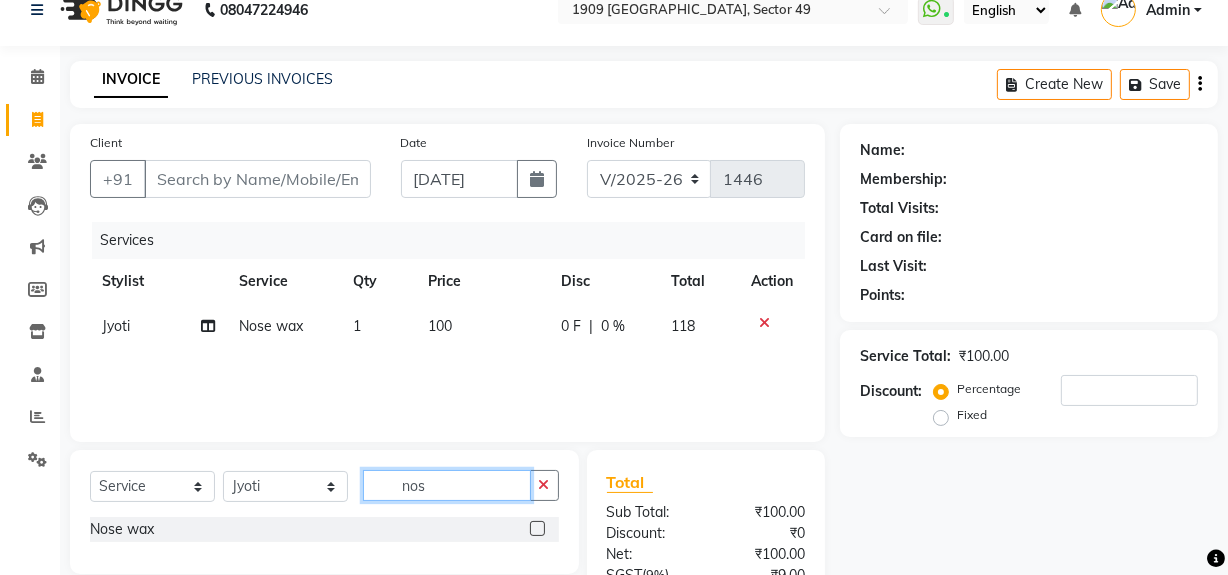 click on "nos" 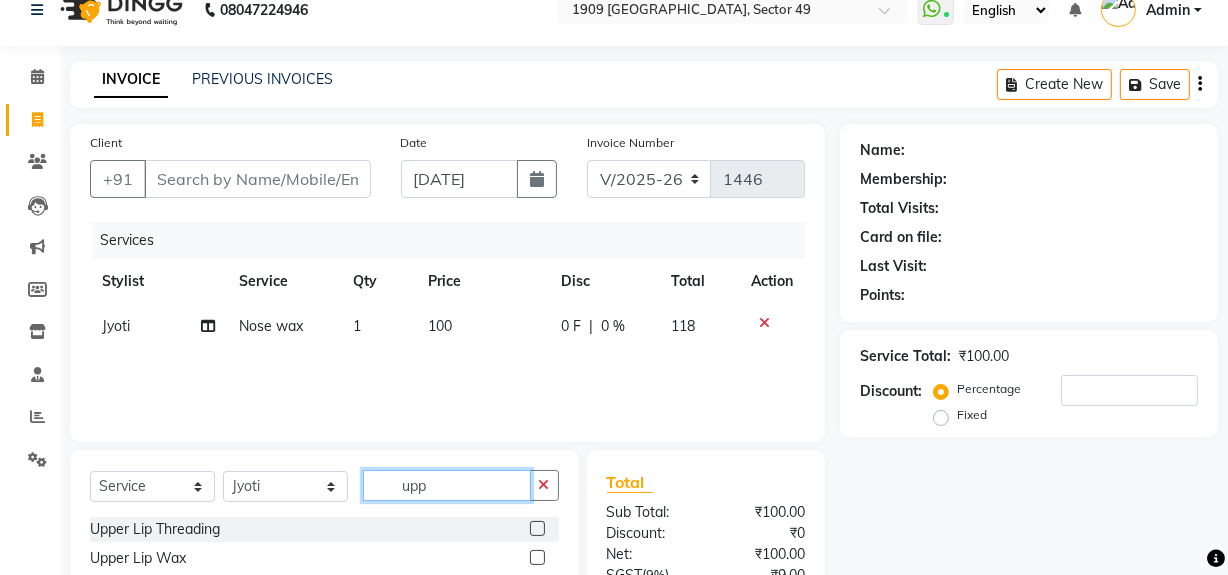 type on "upp" 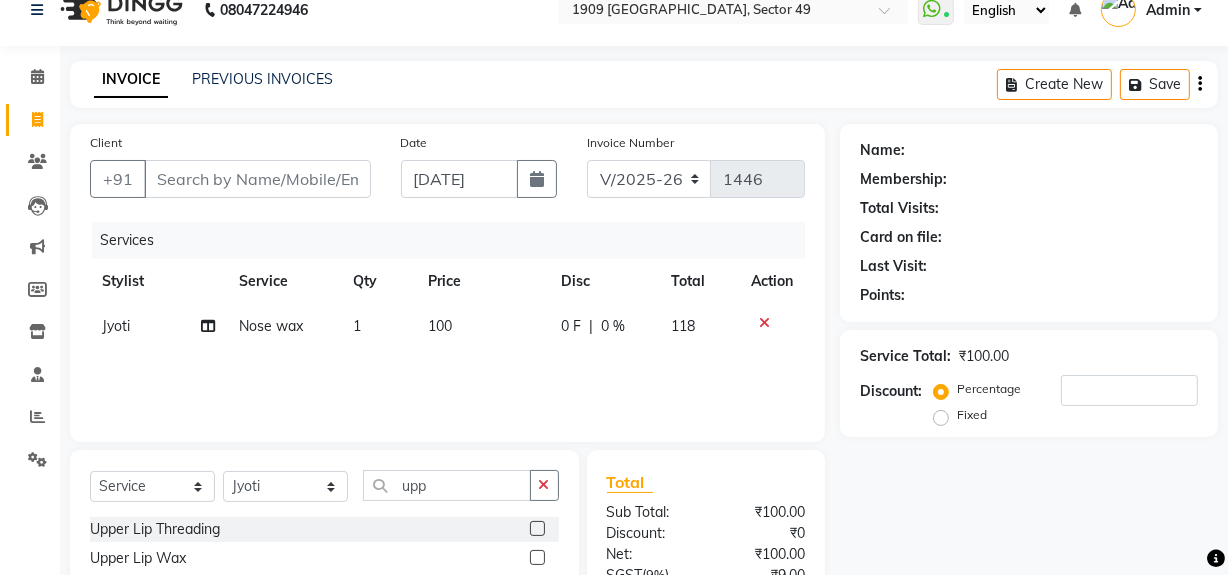 click 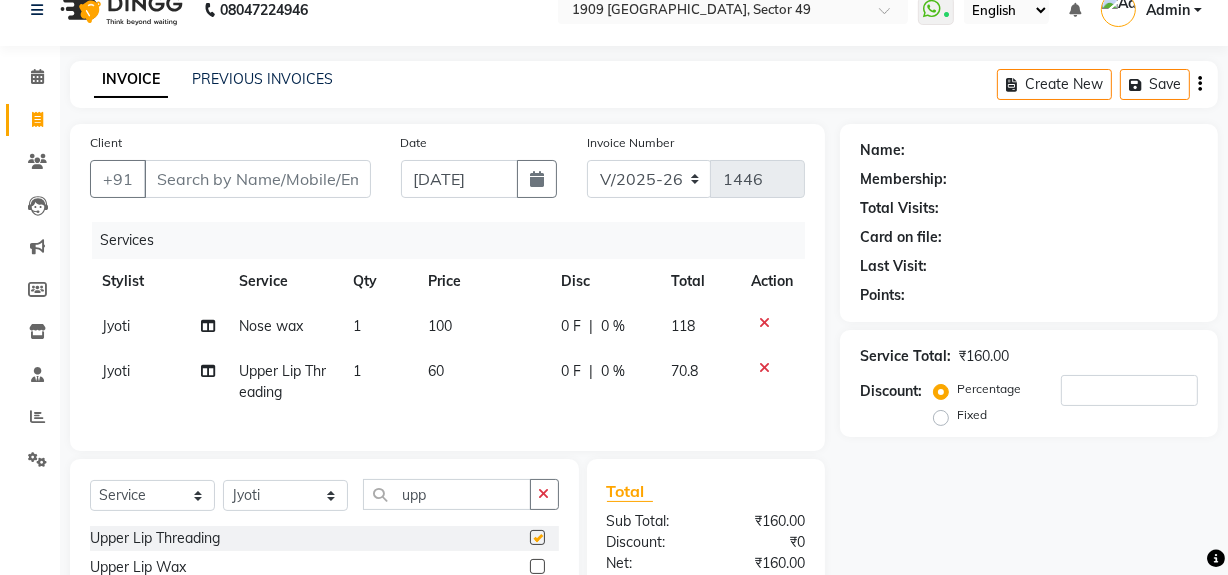 checkbox on "false" 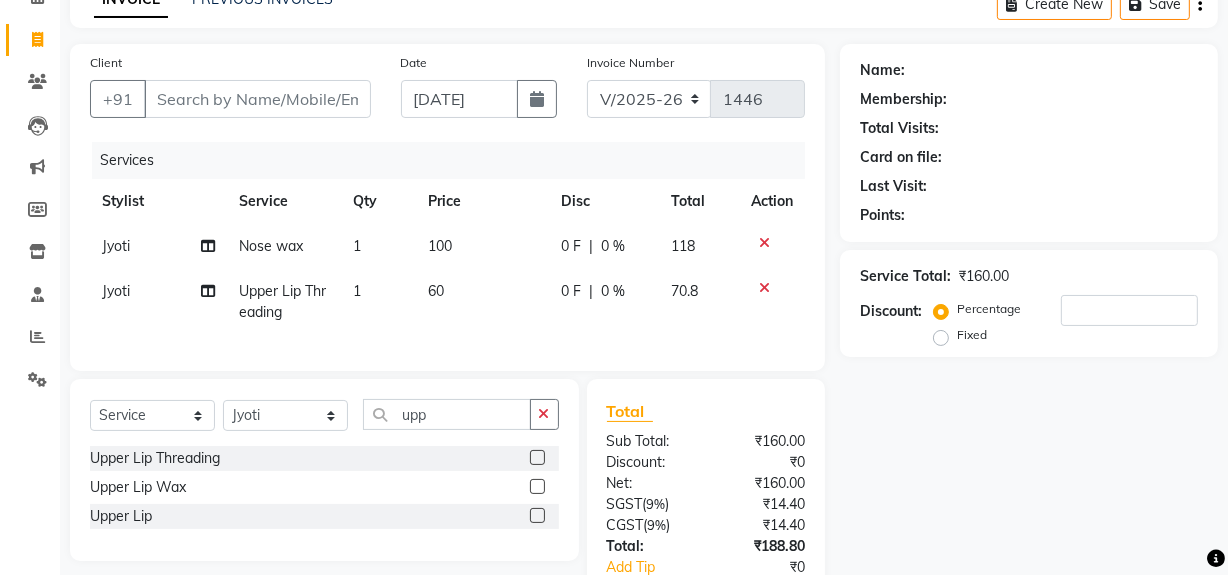 scroll, scrollTop: 220, scrollLeft: 0, axis: vertical 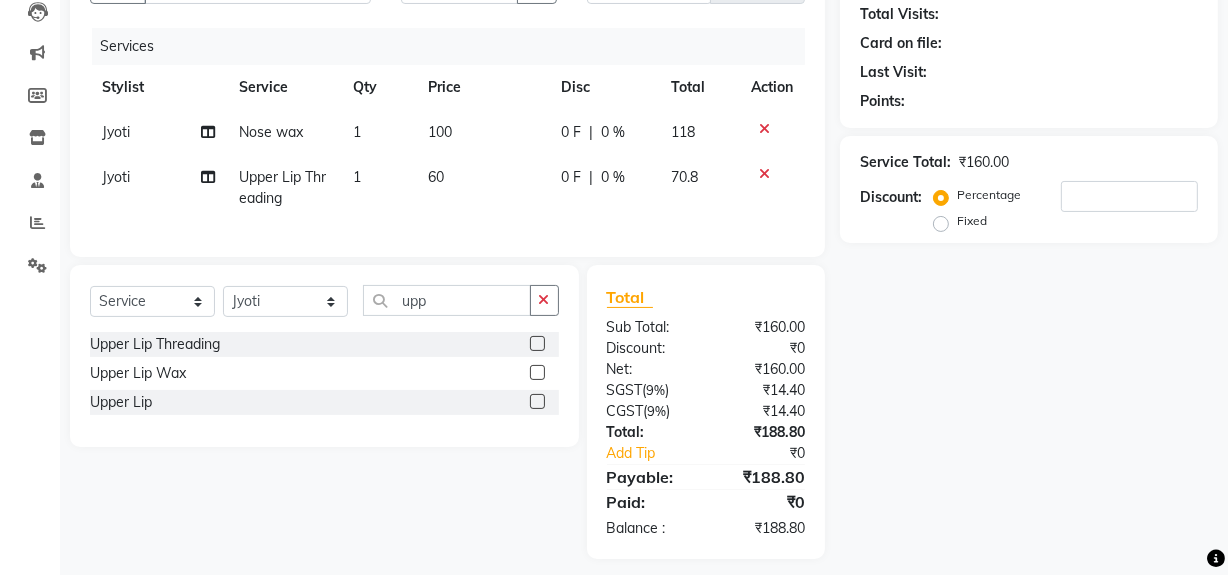 click 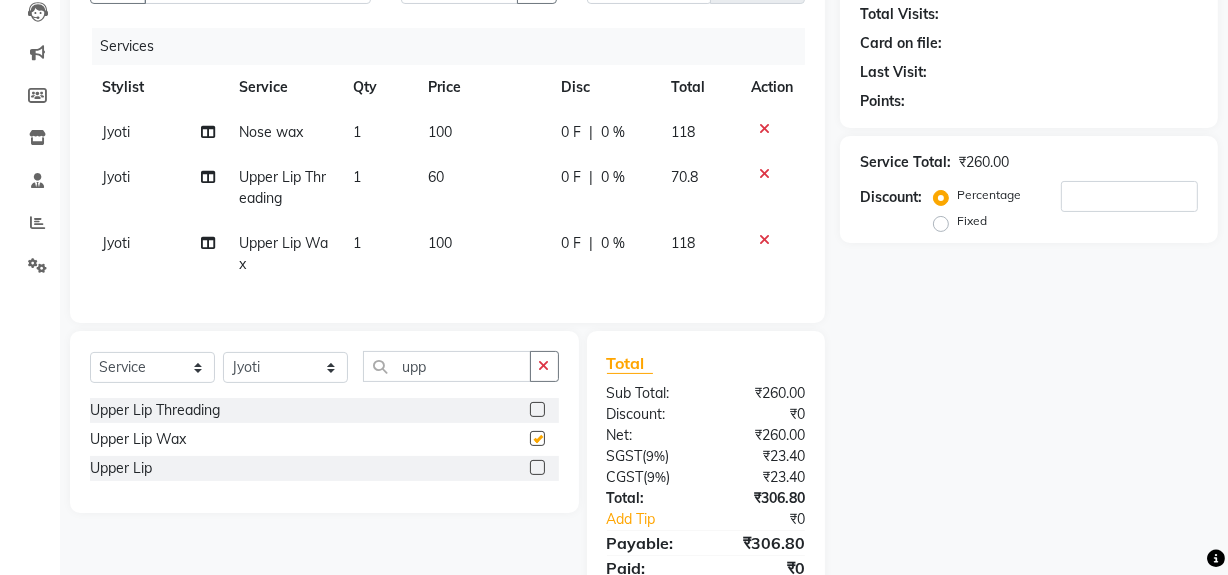 checkbox on "false" 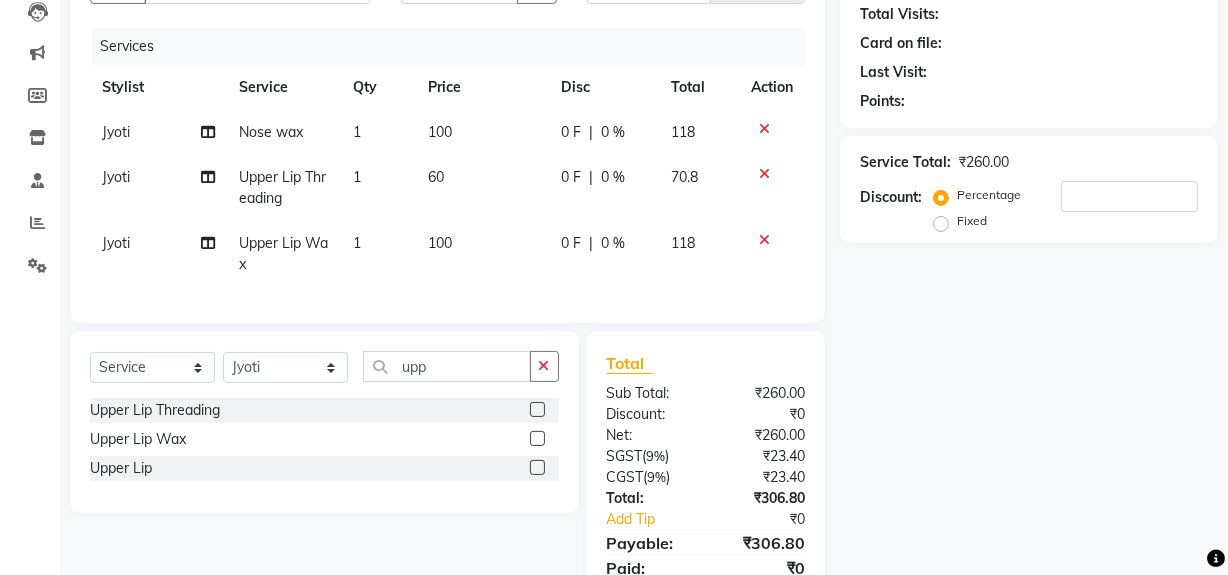 click 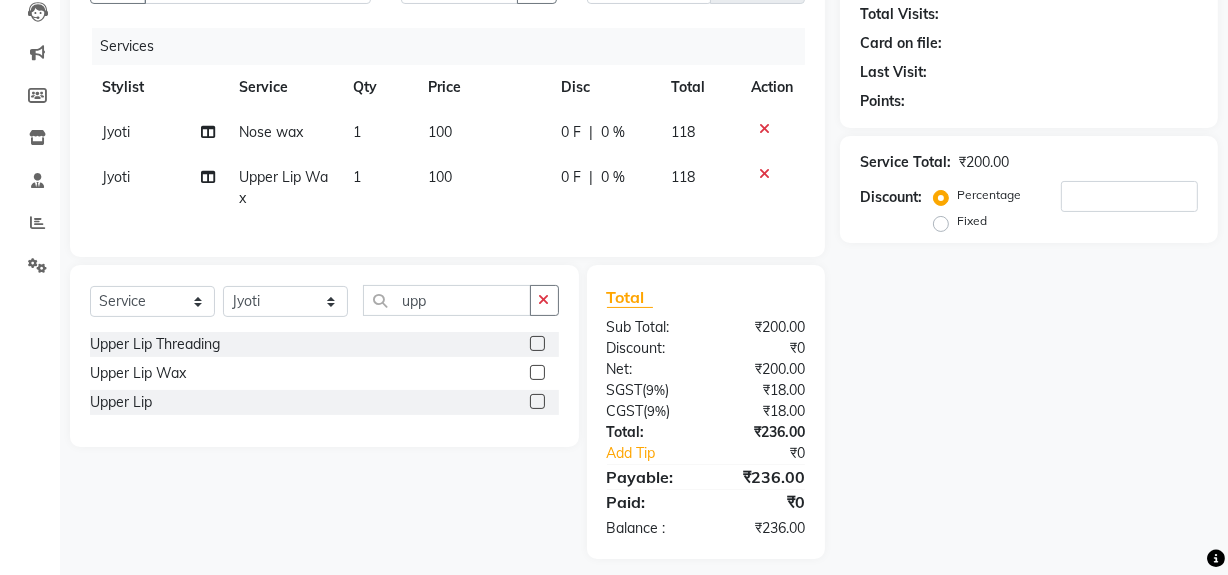 scroll, scrollTop: 0, scrollLeft: 0, axis: both 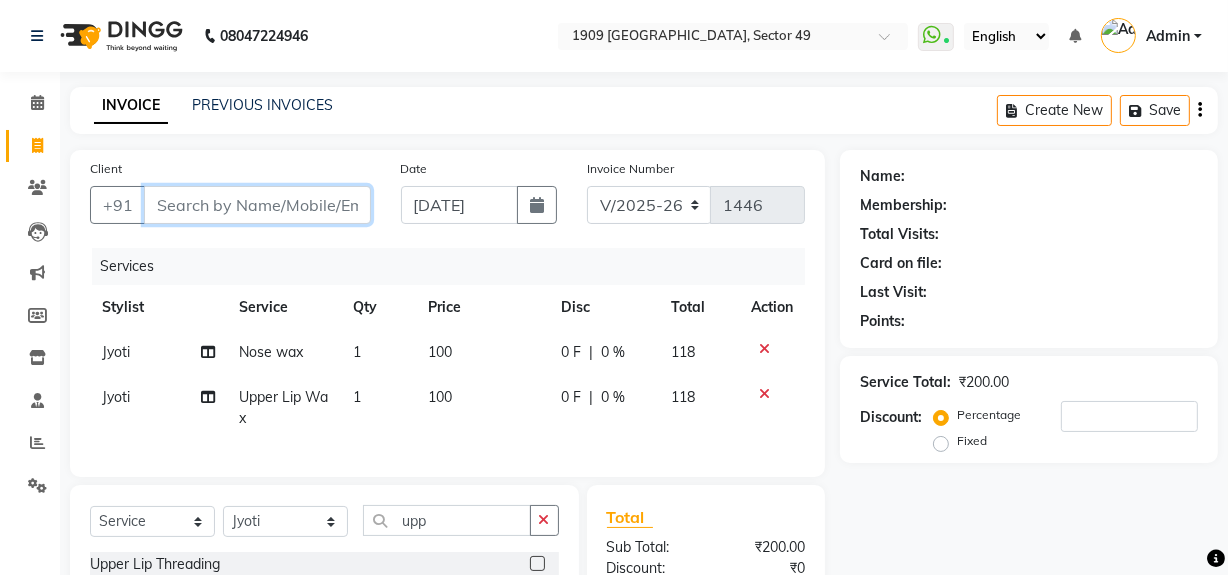 click on "Client" at bounding box center (257, 205) 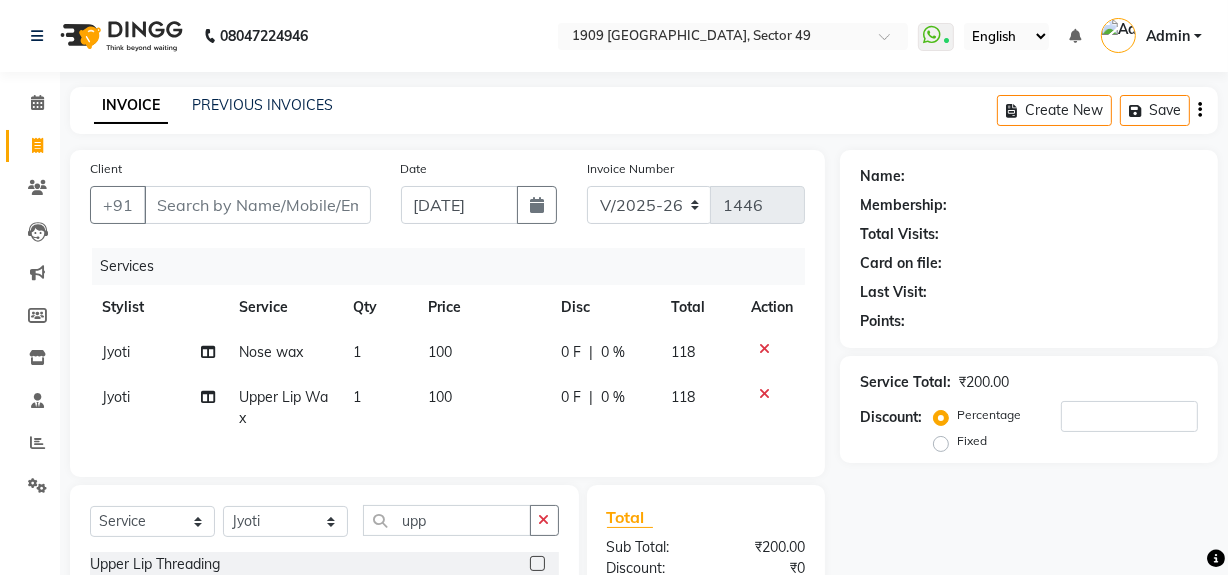 click on "Name: Membership: Total Visits: Card on file: Last Visit:  Points:  Service Total:  ₹200.00  Discount:  Percentage   Fixed" 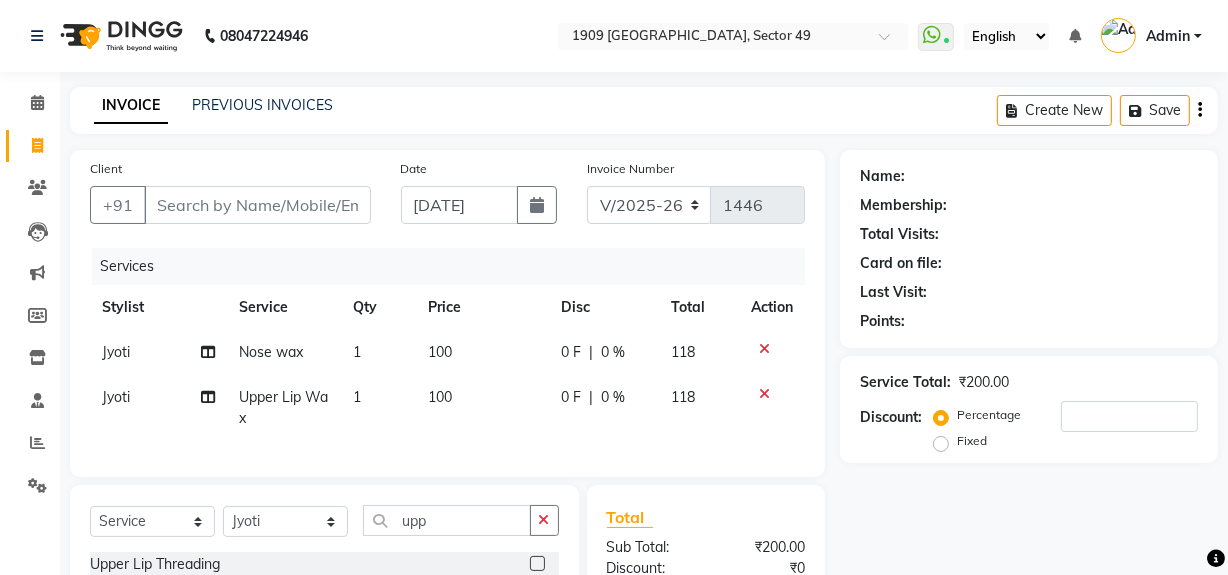 scroll, scrollTop: 248, scrollLeft: 0, axis: vertical 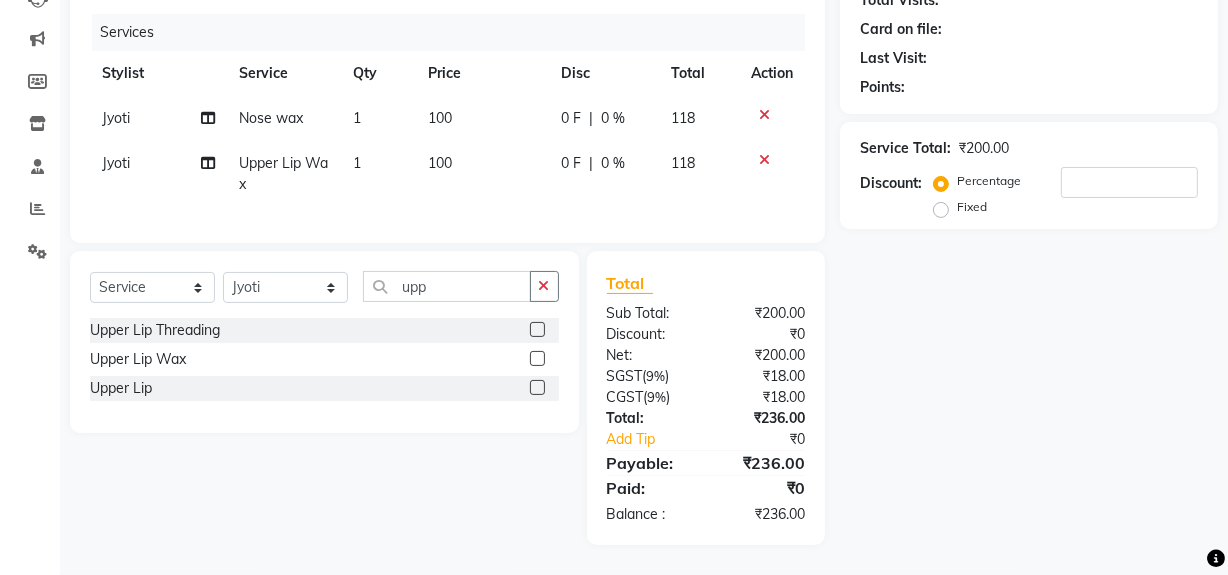 click on "Name: Membership: Total Visits: Card on file: Last Visit:  Points:  Service Total:  ₹200.00  Discount:  Percentage   Fixed" 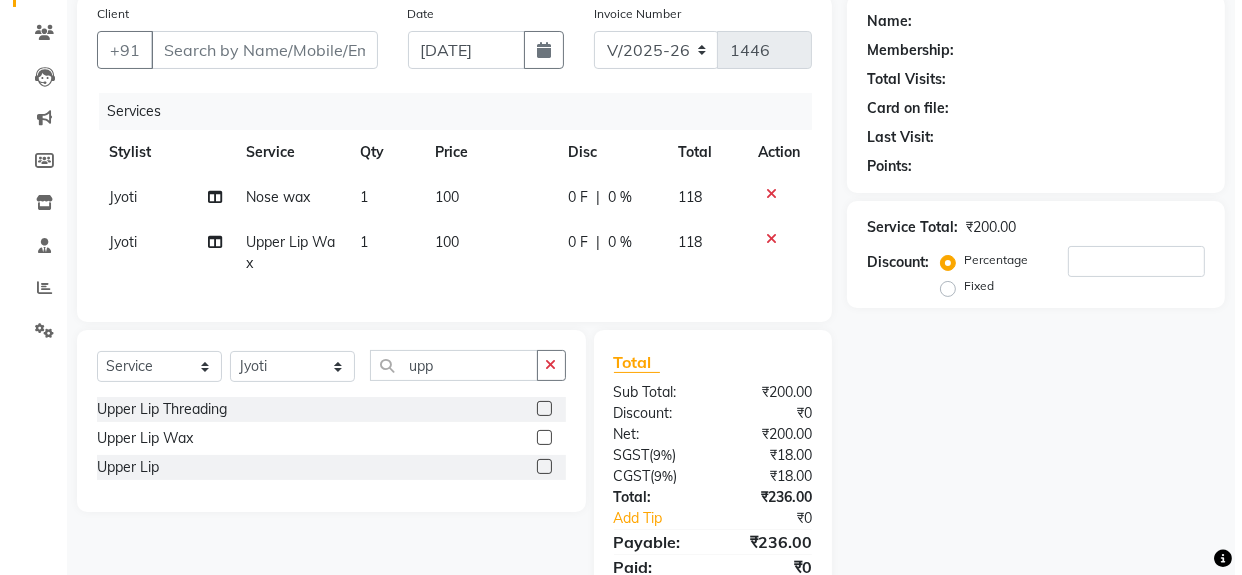scroll, scrollTop: 0, scrollLeft: 0, axis: both 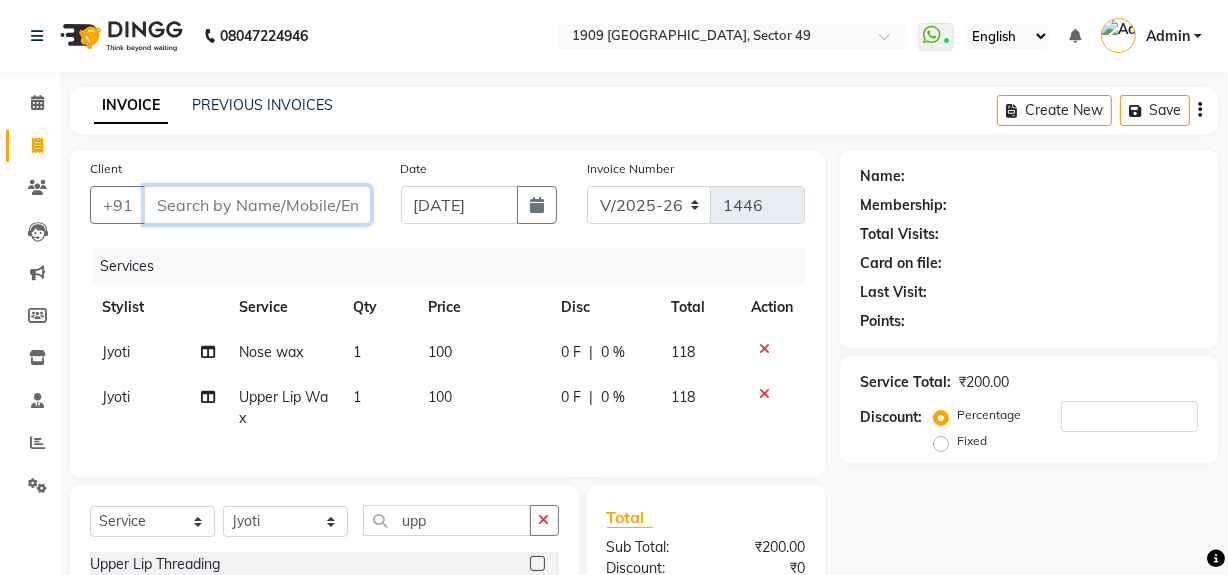 click on "Client" at bounding box center [257, 205] 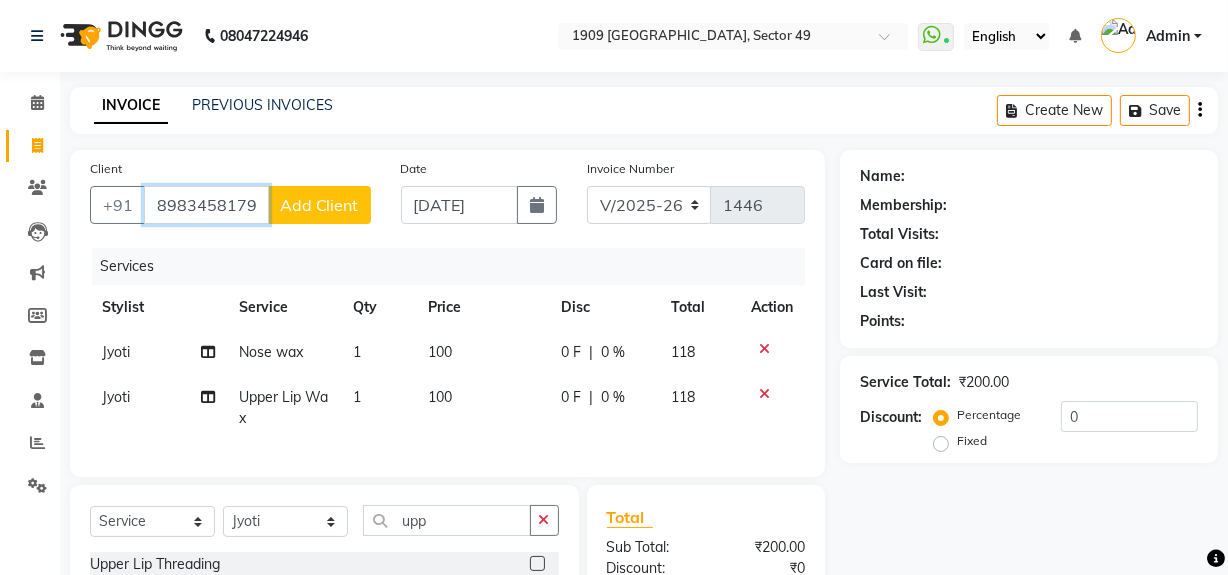 type on "8983458179" 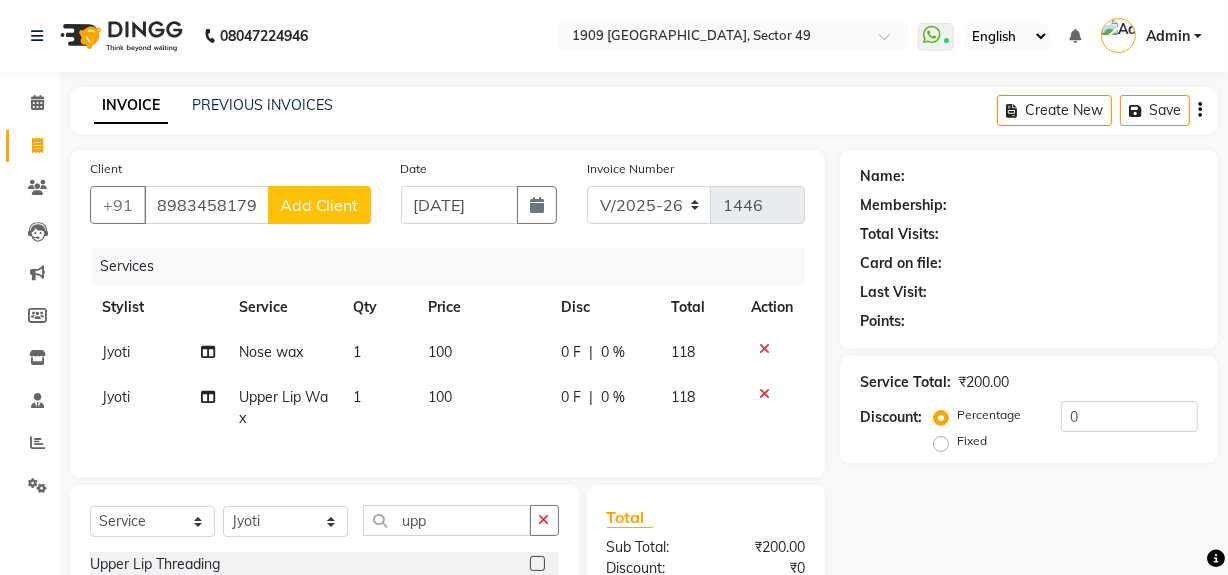 click on "Add Client" 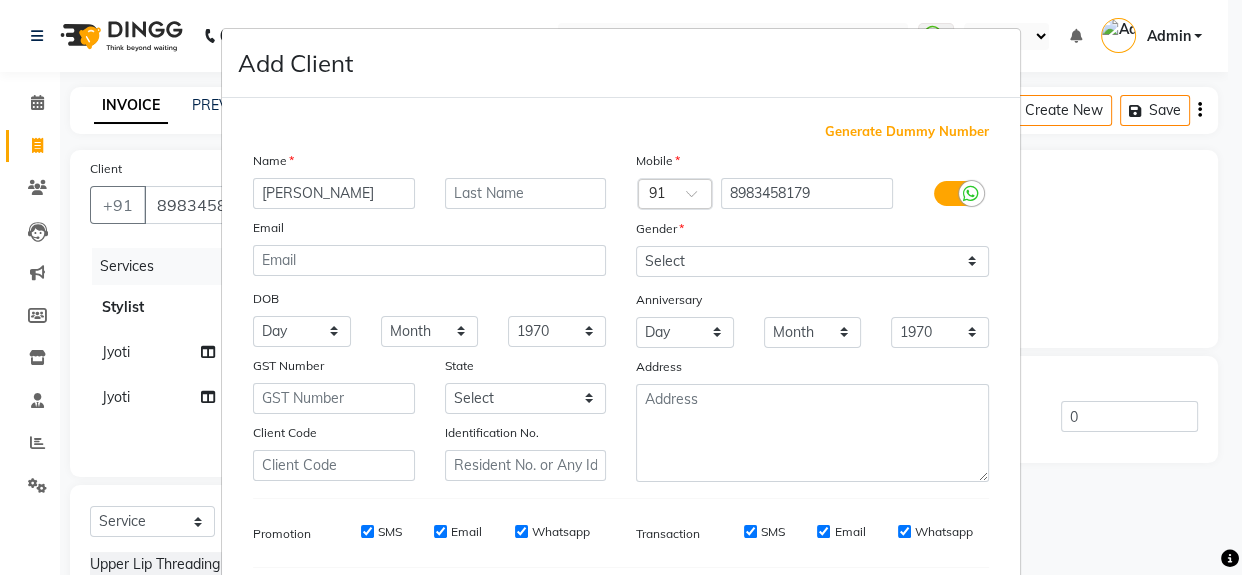type on "Manvi" 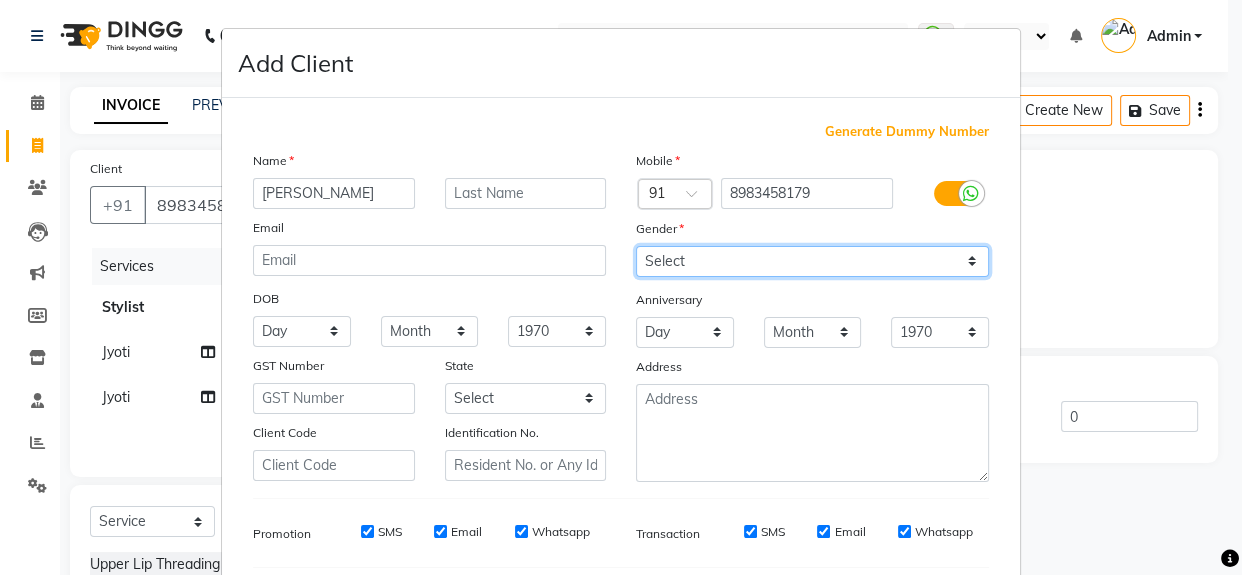 drag, startPoint x: 851, startPoint y: 262, endPoint x: 849, endPoint y: 275, distance: 13.152946 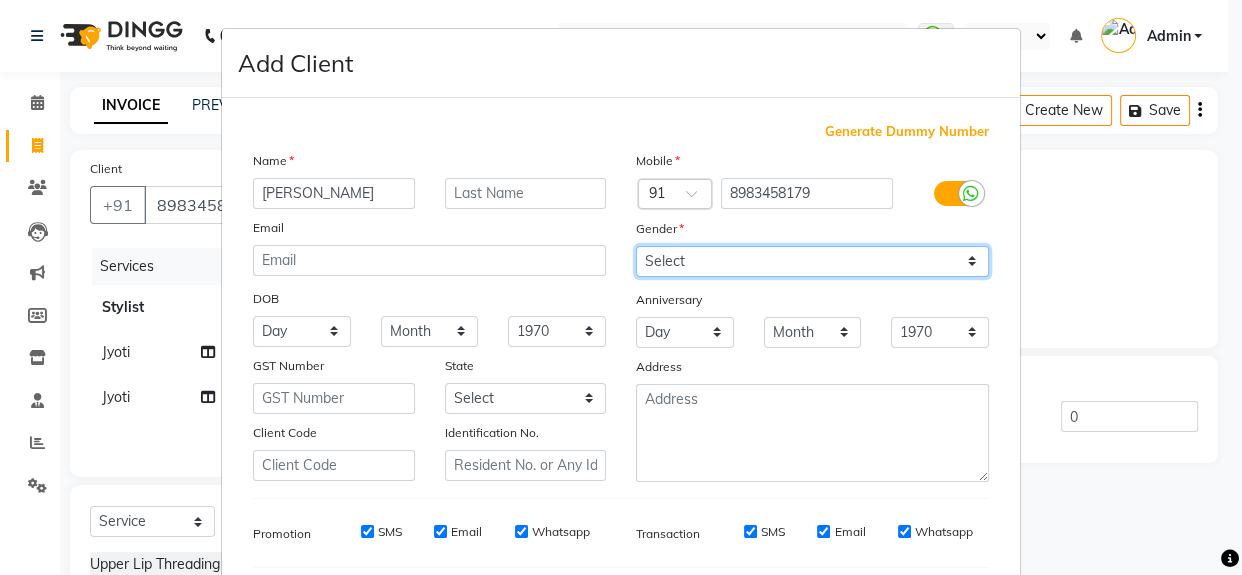select on "female" 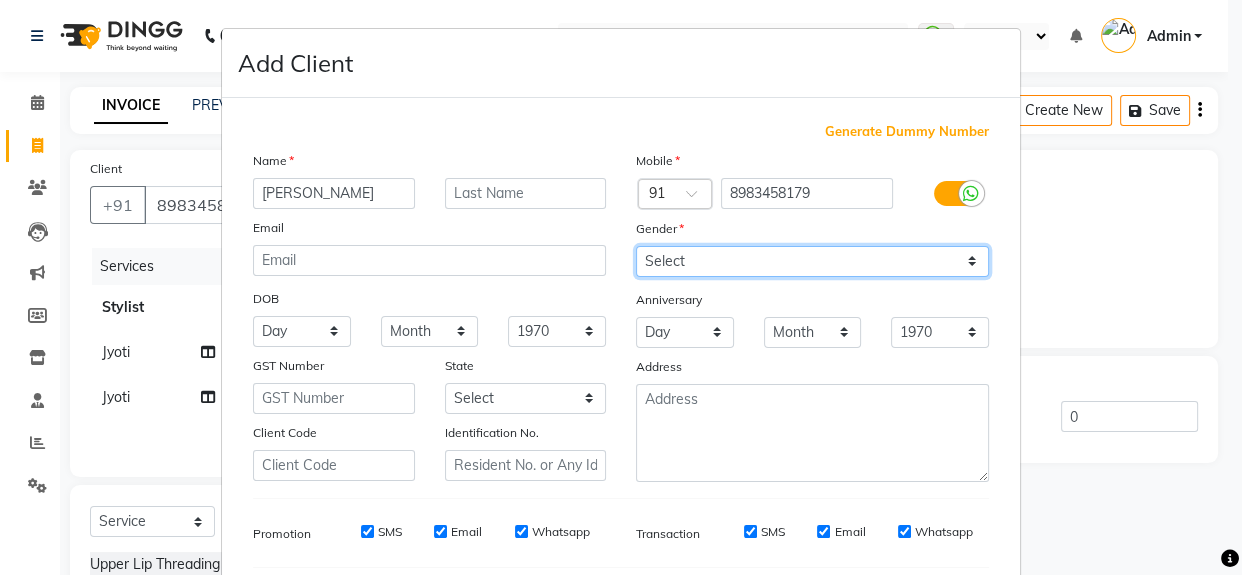 click on "Select Male Female Other Prefer Not To Say" at bounding box center (812, 261) 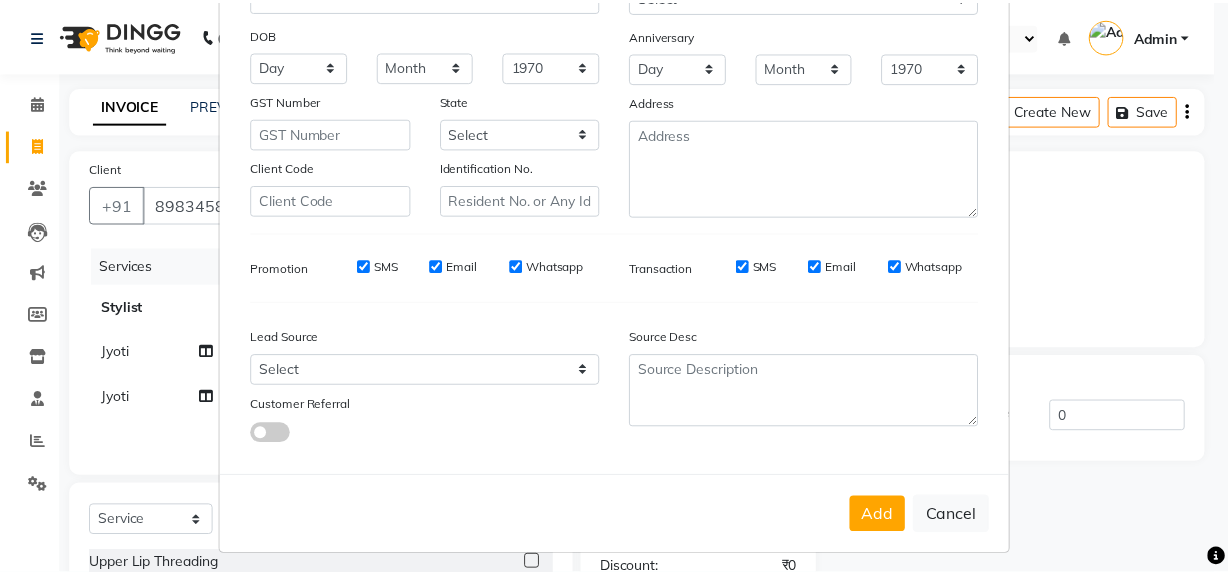 scroll, scrollTop: 278, scrollLeft: 0, axis: vertical 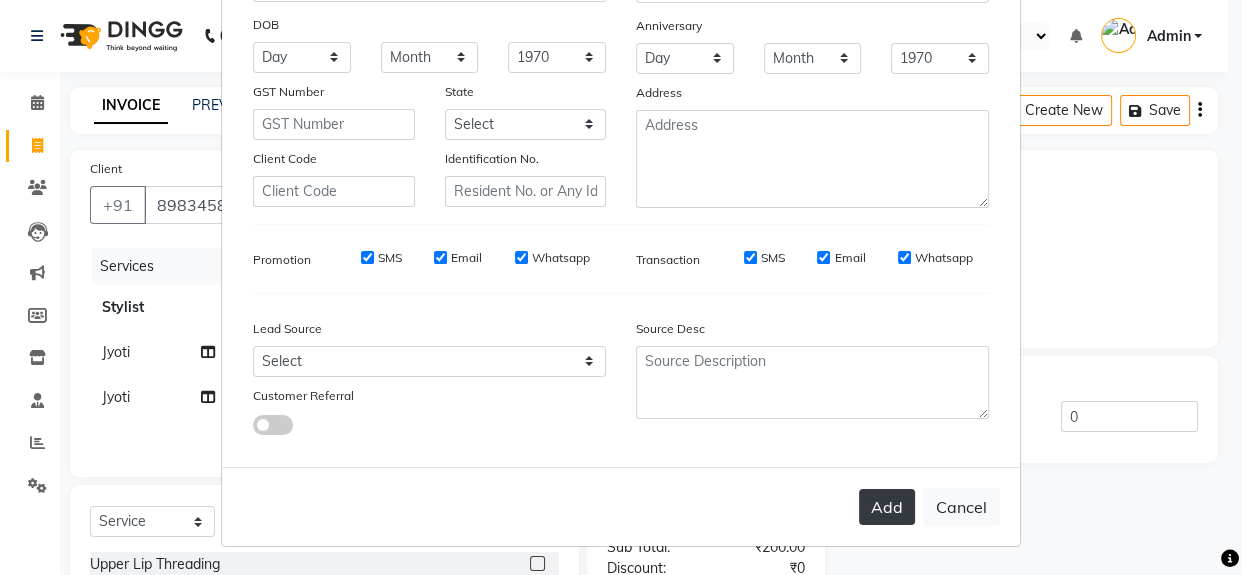 click on "Add" at bounding box center (887, 507) 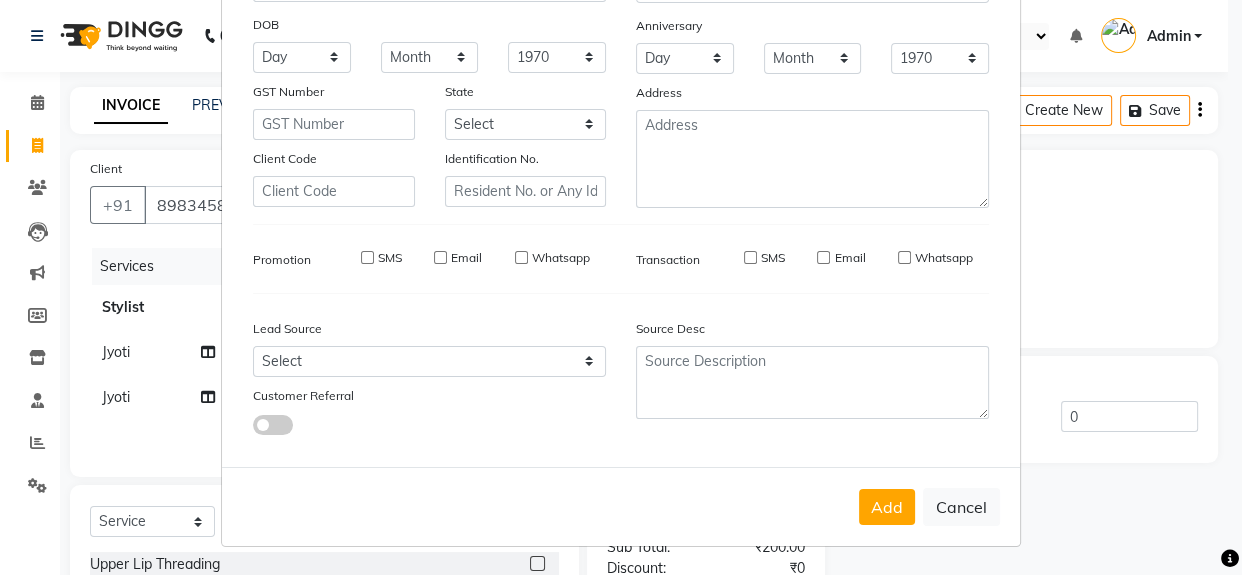 type 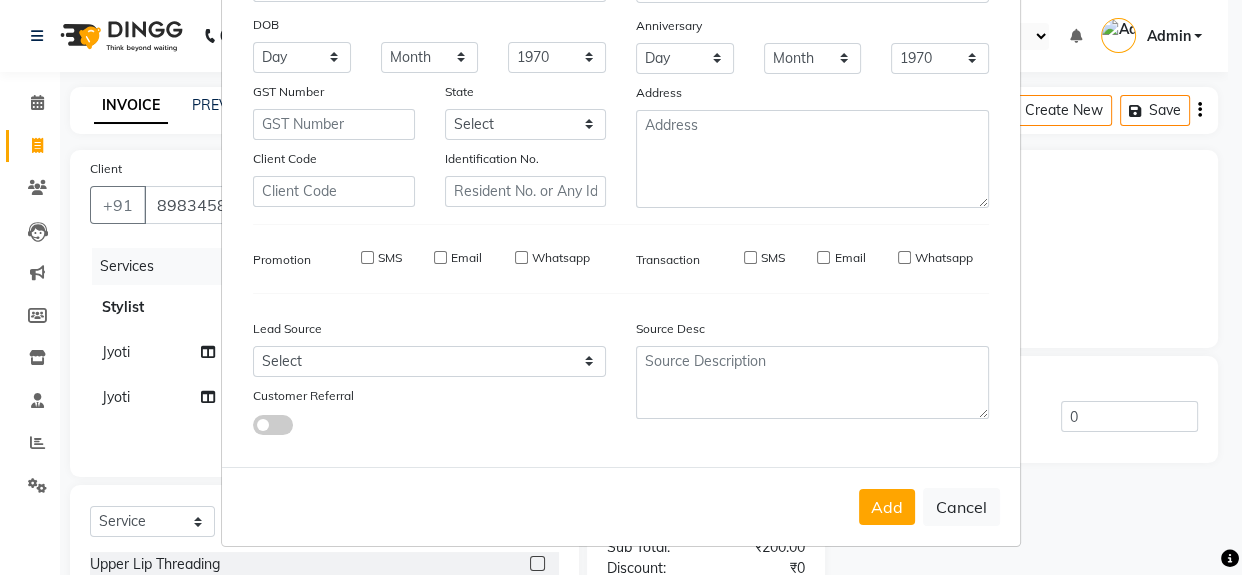 select 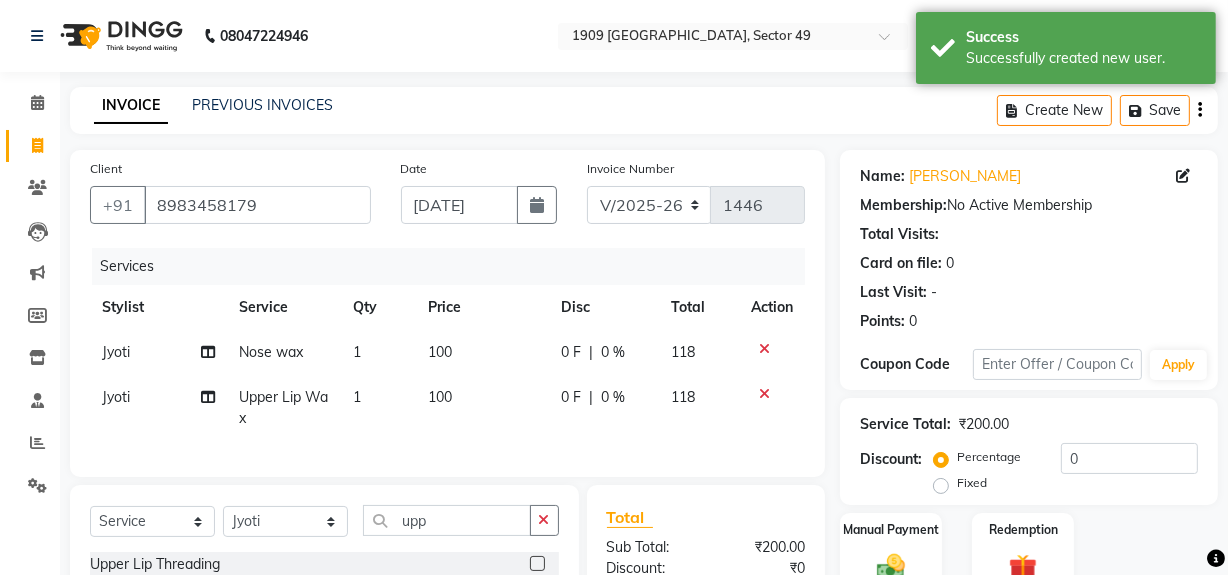 scroll, scrollTop: 248, scrollLeft: 0, axis: vertical 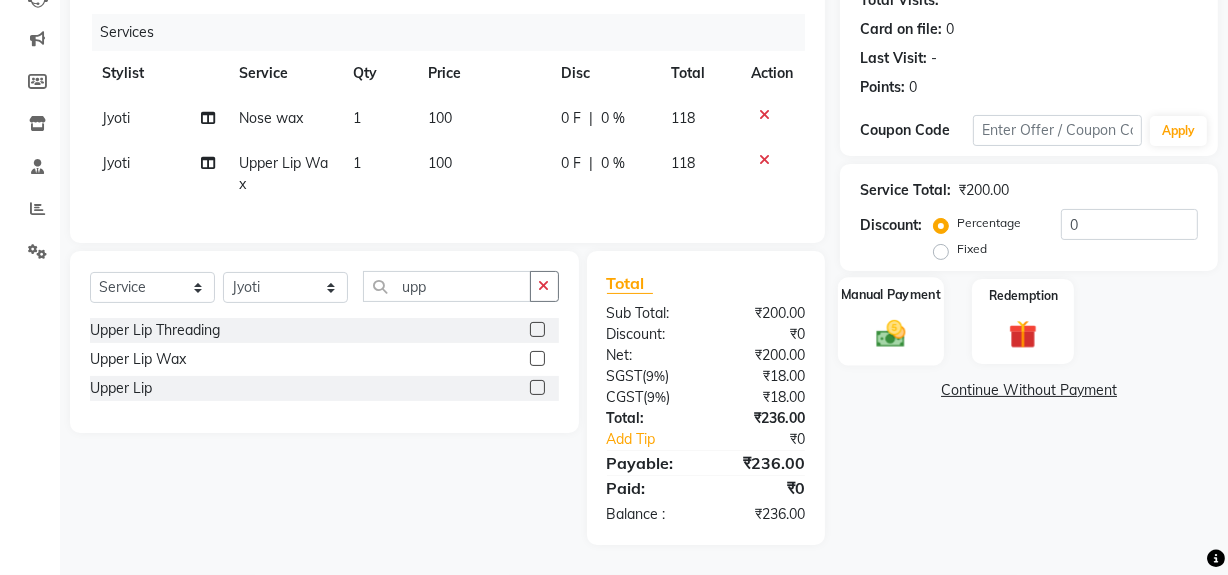 click on "Manual Payment" 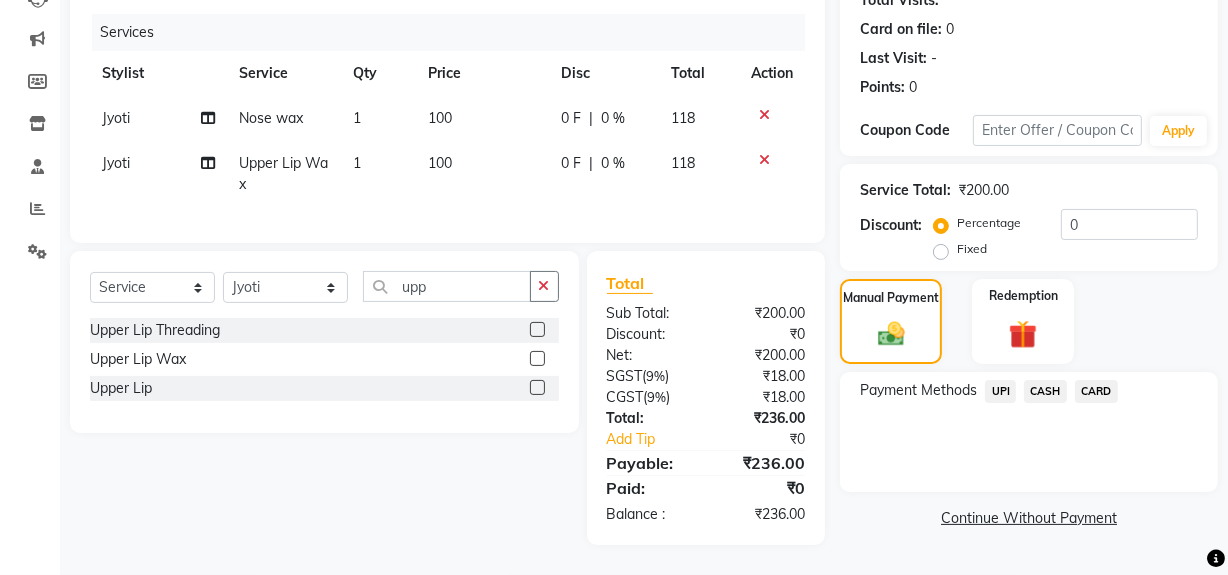 click on "UPI" 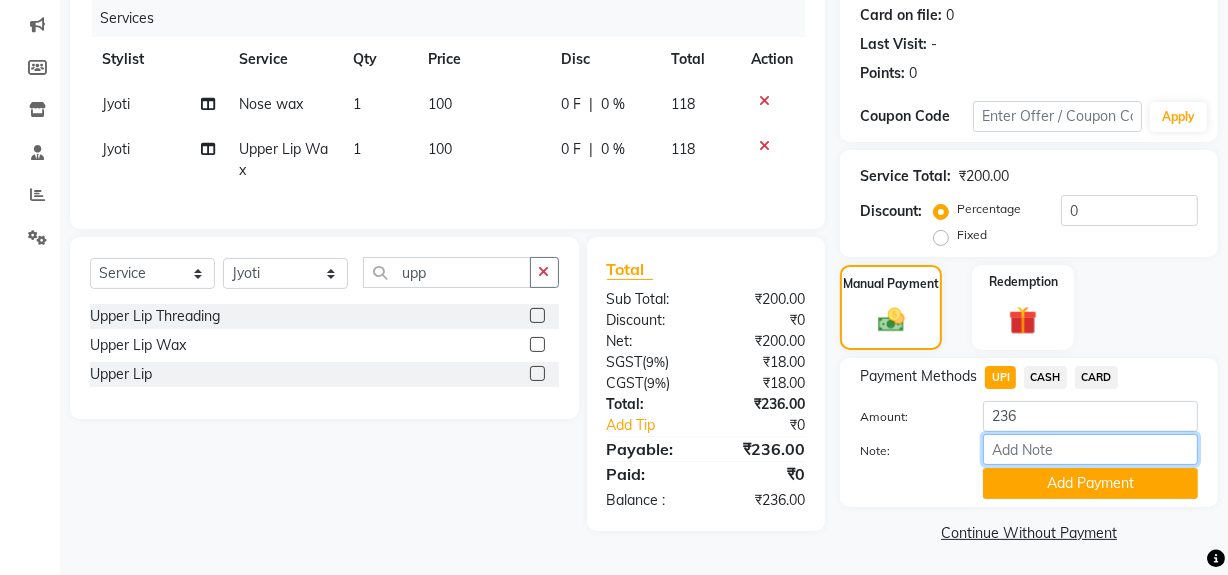 click on "Note:" at bounding box center (1090, 449) 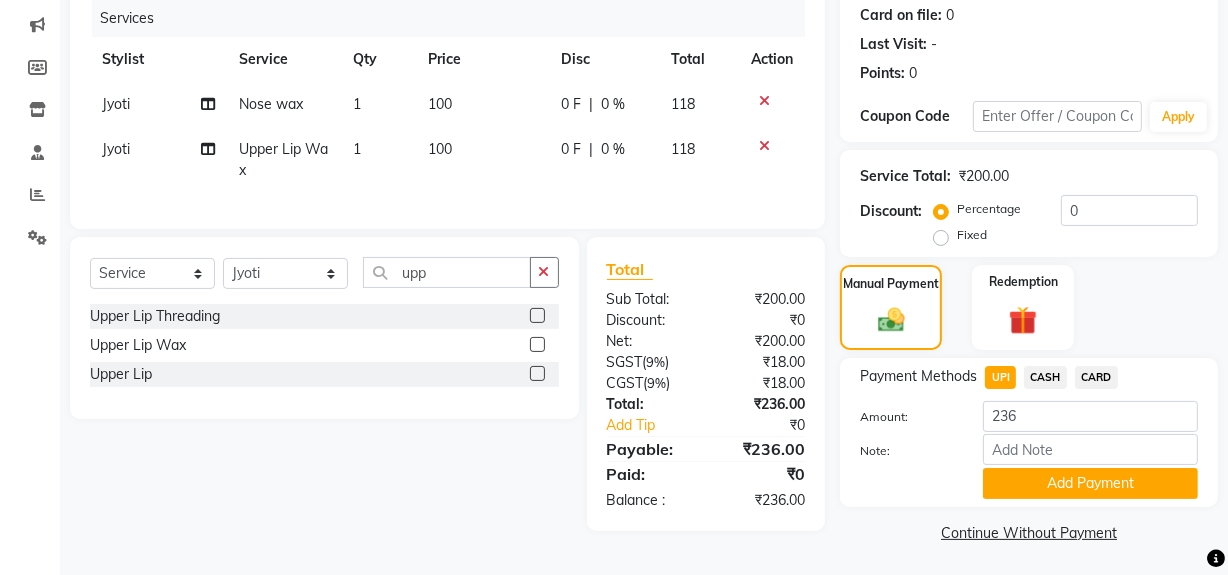 click on "Name: Manvi  Membership:  No Active Membership  Total Visits:   Card on file:  0 Last Visit:   - Points:   0  Coupon Code Apply Service Total:  ₹200.00  Discount:  Percentage   Fixed  0 Manual Payment Redemption Payment Methods  UPI   CASH   CARD  Amount: 236 Note: Add Payment  Continue Without Payment" 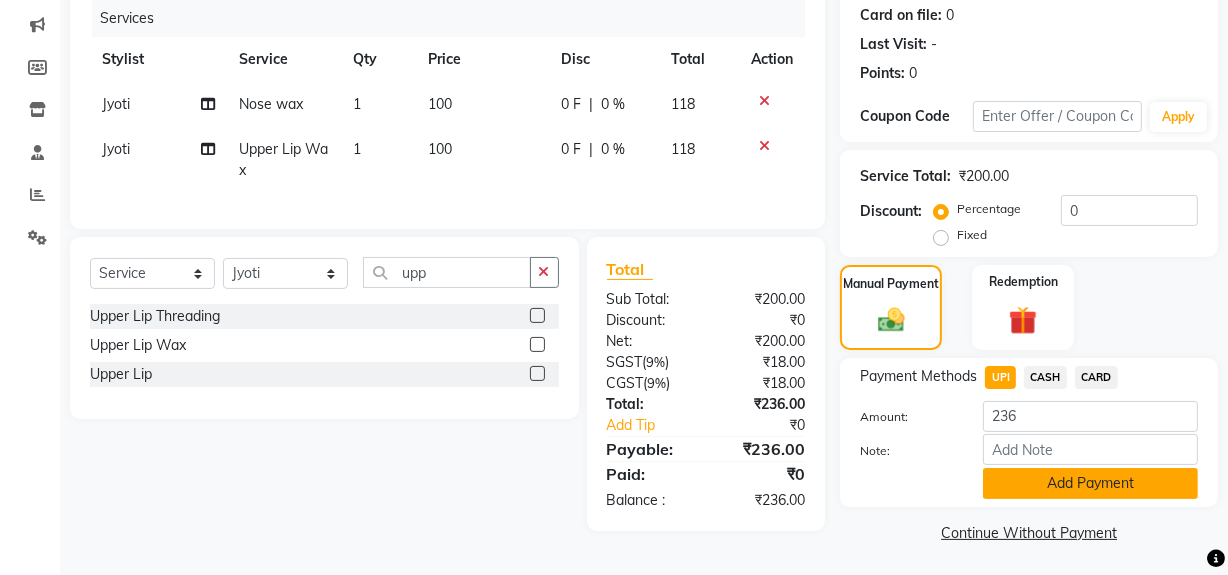 click on "Add Payment" 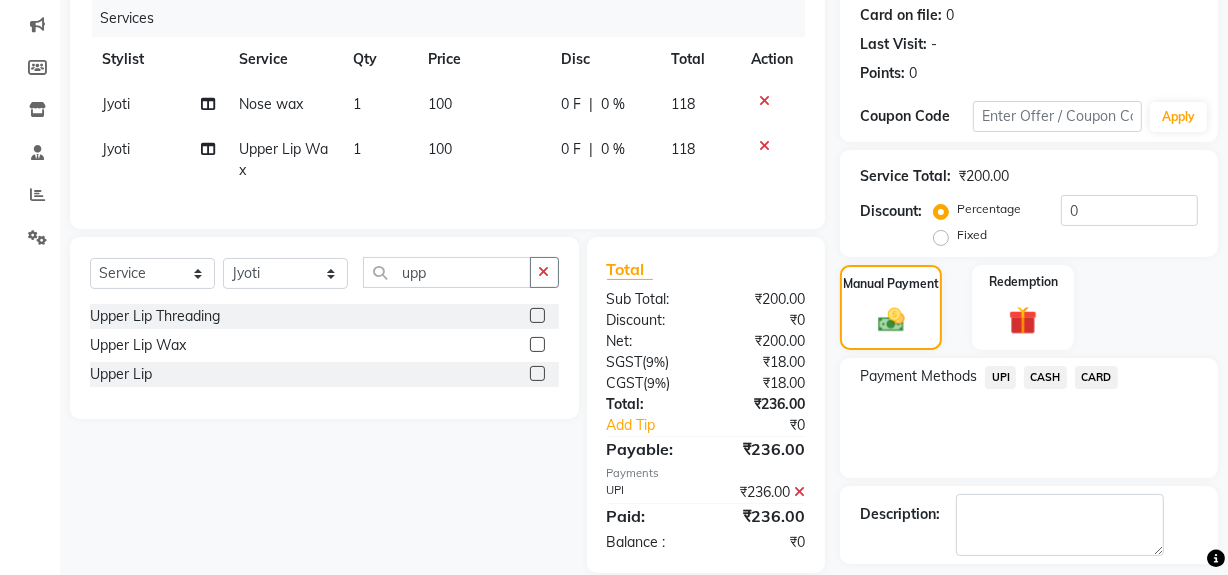scroll, scrollTop: 333, scrollLeft: 0, axis: vertical 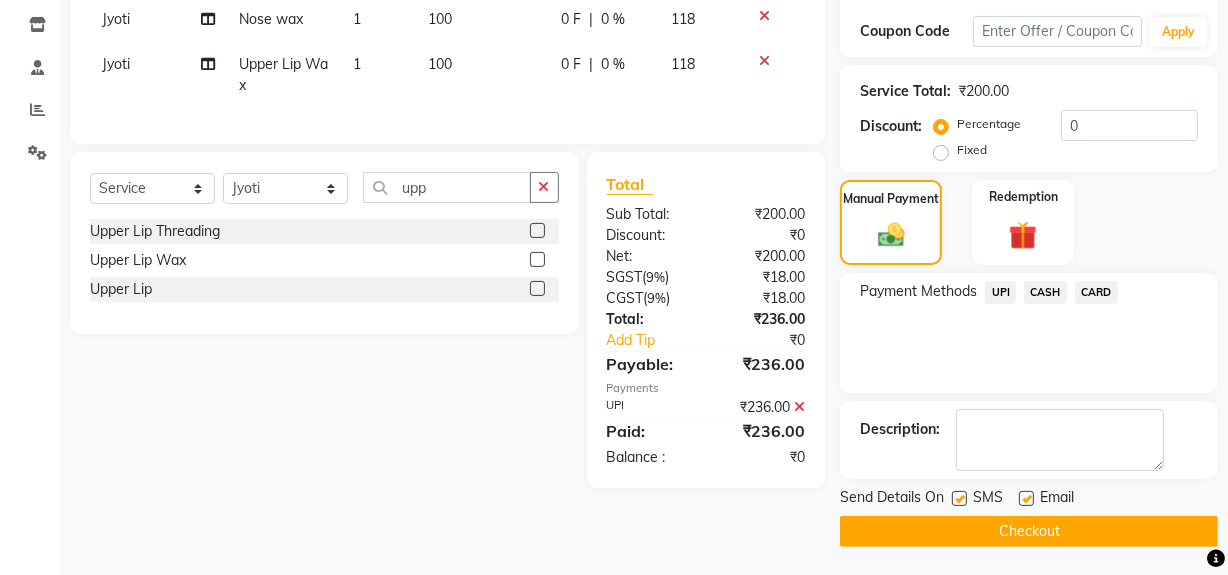 click 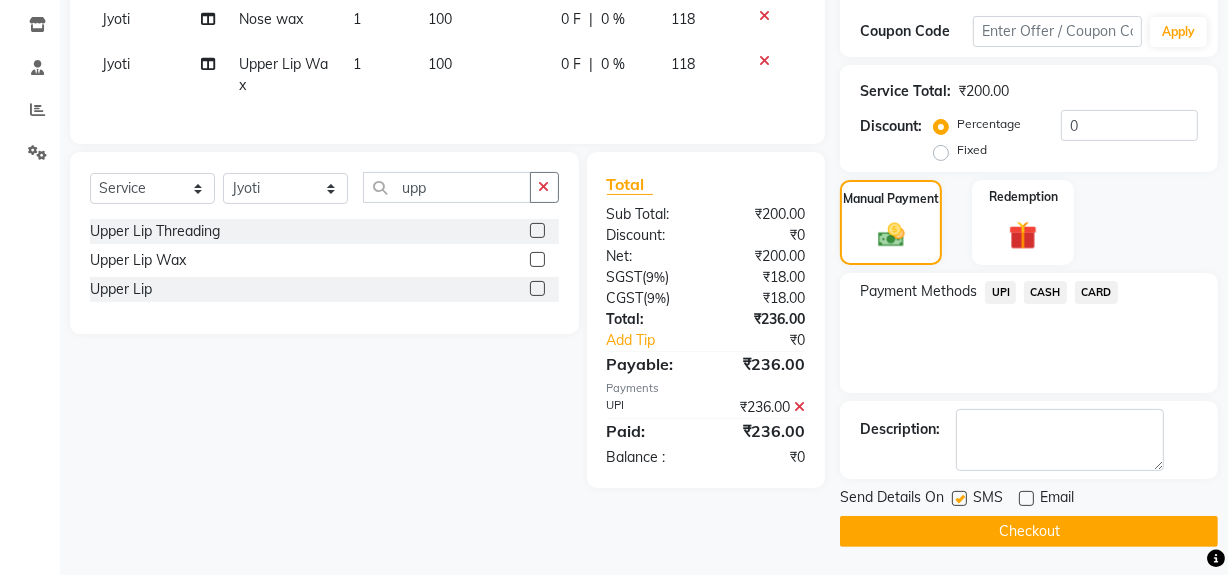 click on "Checkout" 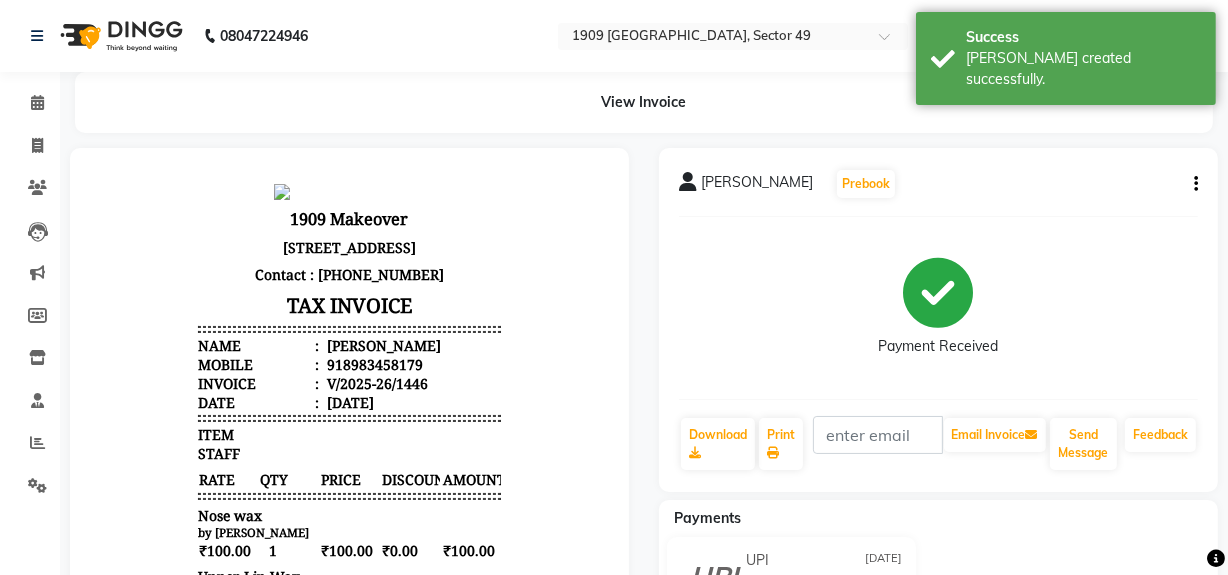 scroll, scrollTop: 0, scrollLeft: 0, axis: both 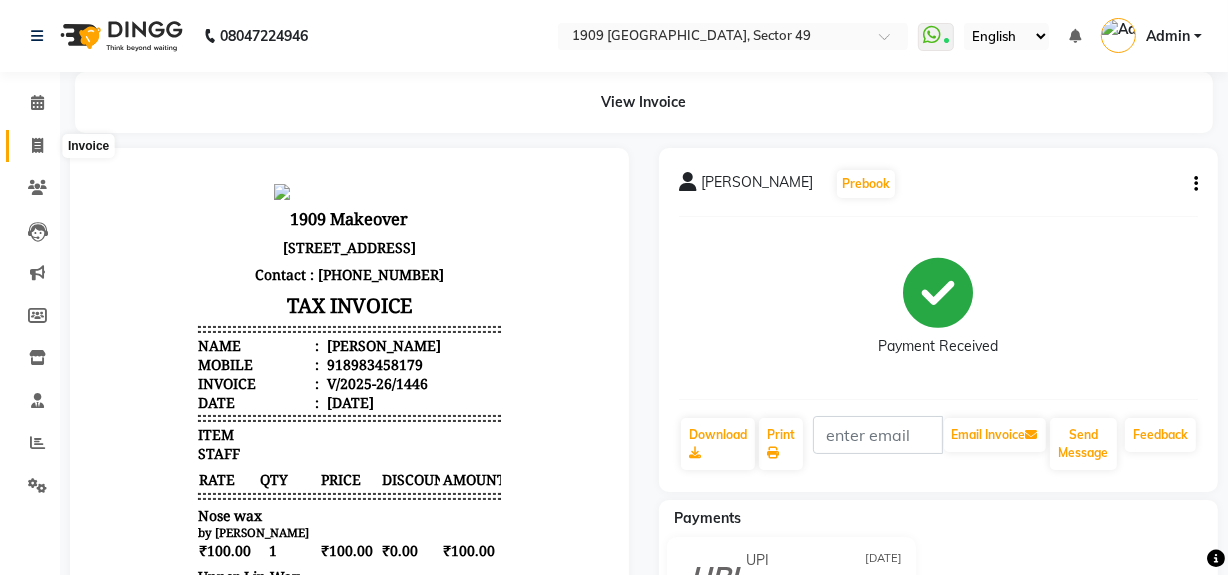 click 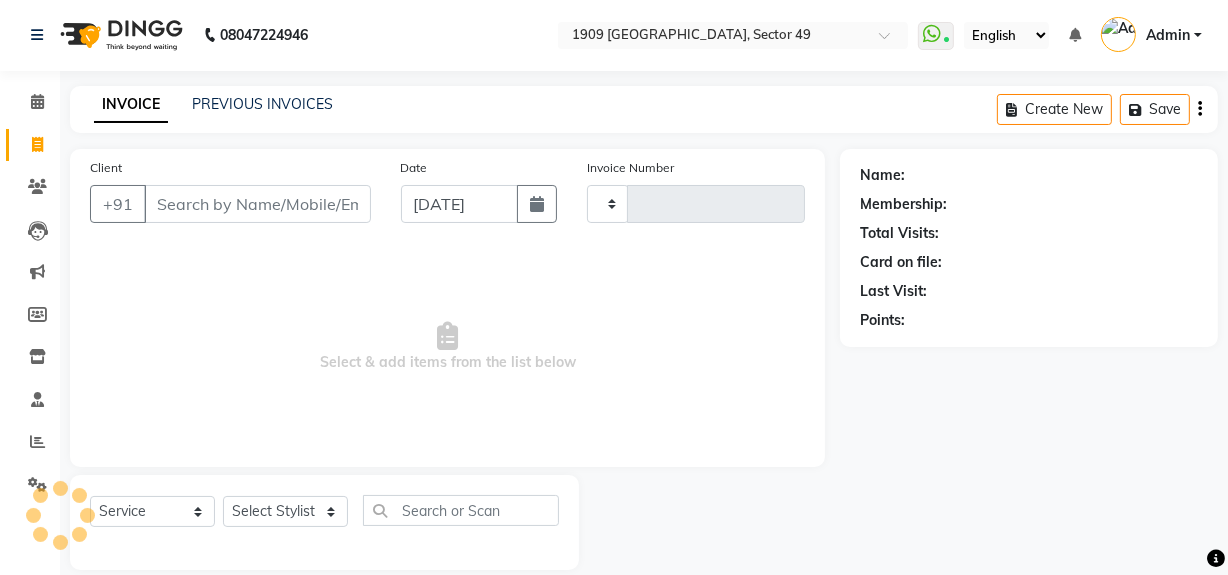 type on "1447" 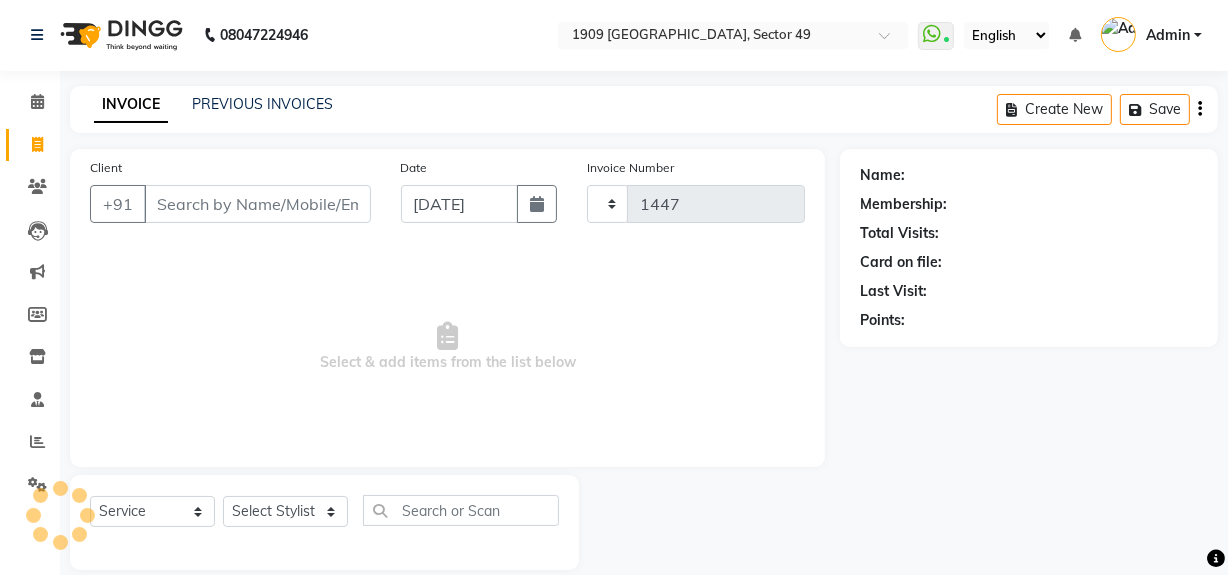 scroll, scrollTop: 26, scrollLeft: 0, axis: vertical 